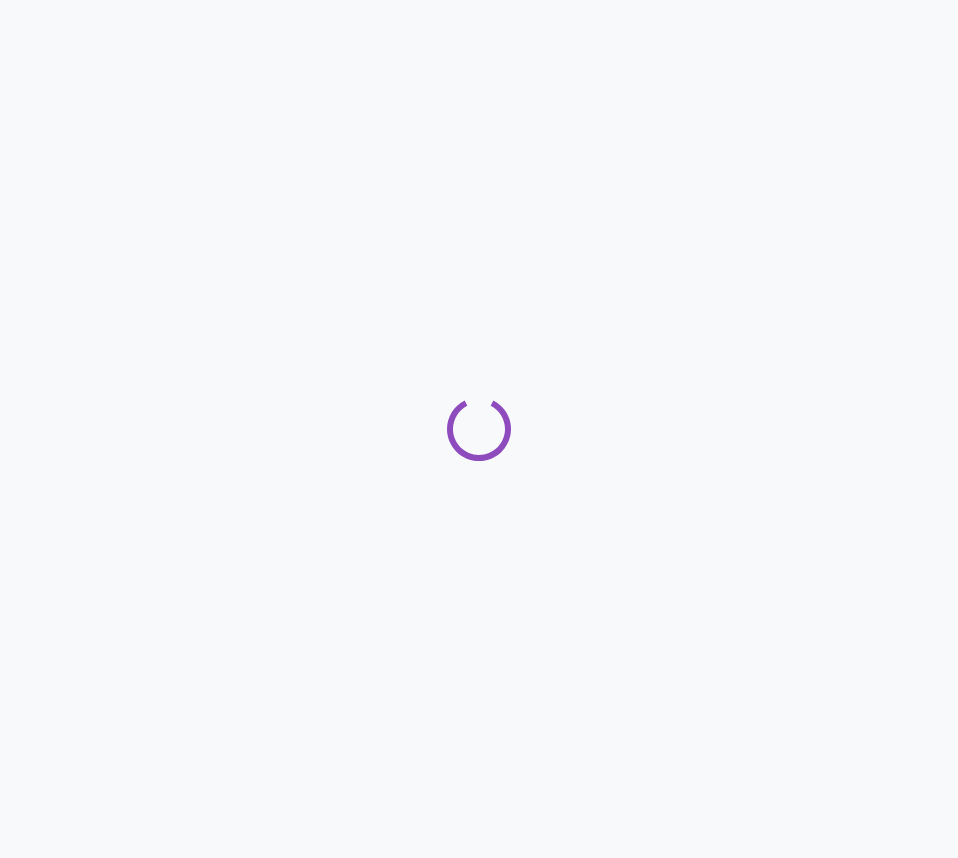 scroll, scrollTop: 0, scrollLeft: 0, axis: both 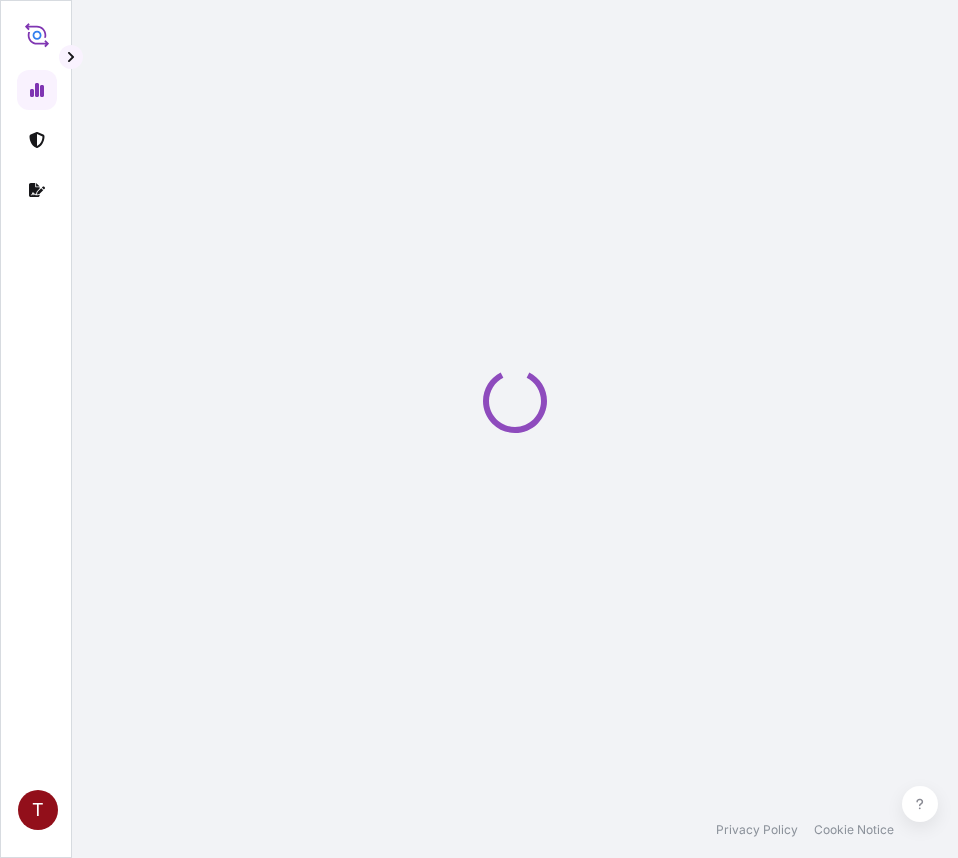 select on "2025" 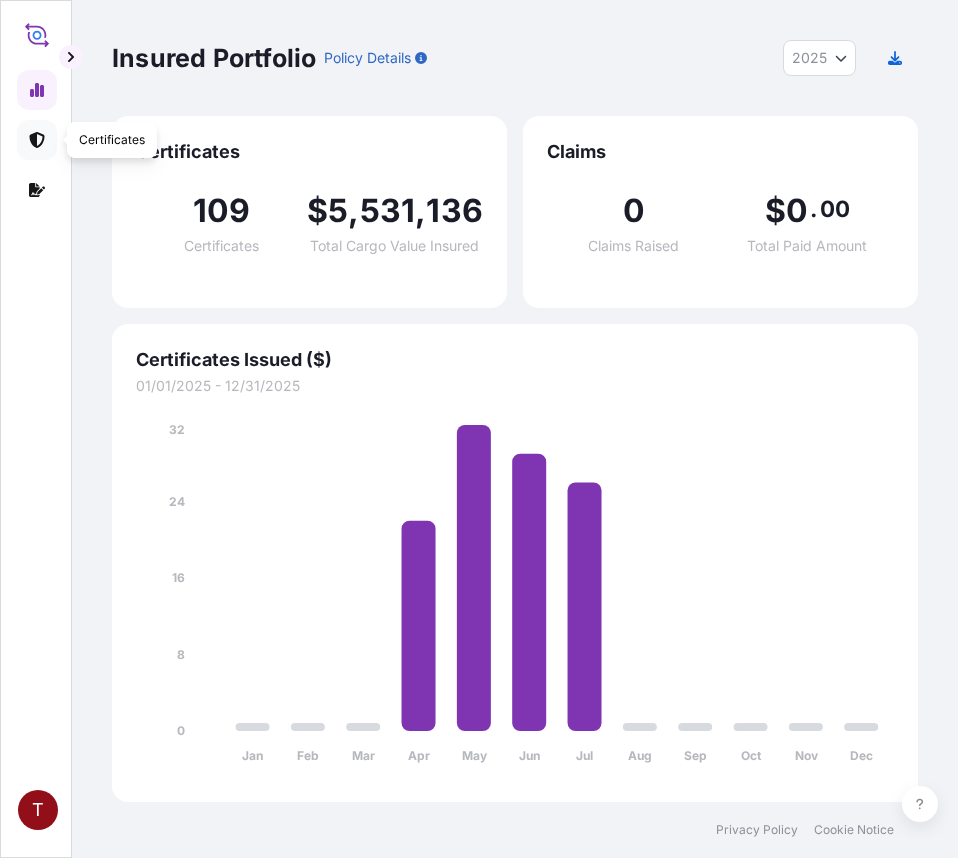 click 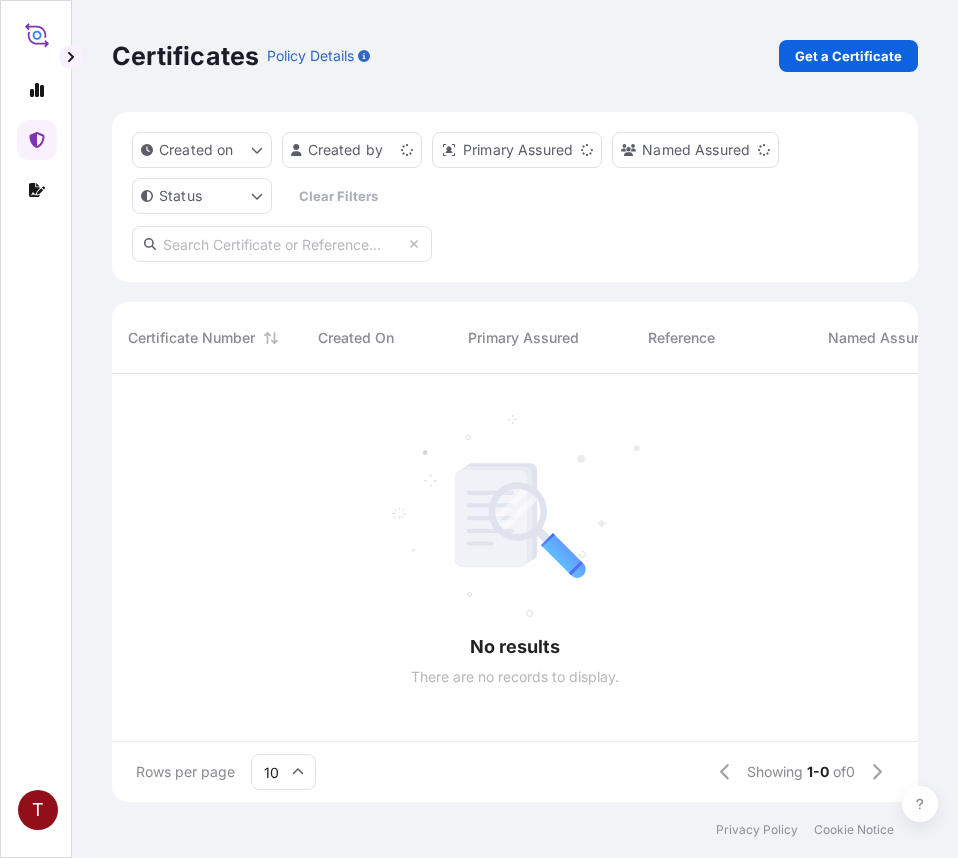 scroll, scrollTop: 16, scrollLeft: 16, axis: both 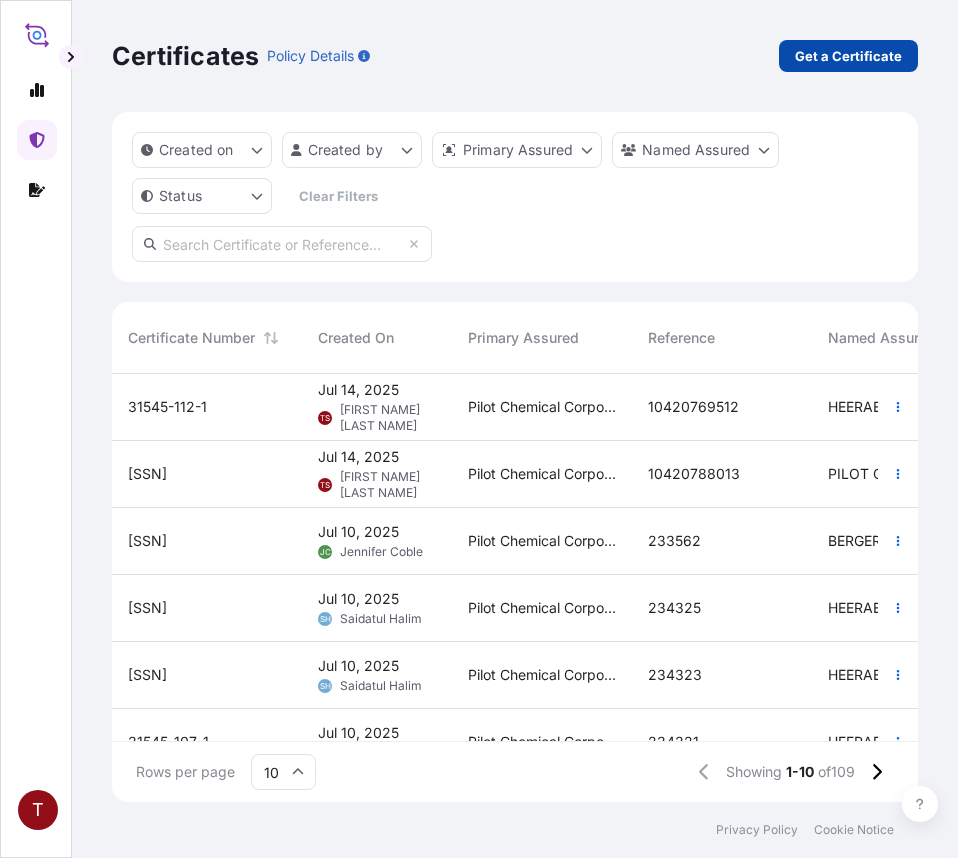 click on "Get a Certificate" at bounding box center [848, 56] 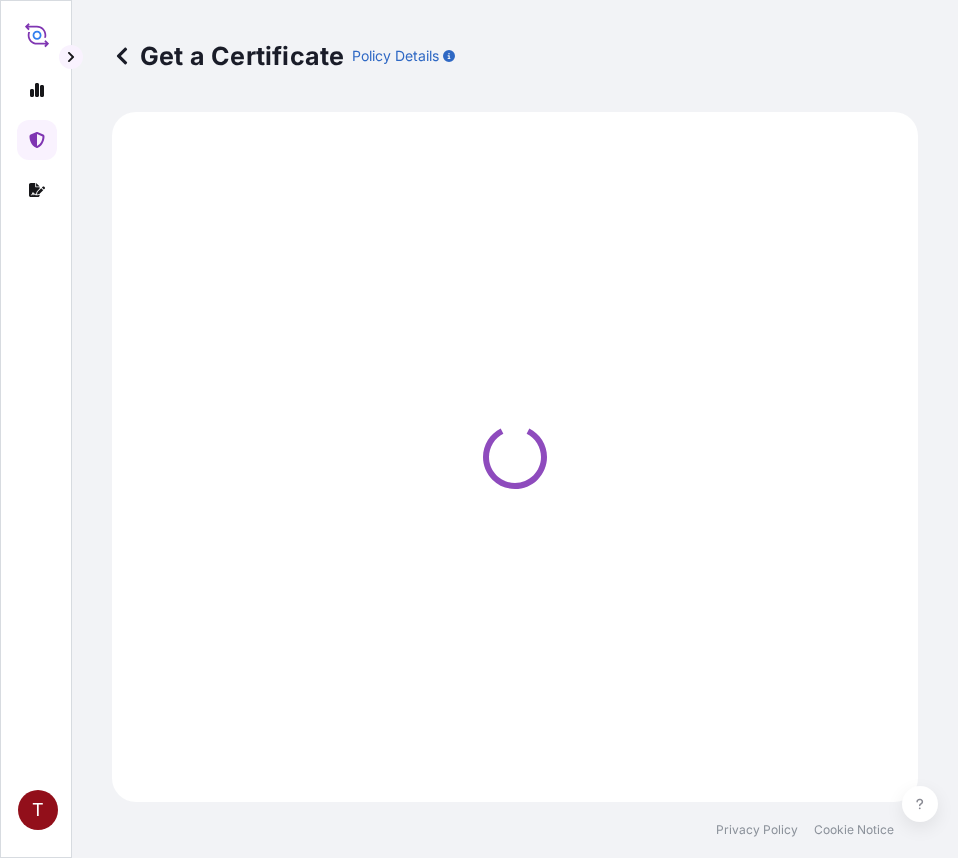select on "Ocean Vessel" 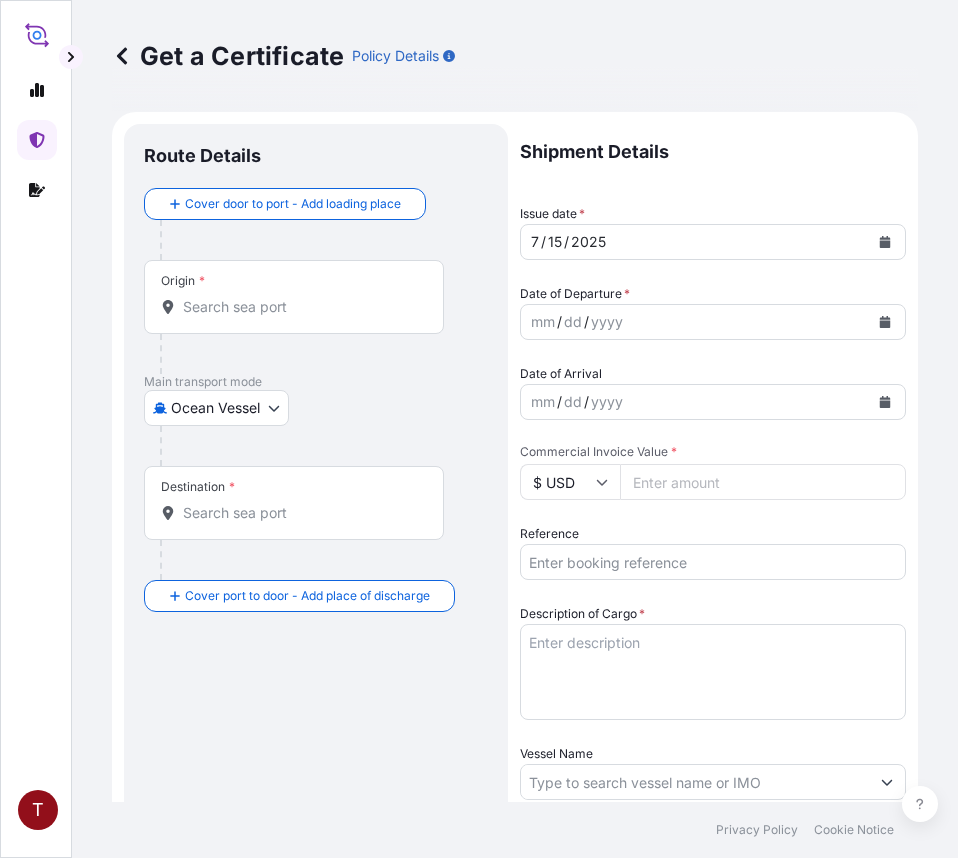click on "Origin *" at bounding box center [301, 307] 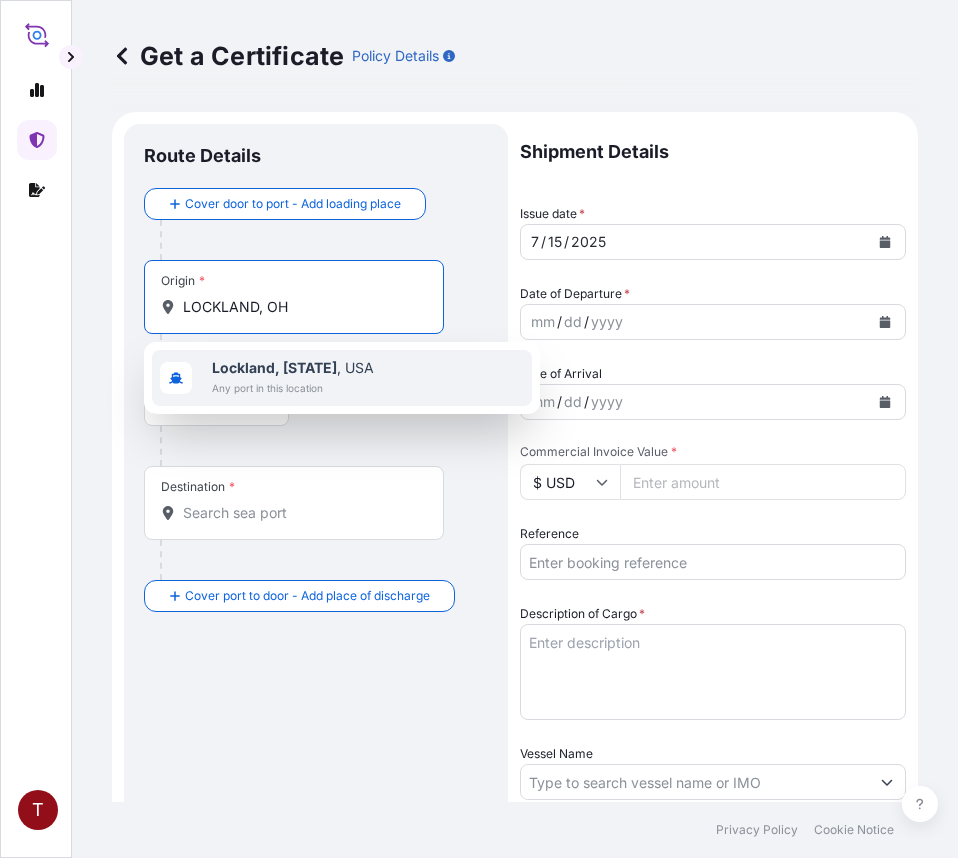 click on "Any port in this location" at bounding box center [293, 388] 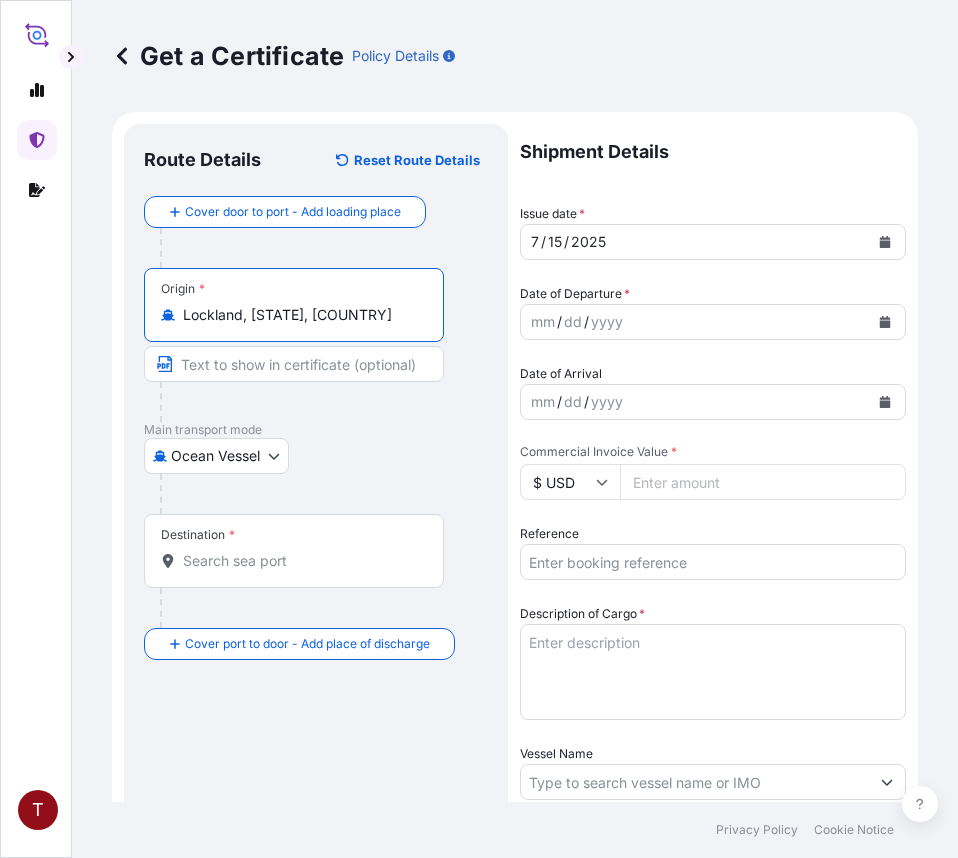 type on "Lockland, [STATE], [COUNTRY]" 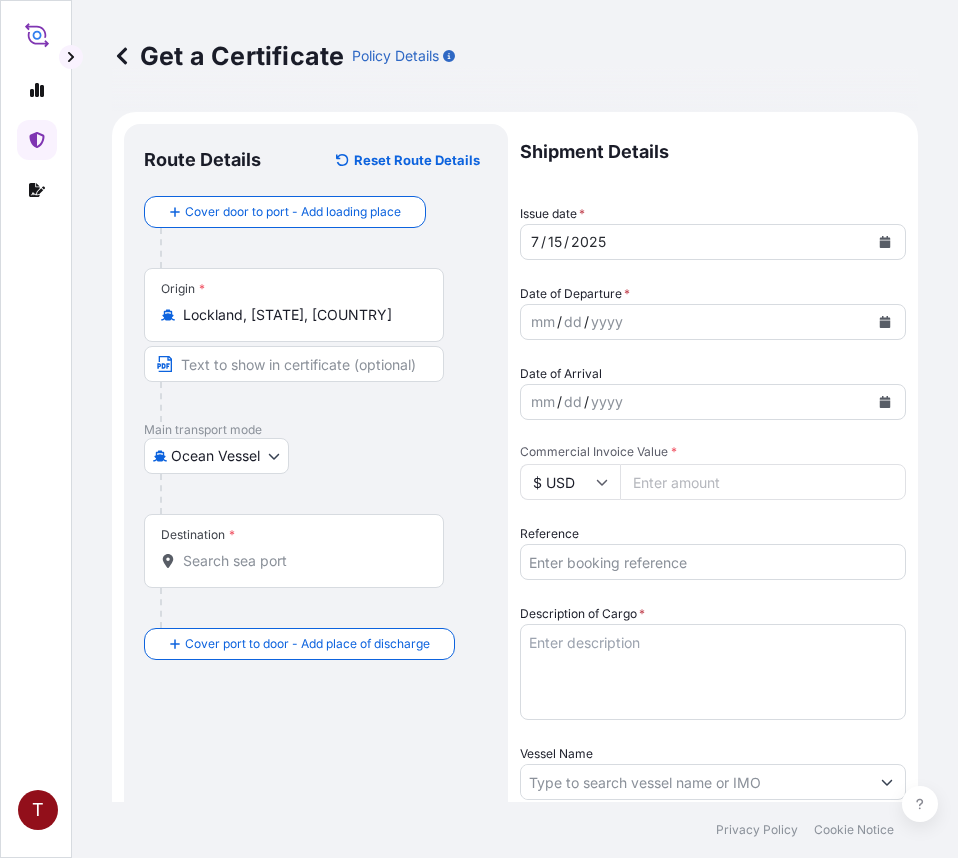 click on "Destination *" at bounding box center [301, 561] 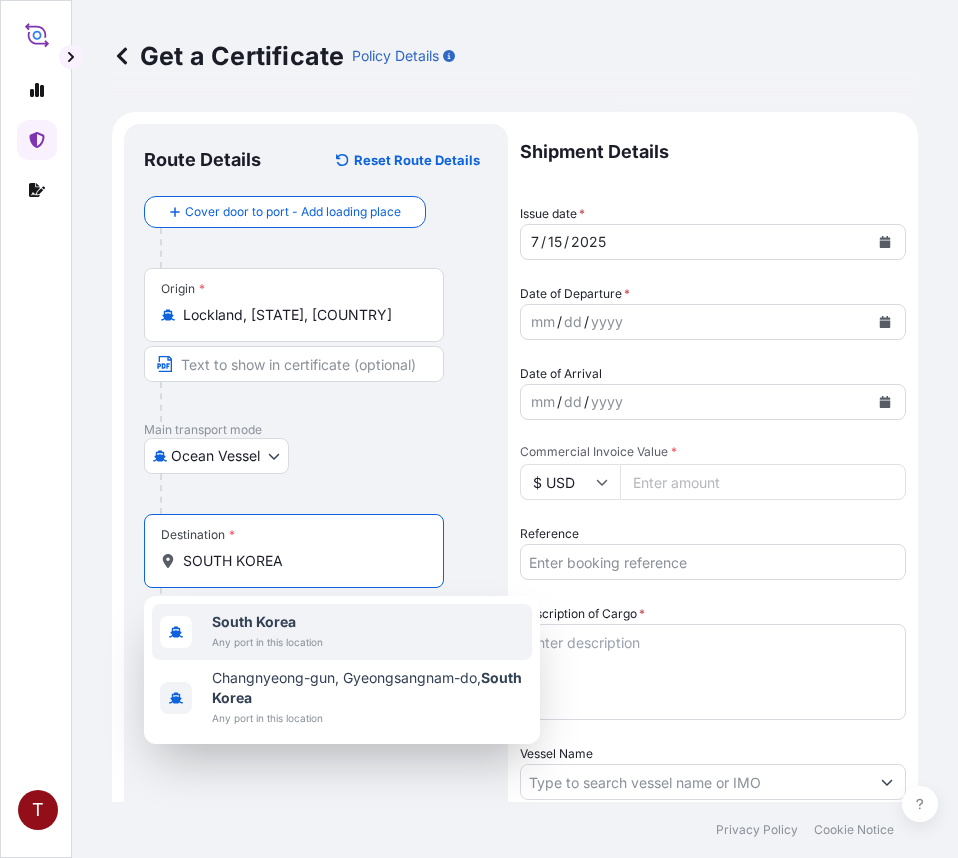 click on "South Korea" at bounding box center (254, 621) 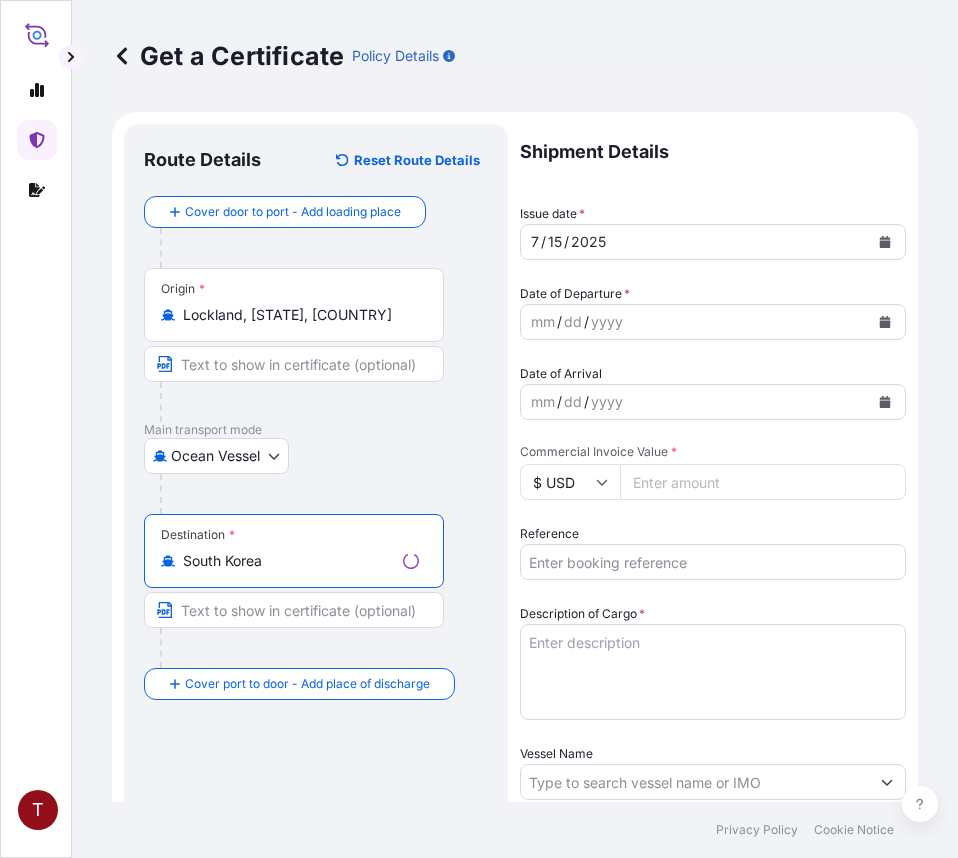type on "South Korea" 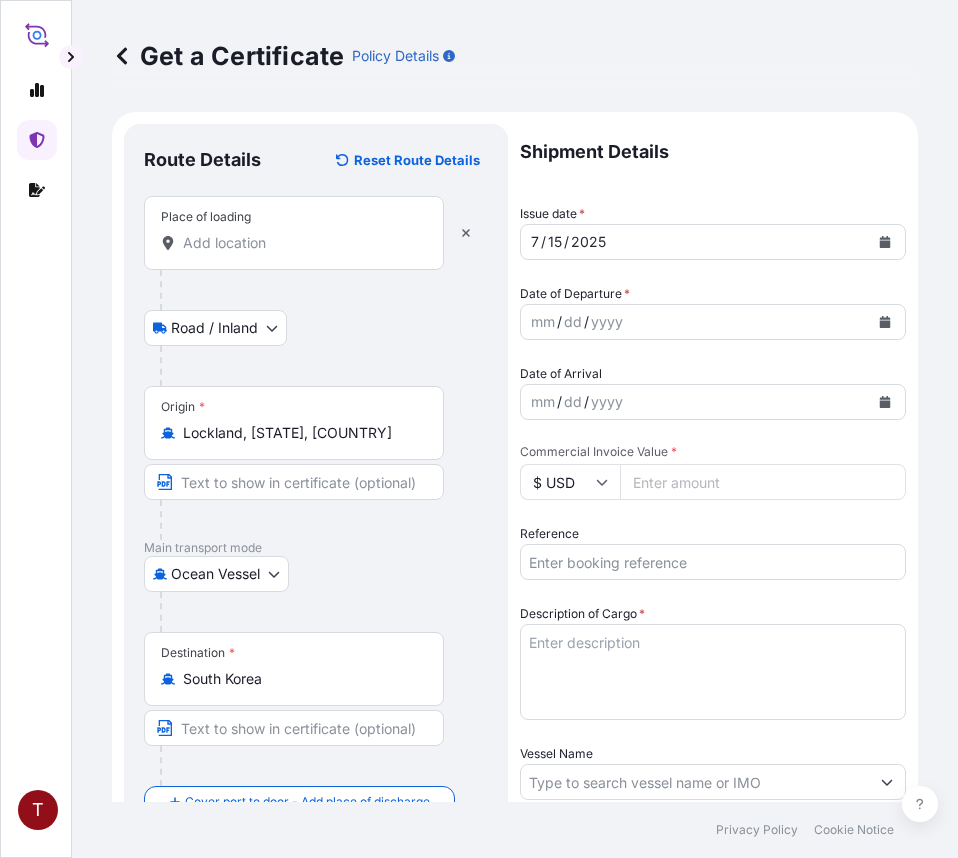 click on "Place of loading" at bounding box center [301, 243] 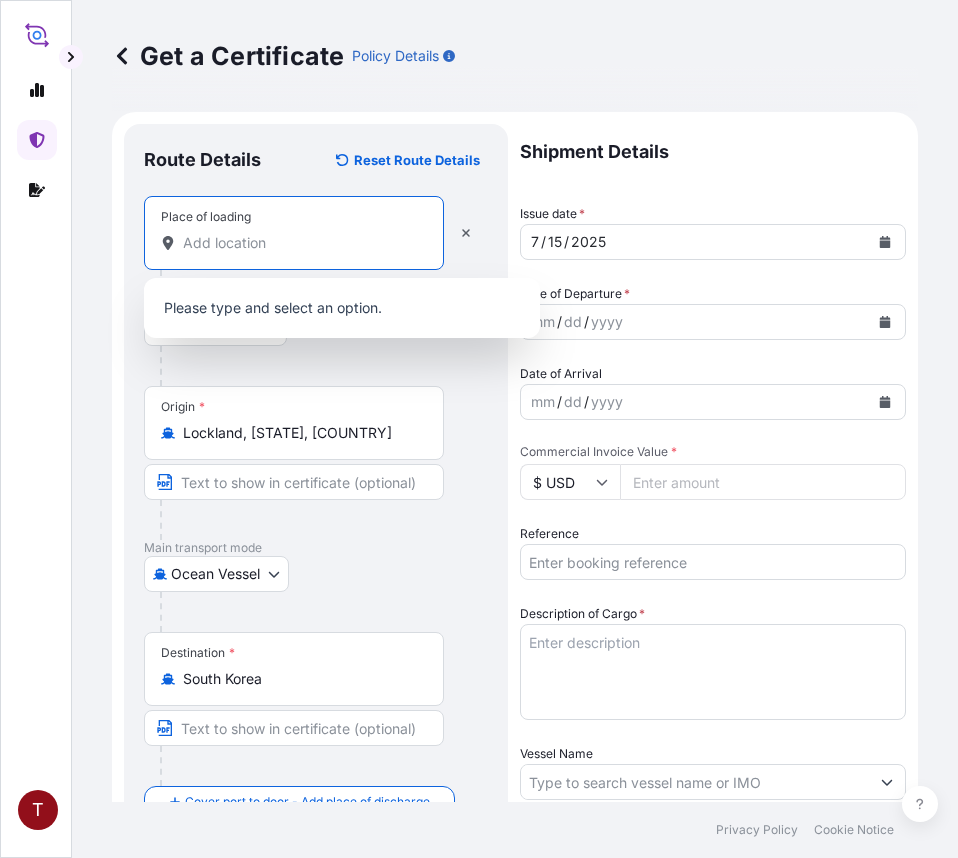 paste on "NEWARK, NJ" 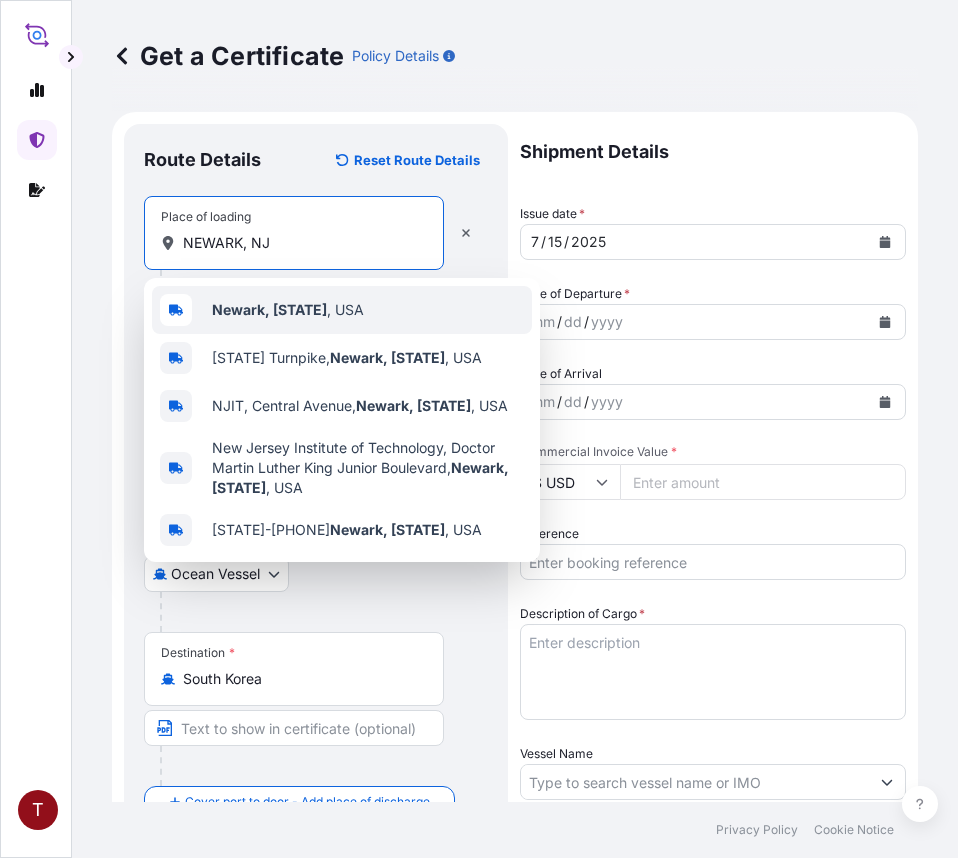 click on "Newark, [STATE]" at bounding box center (269, 309) 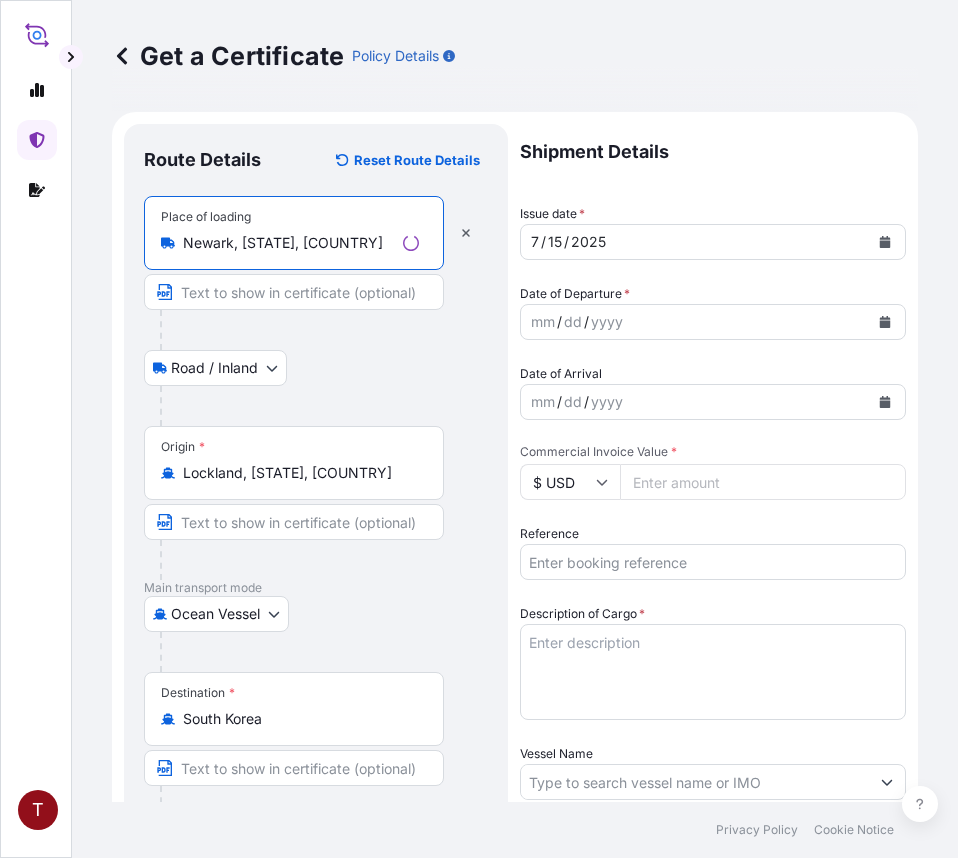 type on "Newark, [STATE], [COUNTRY]" 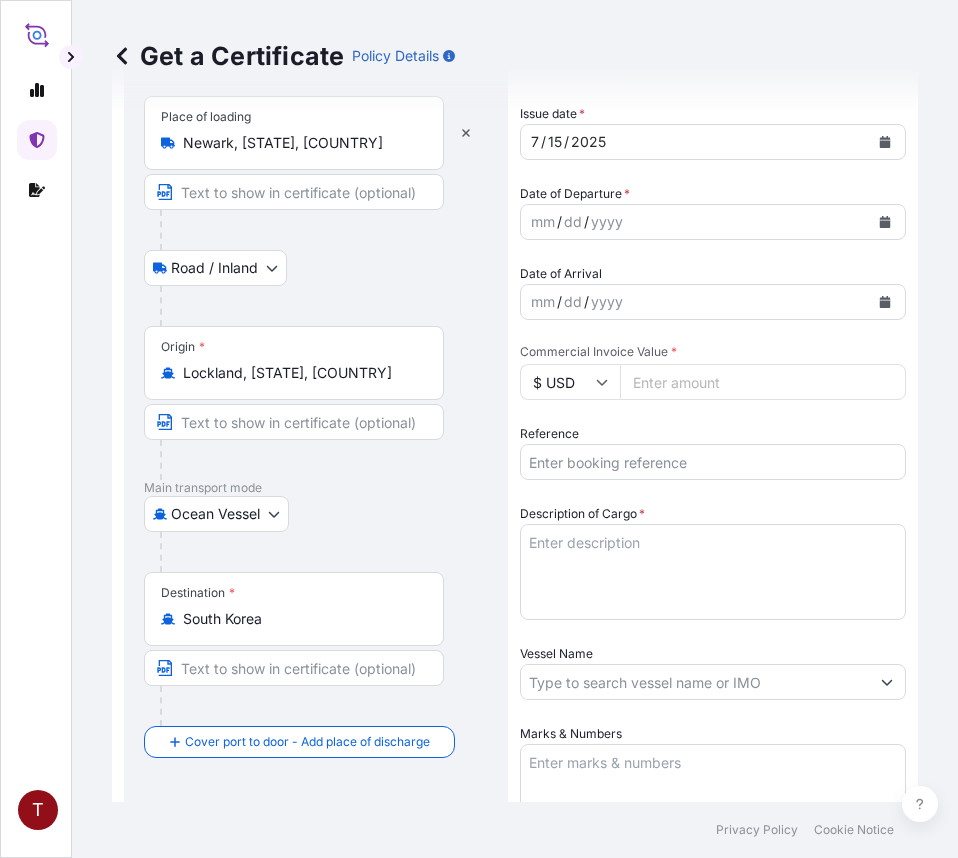 scroll, scrollTop: 500, scrollLeft: 0, axis: vertical 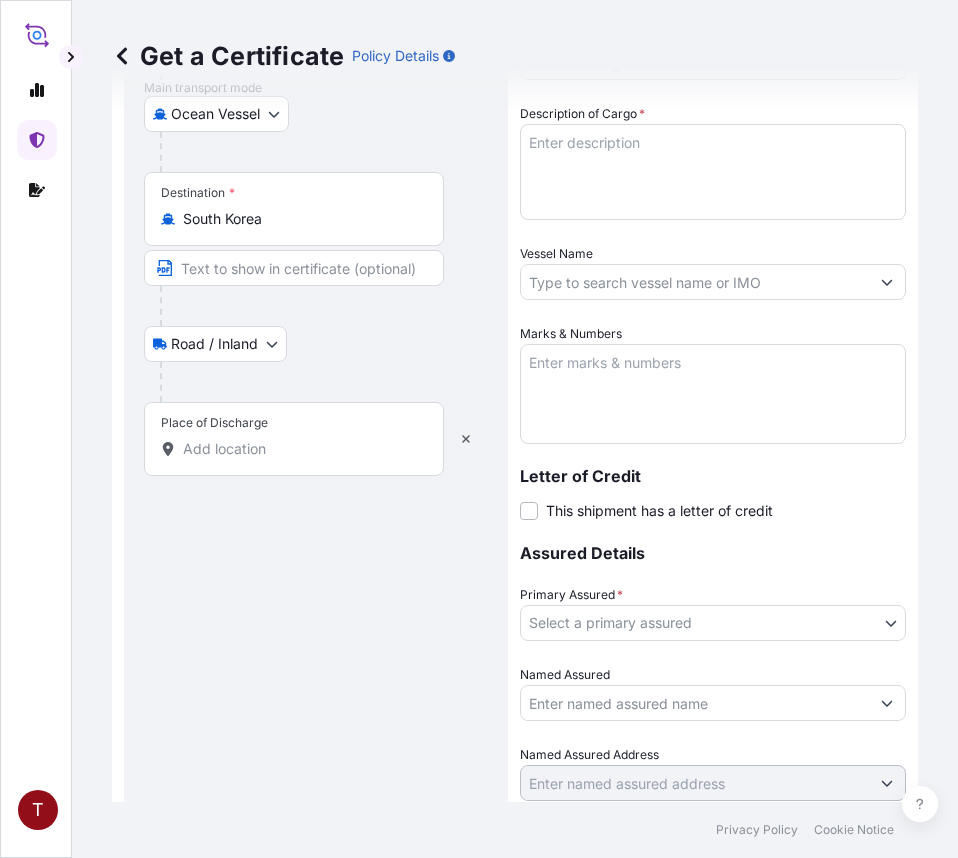 click on "Place of Discharge" at bounding box center [301, 449] 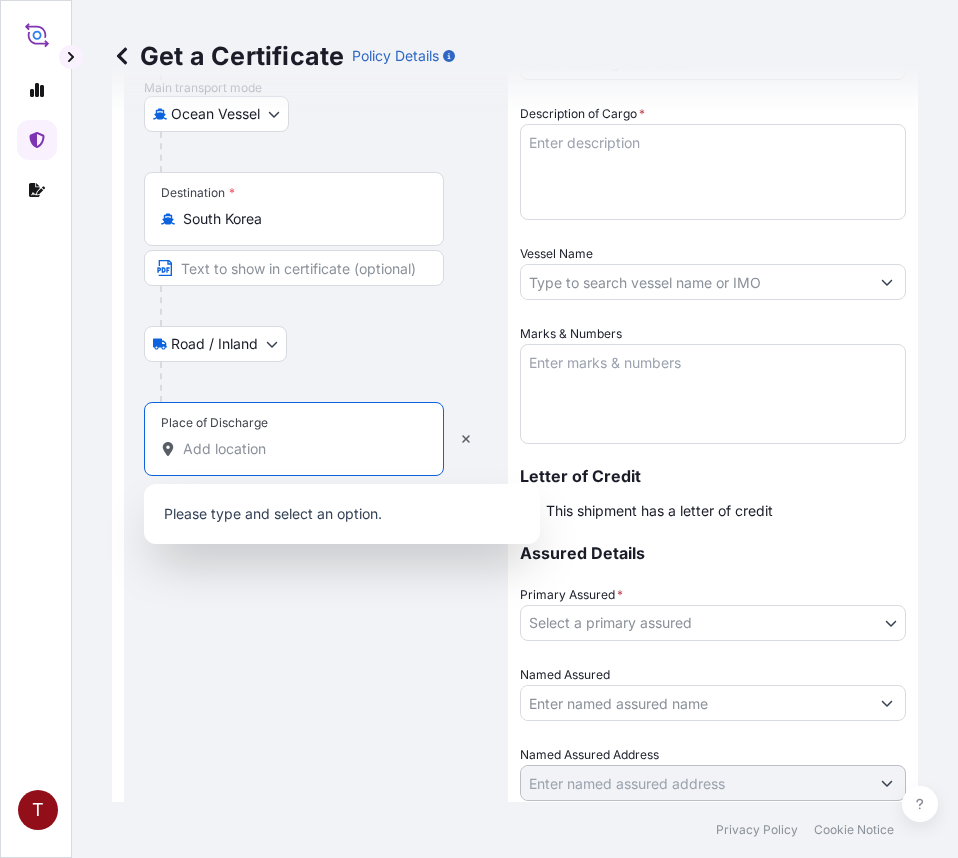 paste on "BUSAN, SOUTH KOREA" 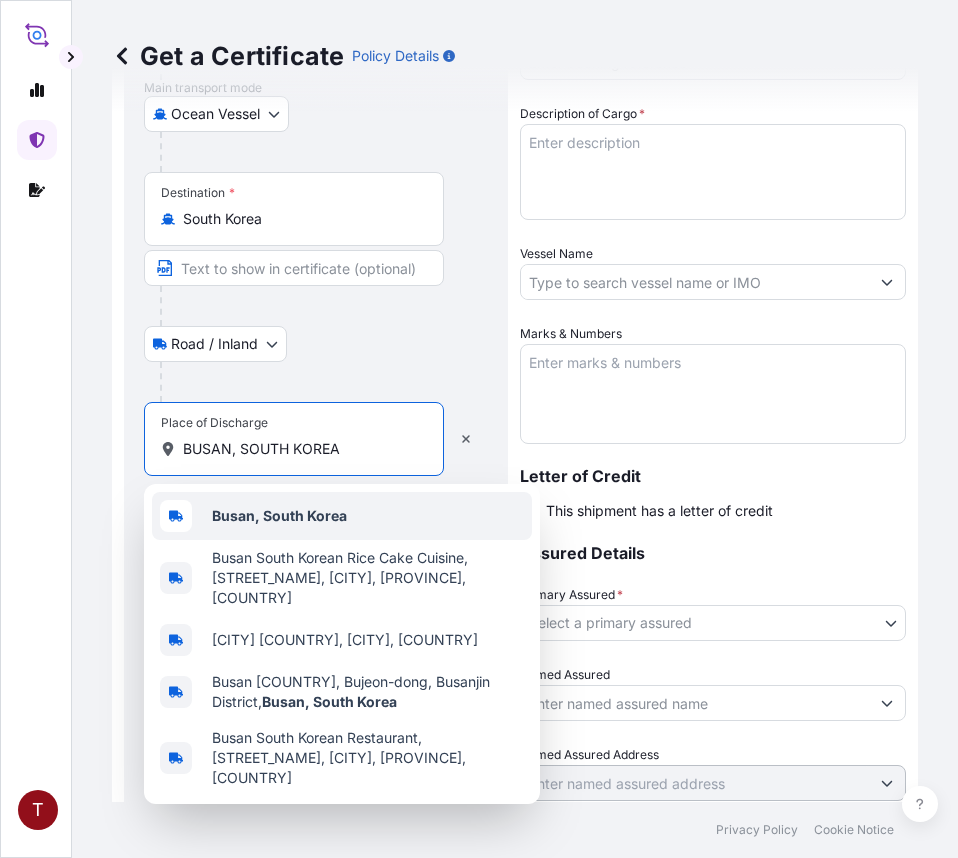 click on "Busan, South Korea" at bounding box center [279, 516] 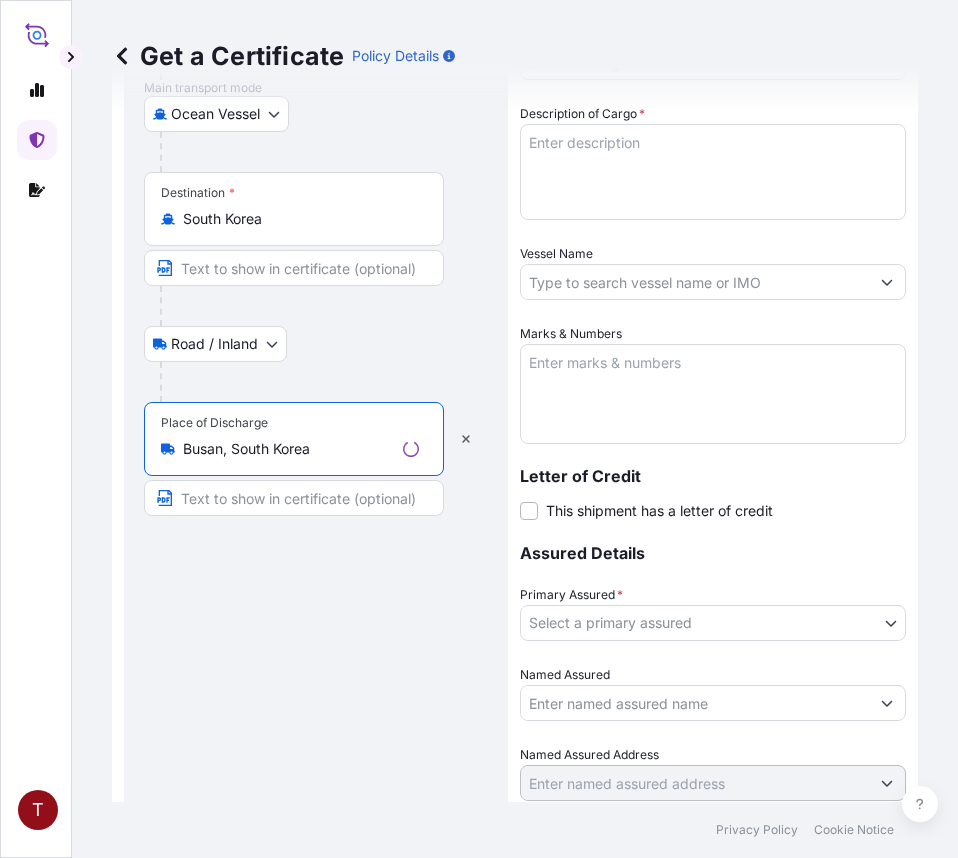 scroll, scrollTop: 0, scrollLeft: 0, axis: both 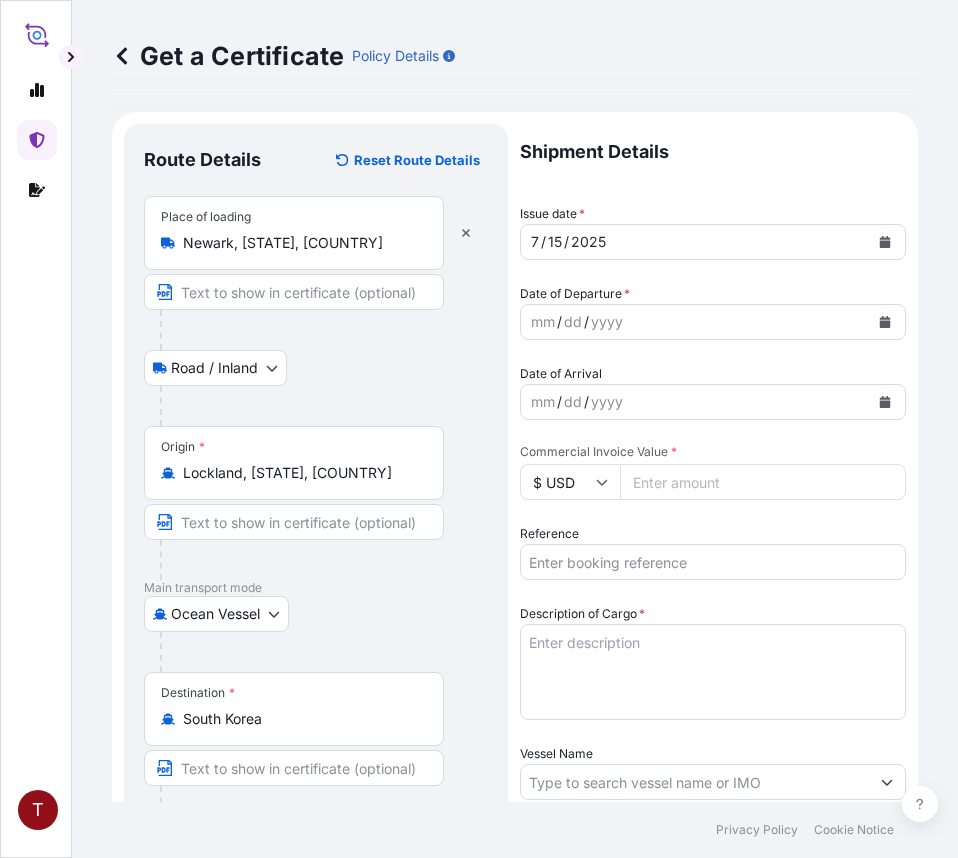 type on "Busan, South Korea" 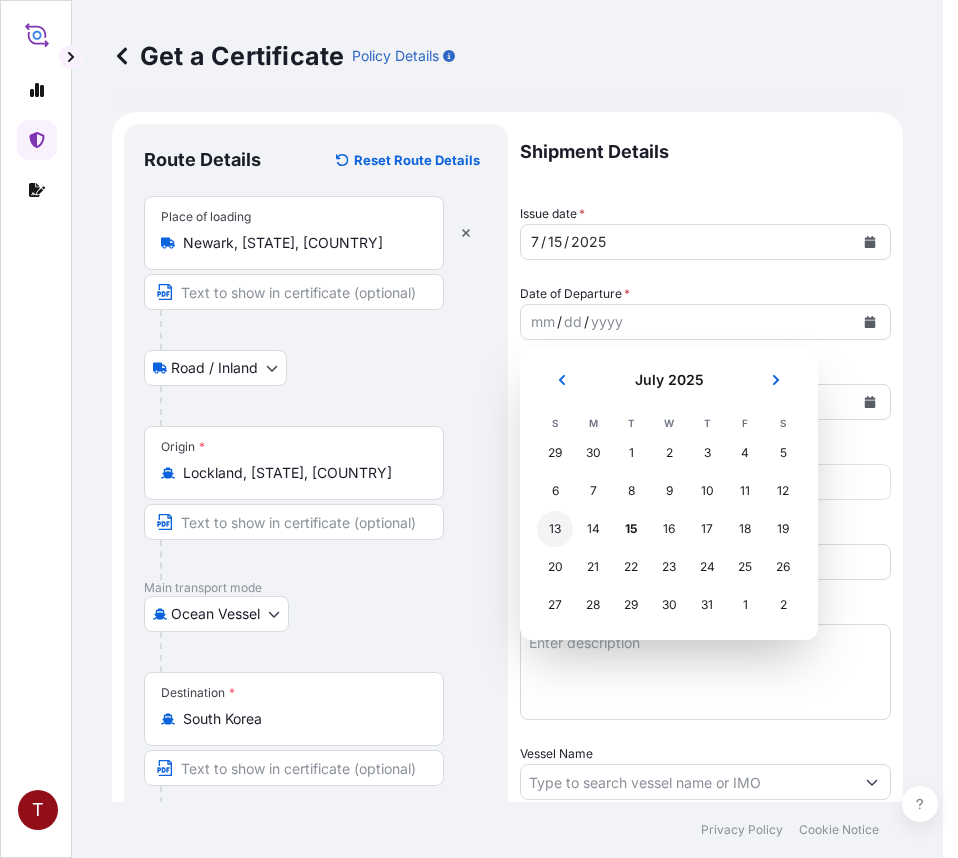 click on "13" at bounding box center (555, 529) 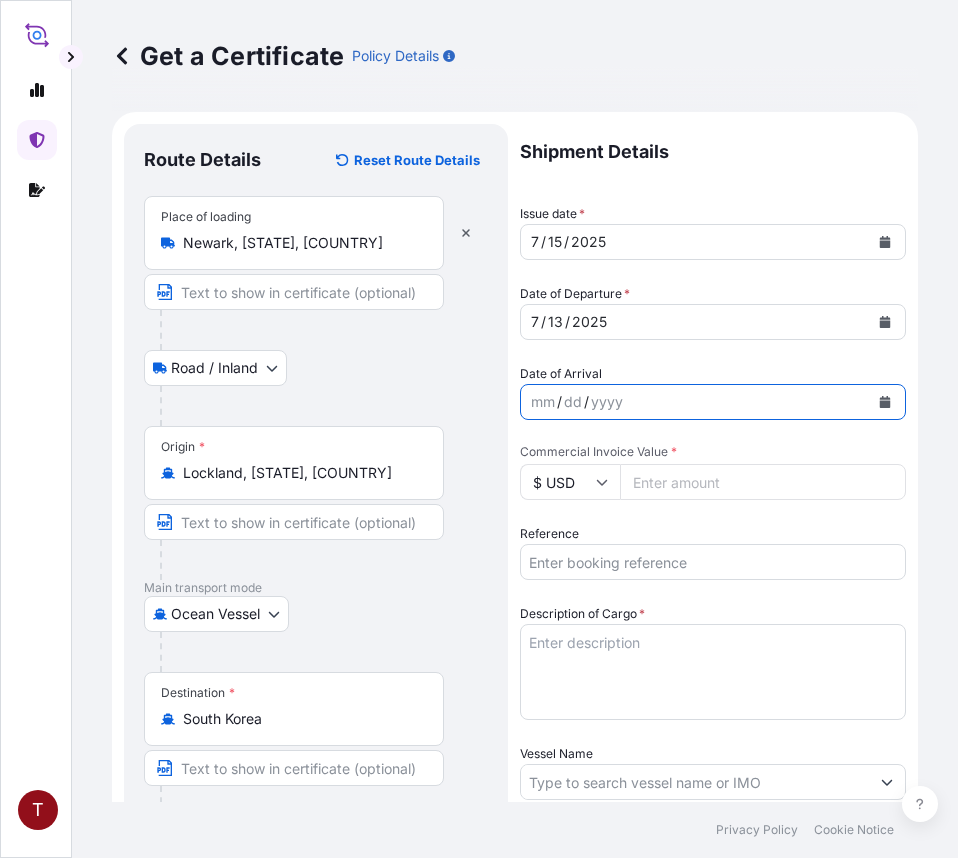click 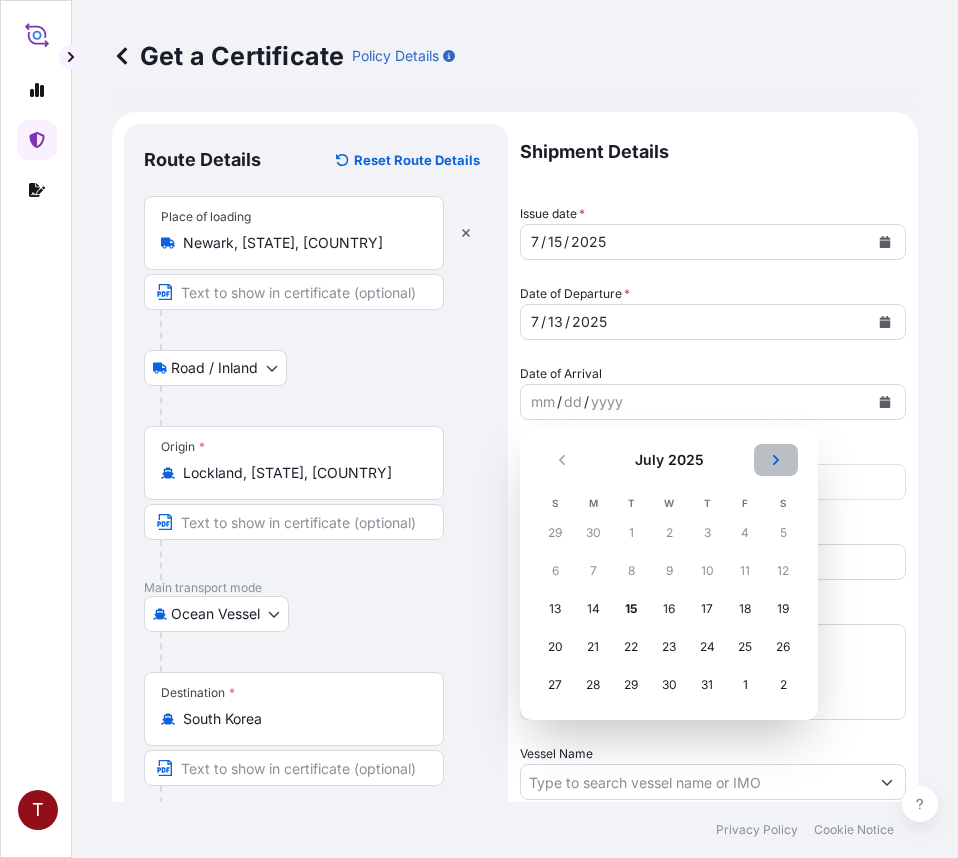 click at bounding box center (776, 460) 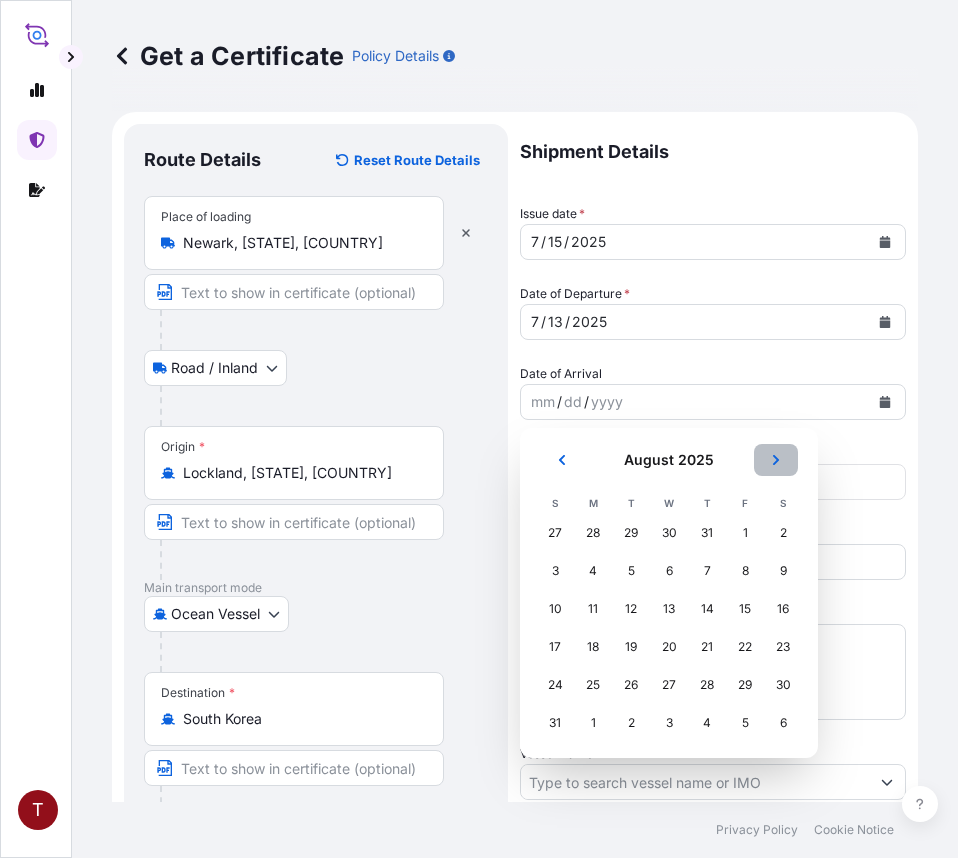 click 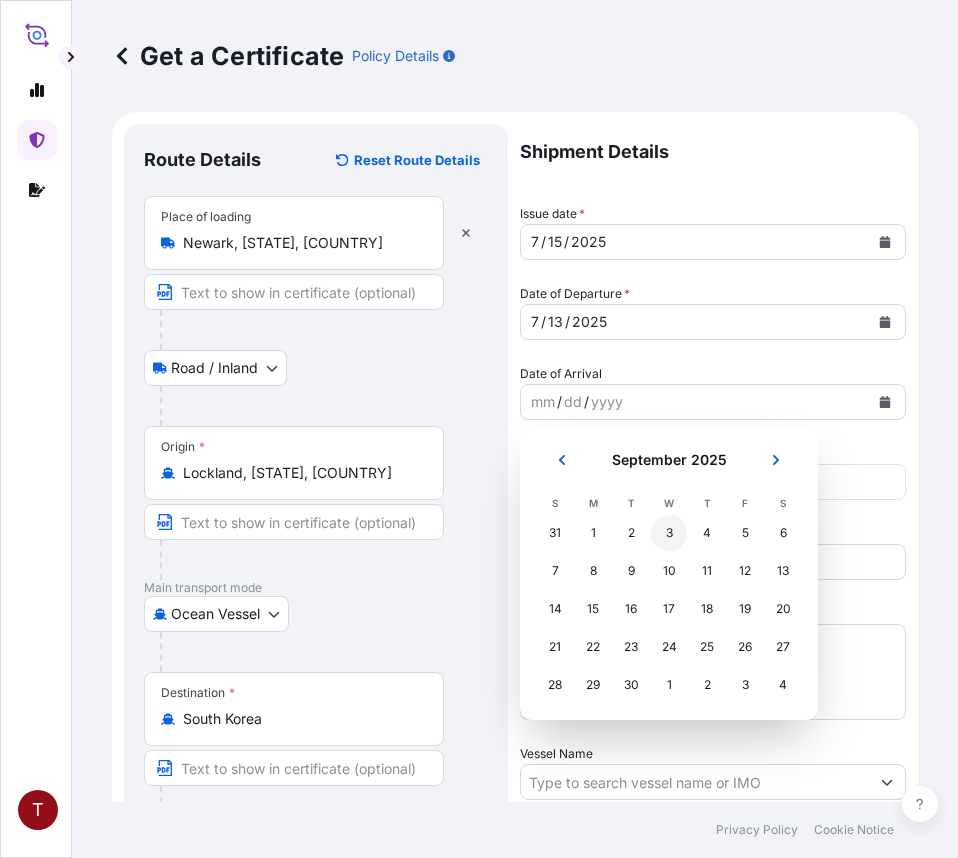 click on "3" at bounding box center (669, 533) 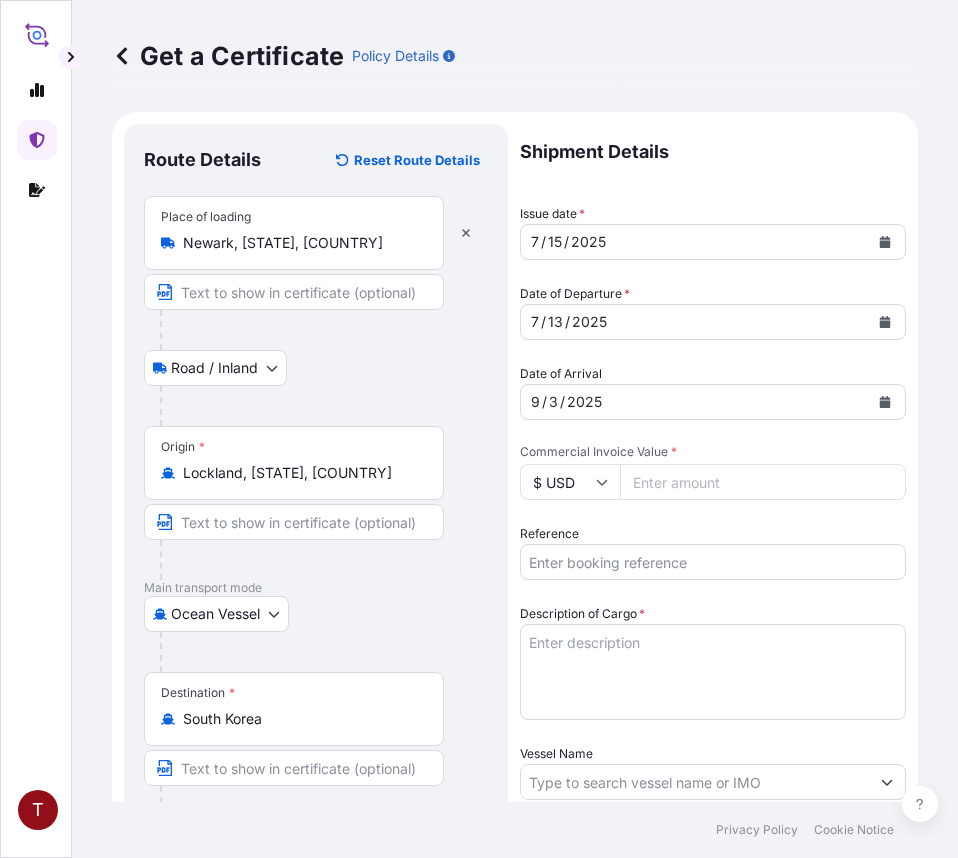 click on "Commercial Invoice Value    *" at bounding box center [763, 482] 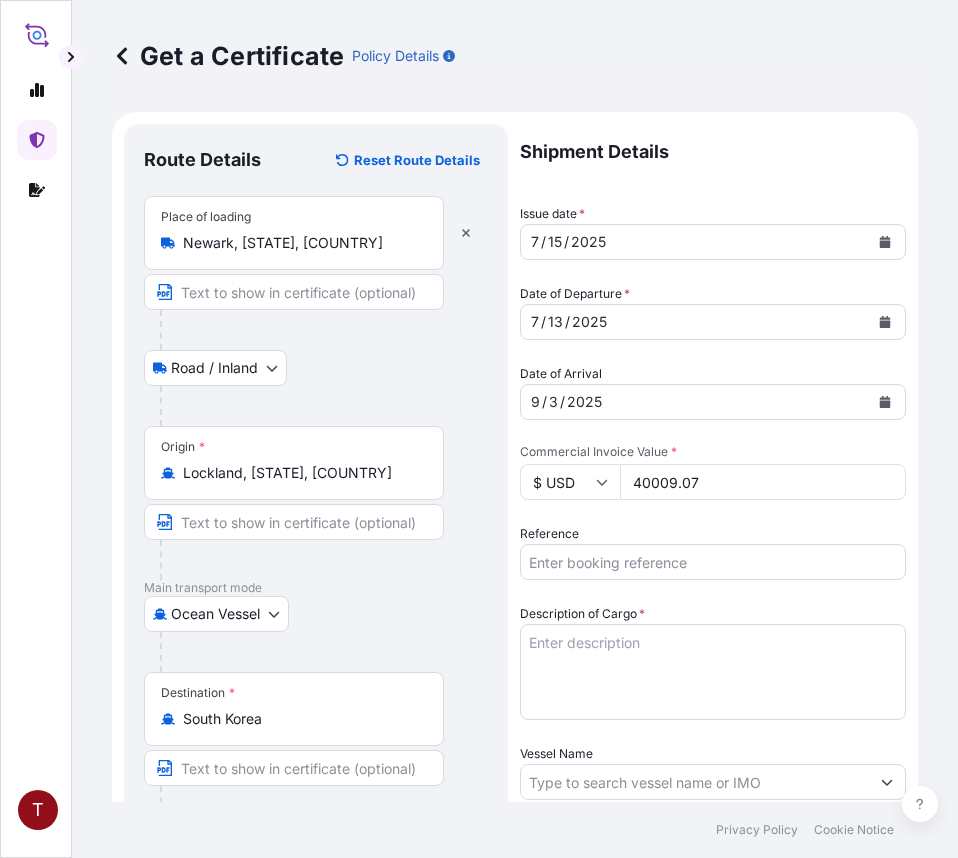 type on "40009.07" 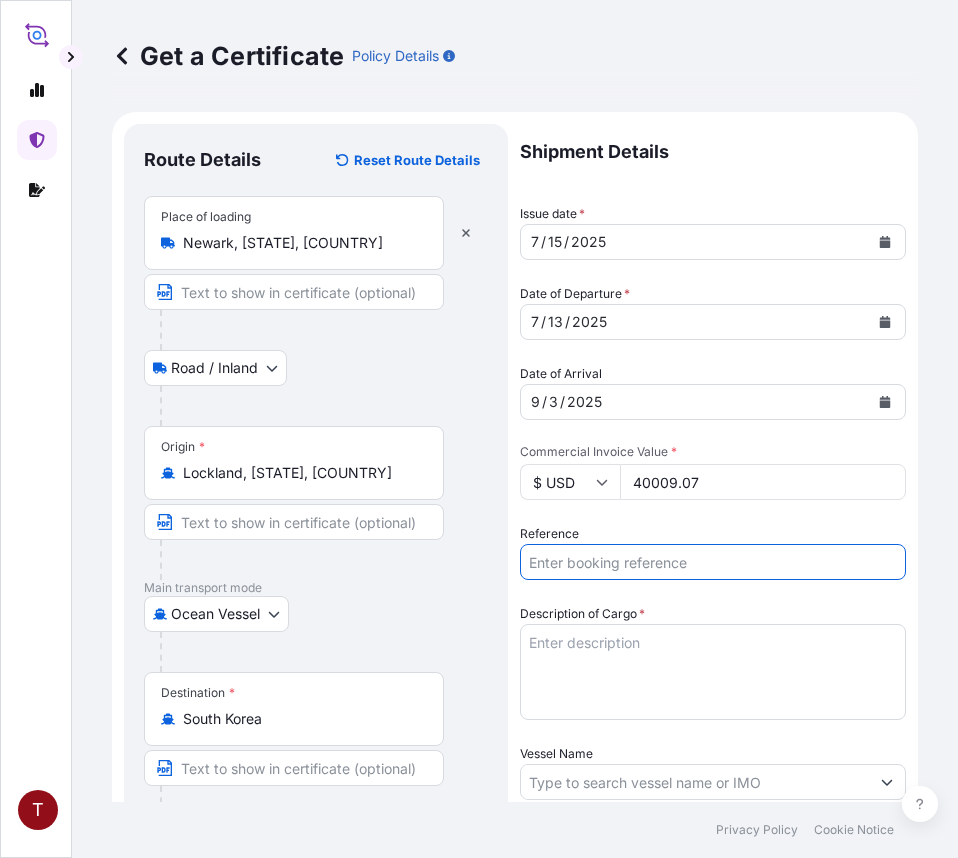 click on "Reference" at bounding box center (713, 562) 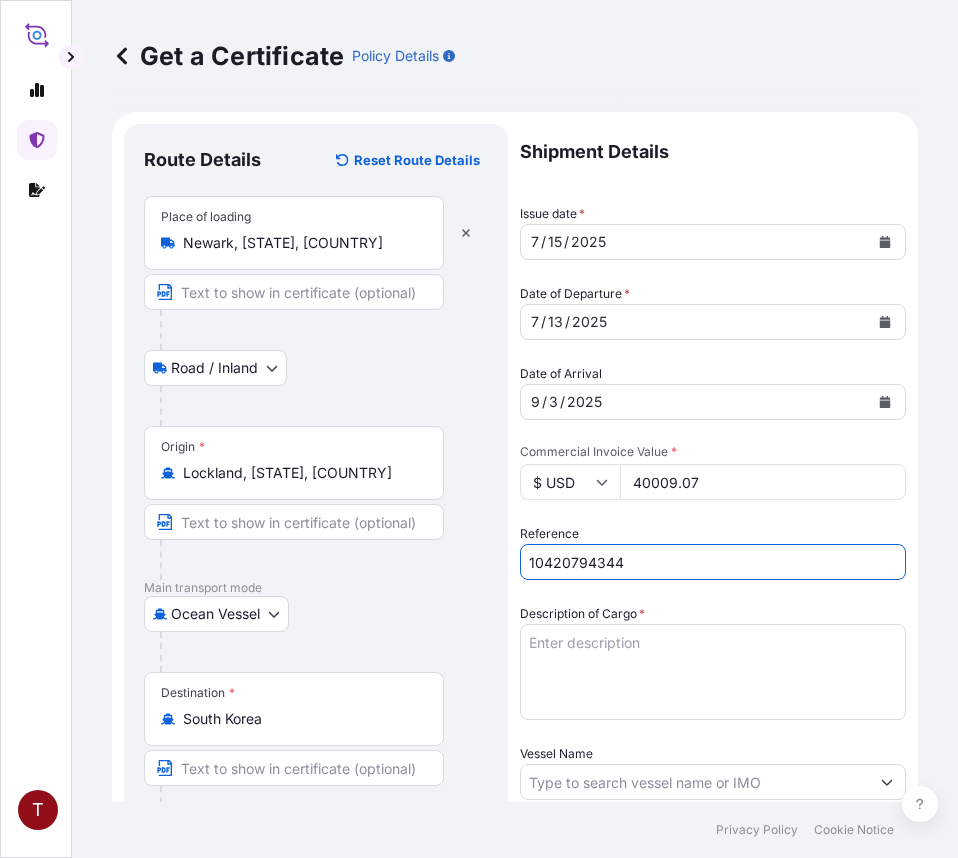 scroll, scrollTop: 400, scrollLeft: 0, axis: vertical 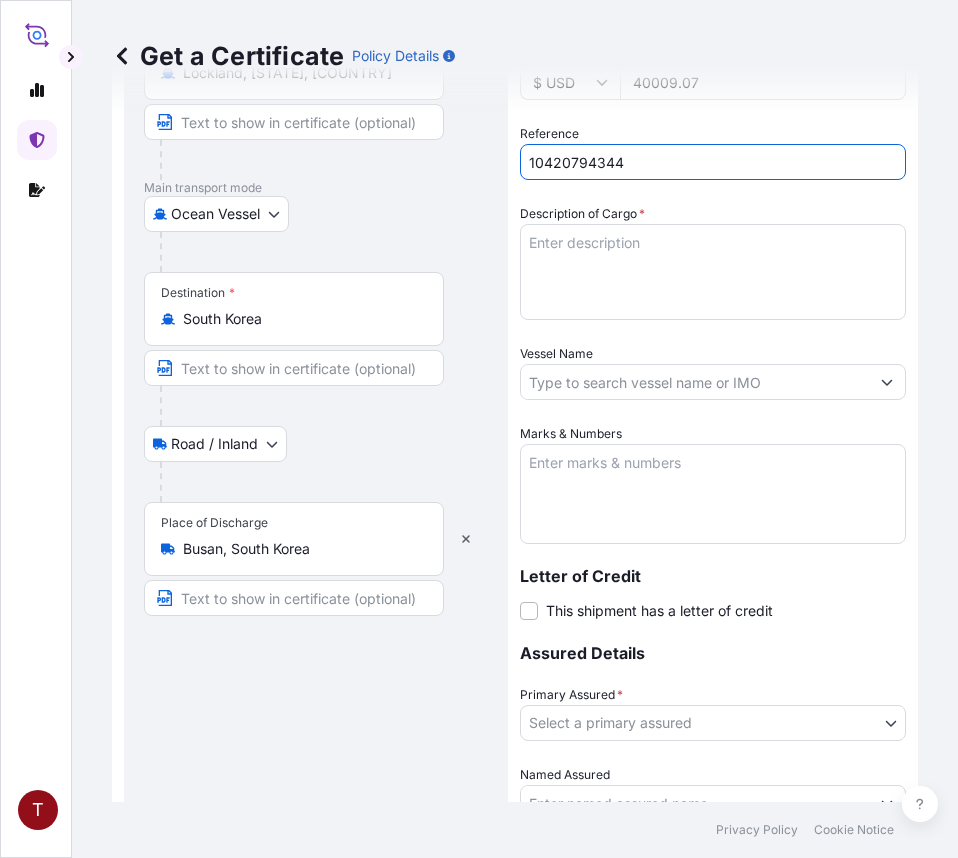 type on "10420794344" 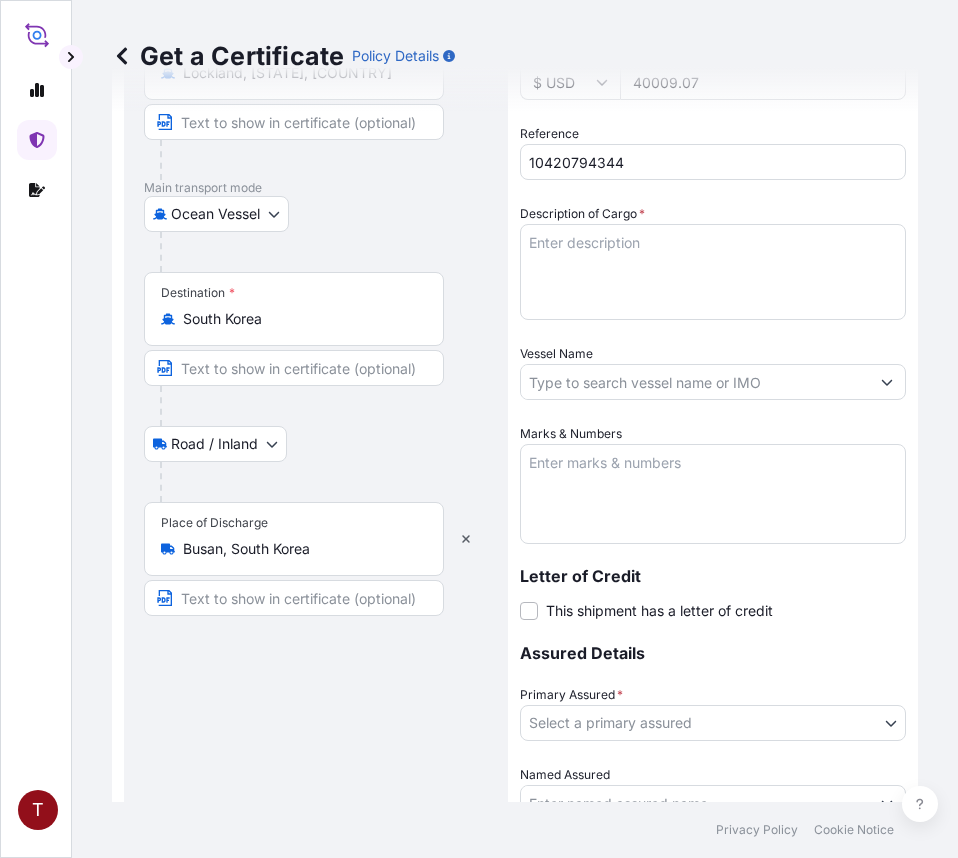 click on "Description of Cargo *" at bounding box center [713, 272] 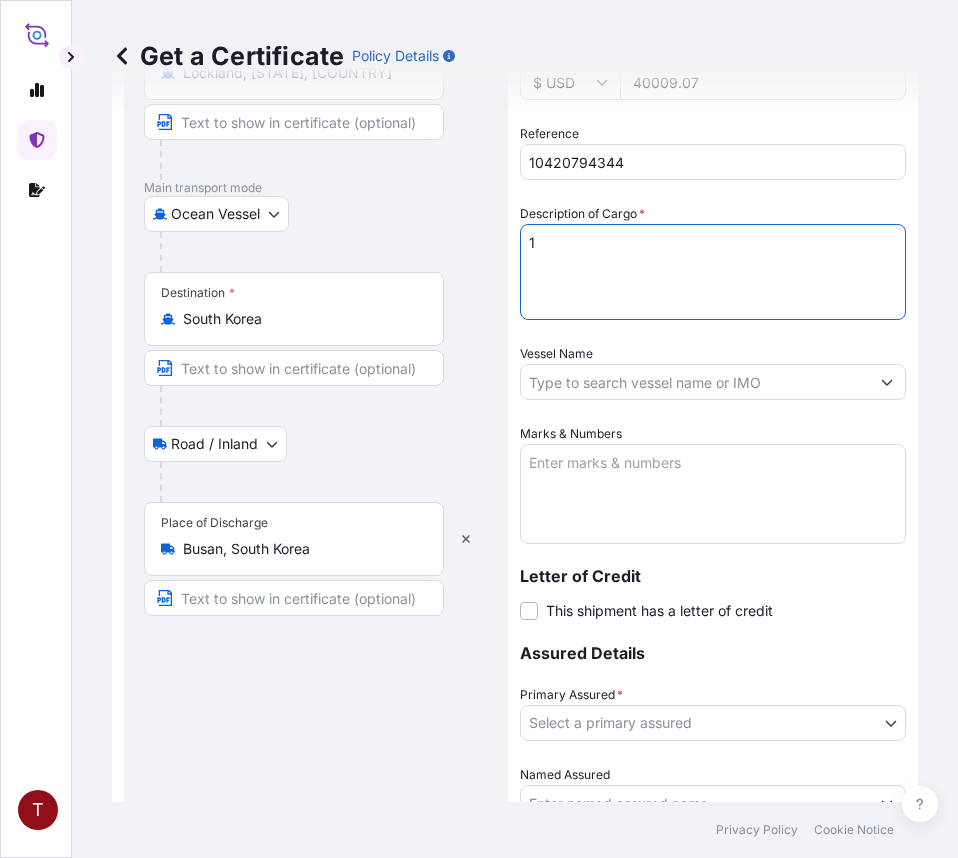 paste on "BULK UNPACKED LOADED INTO
1 20FT ISOTANK - DANGEROUS LIQUIDS
CALFAX DB-45" 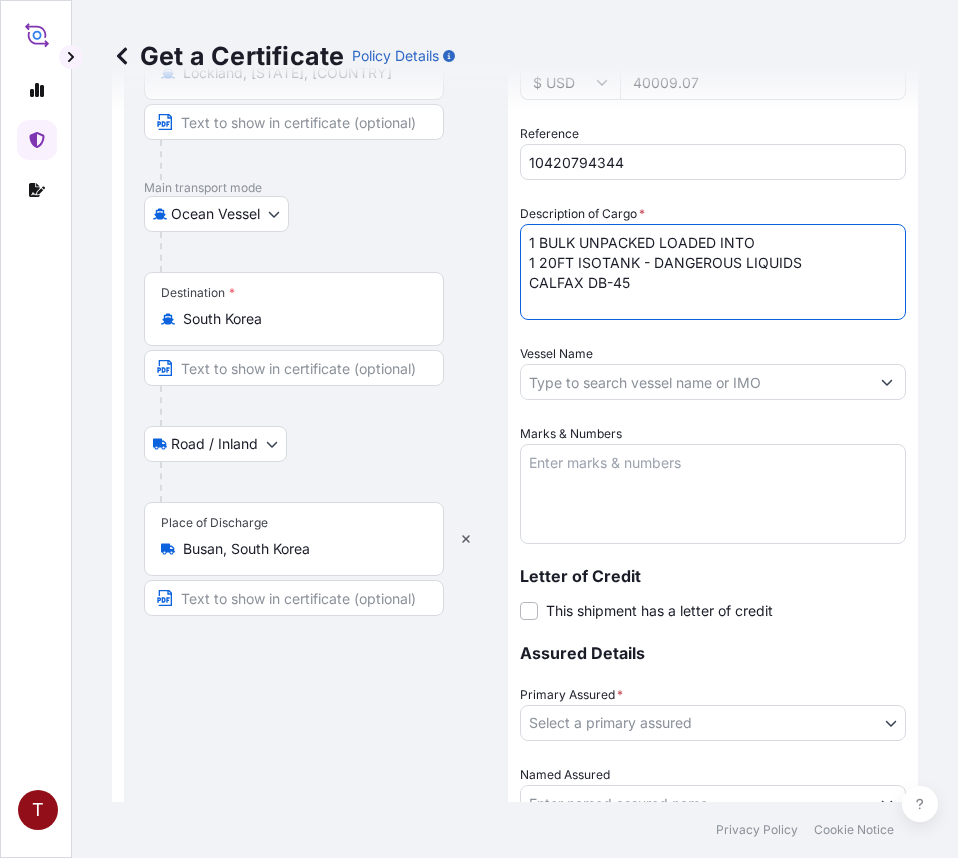 type on "1 BULK UNPACKED LOADED INTO
1 20FT ISOTANK - DANGEROUS LIQUIDS
CALFAX DB-45" 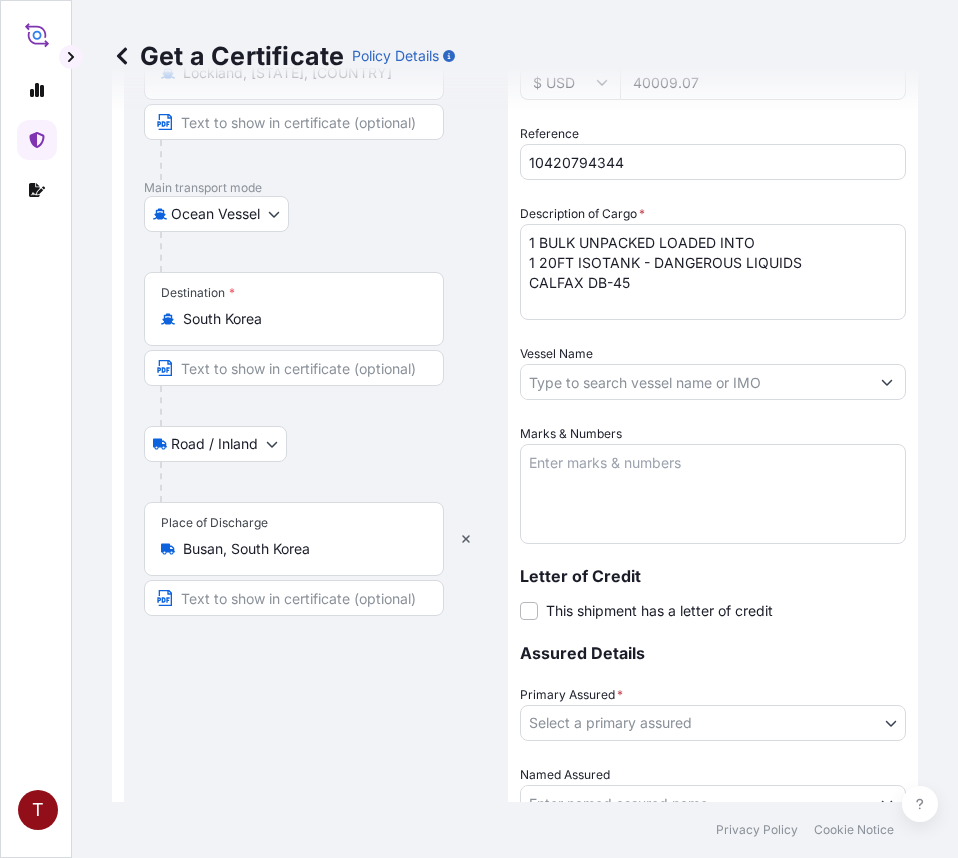 click on "Vessel Name" at bounding box center [695, 382] 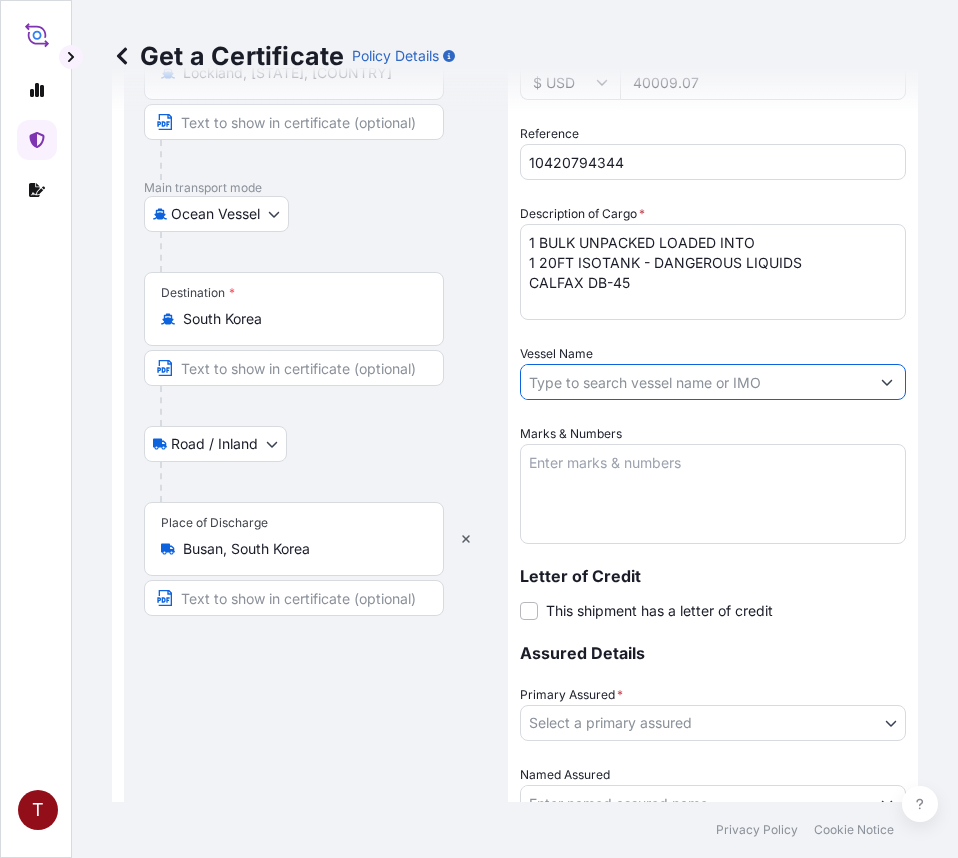 paste on "NAVIOS CONSTELLATION 529W" 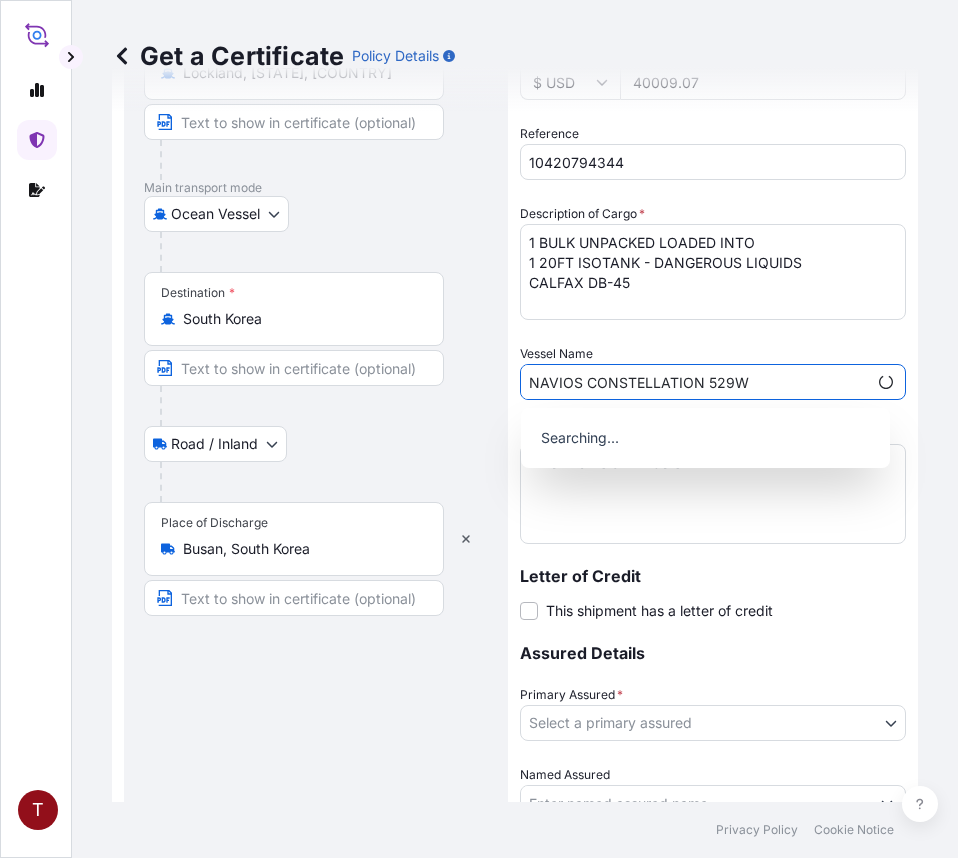type on "NAVIOS CONSTELLATION 529W" 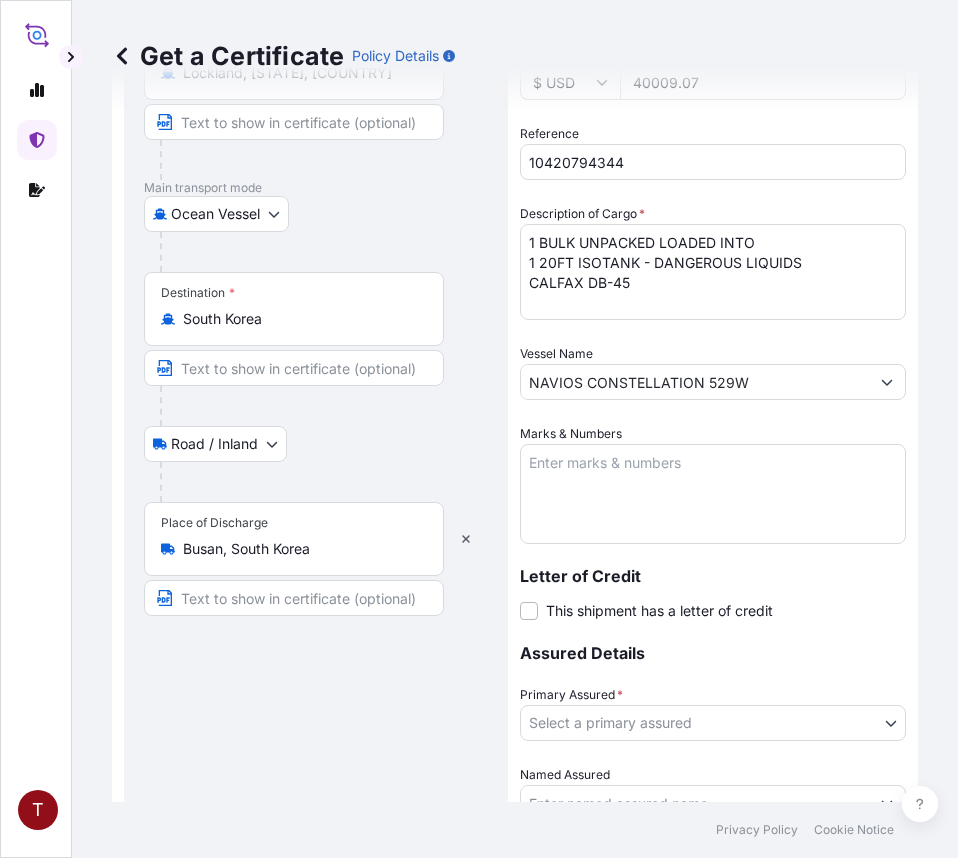 click on "Marks & Numbers" at bounding box center [713, 494] 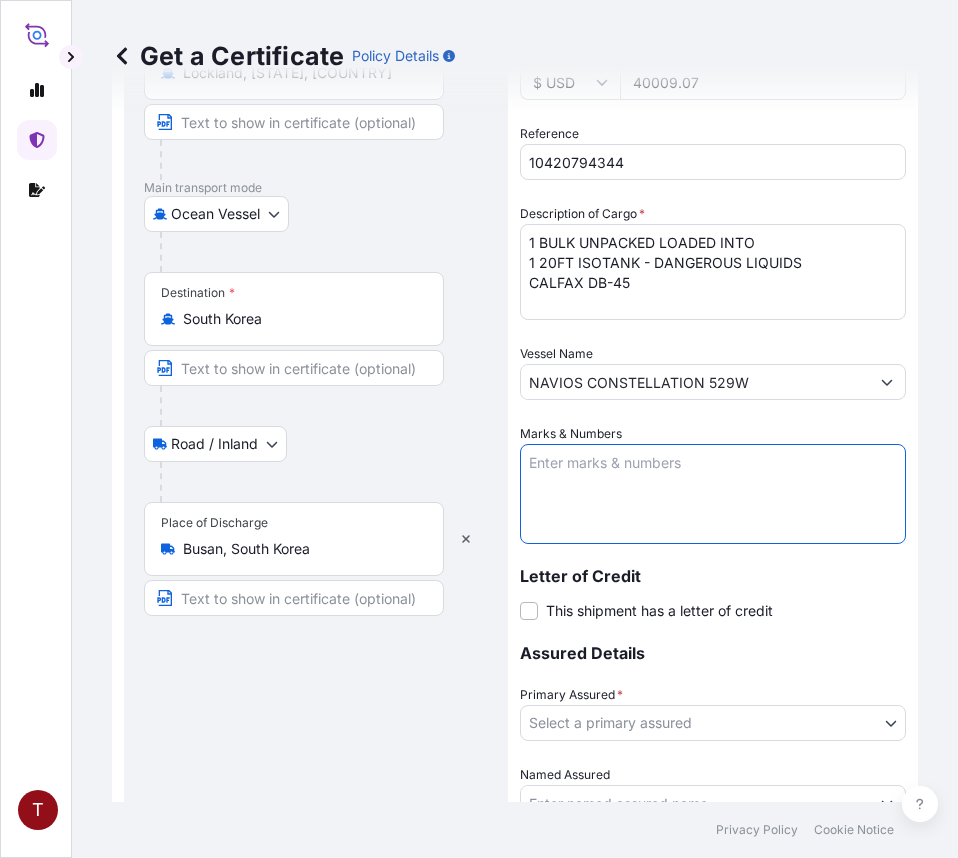 paste on "[NUMBER]
[NUMBER]
[NUMBER]
HRP25-078A" 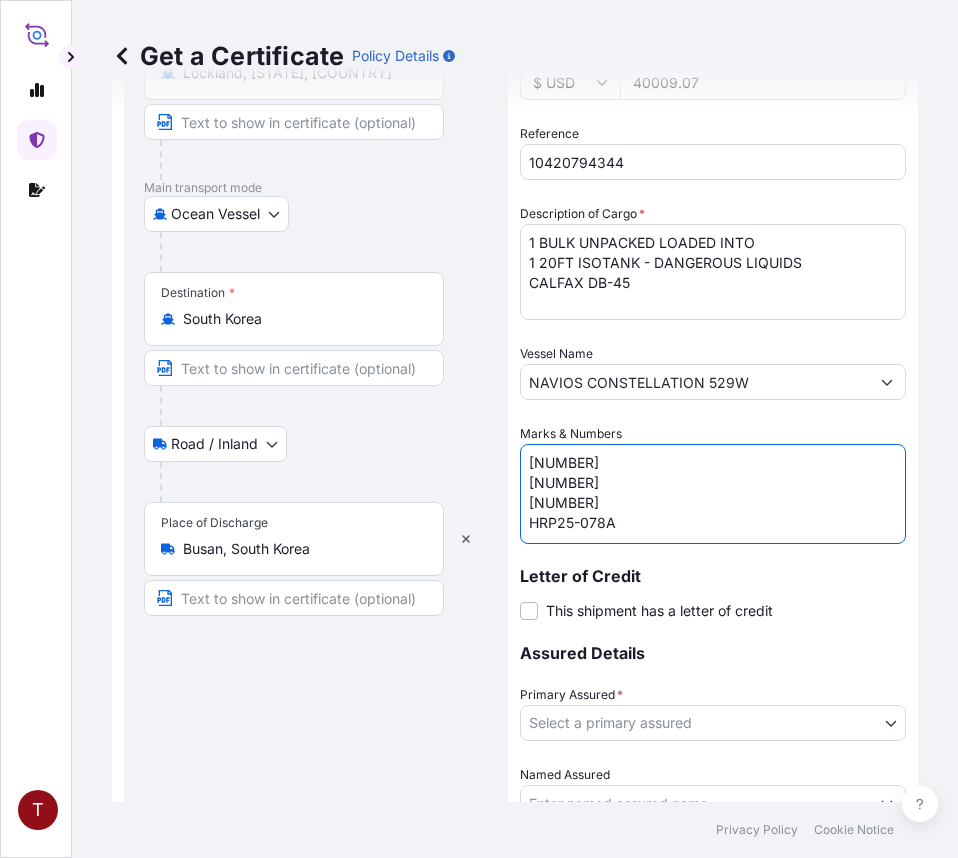 scroll, scrollTop: 8, scrollLeft: 0, axis: vertical 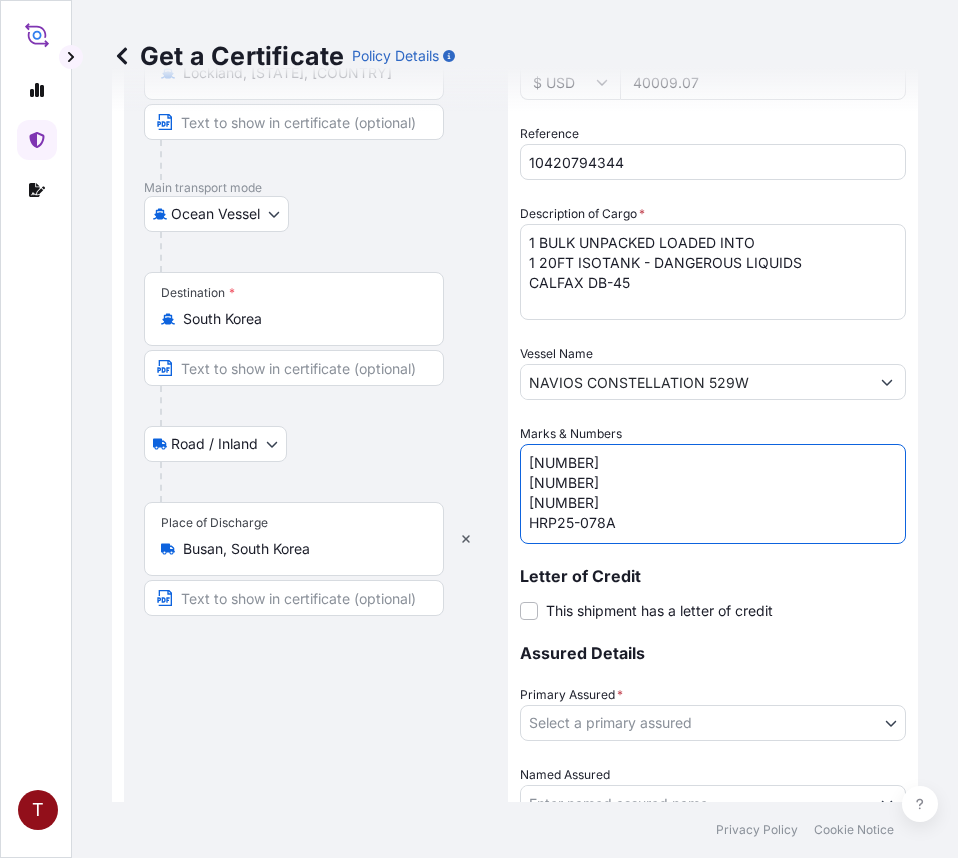 click on "[NUMBER]
[NUMBER]
[NUMBER]
HRP25-078A" at bounding box center [713, 494] 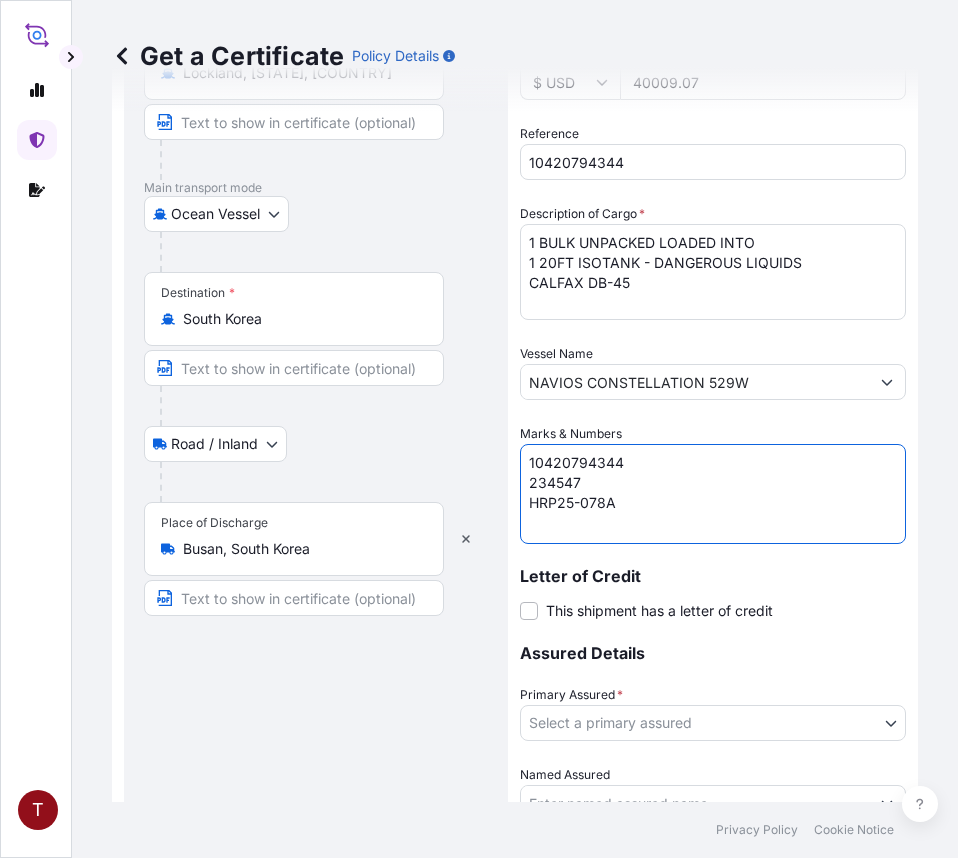 scroll, scrollTop: 0, scrollLeft: 0, axis: both 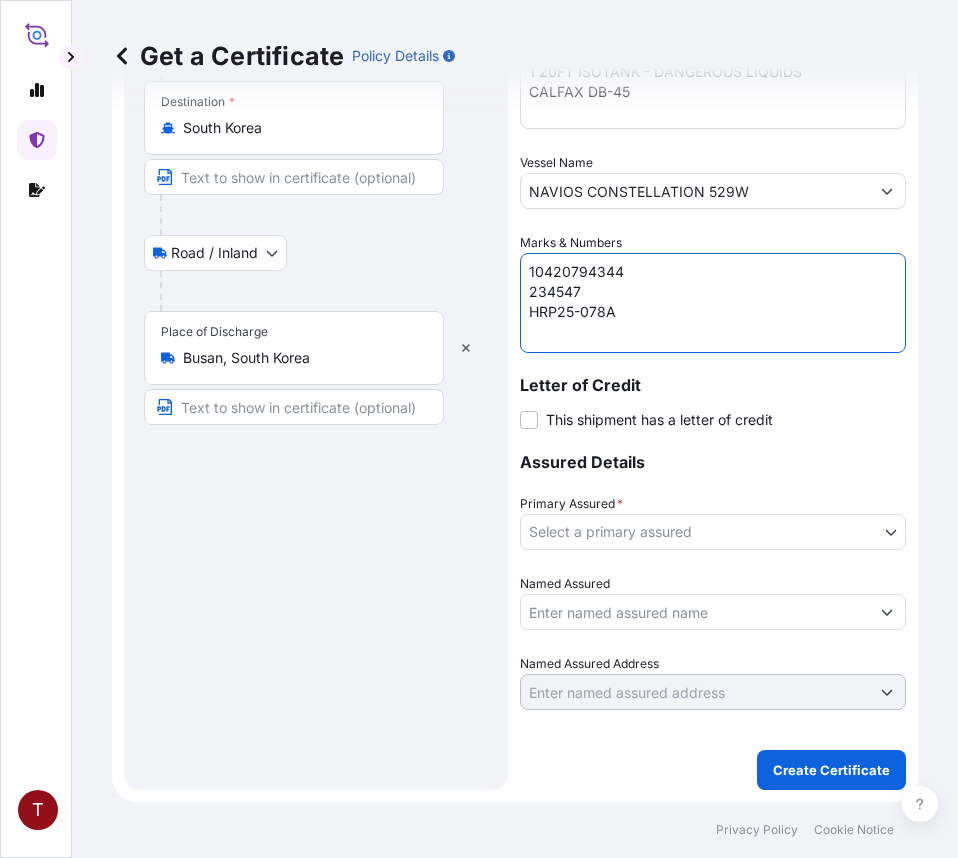 type on "10420794344
234547
HRP25-078A" 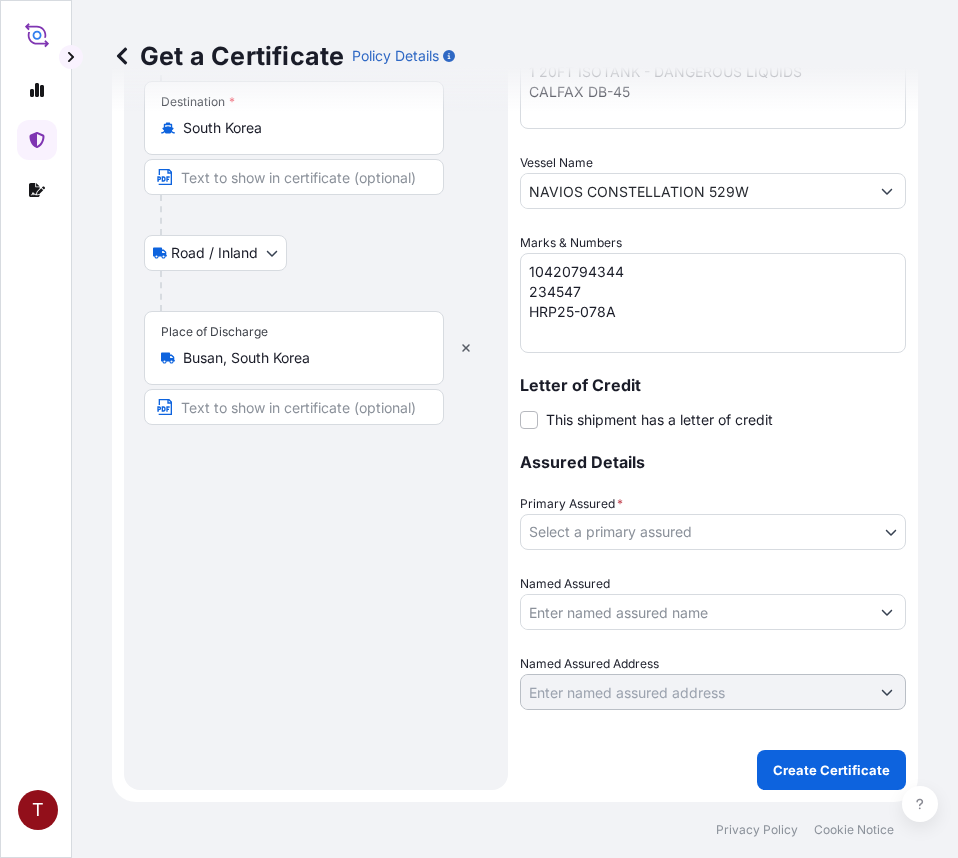 click on "T Get a Certificate Policy Details Route Details Reset Route Details Place of loading Newark, [STATE], [COUNTRY] Road / Inland Road / Inland Origin * Lockland, [STATE], [COUNTRY] Main transport mode Ocean Vessel Air Road Ocean Vessel Destination * South Korea Road / Inland Road / Inland Place of Discharge Busan, South Korea Shipment Details Issue date * 7 / 15 / 2025 Date of Departure * 7 / 13 / 2025 Date of Arrival 9 / 3 / 2025 Commodity Surfactants or related materials Packing Category Commercial Invoice Value    * $ USD 40009.07 Reference 10420794344 Description of Cargo * 1 BULK UNPACKED LOADED INTO
1 20FT ISOTANK - DANGEROUS LIQUIDS
CALFAX DB-45 Vessel Name NAVIOS CONSTELLATION 529W Marks & Numbers 10420794344
234547
HRP25-078A Letter of Credit This shipment has a letter of credit Letter of credit * Letter of credit may not exceed 12000 characters Assured Details Primary Assured * Select a primary assured Pilot Chemical Corporation Named Assured Named Assured Address Create Certificate Privacy Policy Cookie Notice" at bounding box center [479, 429] 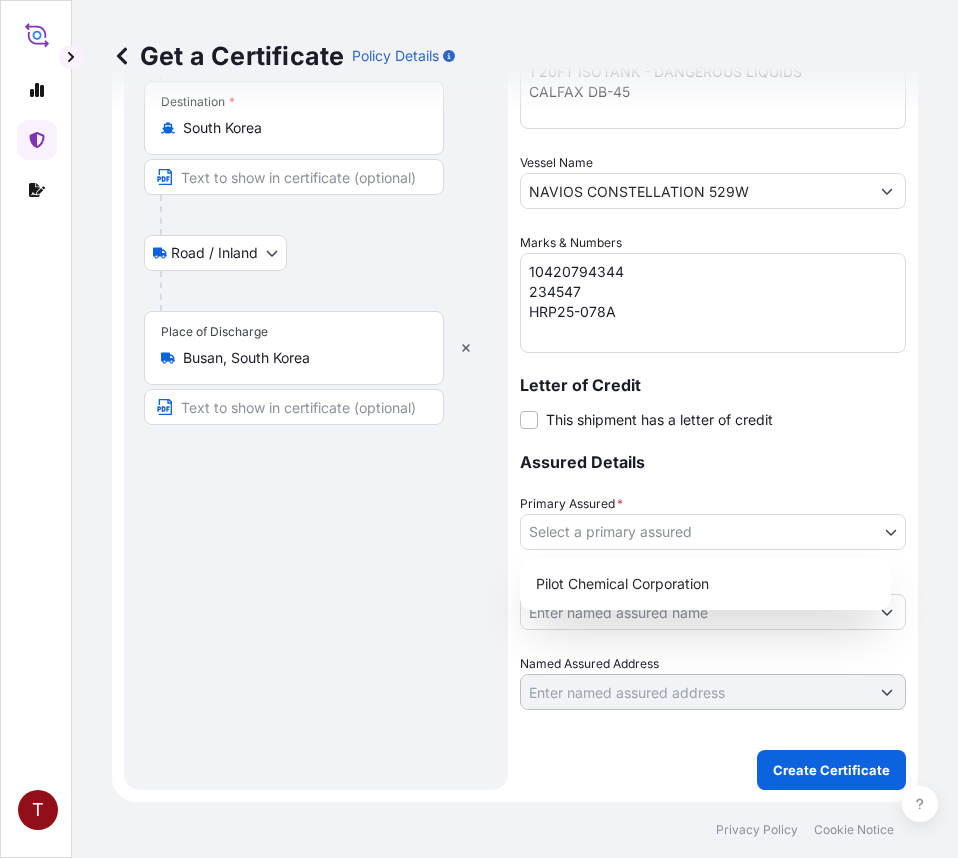 click on "Pilot Chemical Corporation" at bounding box center (705, 584) 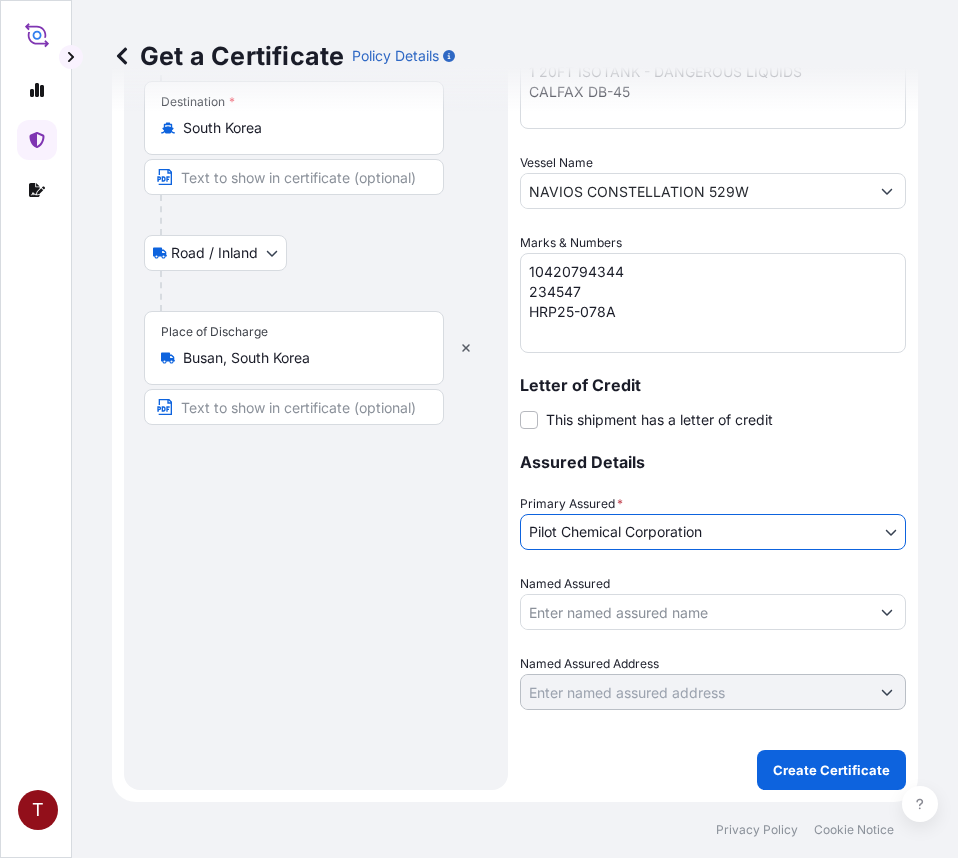 click on "Named Assured" at bounding box center [695, 612] 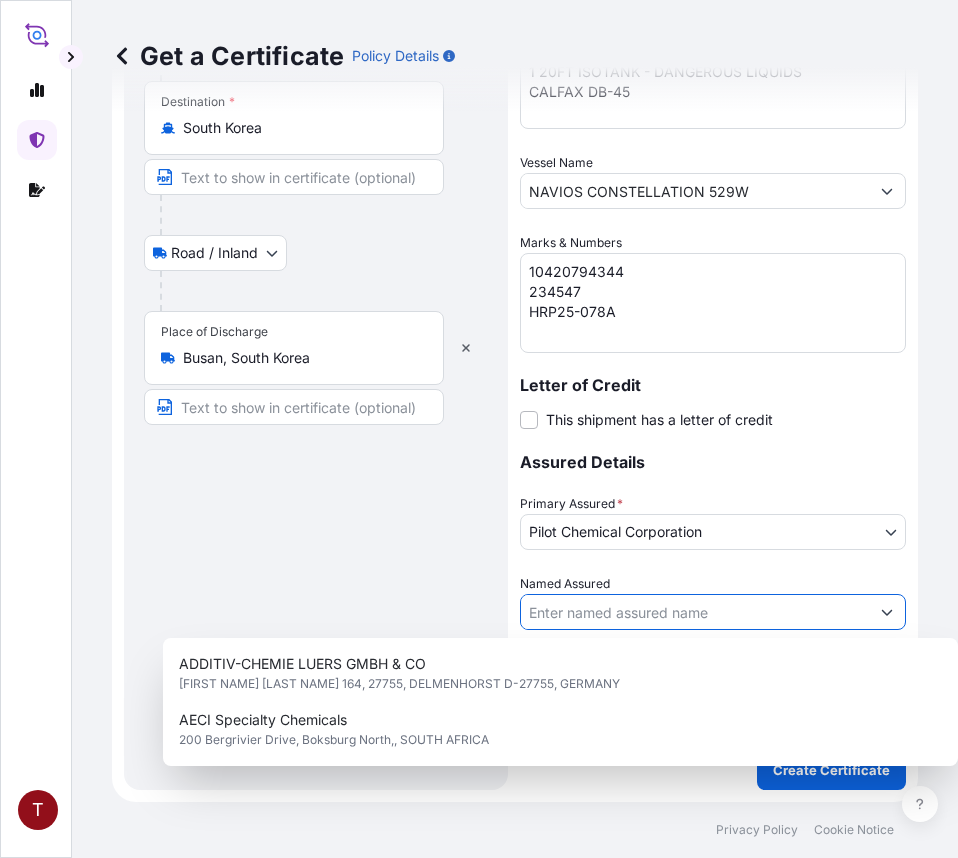paste on "HEERAE CORP. 15F, DONGHEE BLDG 302, GANGNAM-DAERO GANGNAM-GU SEOUL , KR 06253 SOUTH KOREA" 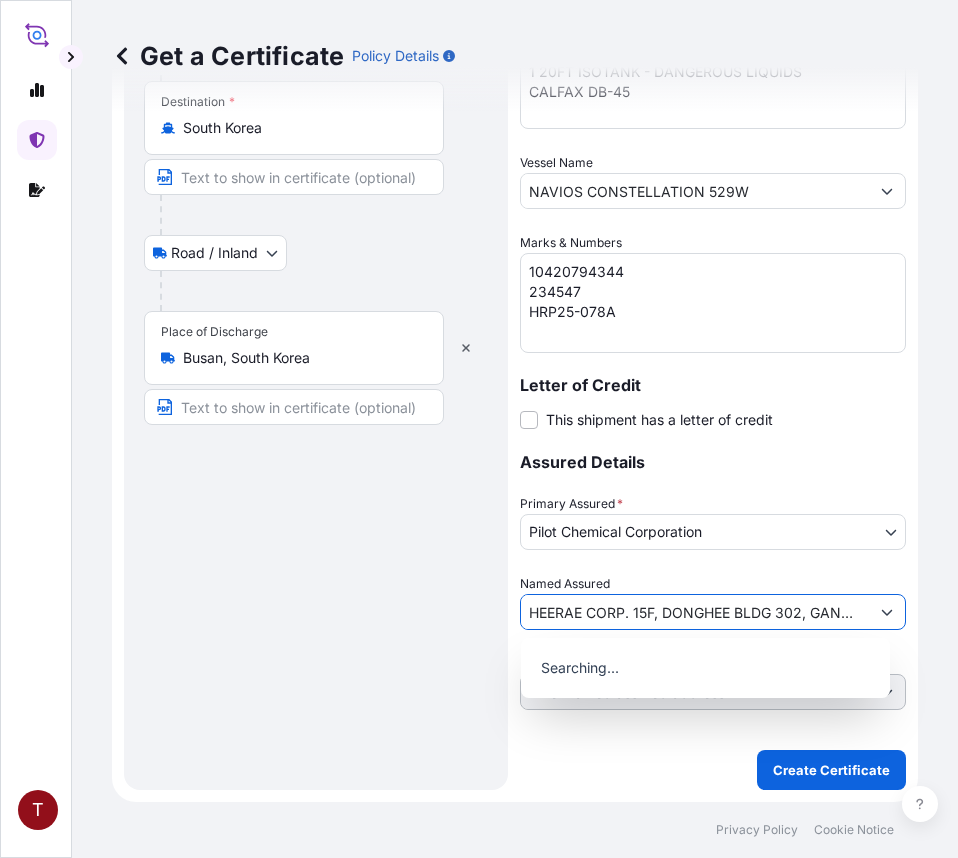 scroll, scrollTop: 0, scrollLeft: 430, axis: horizontal 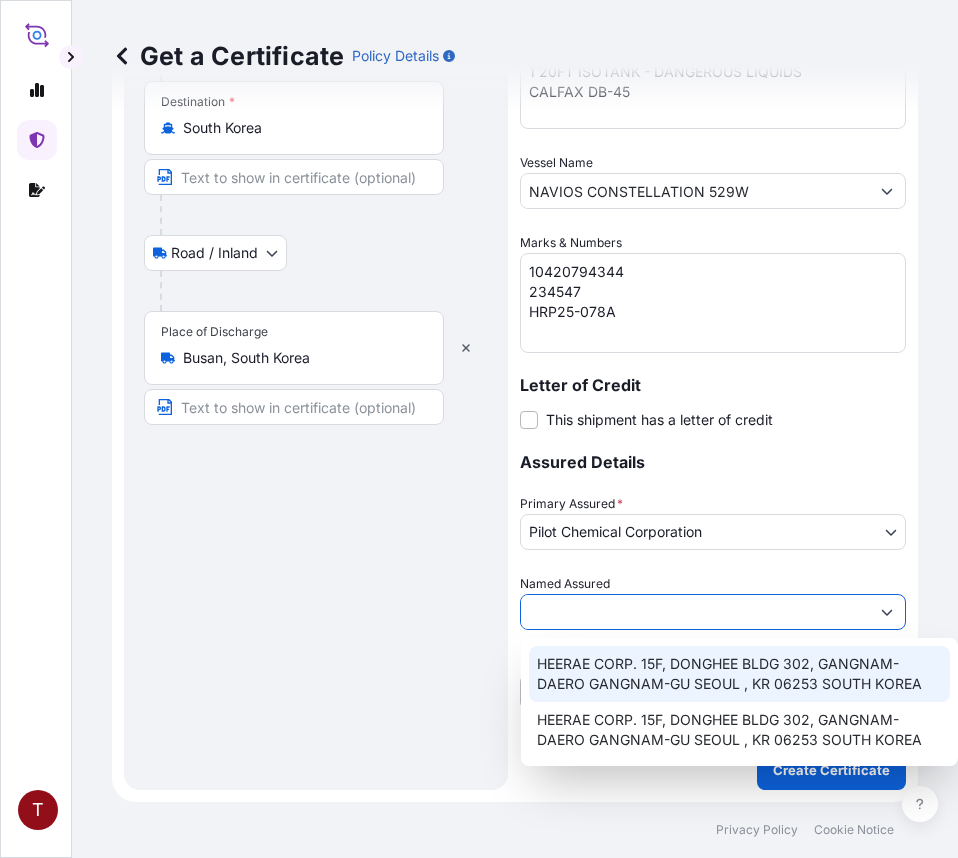 click on "HEERAE CORP. 15F, DONGHEE BLDG 302, GANGNAM-DAERO GANGNAM-GU SEOUL , KR 06253 SOUTH KOREA" at bounding box center (739, 674) 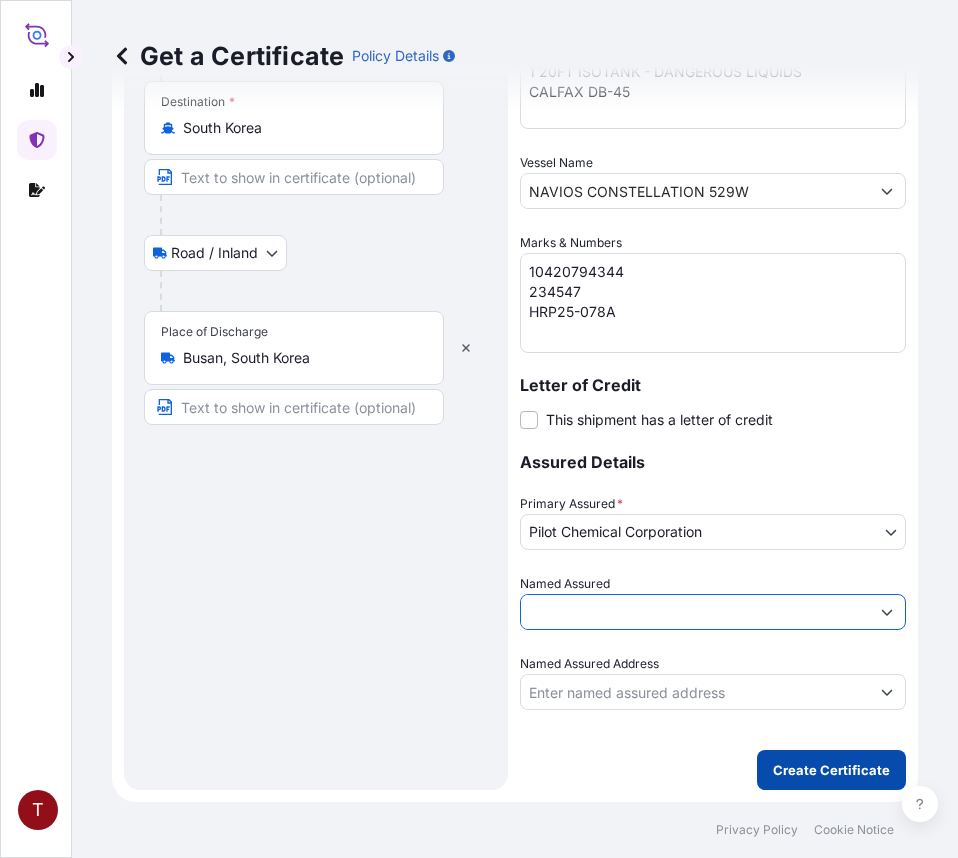 type on "HEERAE CORP. 15F, DONGHEE BLDG 302, GANGNAM-DAERO GANGNAM-GU SEOUL , KR 06253 SOUTH KOREA" 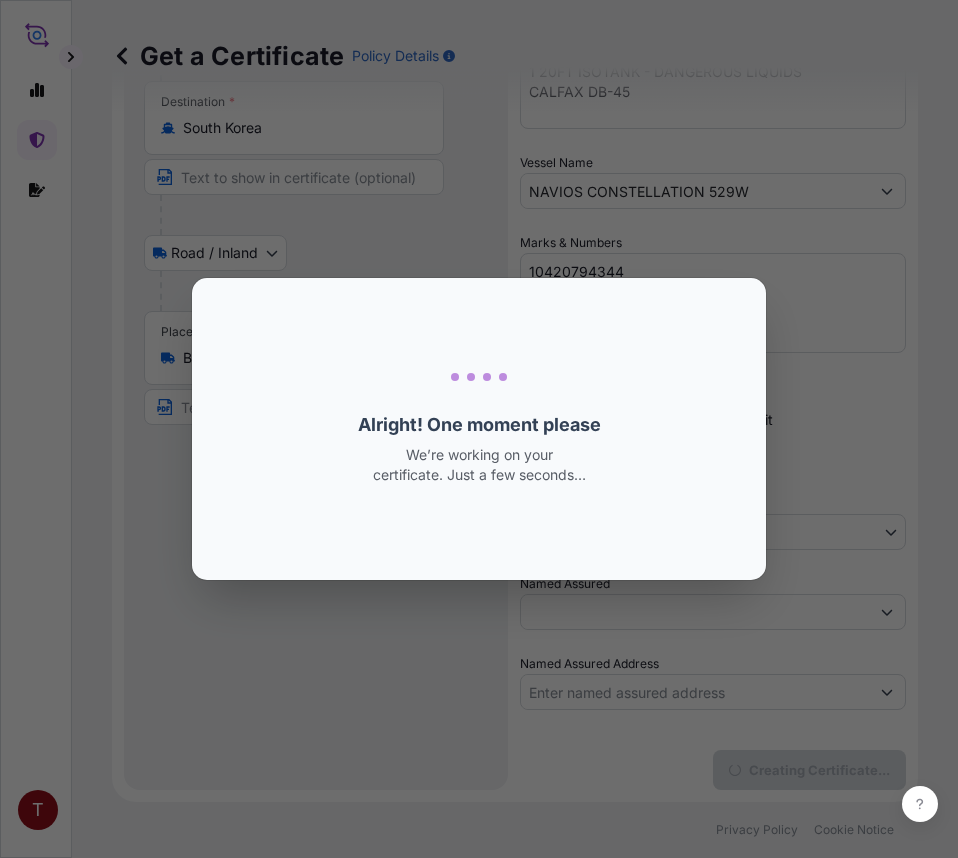 scroll, scrollTop: 0, scrollLeft: 0, axis: both 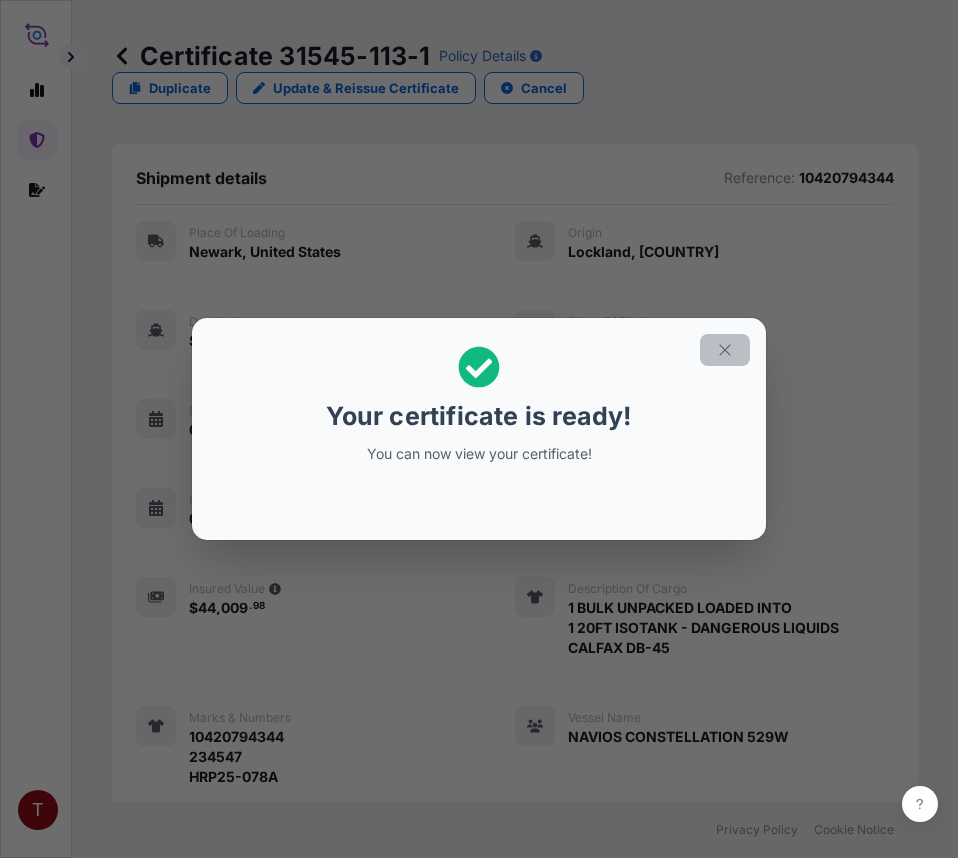 click at bounding box center (725, 350) 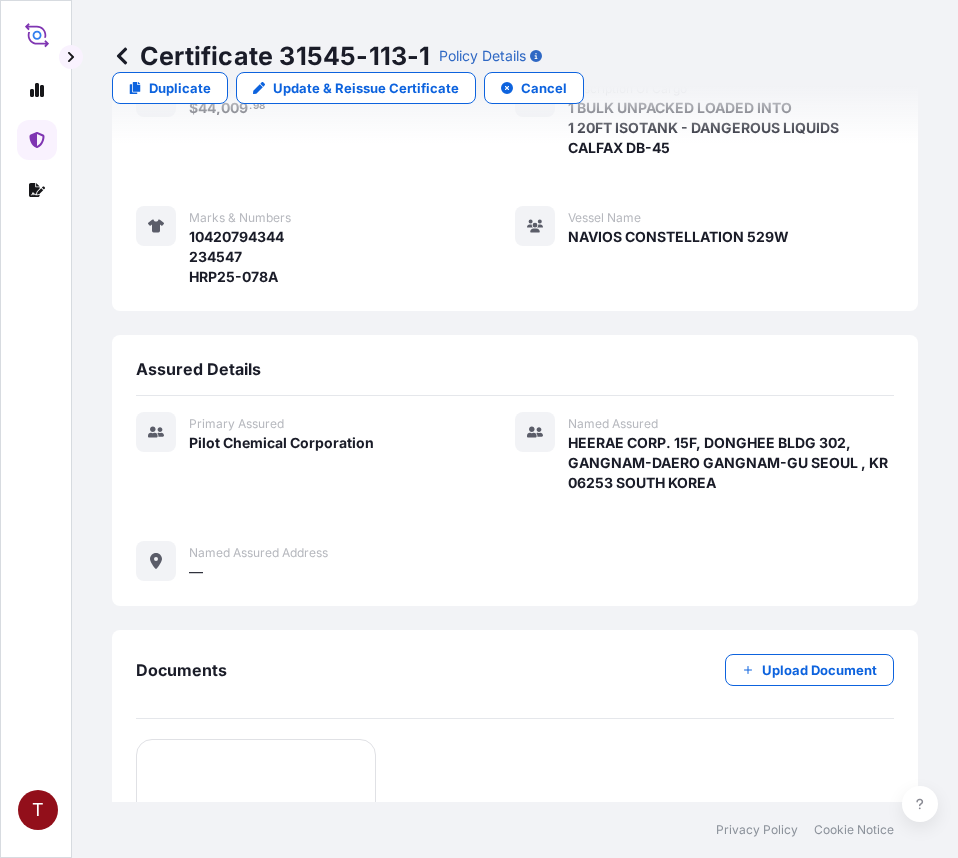 scroll, scrollTop: 826, scrollLeft: 0, axis: vertical 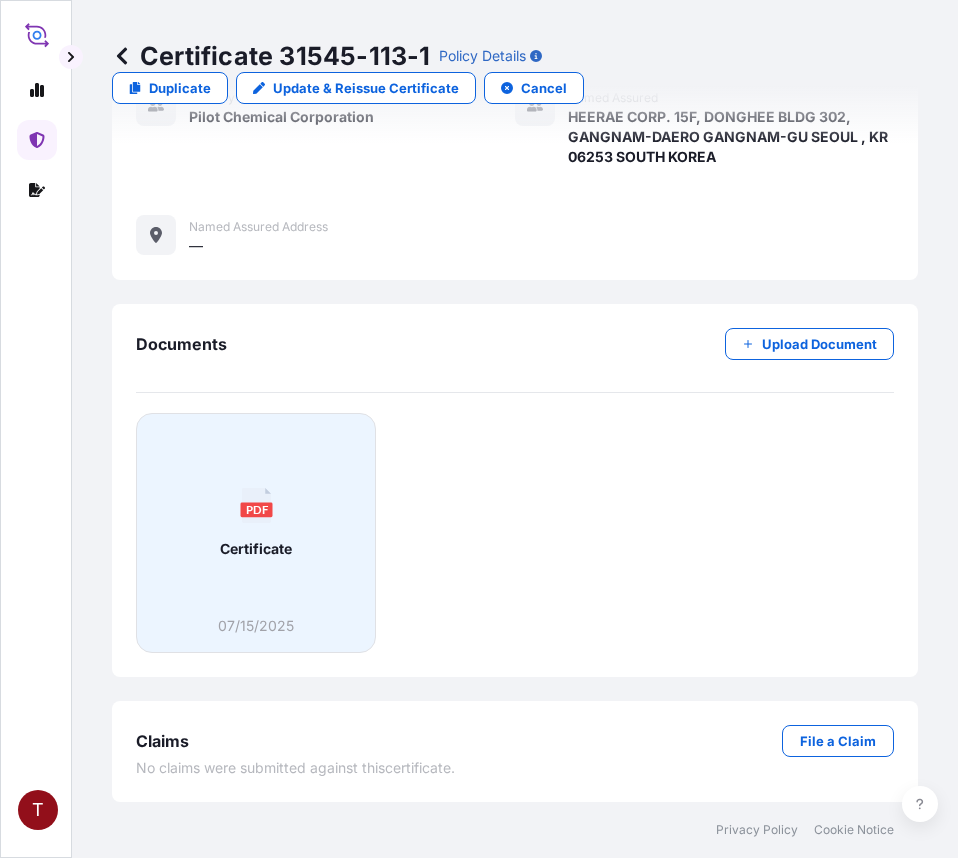 click 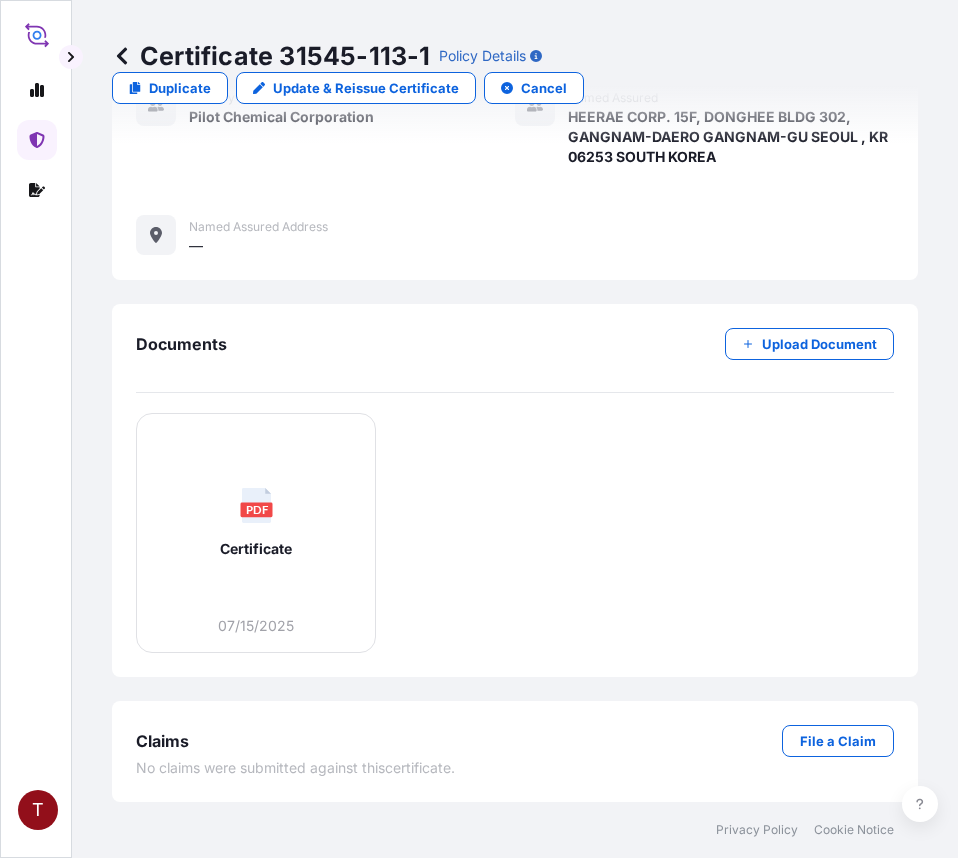 click 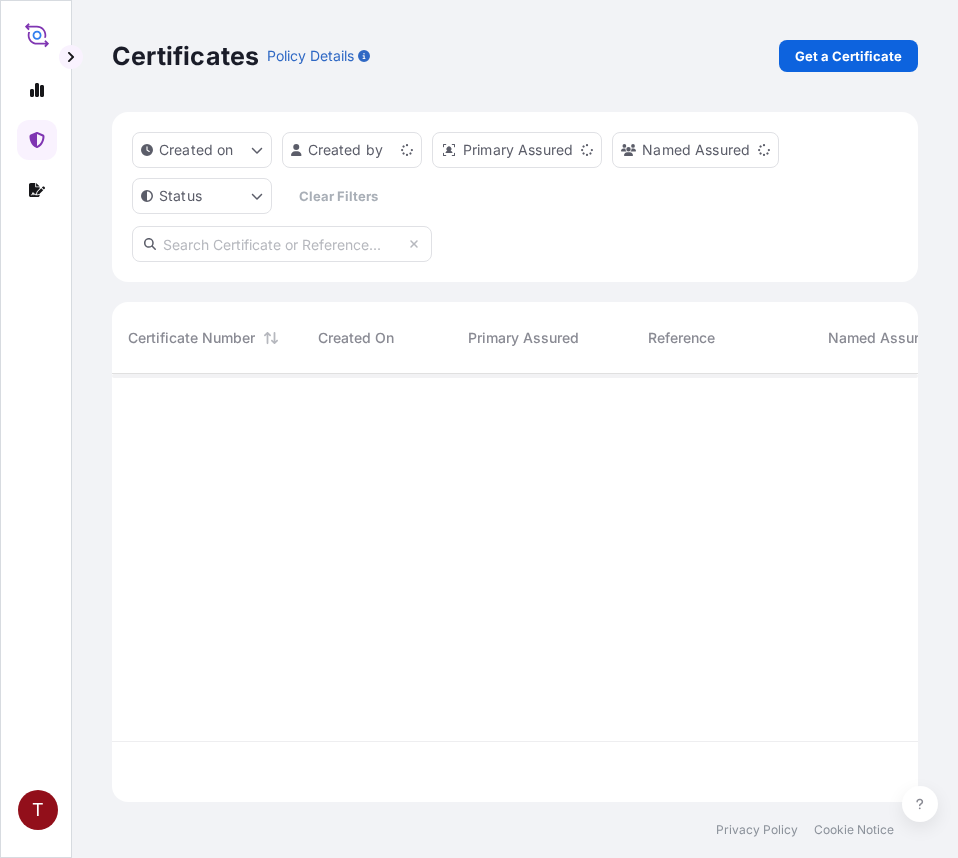 scroll, scrollTop: 16, scrollLeft: 16, axis: both 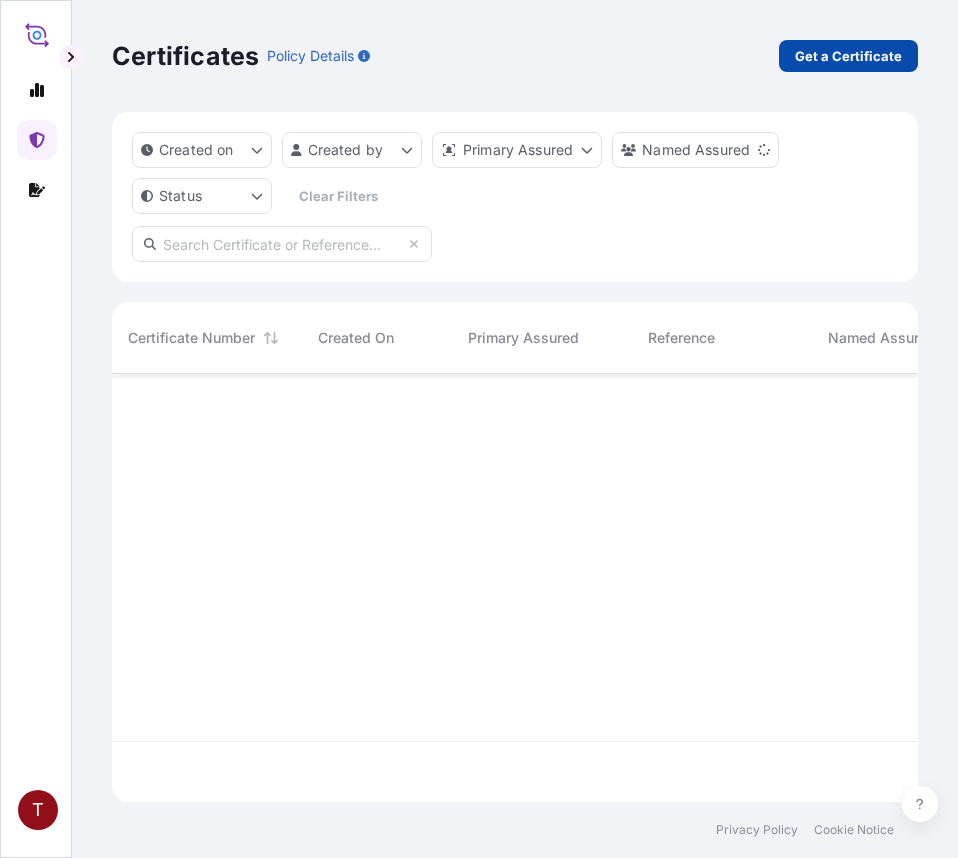click on "Get a Certificate" at bounding box center [848, 56] 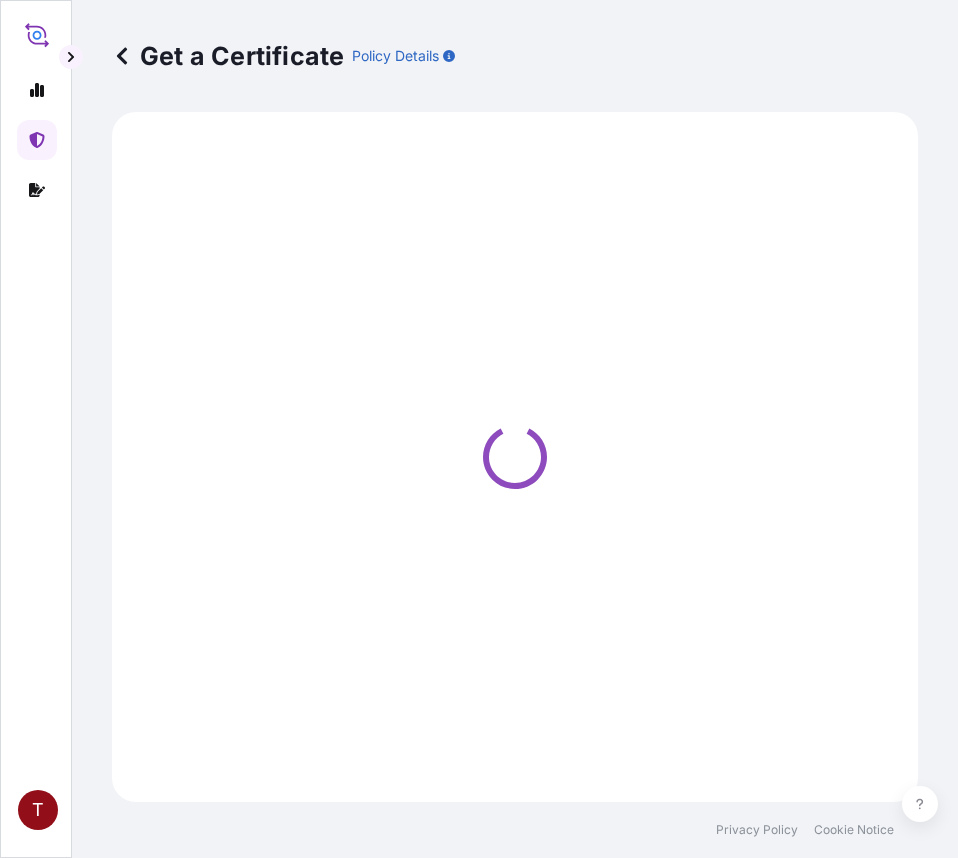 select on "Ocean Vessel" 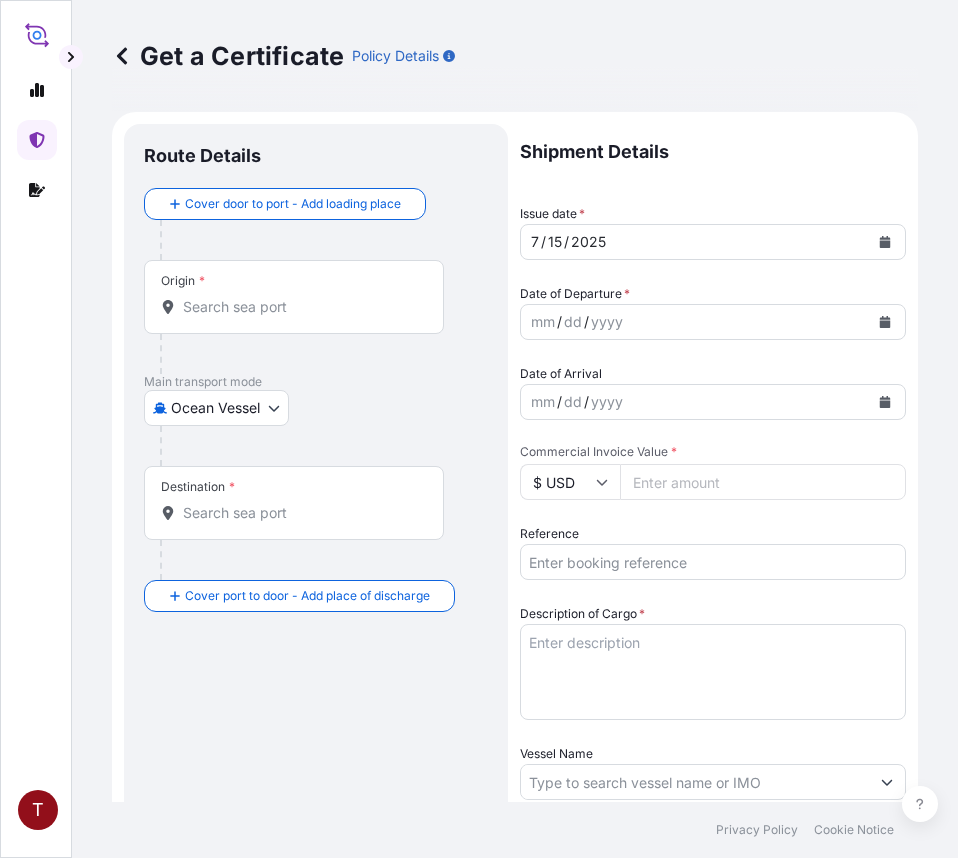 click on "Origin *" at bounding box center [301, 307] 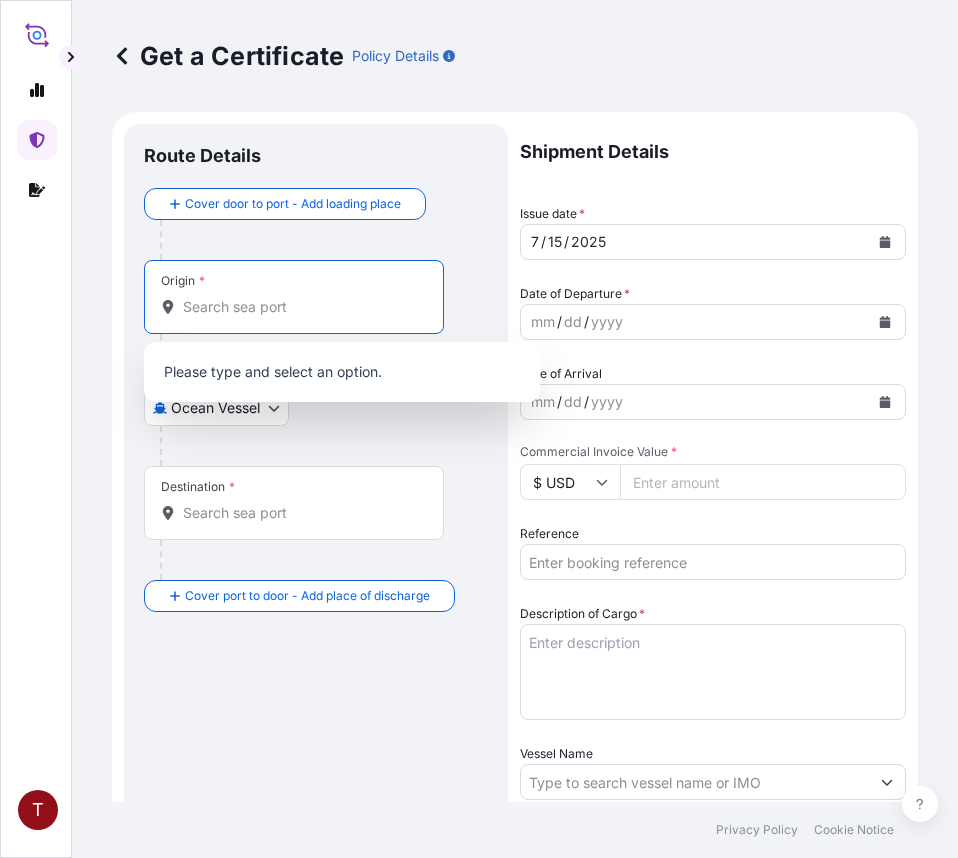 paste on "MIDDLETOWN, OH" 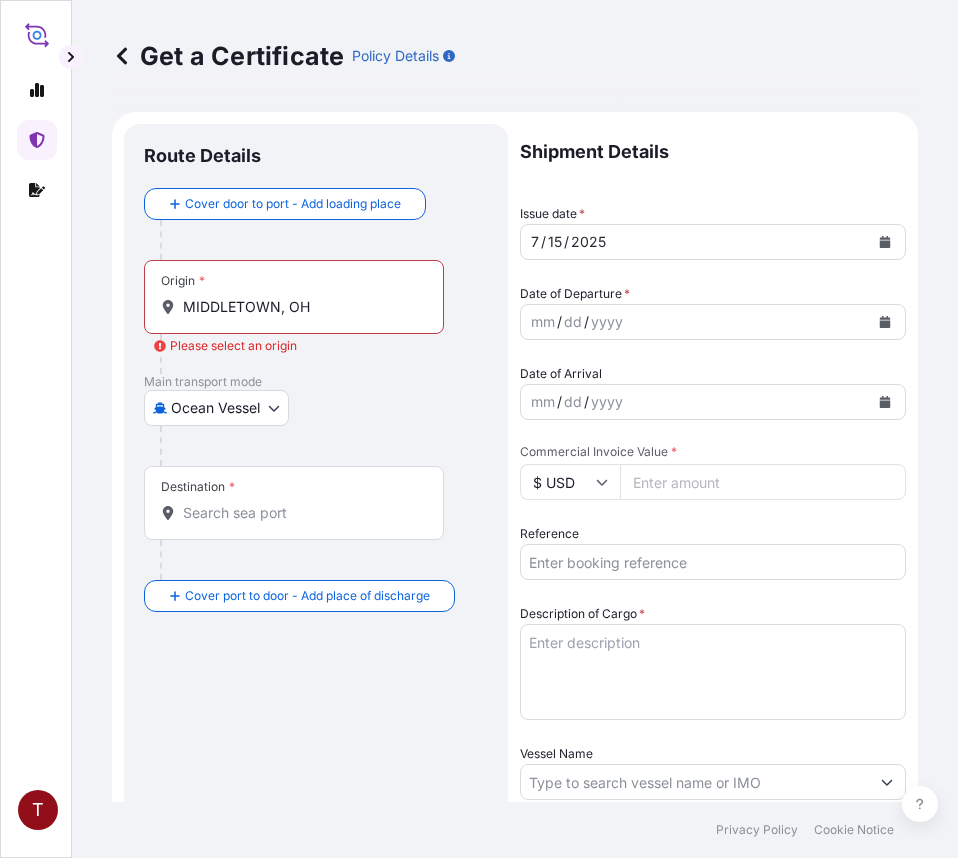 click on "MIDDLETOWN, OH" at bounding box center (301, 307) 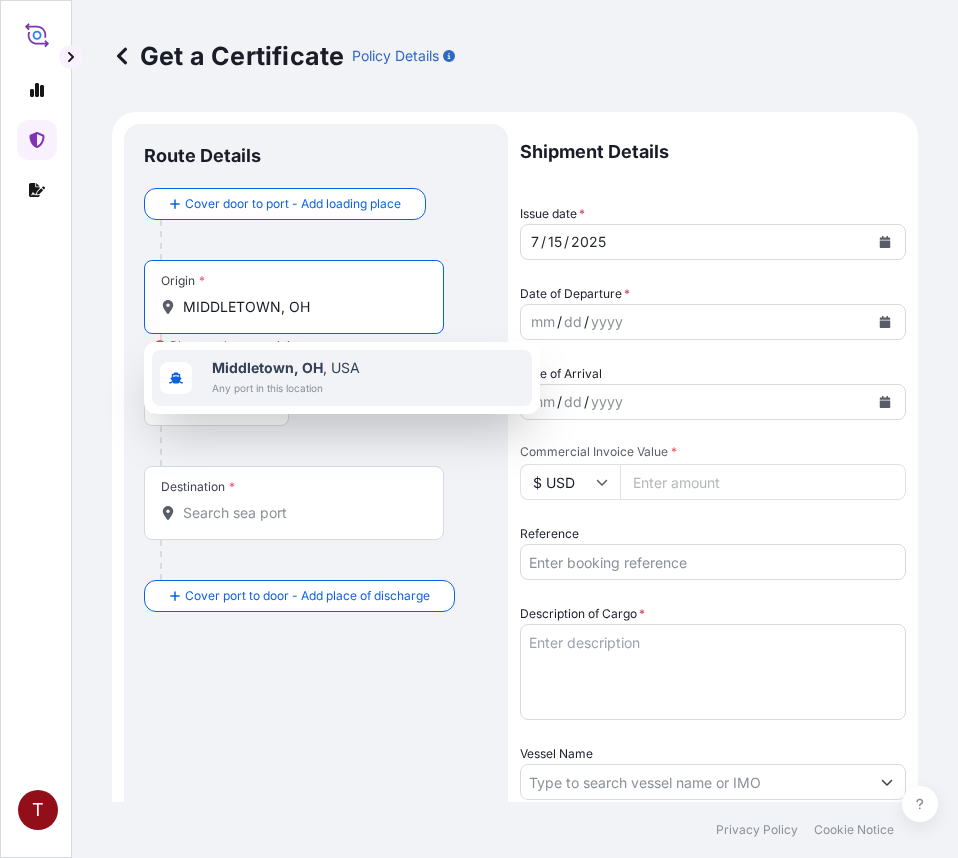 click on "Any port in this location" at bounding box center (286, 388) 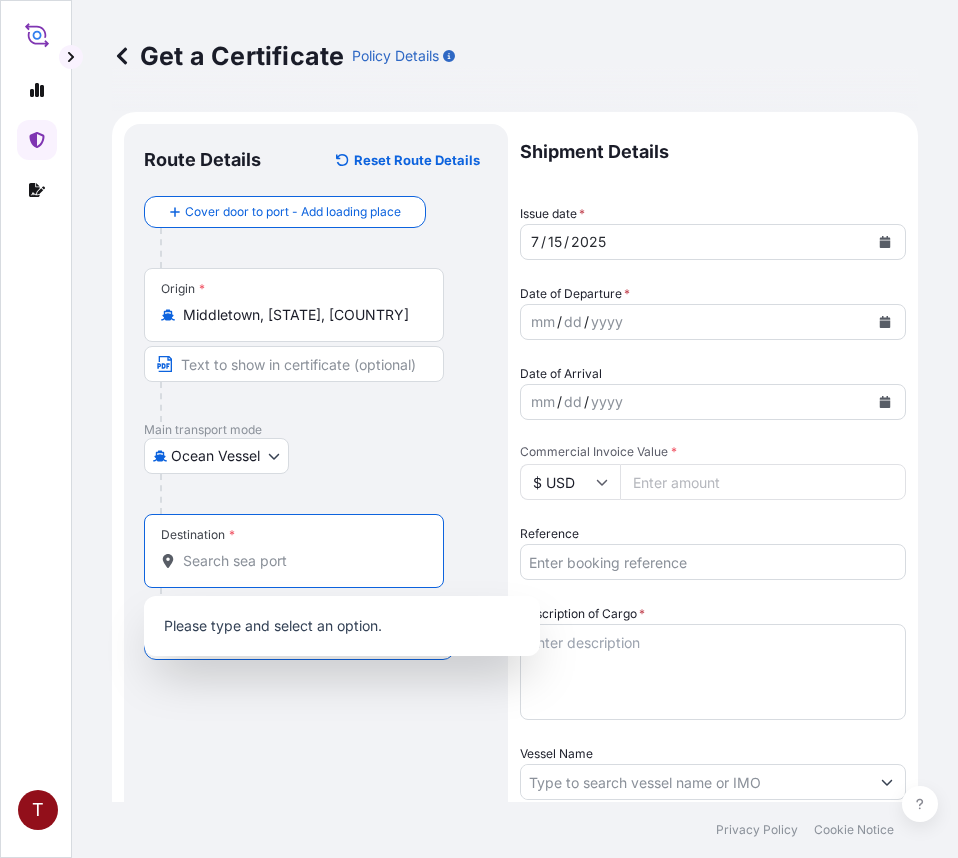 click on "Destination *" at bounding box center [301, 561] 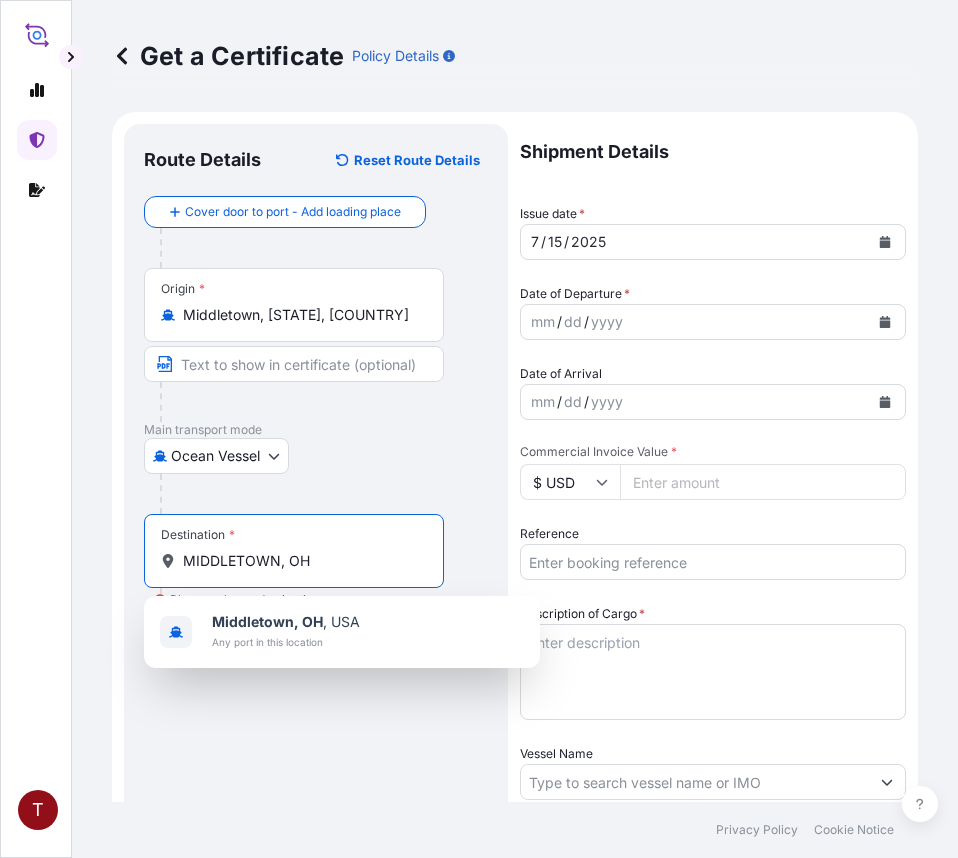 drag, startPoint x: 331, startPoint y: 565, endPoint x: 108, endPoint y: 550, distance: 223.50392 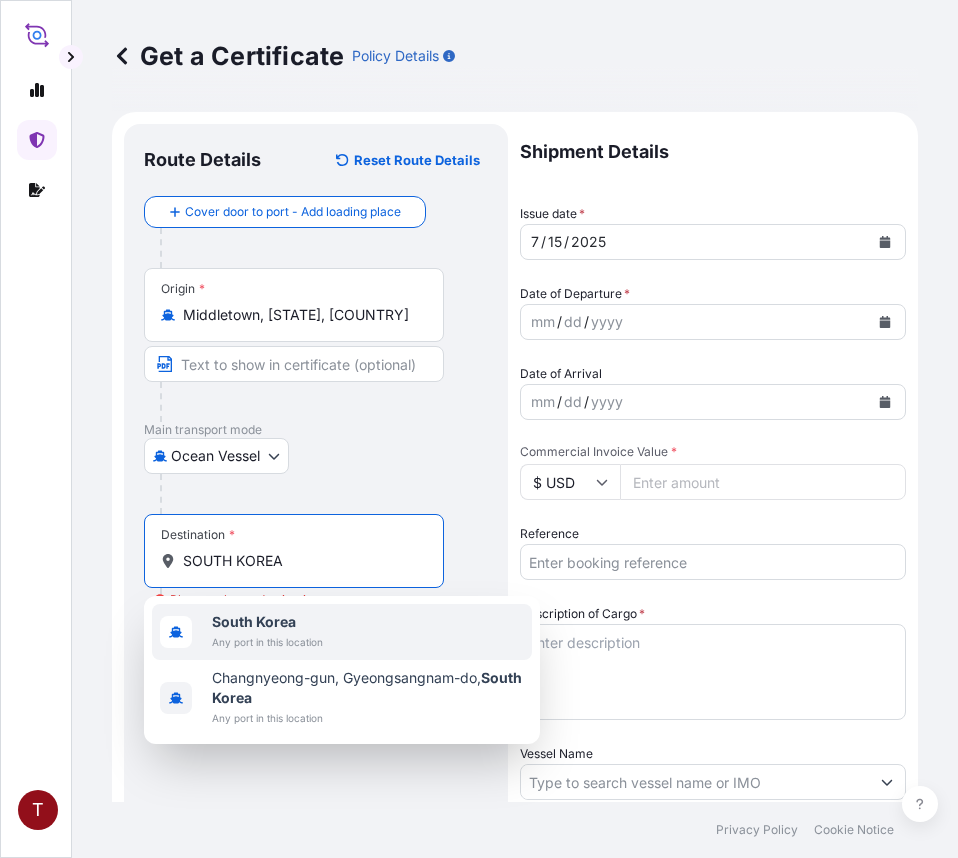 click on "South Korea" at bounding box center (254, 621) 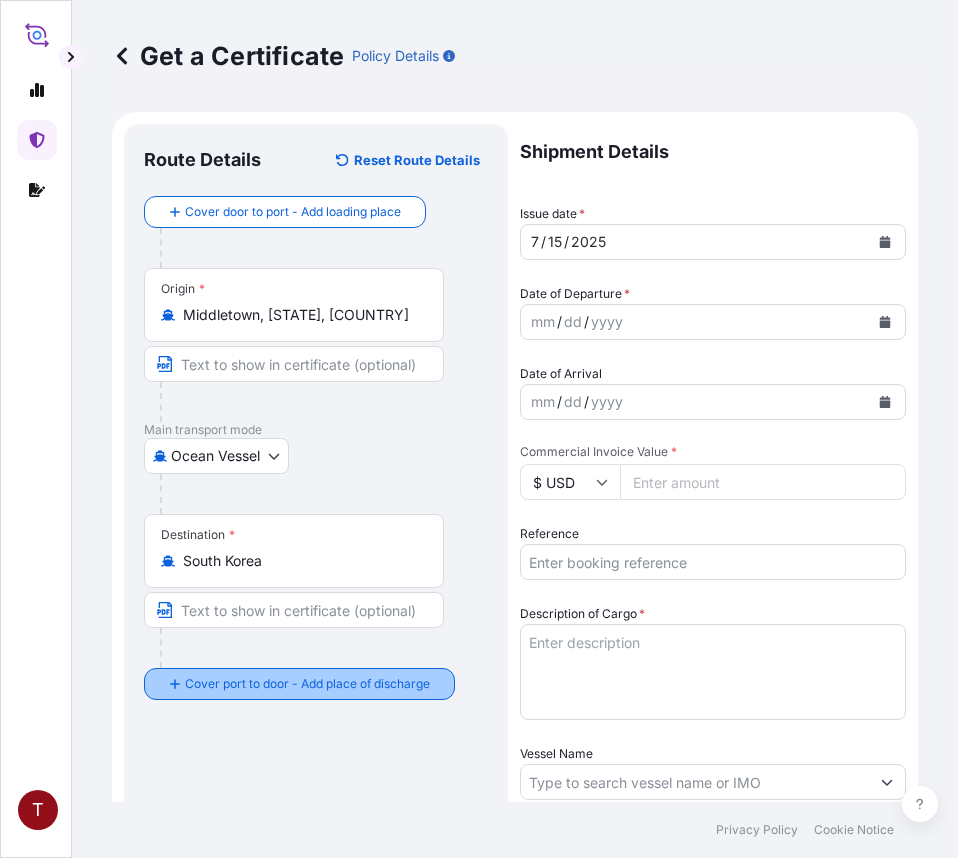 type on "[CITY], [STATE], [COUNTRY]" 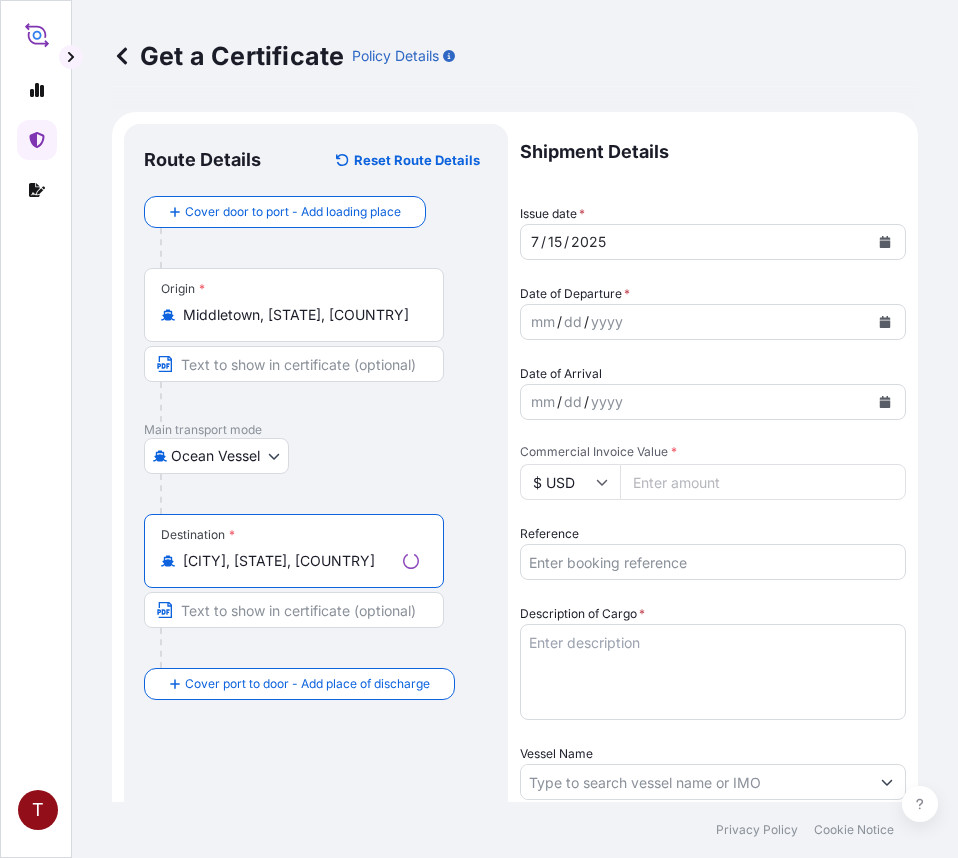scroll, scrollTop: 400, scrollLeft: 0, axis: vertical 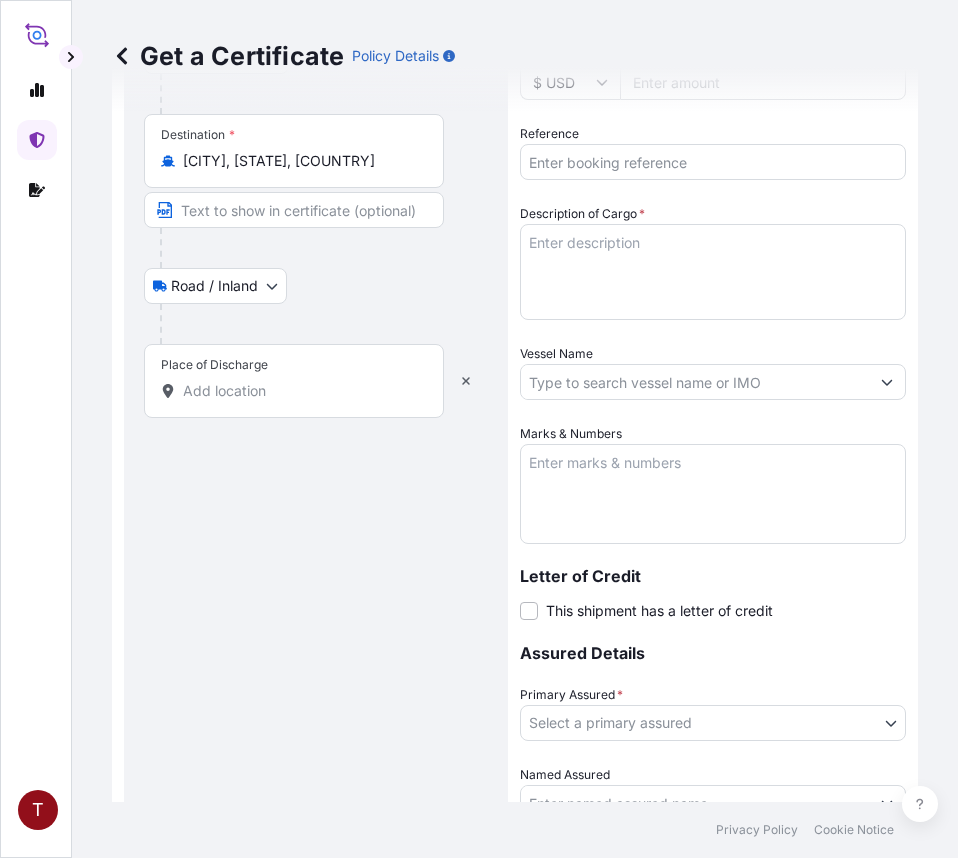 click on "Place of Discharge" at bounding box center [301, 391] 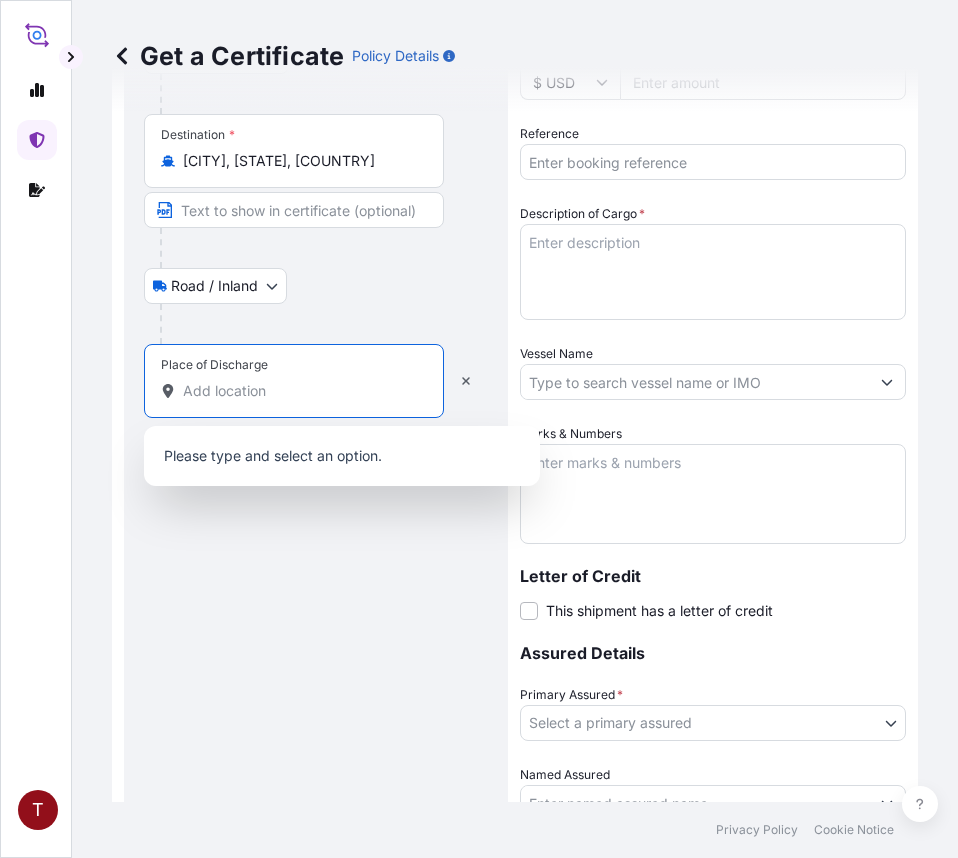 paste on "BUSAN, SOUTH KOREA" 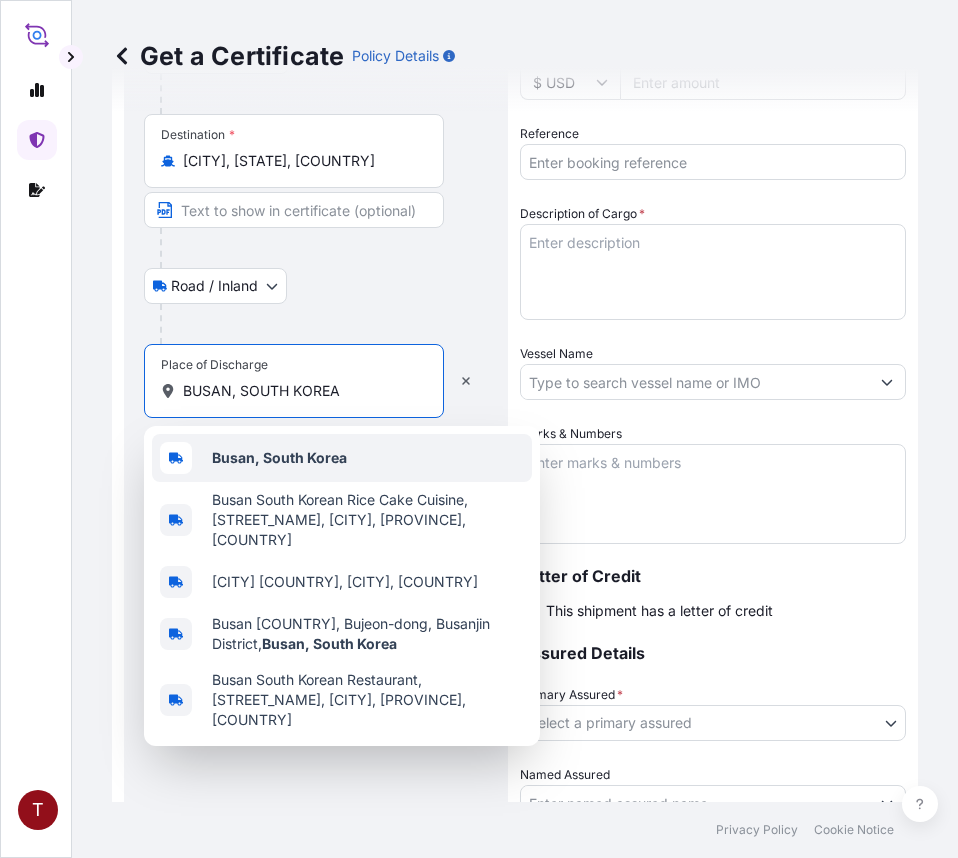click on "Busan, South Korea" at bounding box center [279, 457] 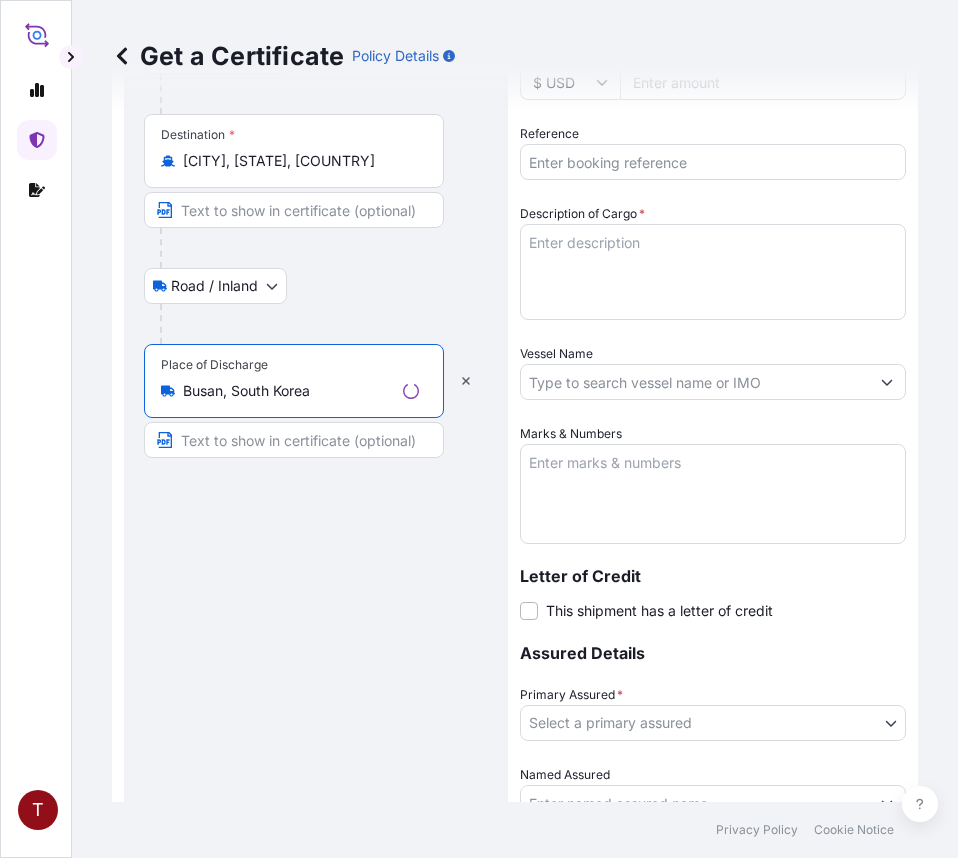 type on "Busan, South Korea" 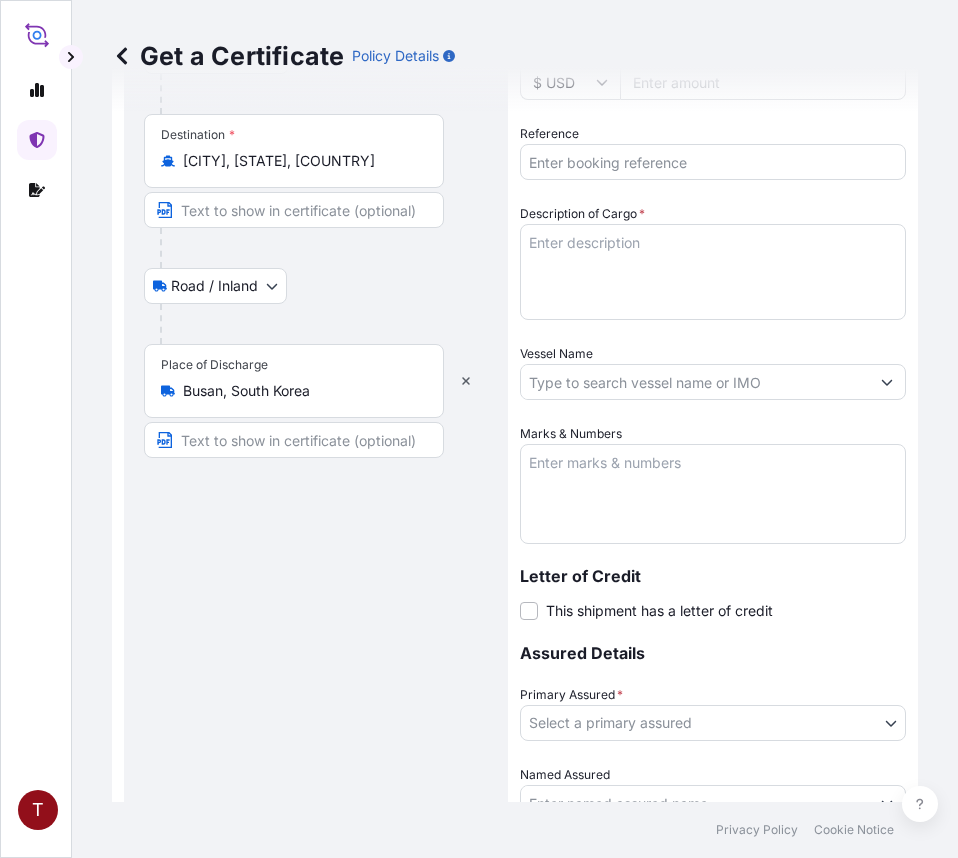 click on "[CITY], [STATE], [COUNTRY]" at bounding box center [301, 161] 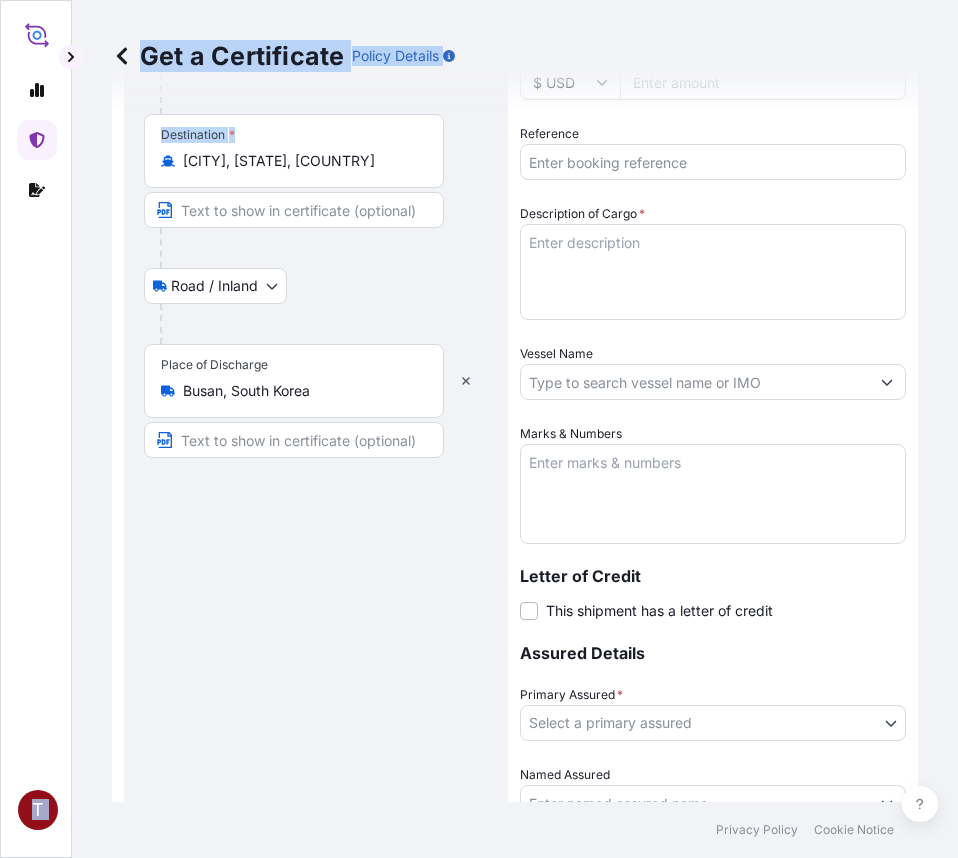 drag, startPoint x: 419, startPoint y: 164, endPoint x: -4, endPoint y: 167, distance: 423.01065 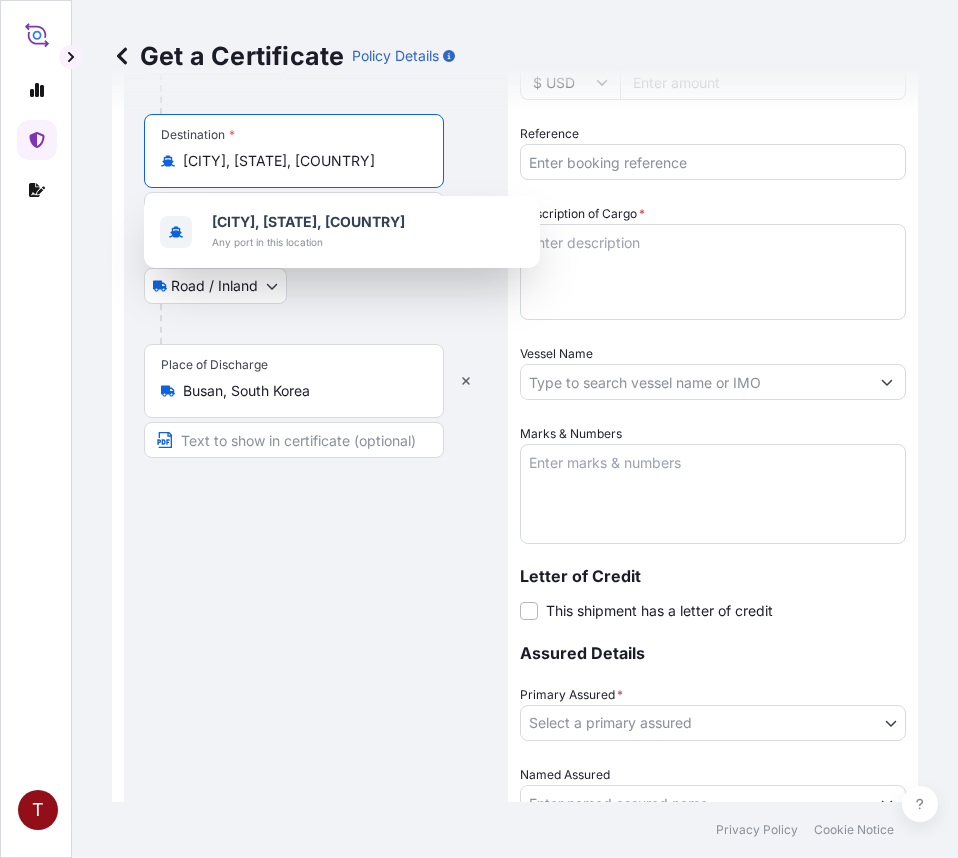 scroll, scrollTop: 0, scrollLeft: 120, axis: horizontal 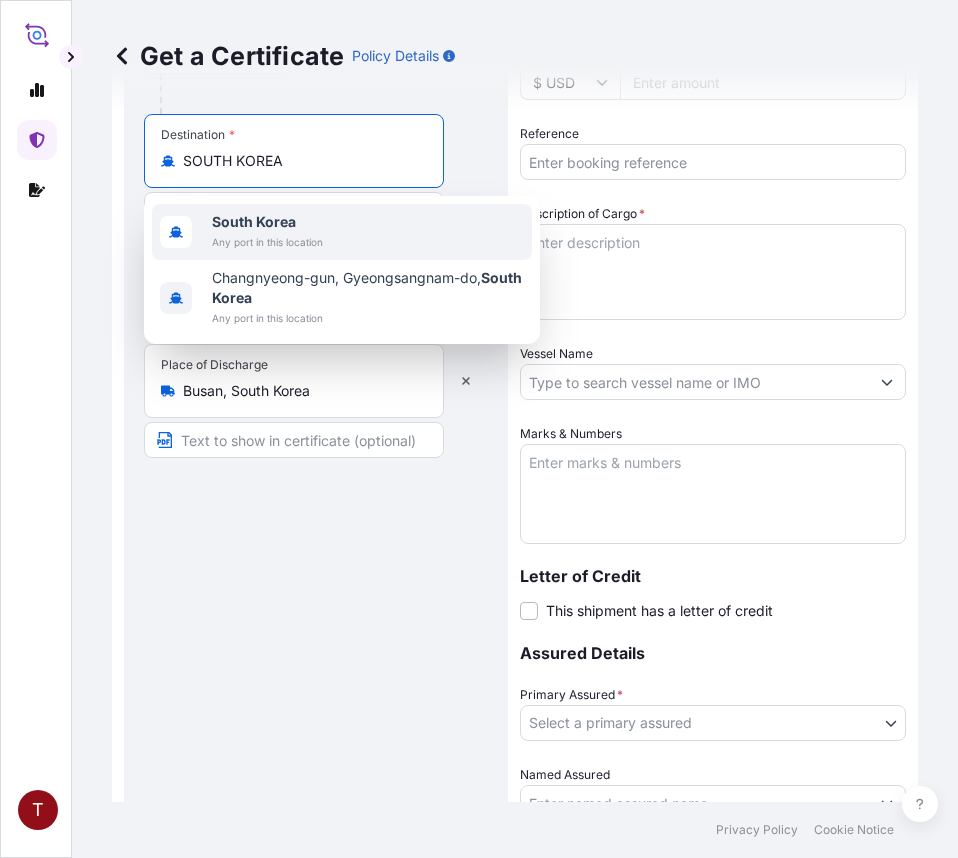 click on "Any port in this location" at bounding box center [267, 242] 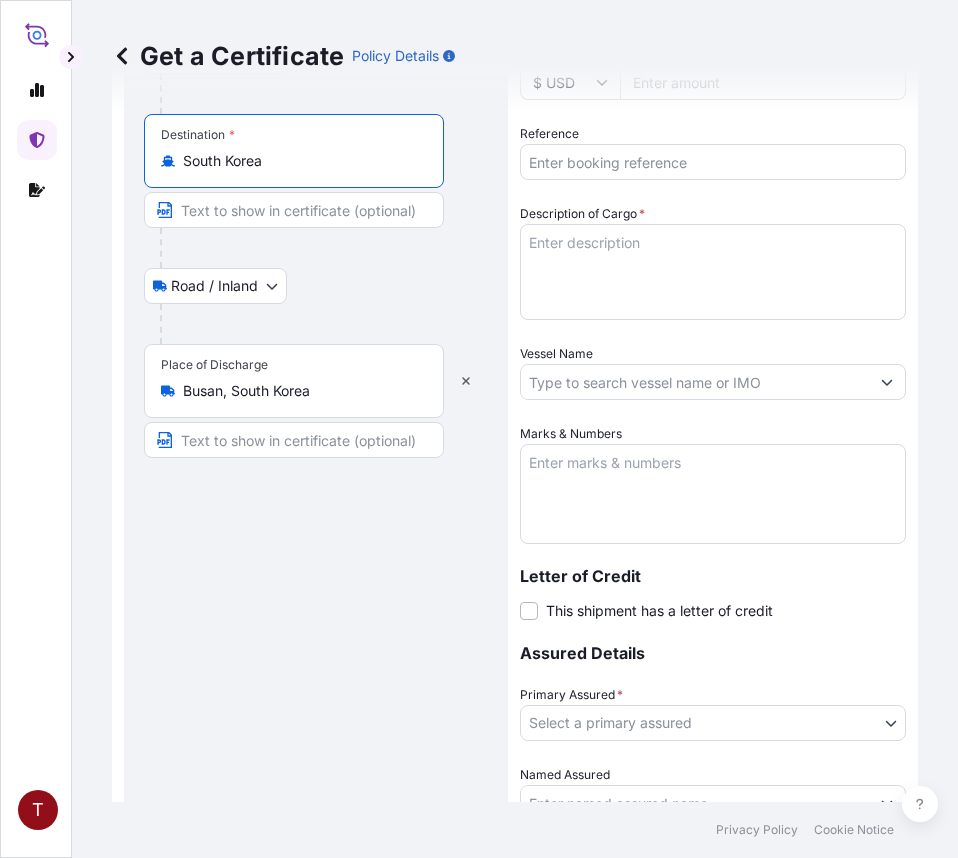 scroll, scrollTop: 0, scrollLeft: 0, axis: both 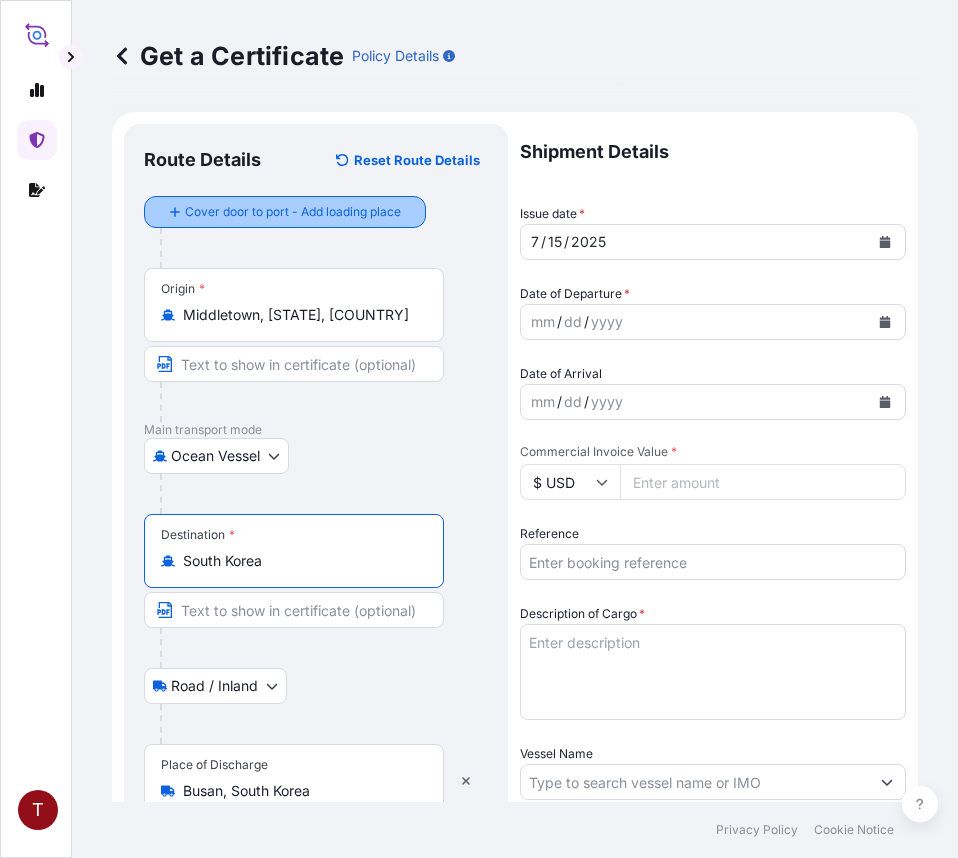 type on "South Korea" 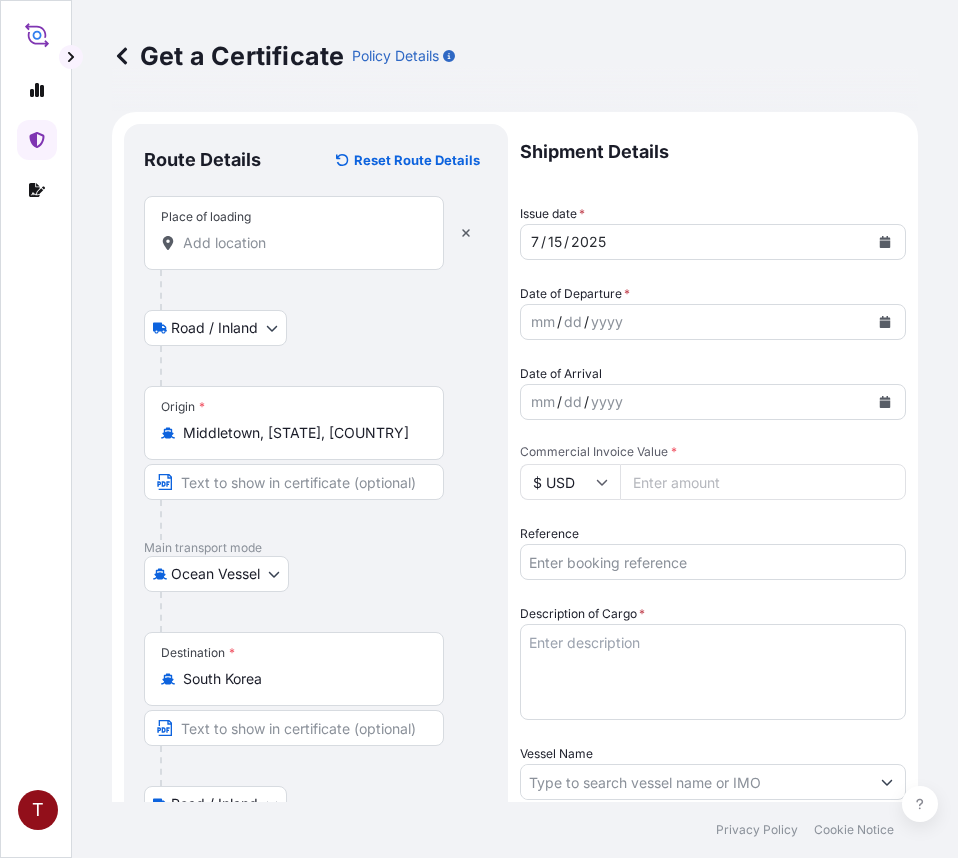 click on "Place of loading" at bounding box center (301, 243) 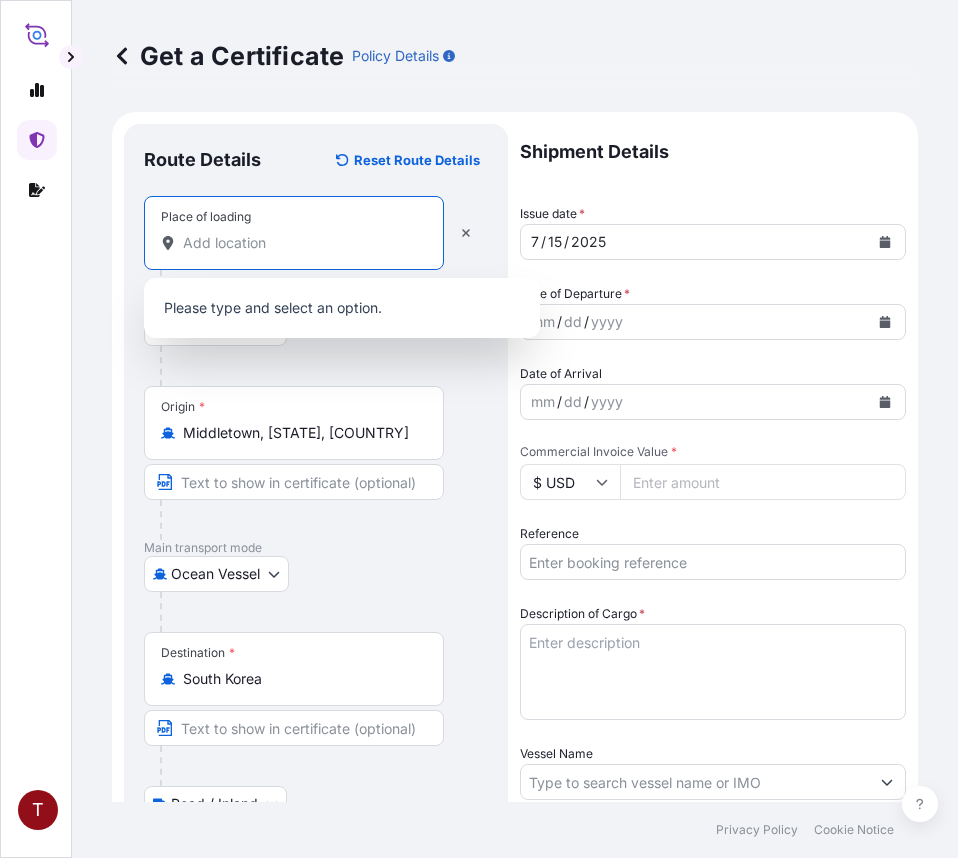 paste on "NEWARK, NJ" 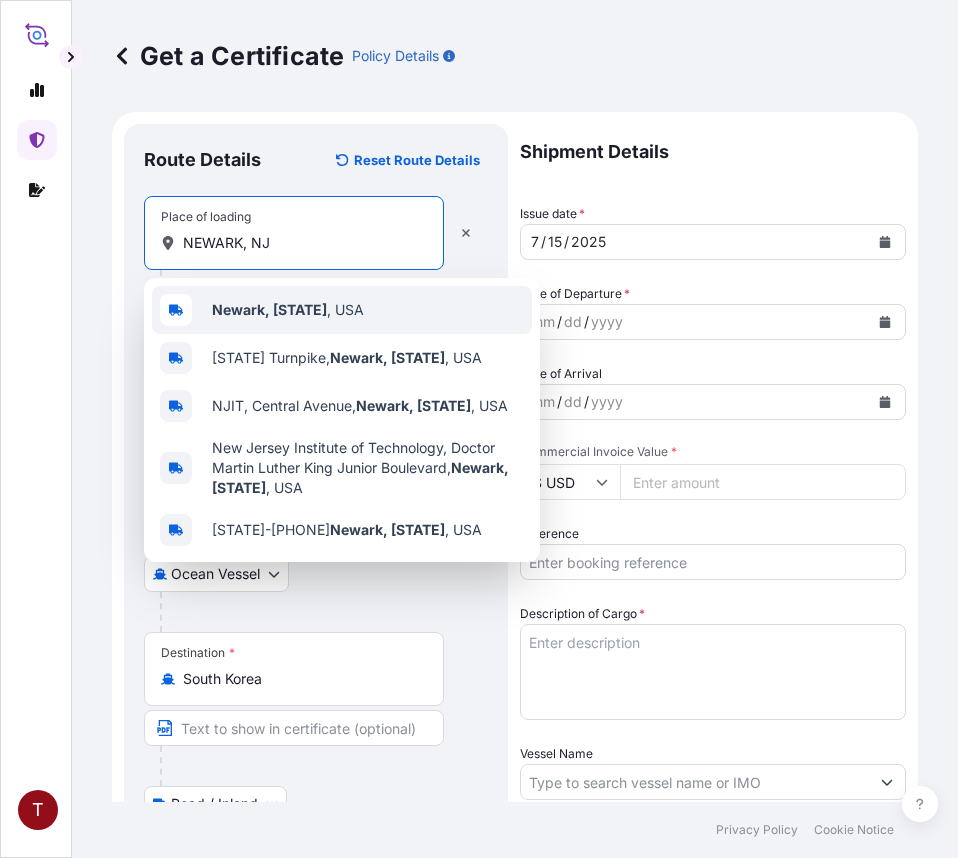 click on "Newark, NJ , USA" at bounding box center [288, 310] 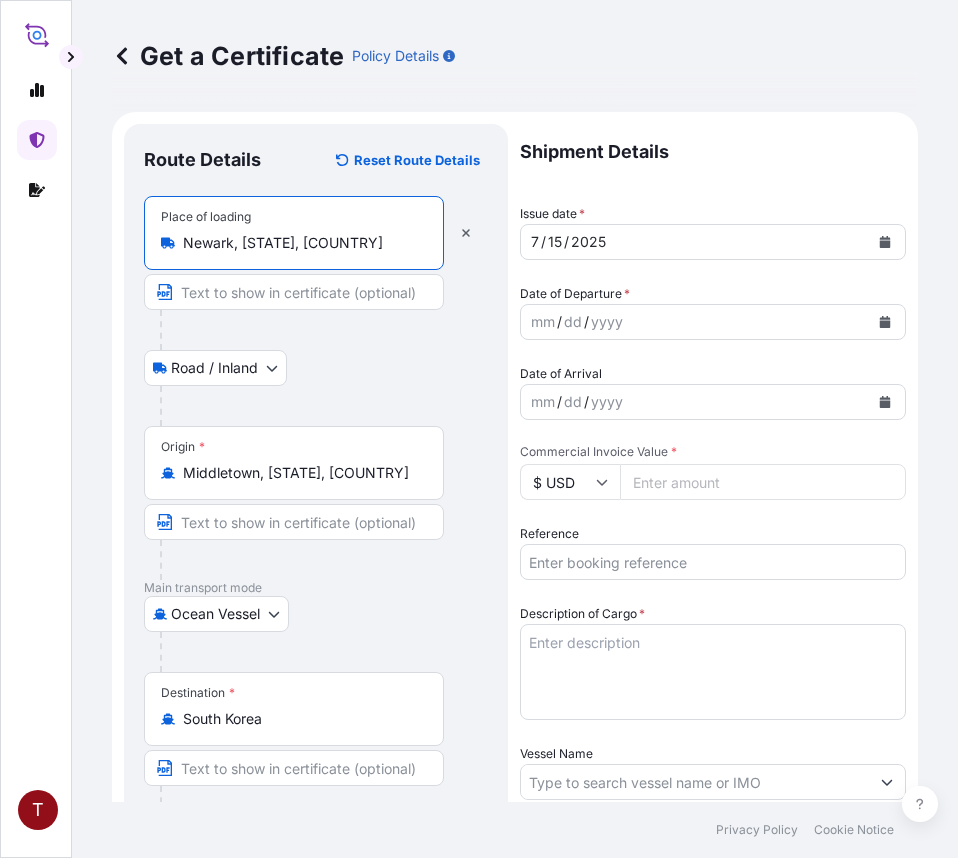 type on "Newark, [STATE], [COUNTRY]" 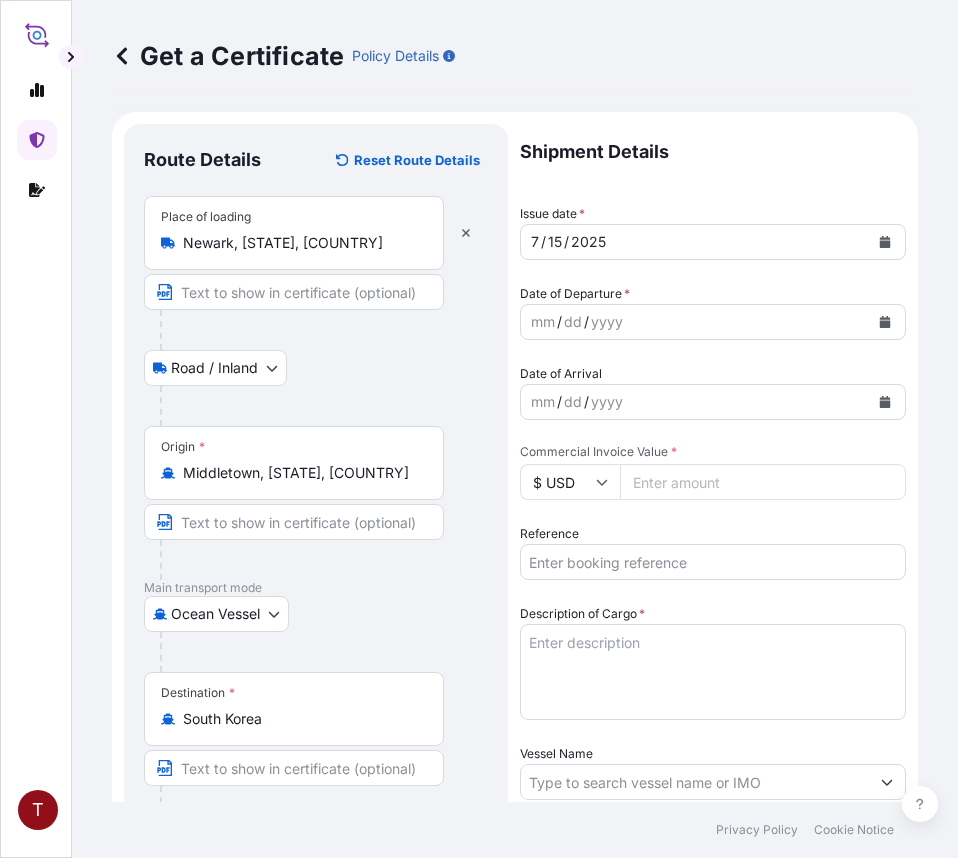 click at bounding box center [885, 322] 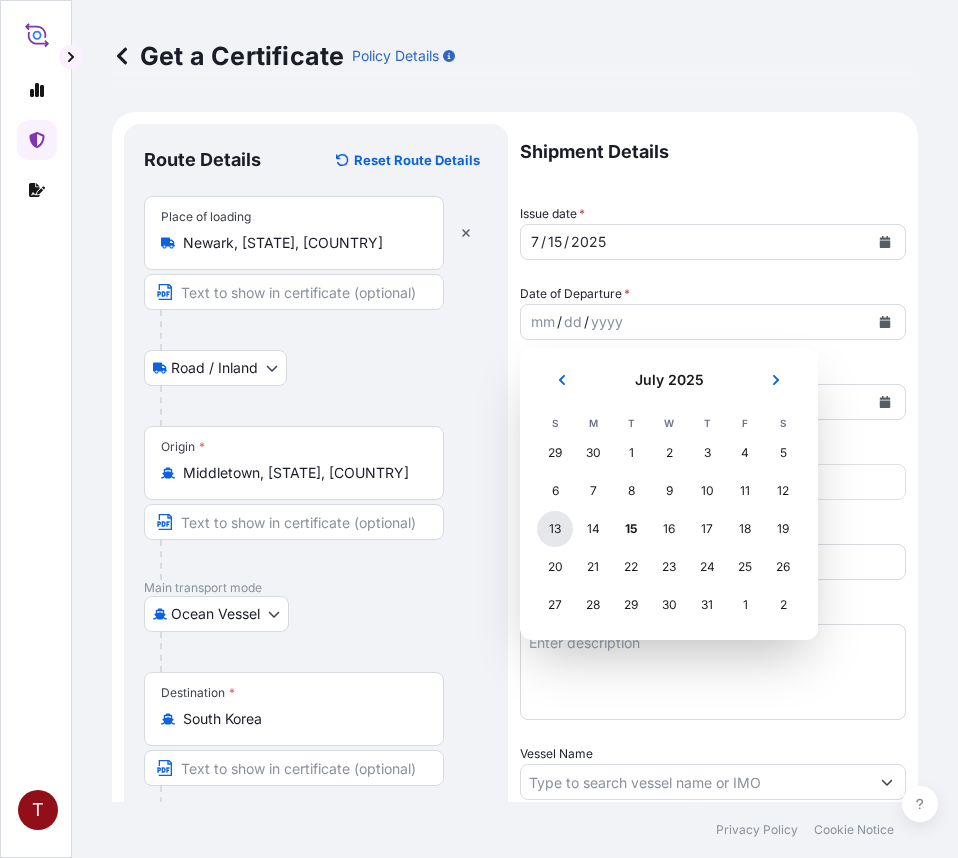click on "13" at bounding box center (555, 529) 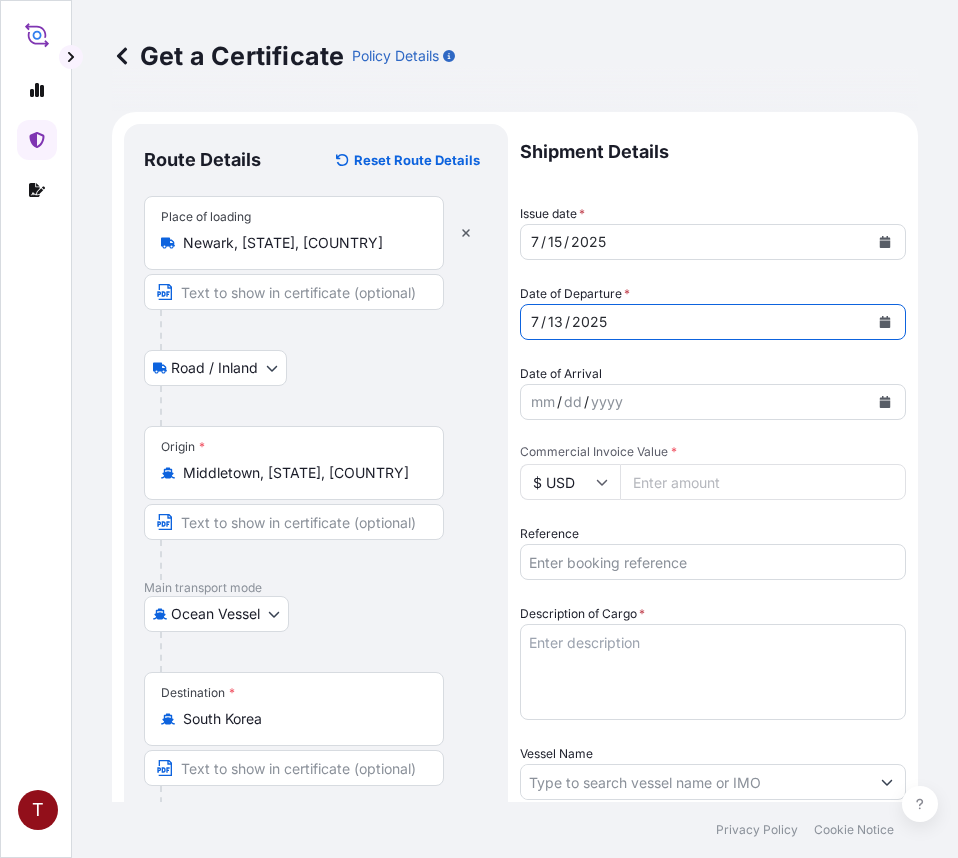 click 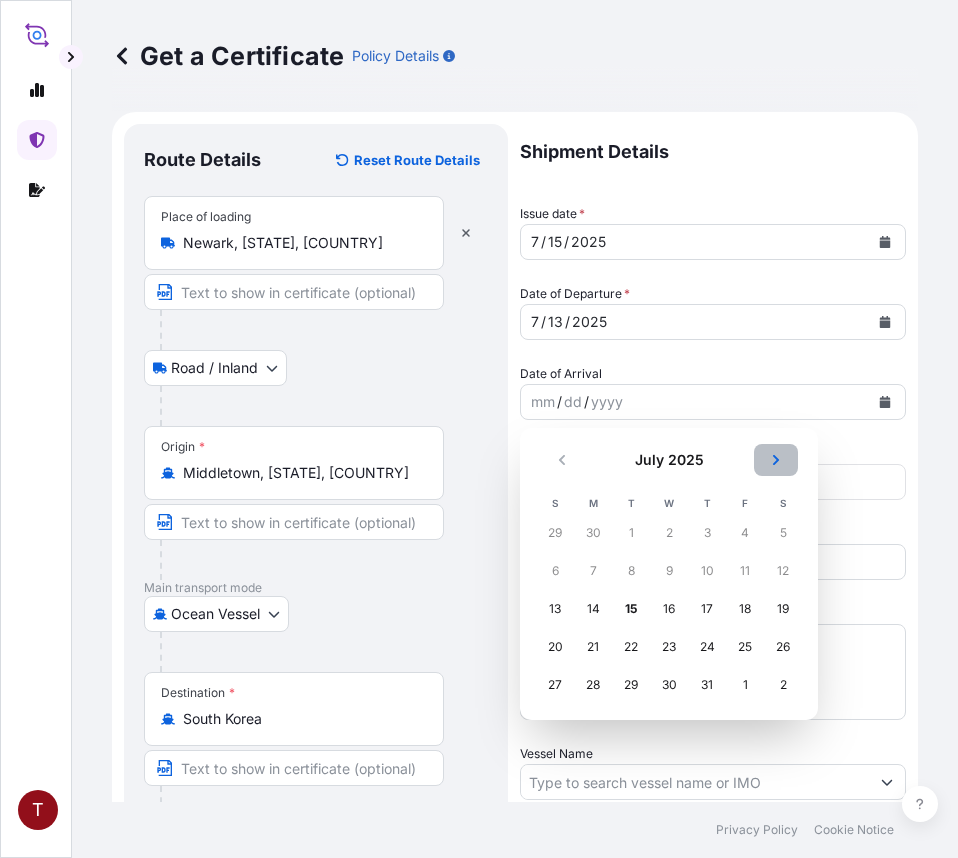 click 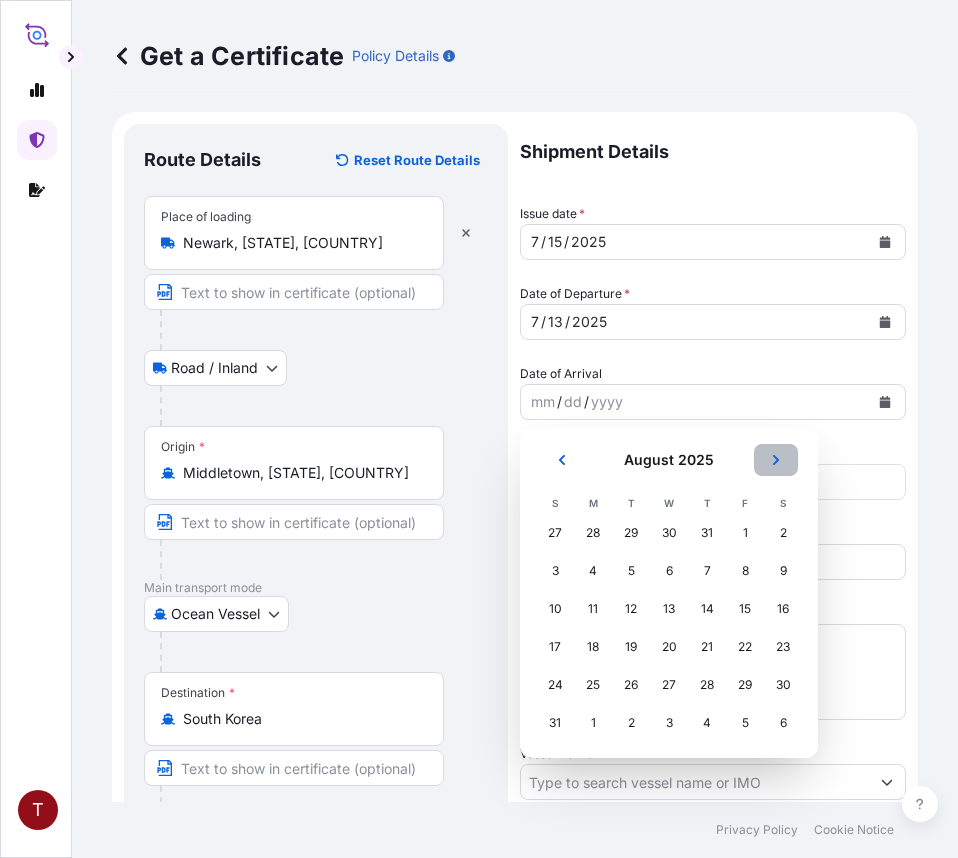 click 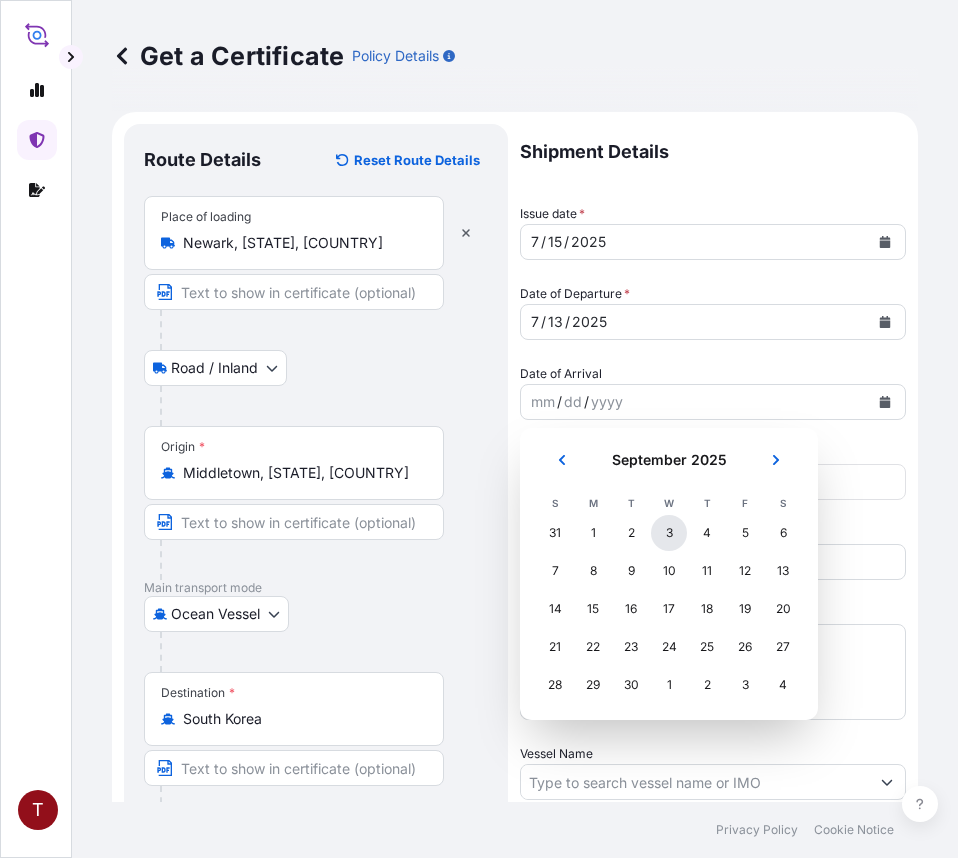 click on "3" at bounding box center [669, 533] 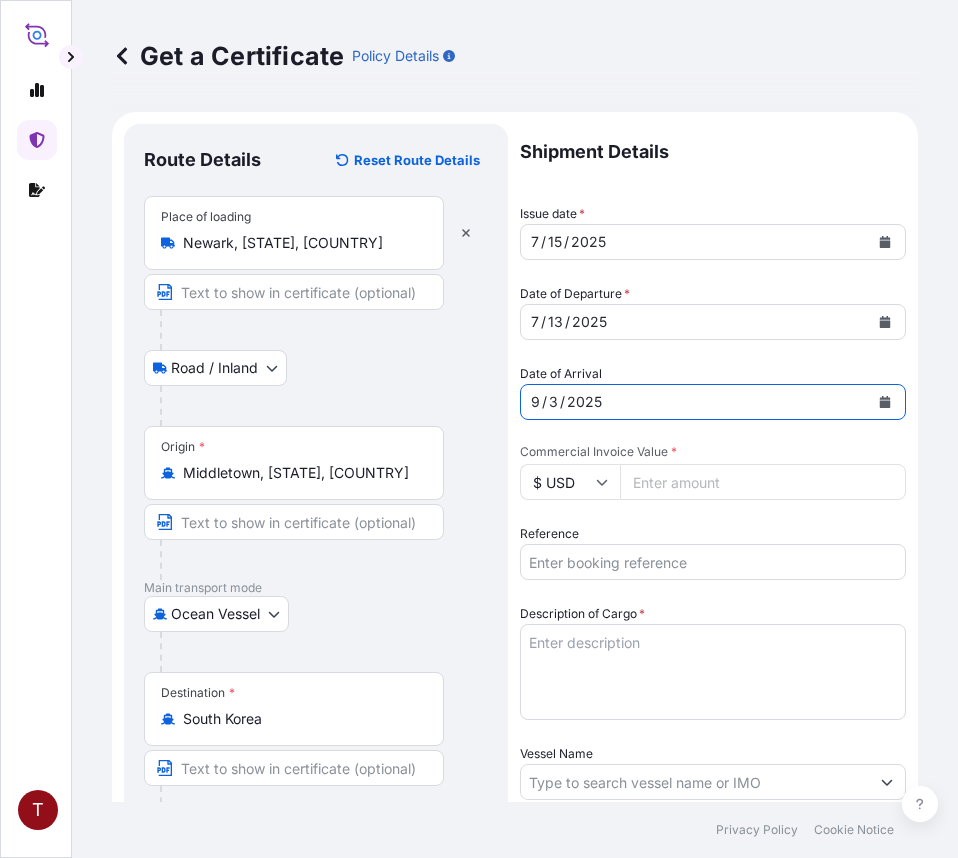 type 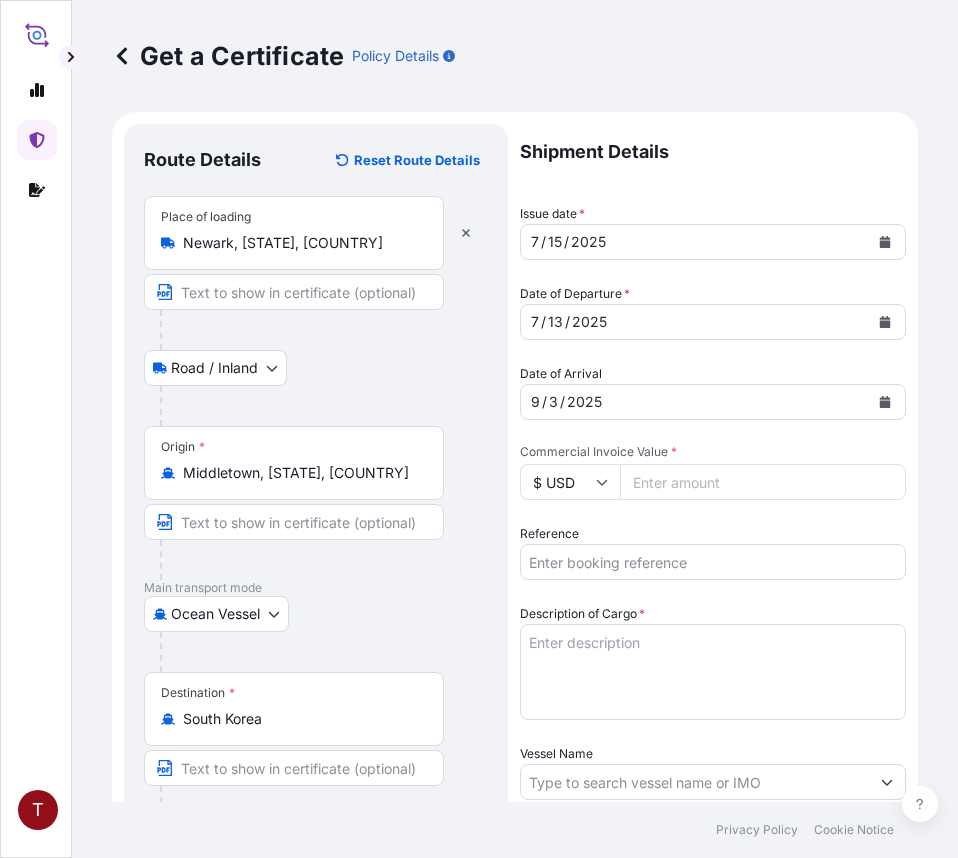paste on "35598.29" 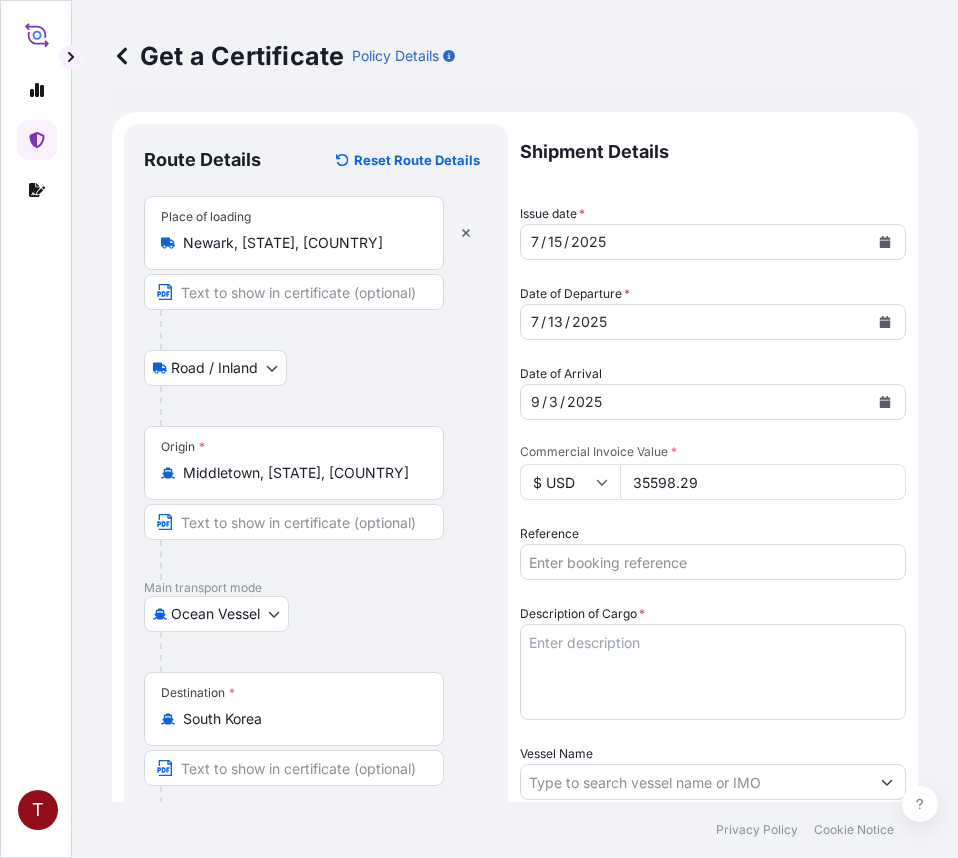 type on "35598.29" 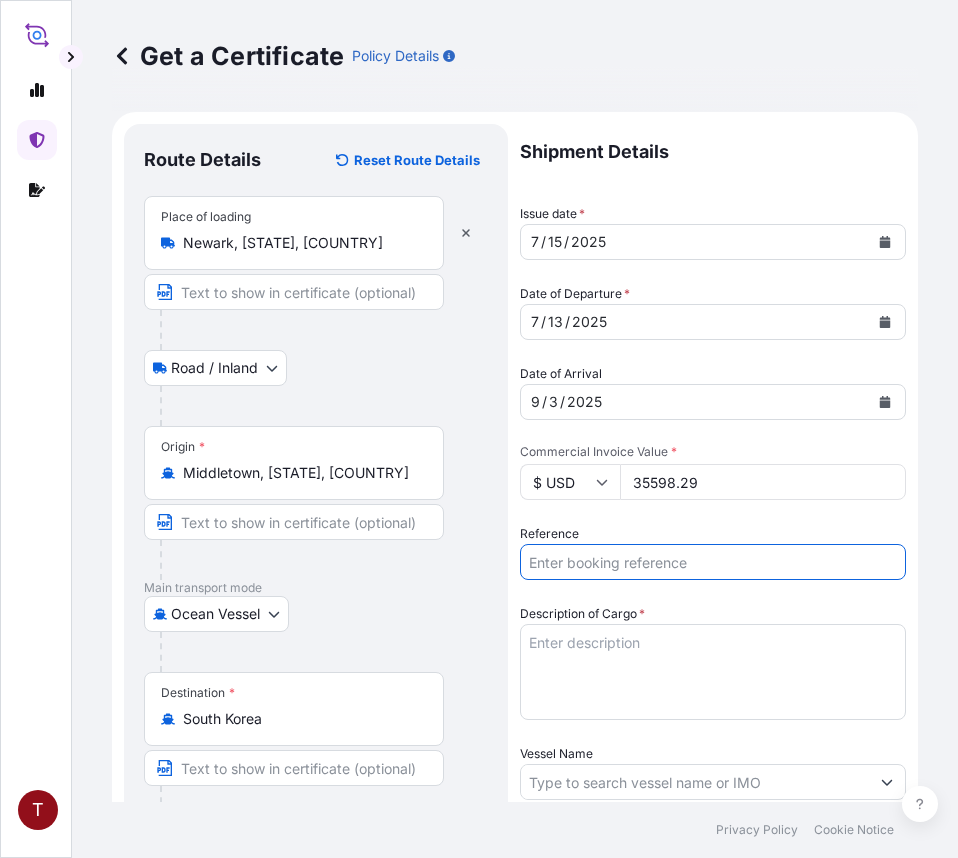 paste on "10420795925" 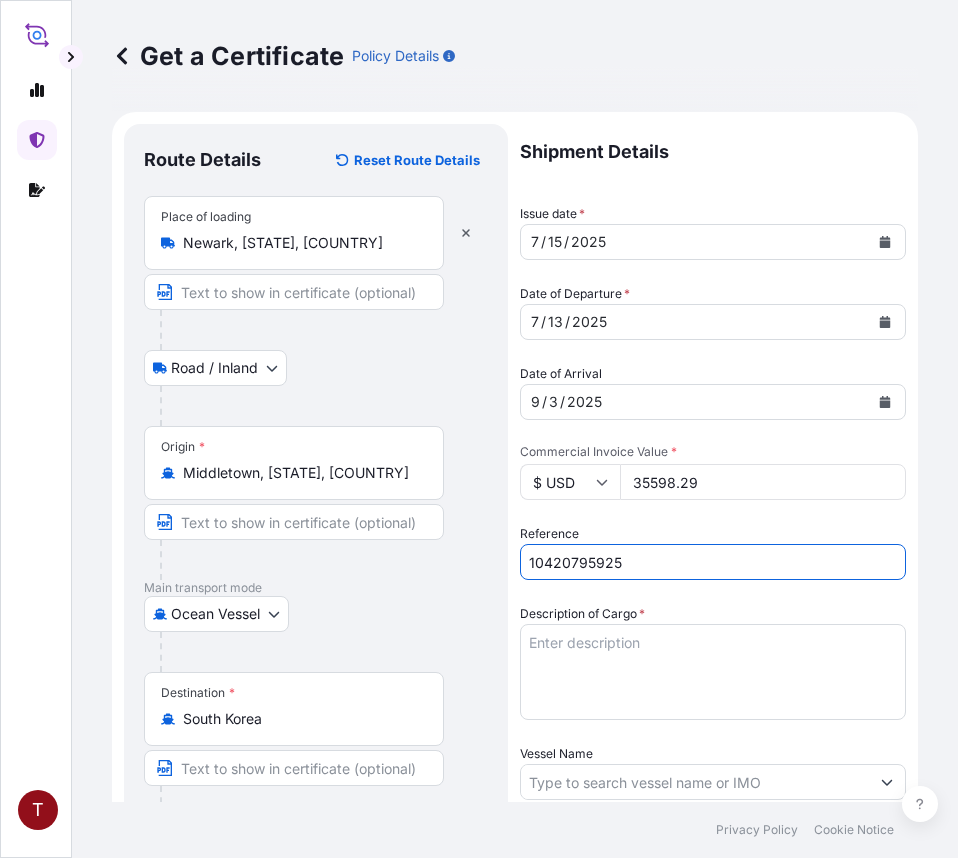 type on "10420795925" 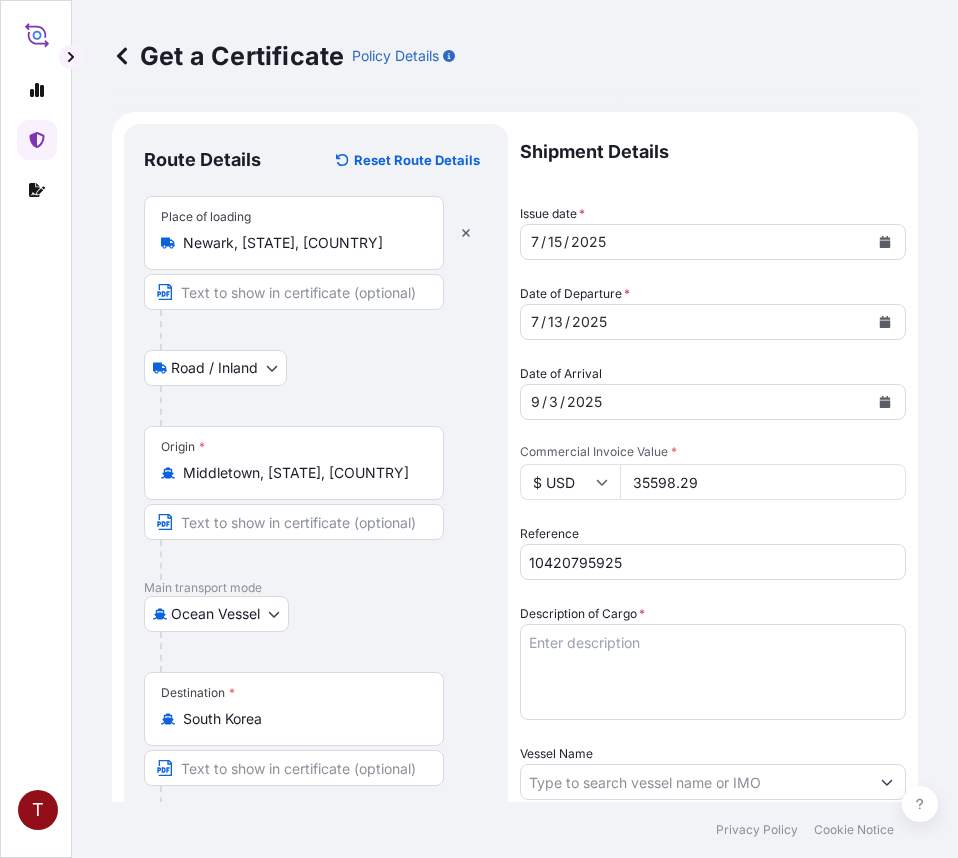 click on "Description of Cargo *" at bounding box center (713, 672) 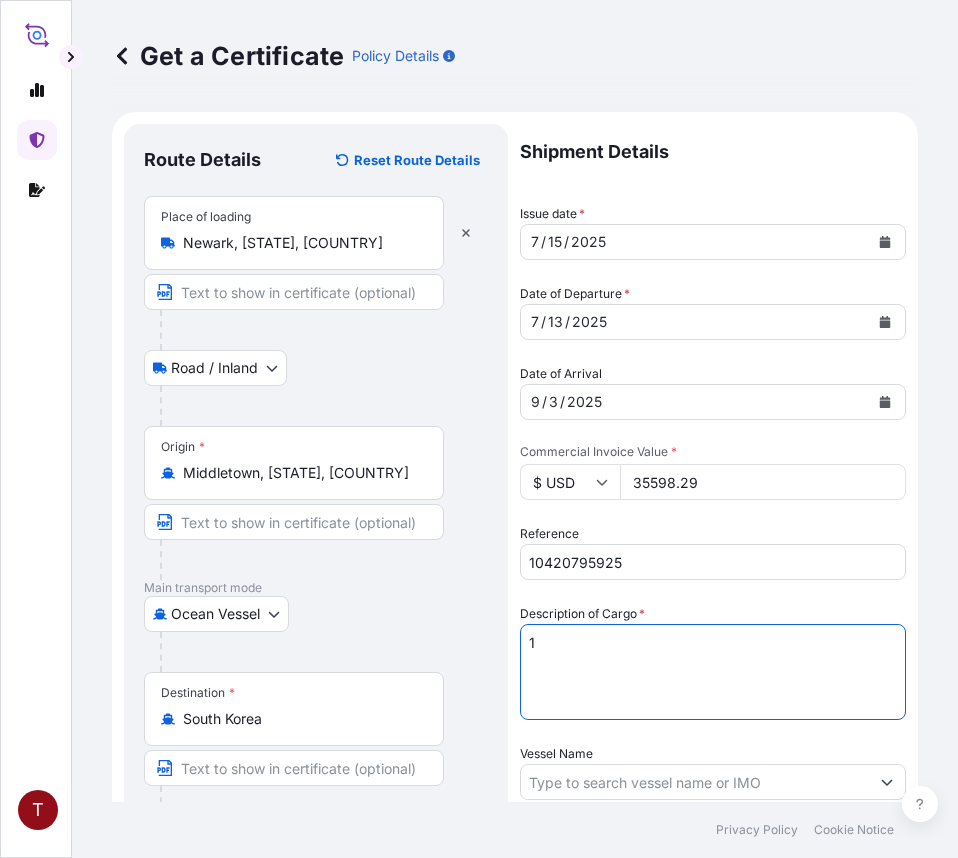 paste on "BULK UNPACKED LOADED INTO
1 20FT ISOTANK - NONDANGEROUS LIQUIDS
CALIMULSE L-50" 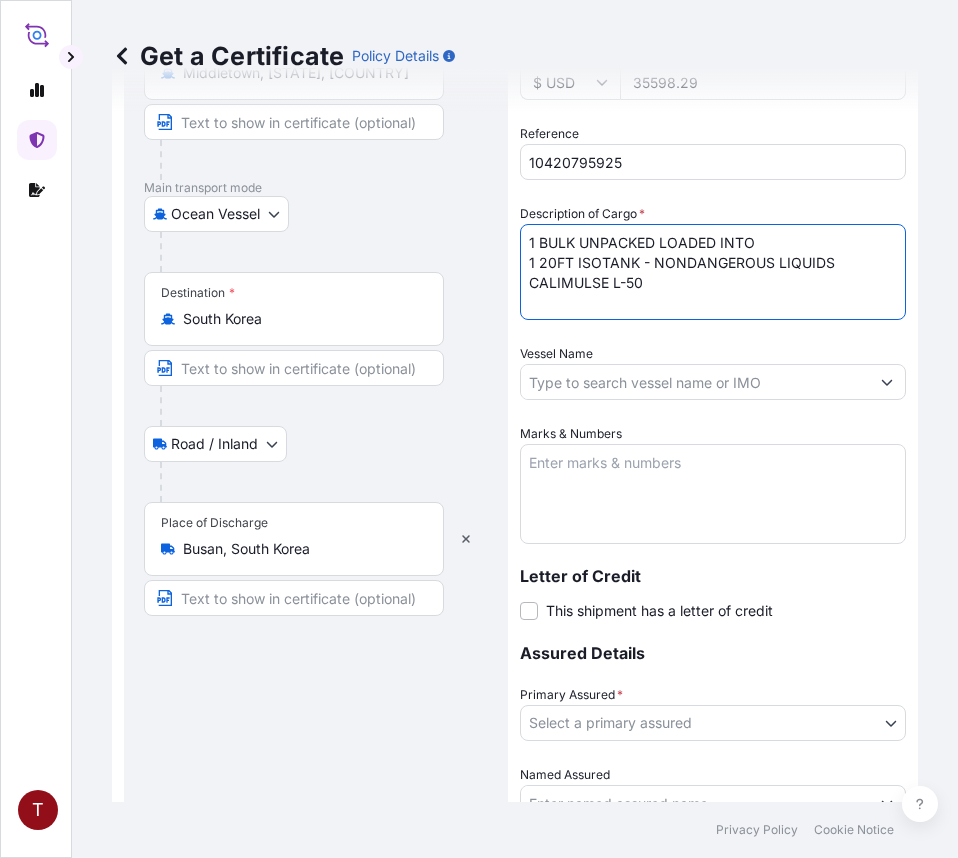 scroll, scrollTop: 500, scrollLeft: 0, axis: vertical 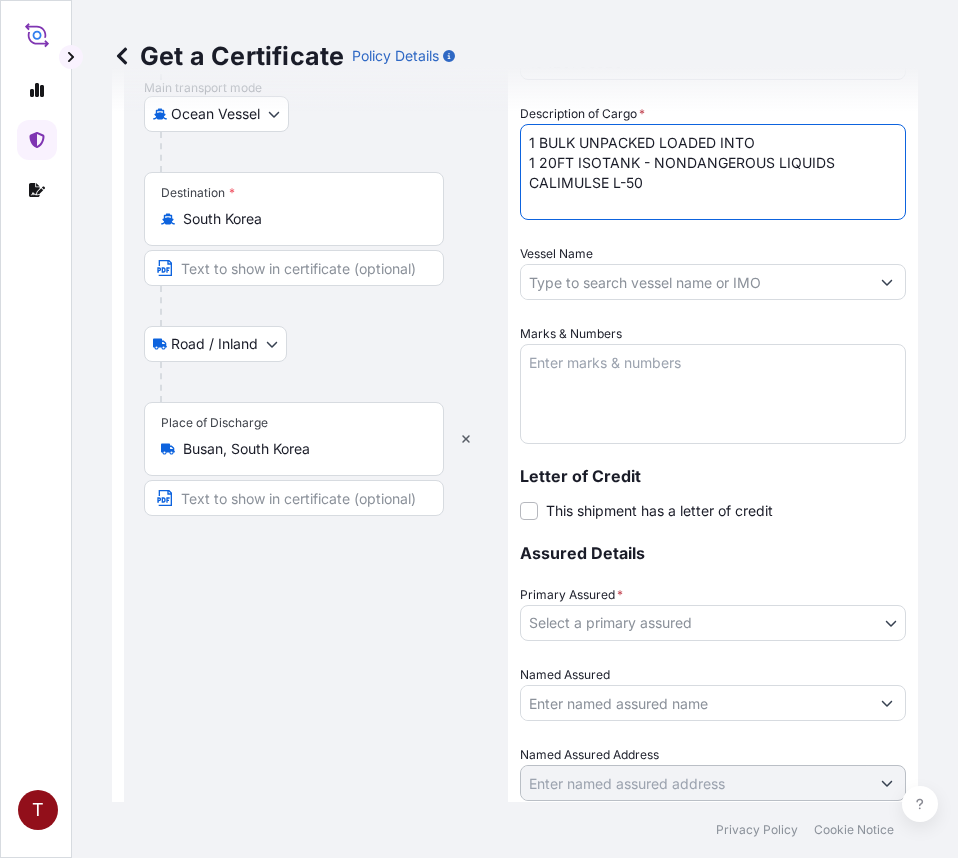 type on "1 BULK UNPACKED LOADED INTO
1 20FT ISOTANK - NONDANGEROUS LIQUIDS
CALIMULSE L-50" 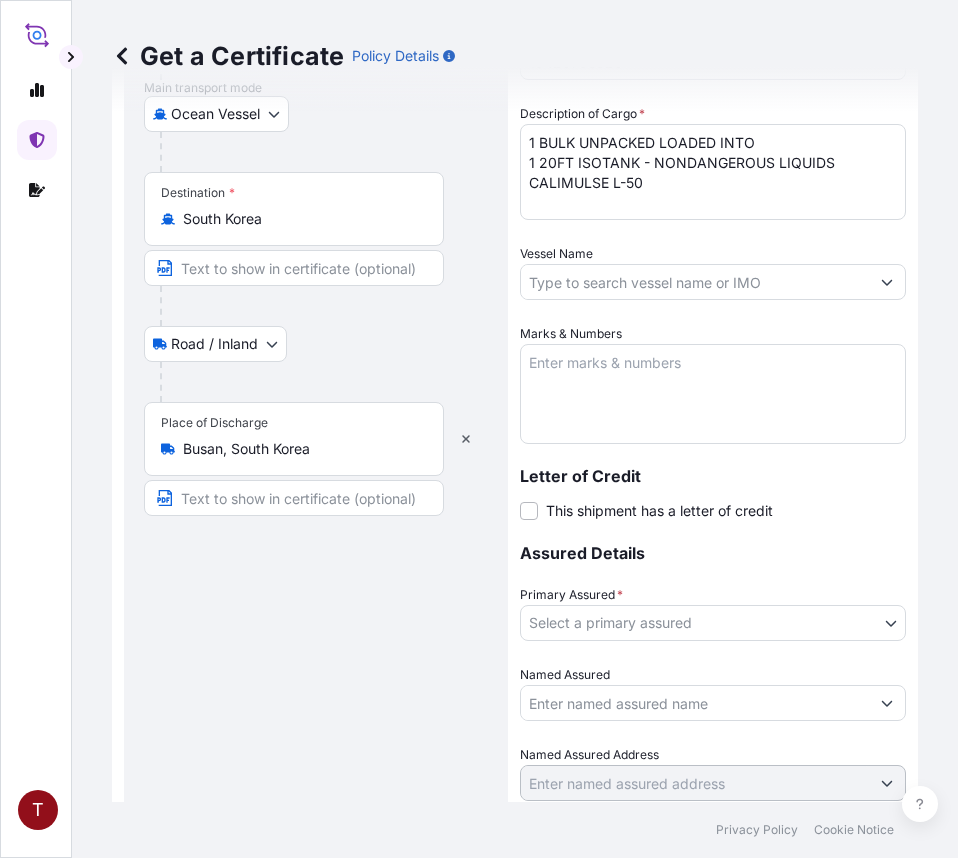 click on "Vessel Name" at bounding box center [695, 282] 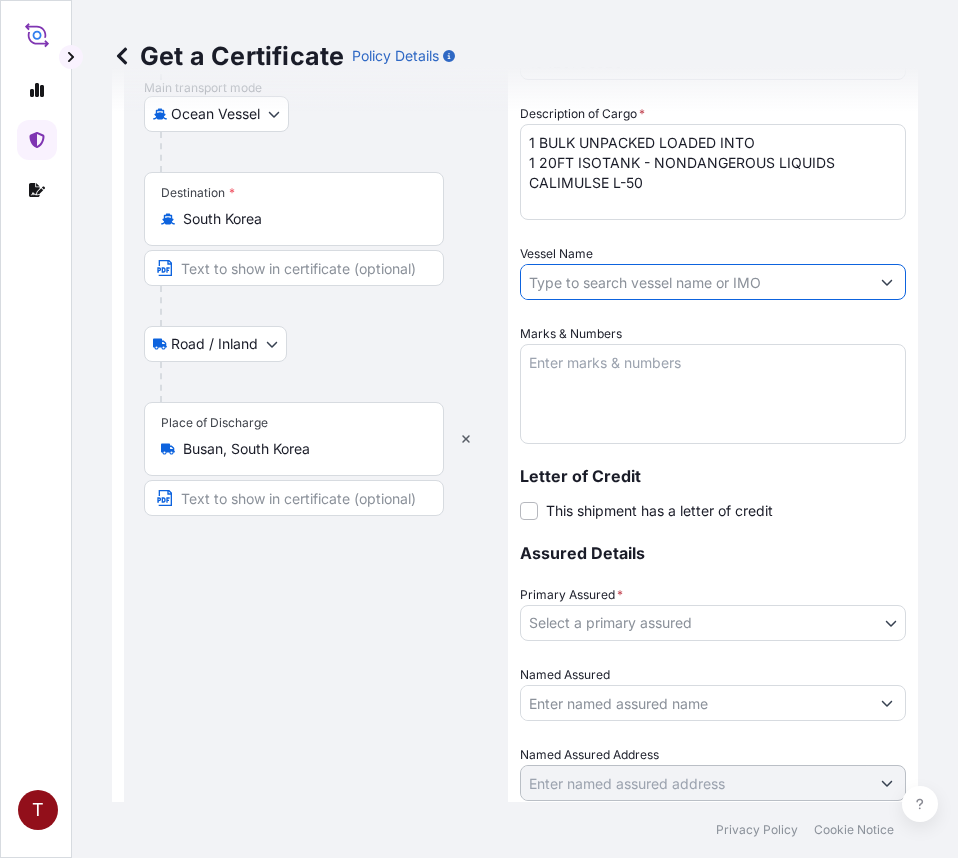 paste on "NAVIOS CONSTELLATION 529W" 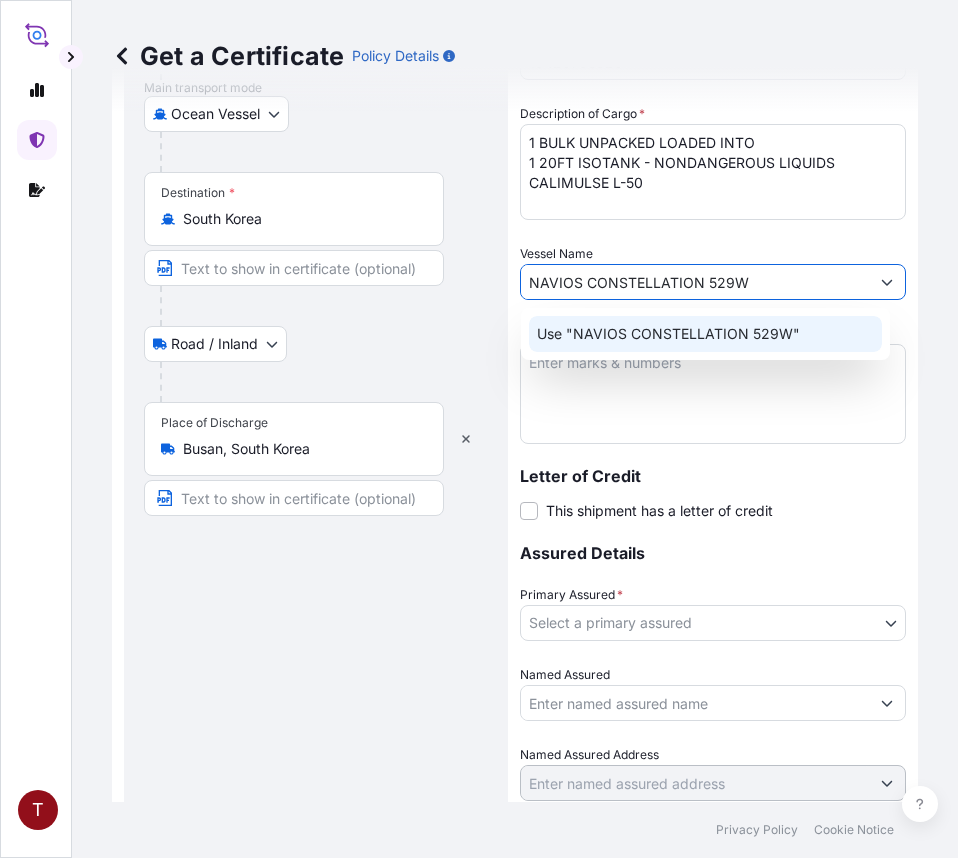 click on "Use "NAVIOS CONSTELLATION 529W"" 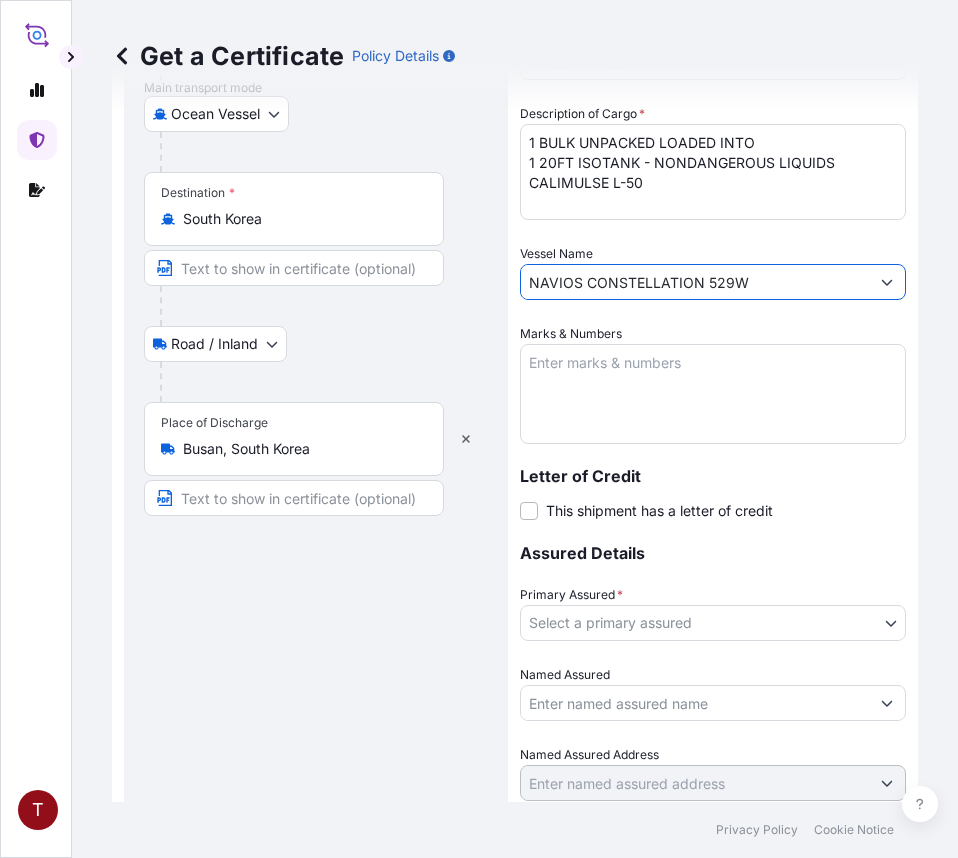 type on "NAVIOS CONSTELLATION 529W" 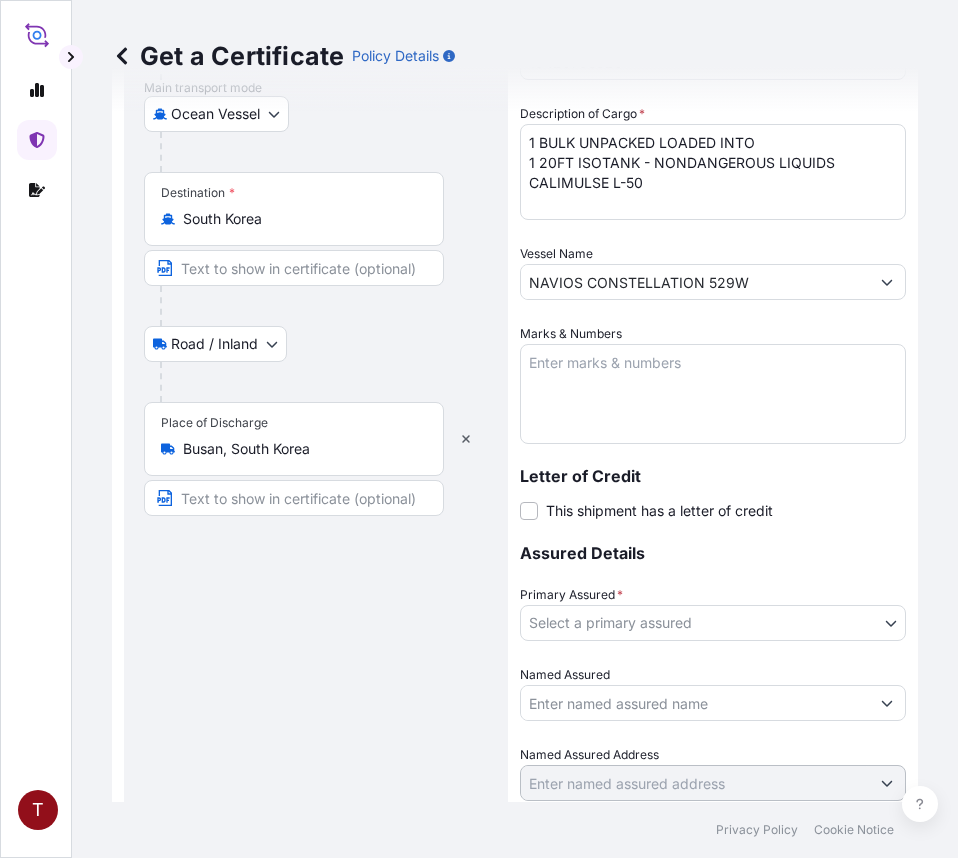 drag, startPoint x: 600, startPoint y: 372, endPoint x: 575, endPoint y: 366, distance: 25.70992 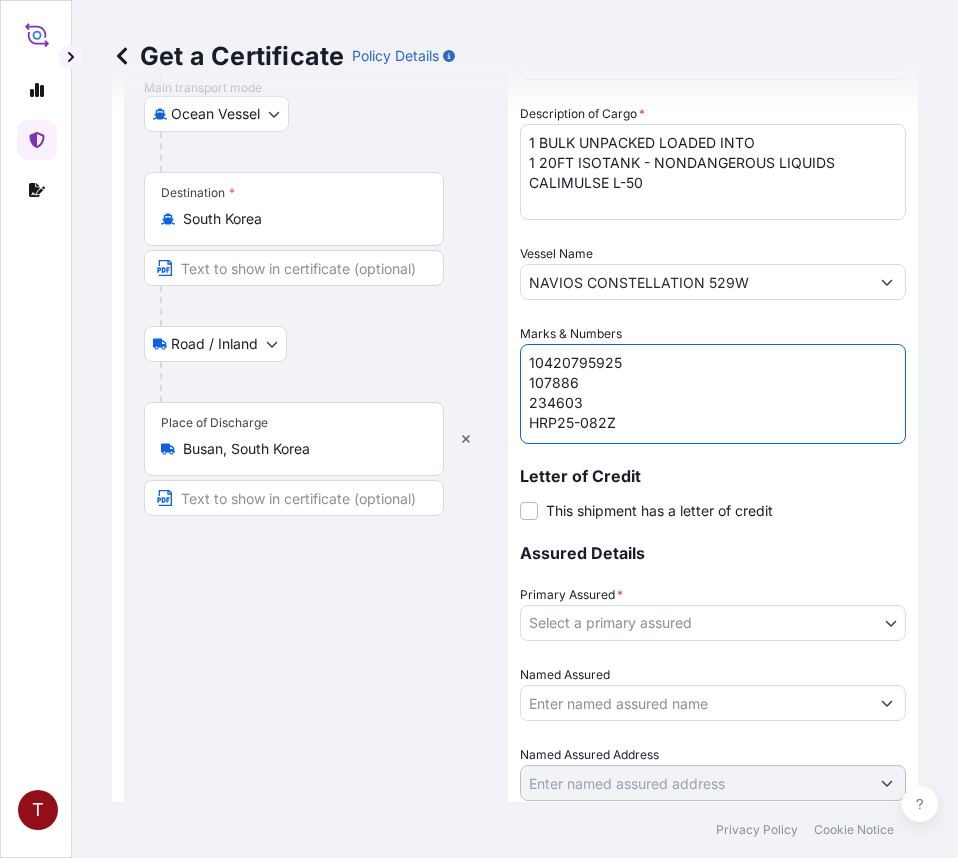 scroll, scrollTop: 8, scrollLeft: 0, axis: vertical 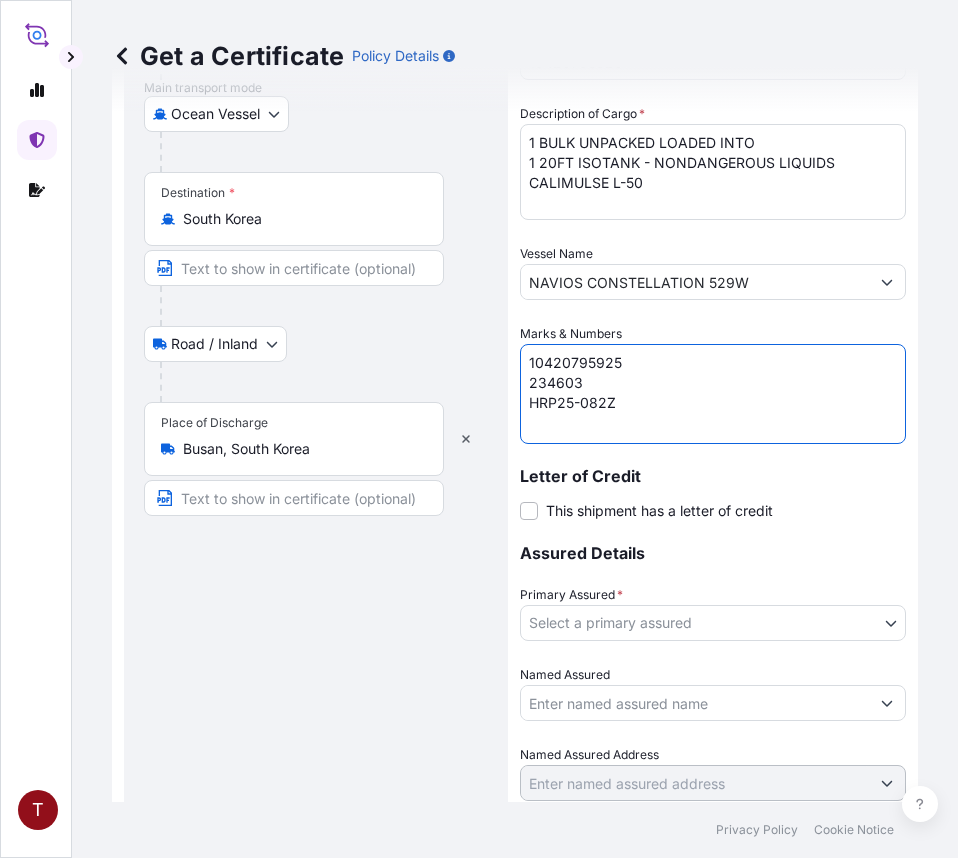 type on "10420795925
234603
HRP25-082Z" 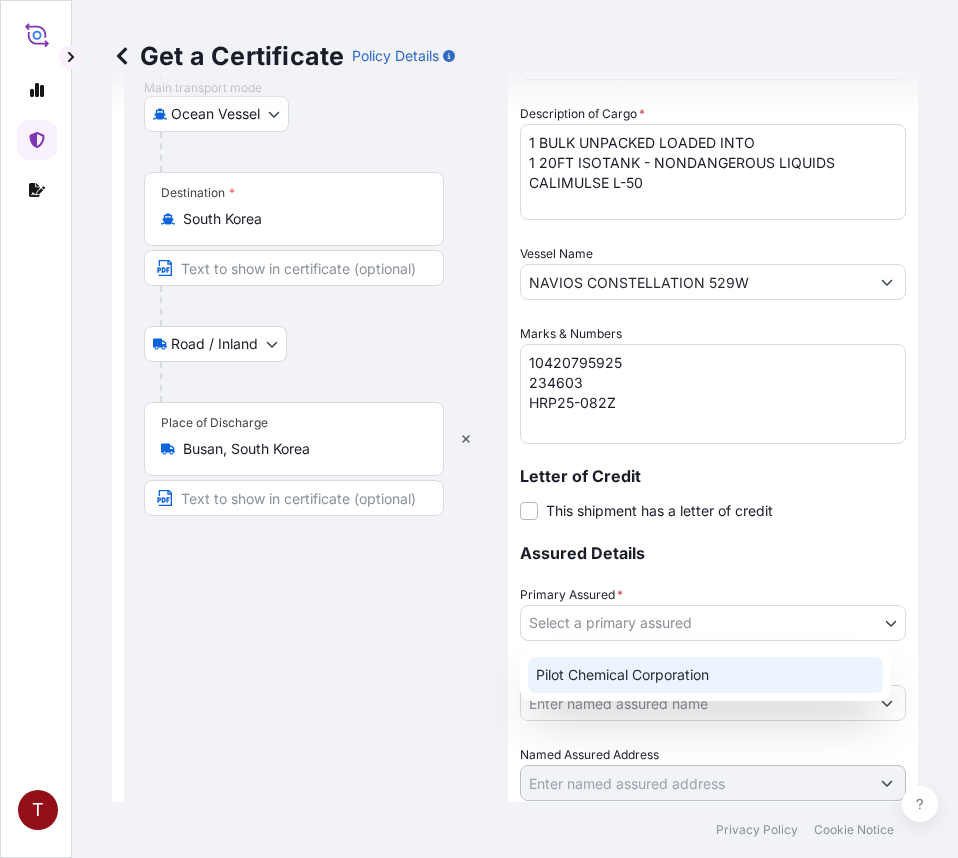 click on "Pilot Chemical Corporation" at bounding box center [705, 675] 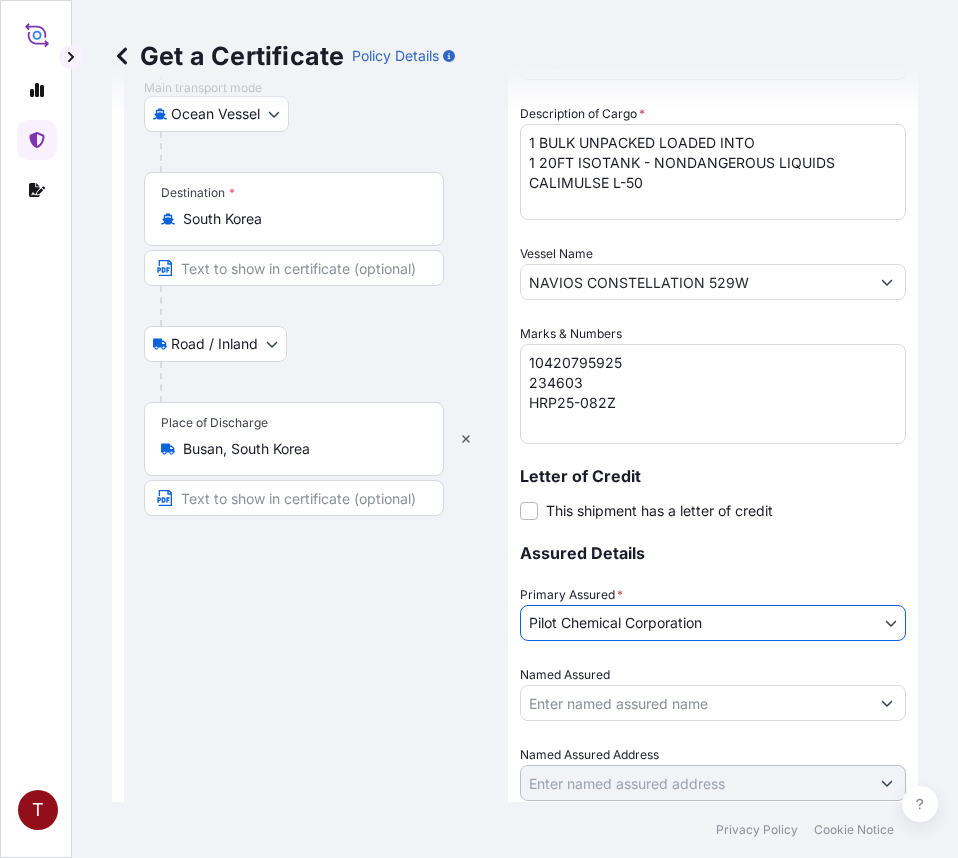 scroll, scrollTop: 591, scrollLeft: 0, axis: vertical 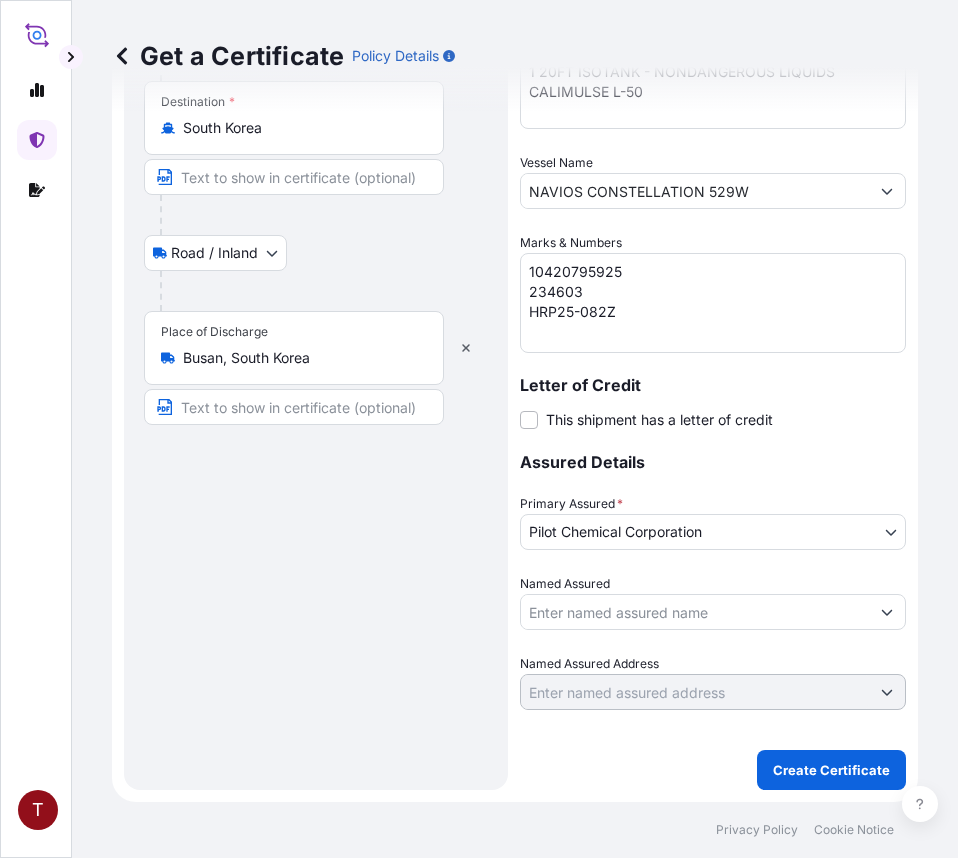 click on "Named Assured" at bounding box center (695, 612) 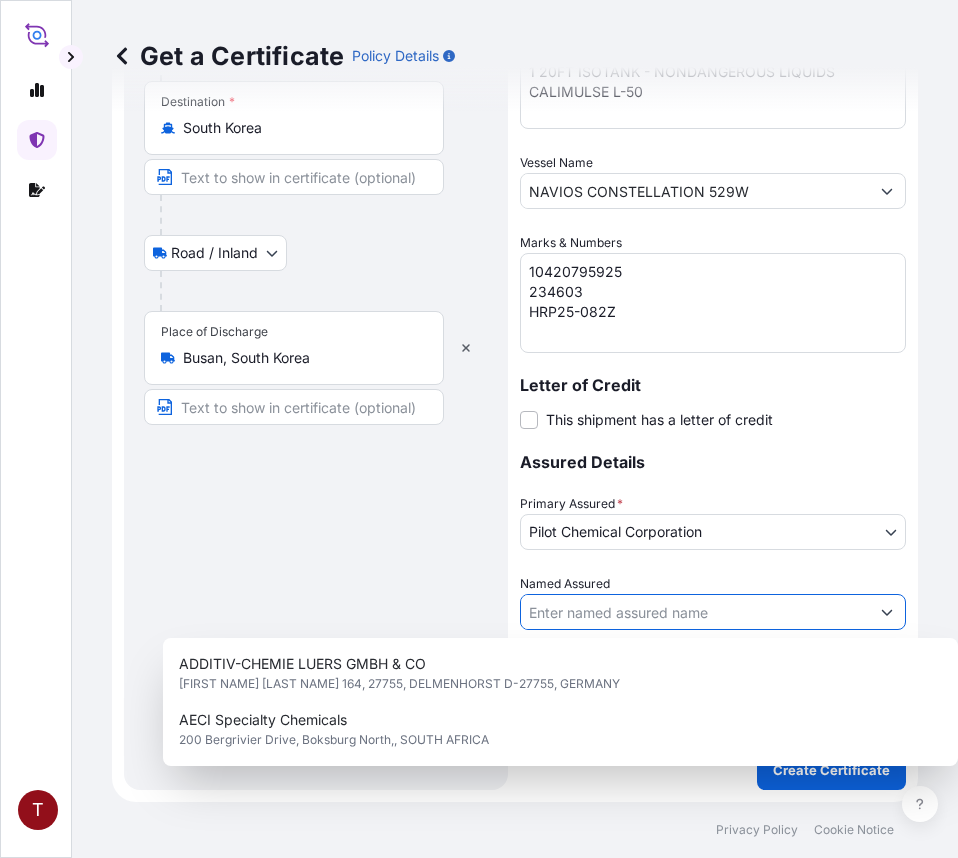 paste on "HEERAE CORP. 15F, DONGHEE BLDG 302, GANGNAM-DAERO GANGNAM-GU SEOUL , KR 06253" 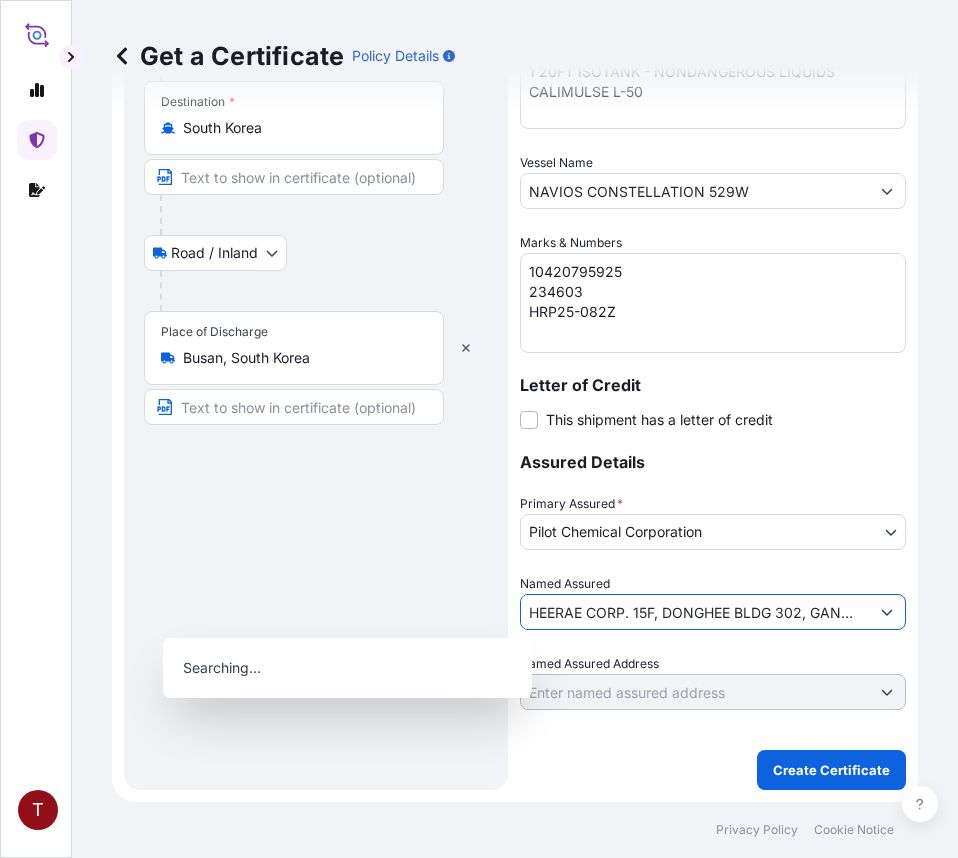 scroll, scrollTop: 0, scrollLeft: 325, axis: horizontal 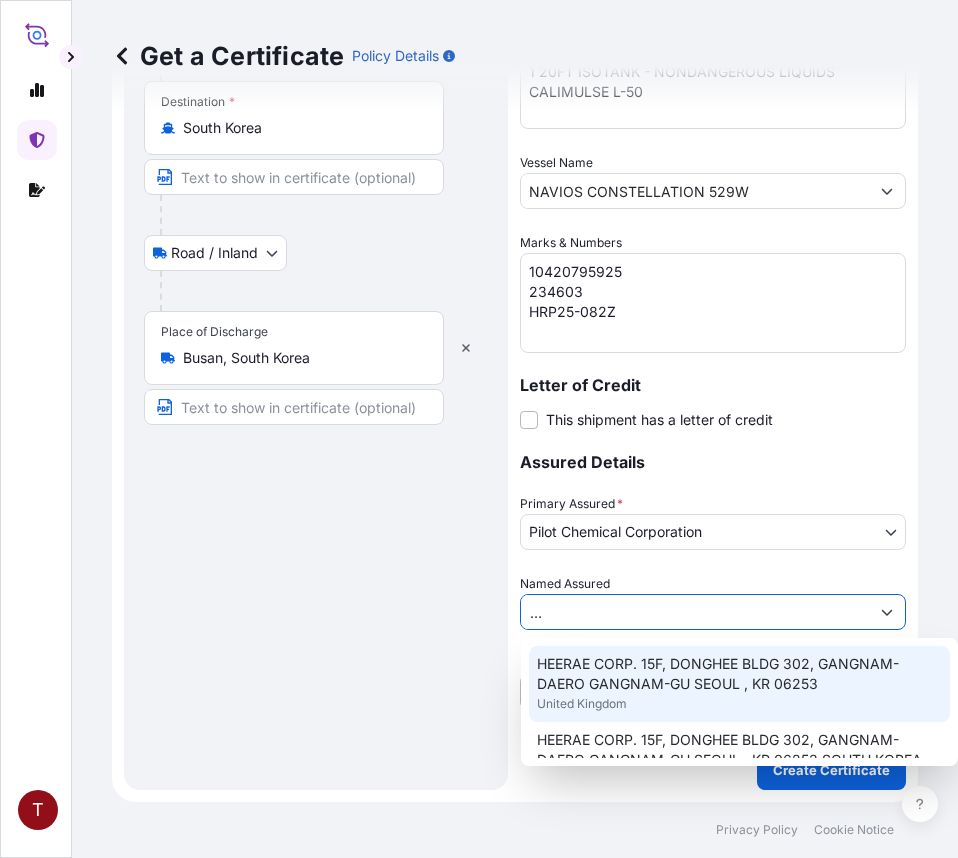 click on "HEERAE CORP. 15F, DONGHEE BLDG 302, GANGNAM-DAERO GANGNAM-GU SEOUL , KR 06253" at bounding box center [739, 674] 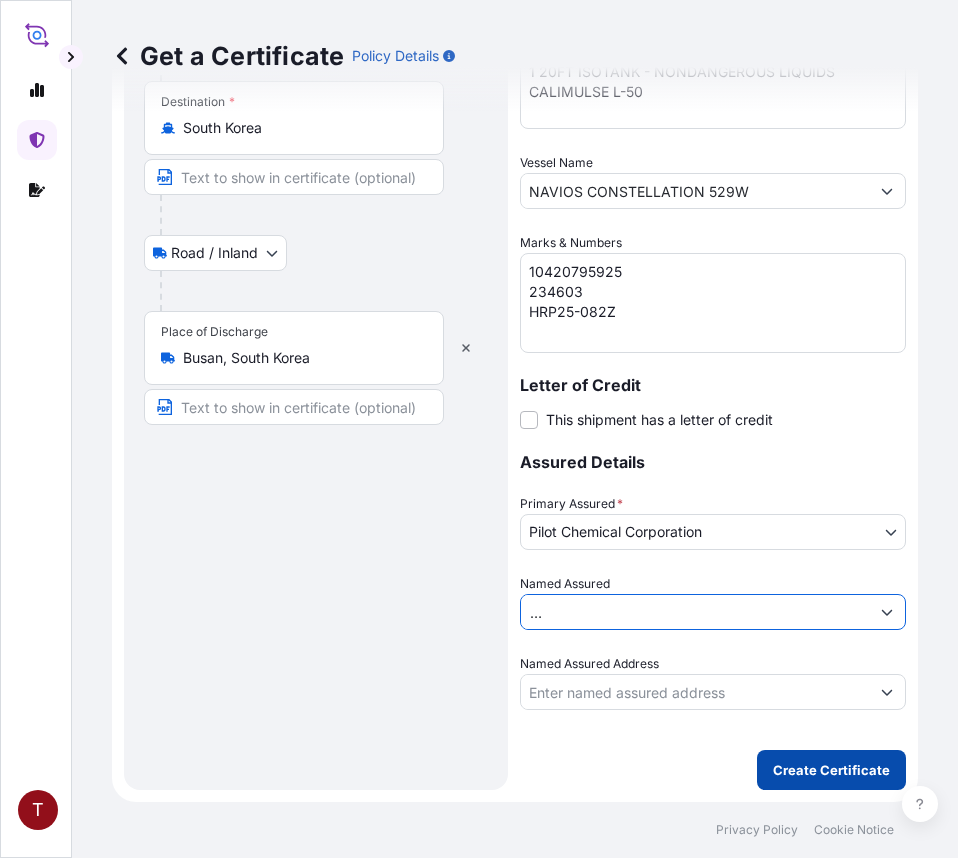 type on "HEERAE CORP. 15F, DONGHEE BLDG 302, GANGNAM-DAERO GANGNAM-GU SEOUL , KR 06253" 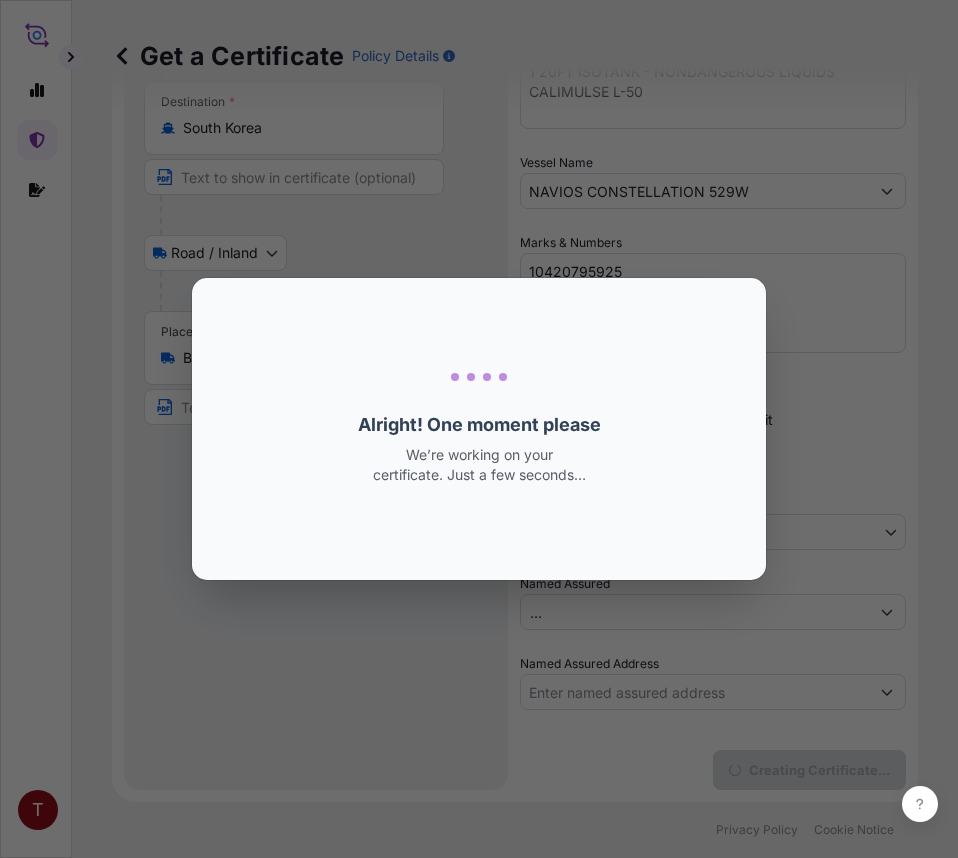 scroll, scrollTop: 0, scrollLeft: 0, axis: both 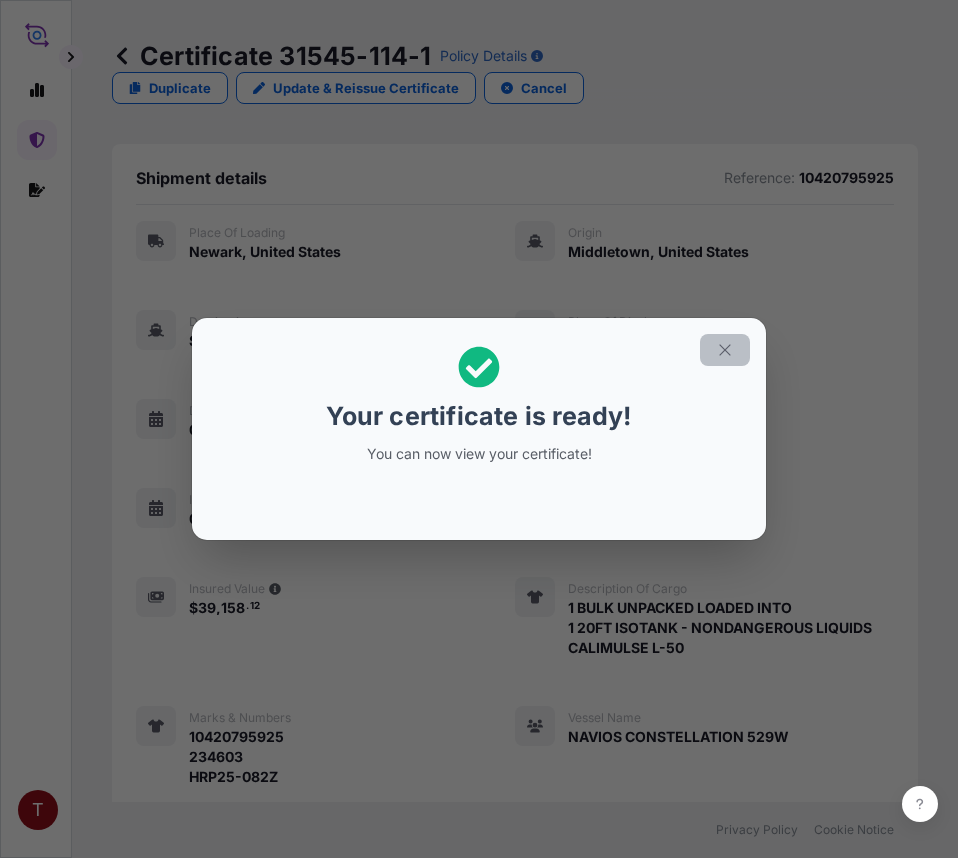 click at bounding box center (725, 350) 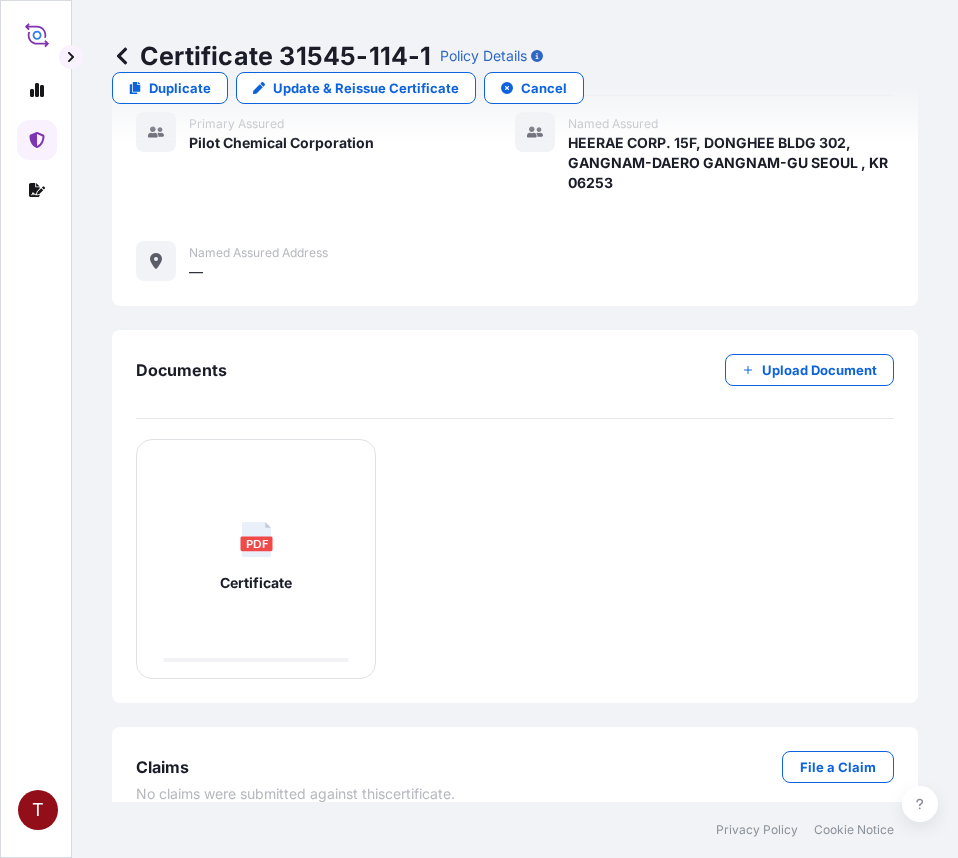 scroll, scrollTop: 826, scrollLeft: 0, axis: vertical 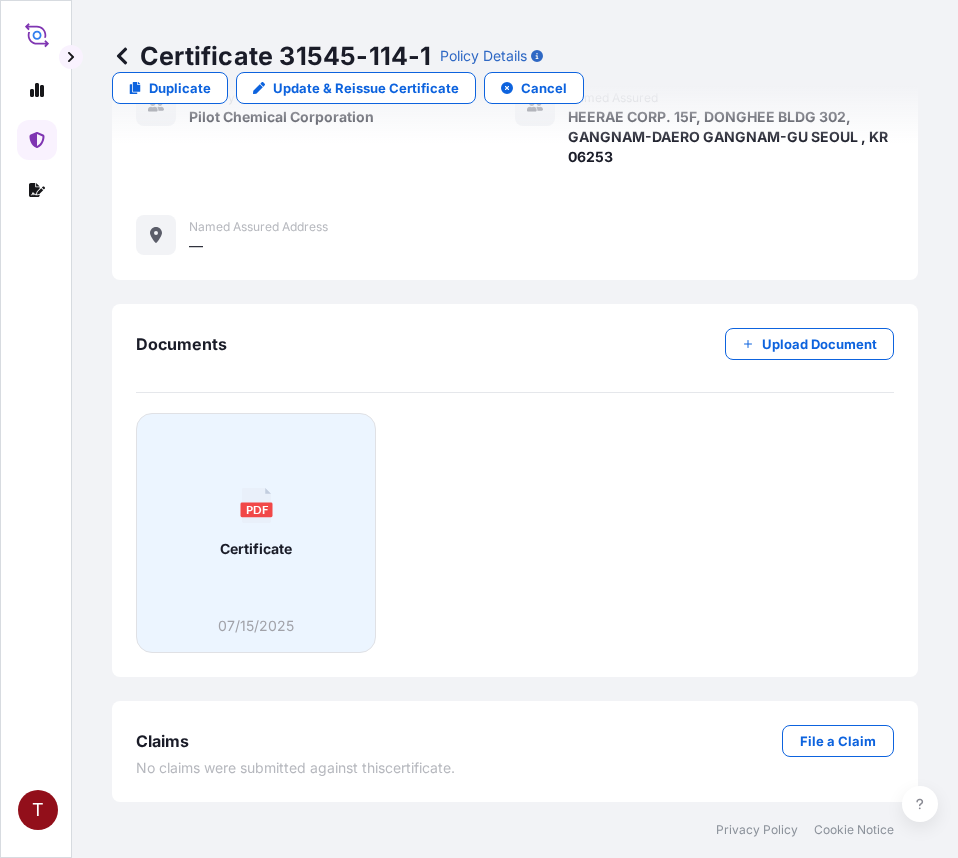 click on "PDF Certificate" at bounding box center [256, 523] 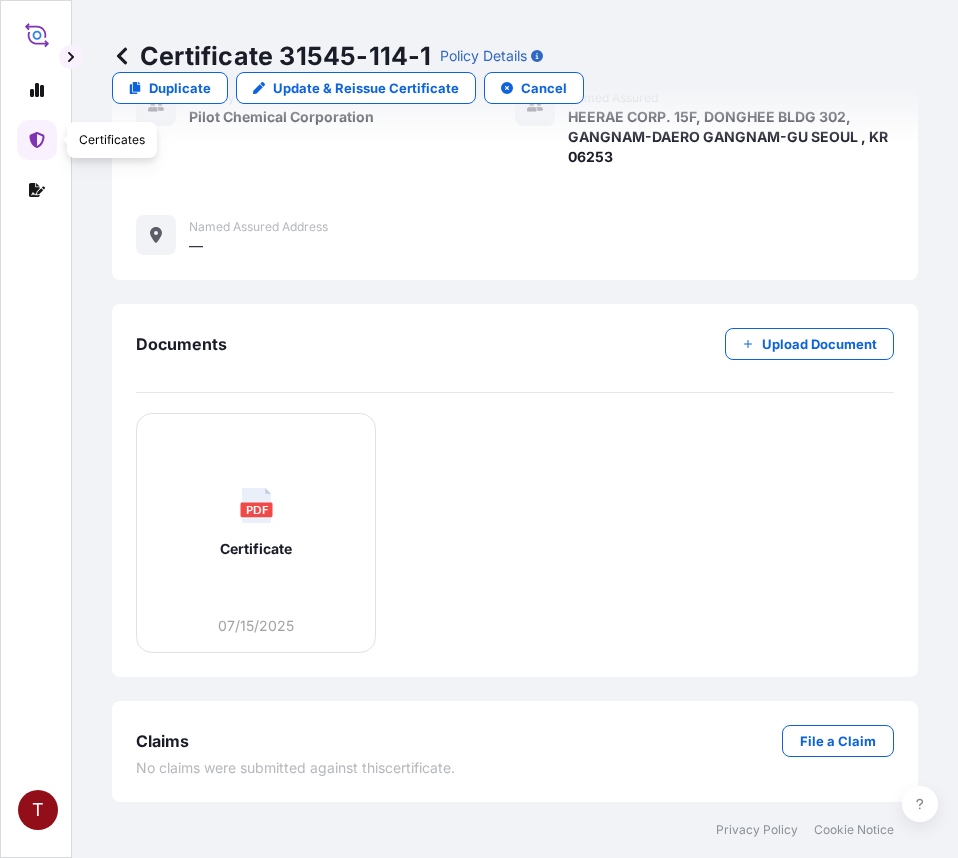 click at bounding box center [37, 140] 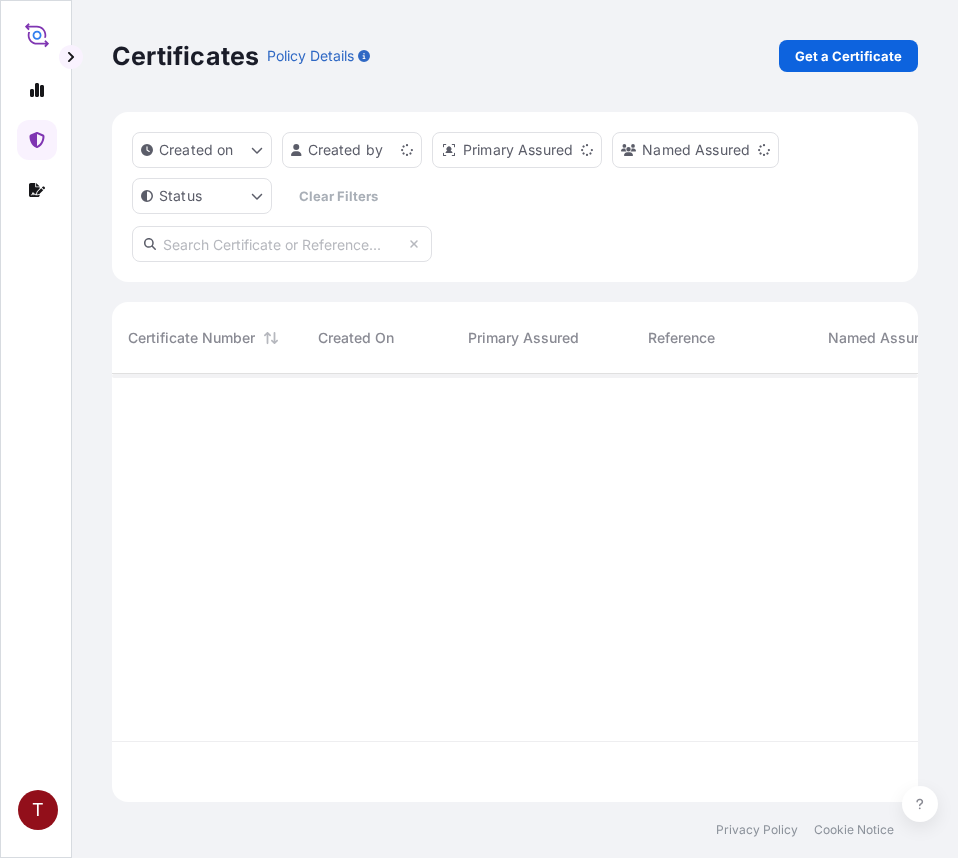 scroll, scrollTop: 0, scrollLeft: 0, axis: both 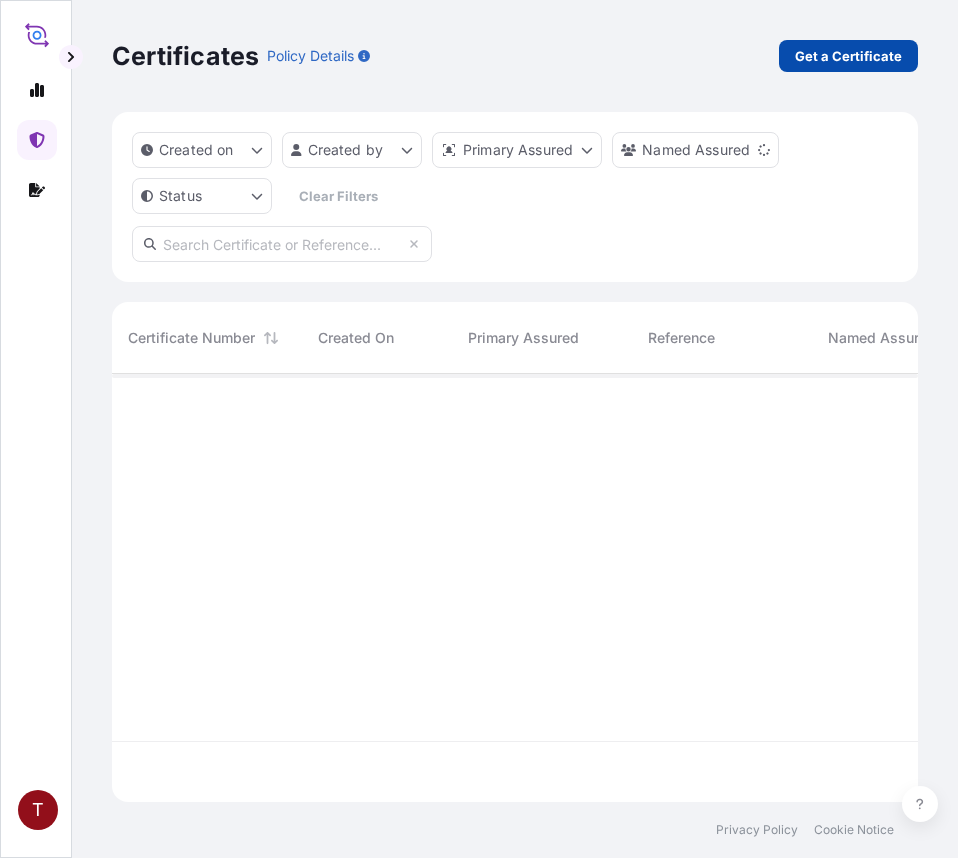click on "Get a Certificate" at bounding box center (848, 56) 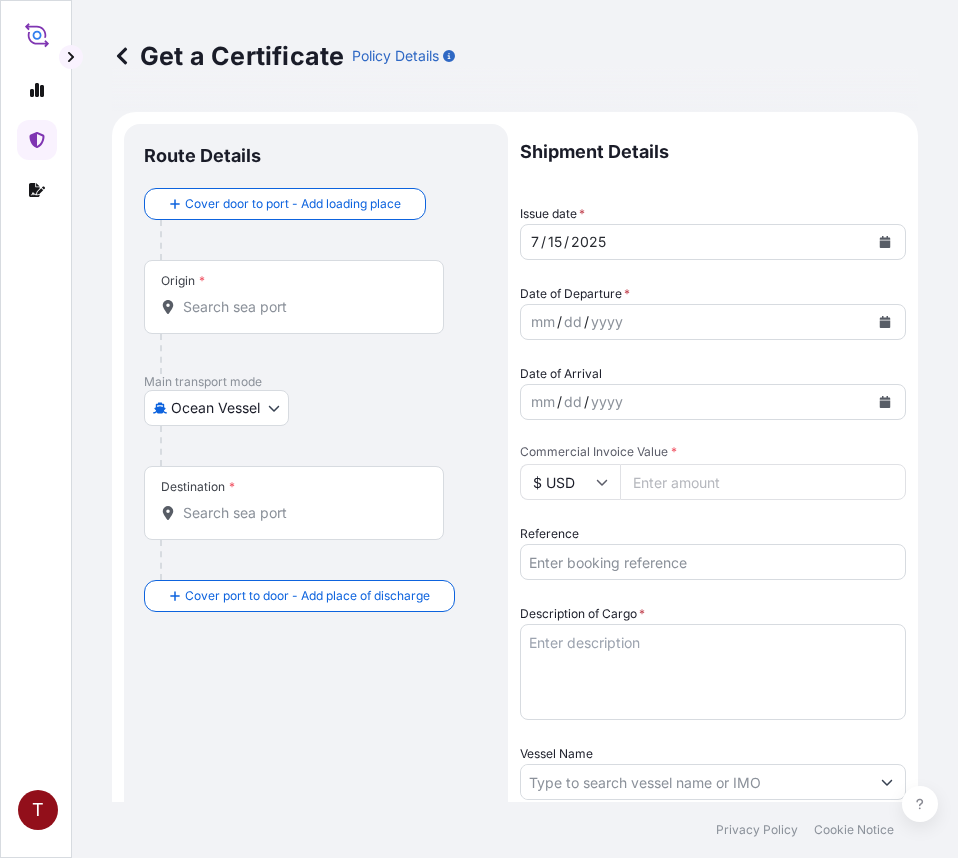 click on "Origin *" at bounding box center (301, 307) 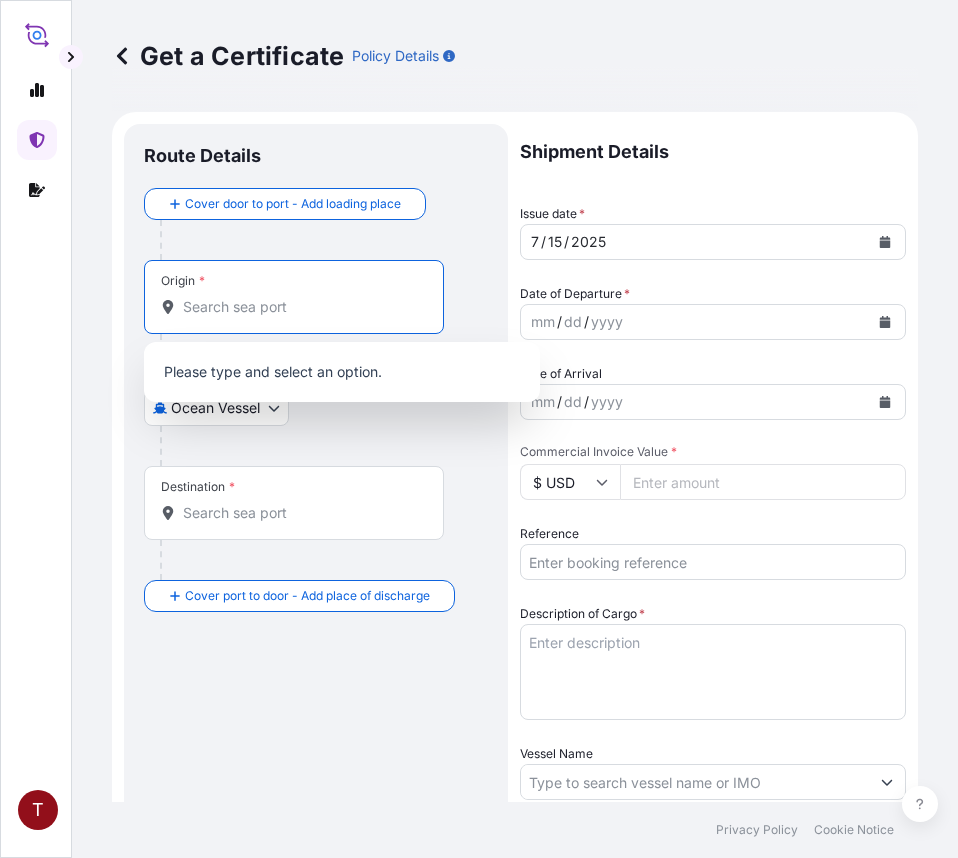 paste on "LOCKLAND, OH" 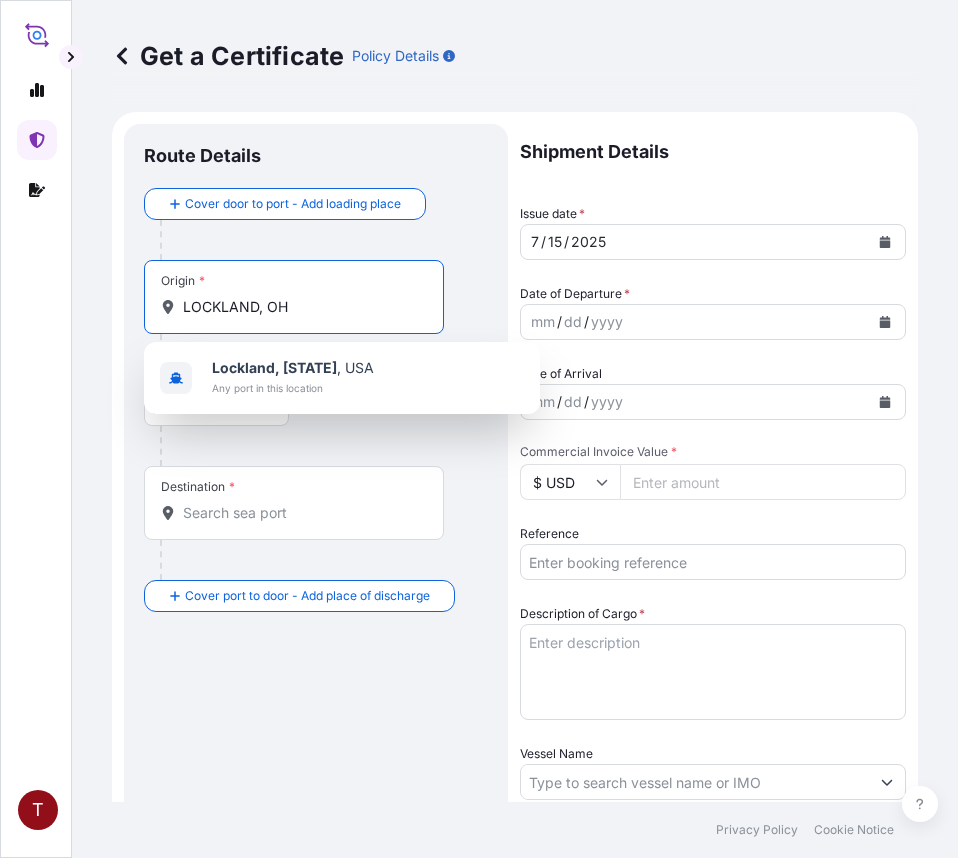 type on "LOCKLAND, OH" 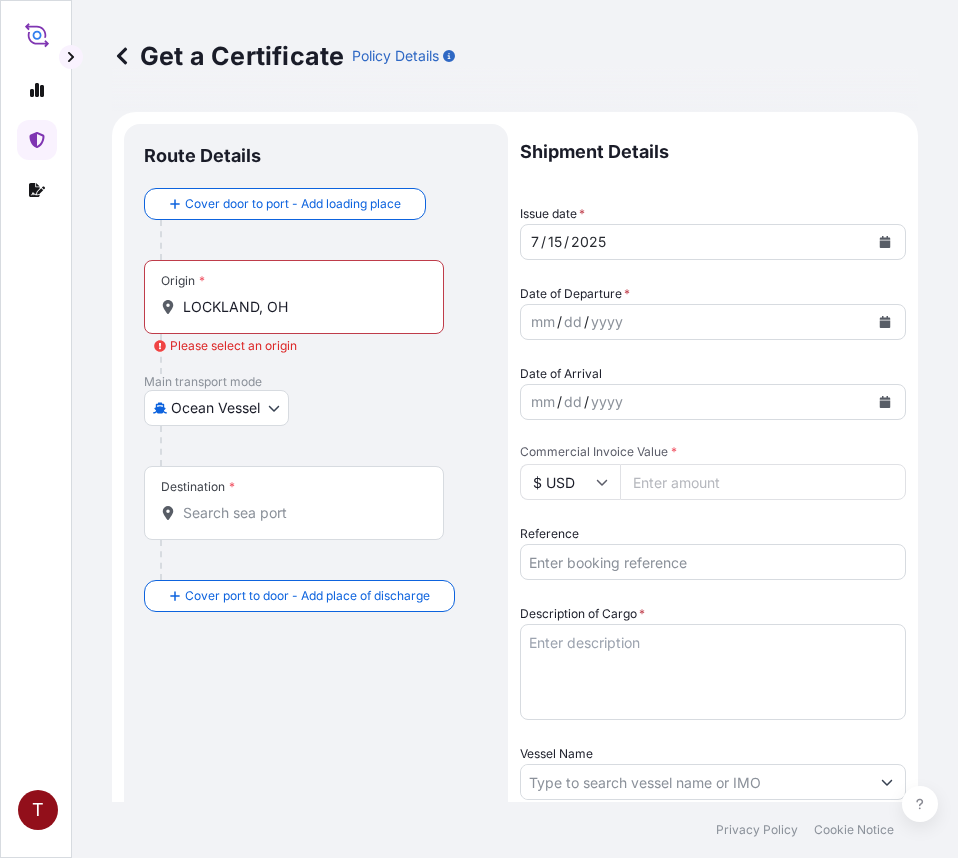 paste on "SOUTH KOREA" 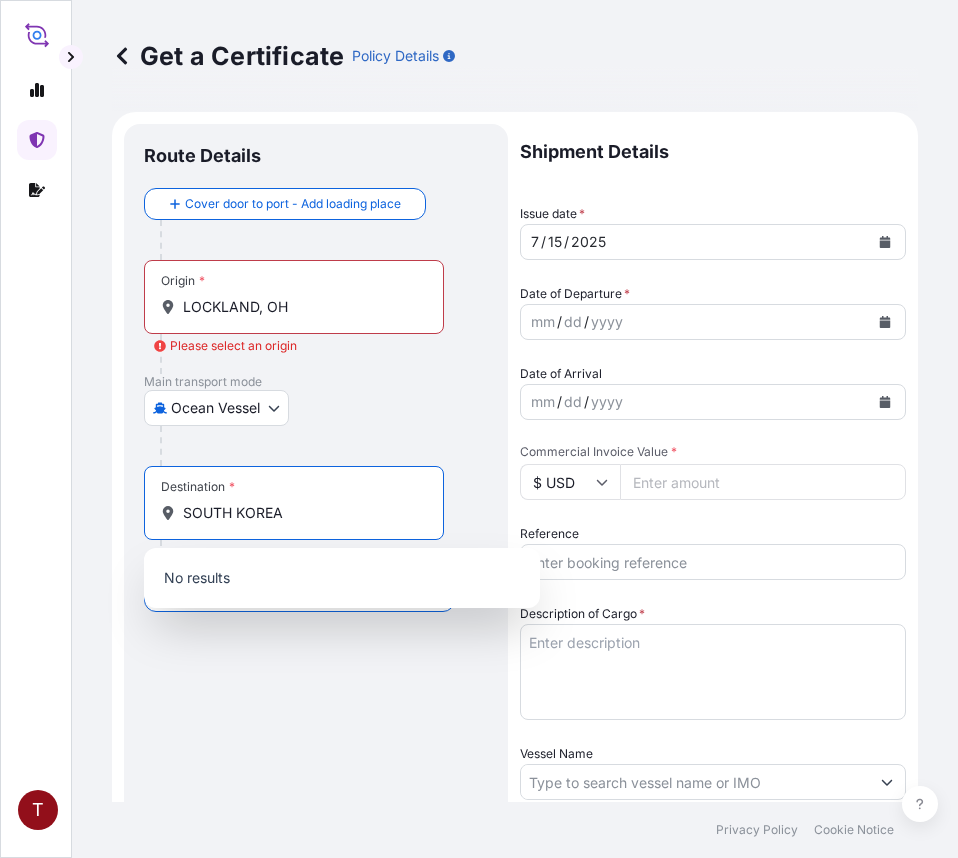 type on "SOUTH KOREA" 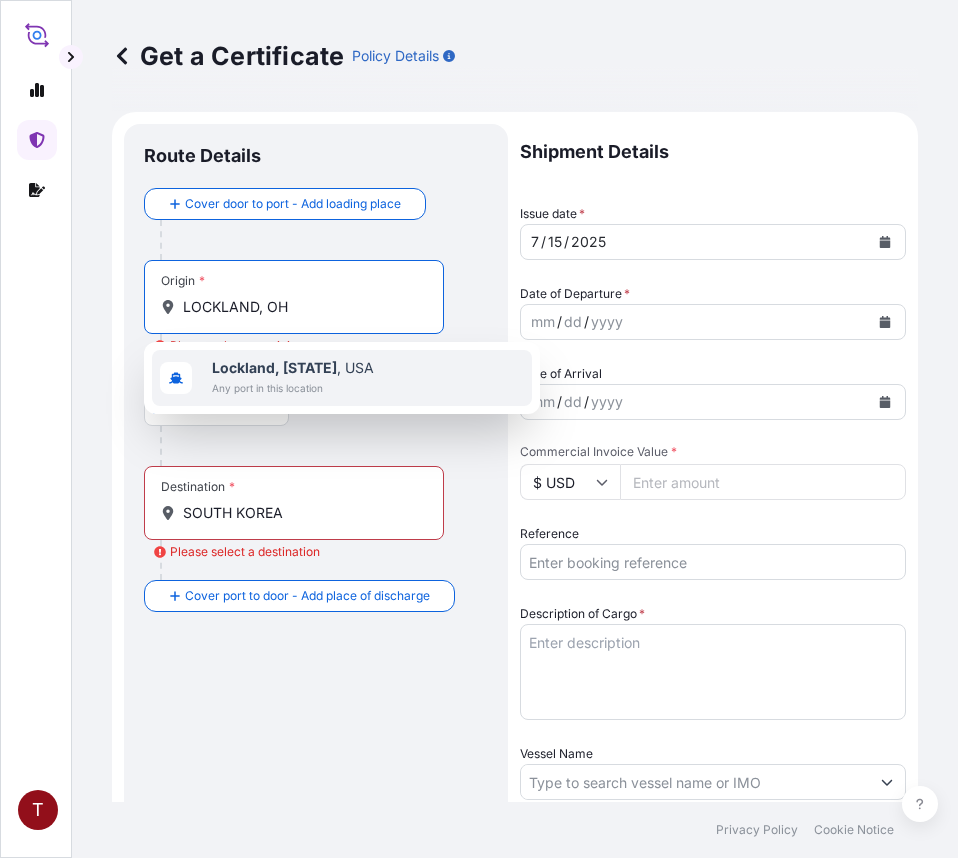 click on "Any port in this location" at bounding box center [293, 388] 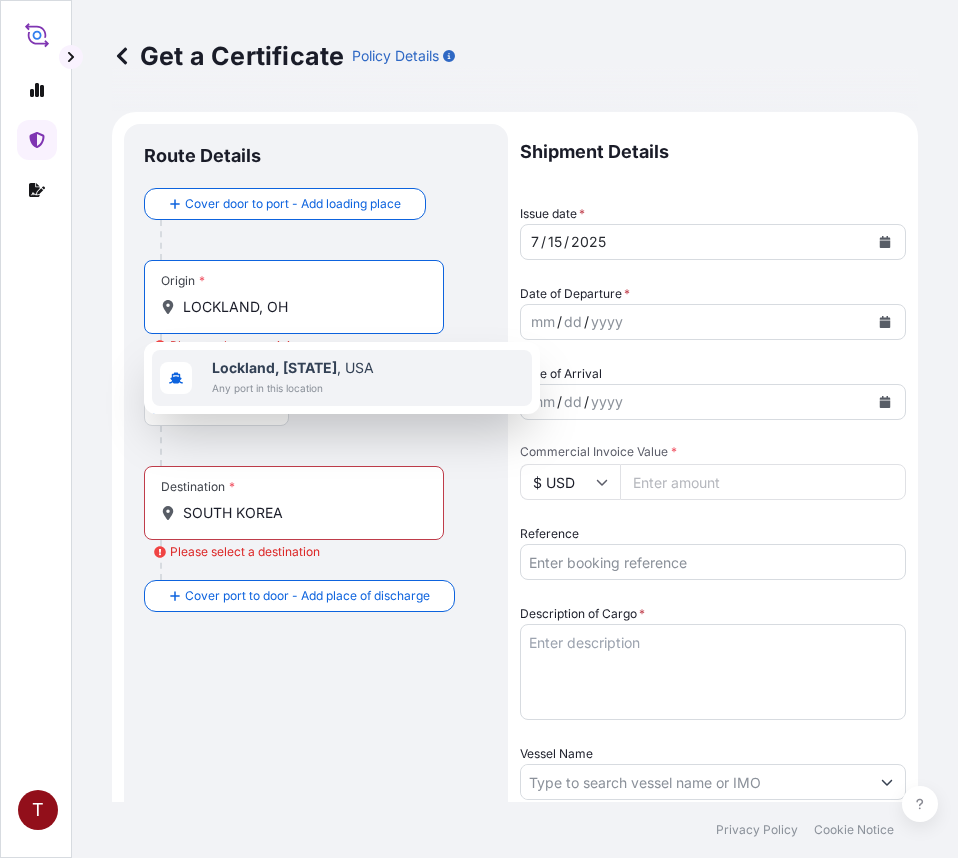 type on "Lockland, [STATE], [COUNTRY]" 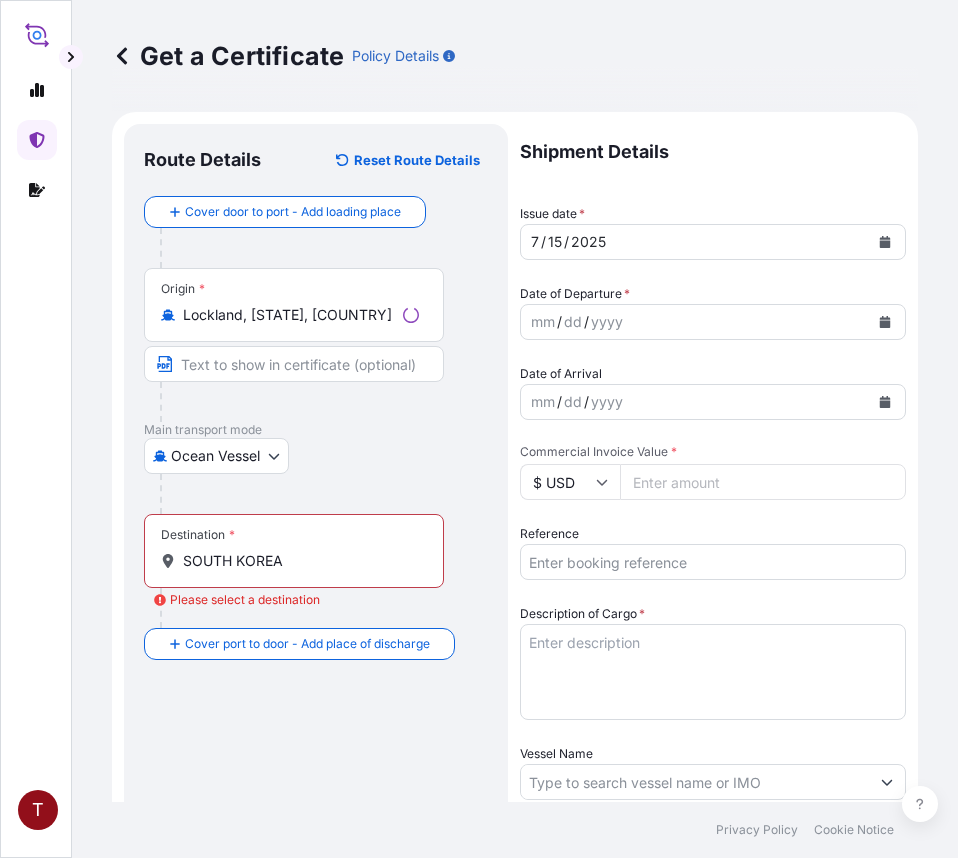 click at bounding box center [324, 494] 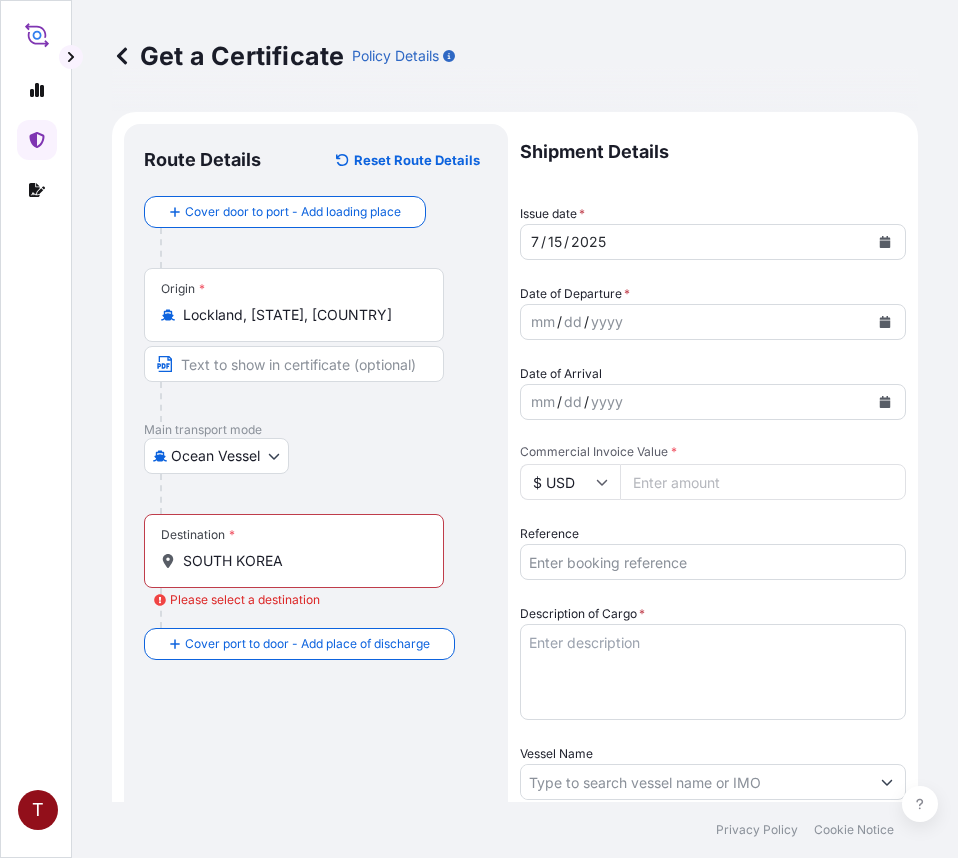 click on "Destination * SOUTH KOREA" at bounding box center [294, 551] 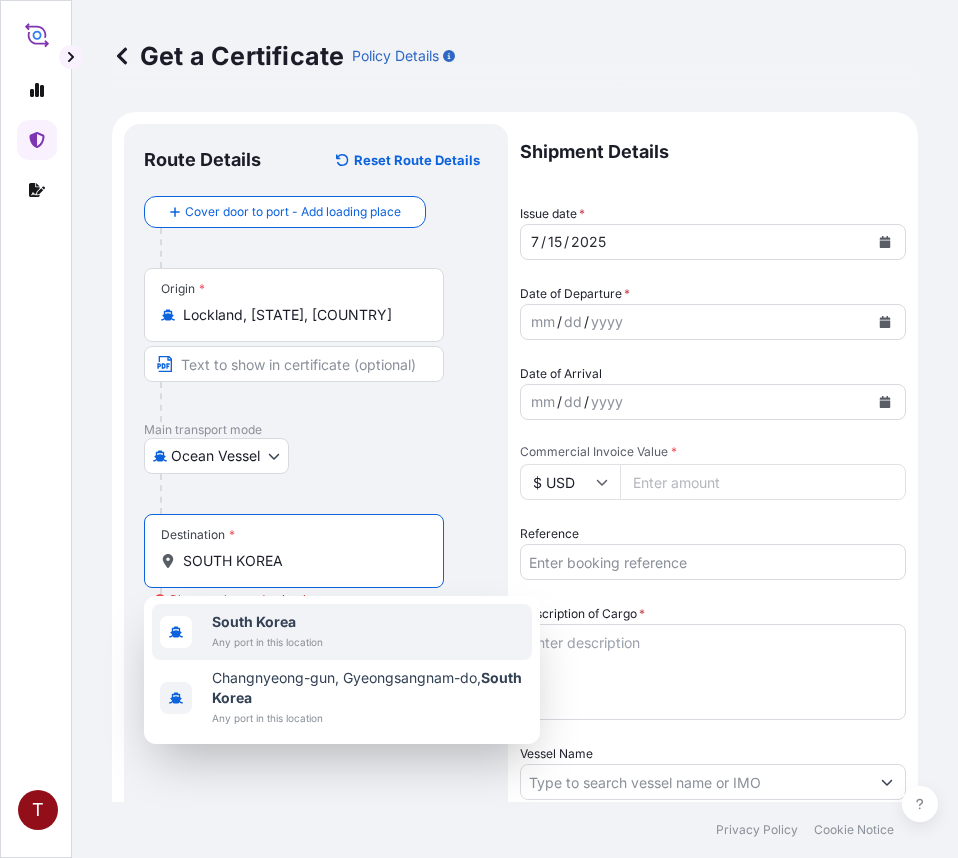 click on "South Korea" at bounding box center (254, 621) 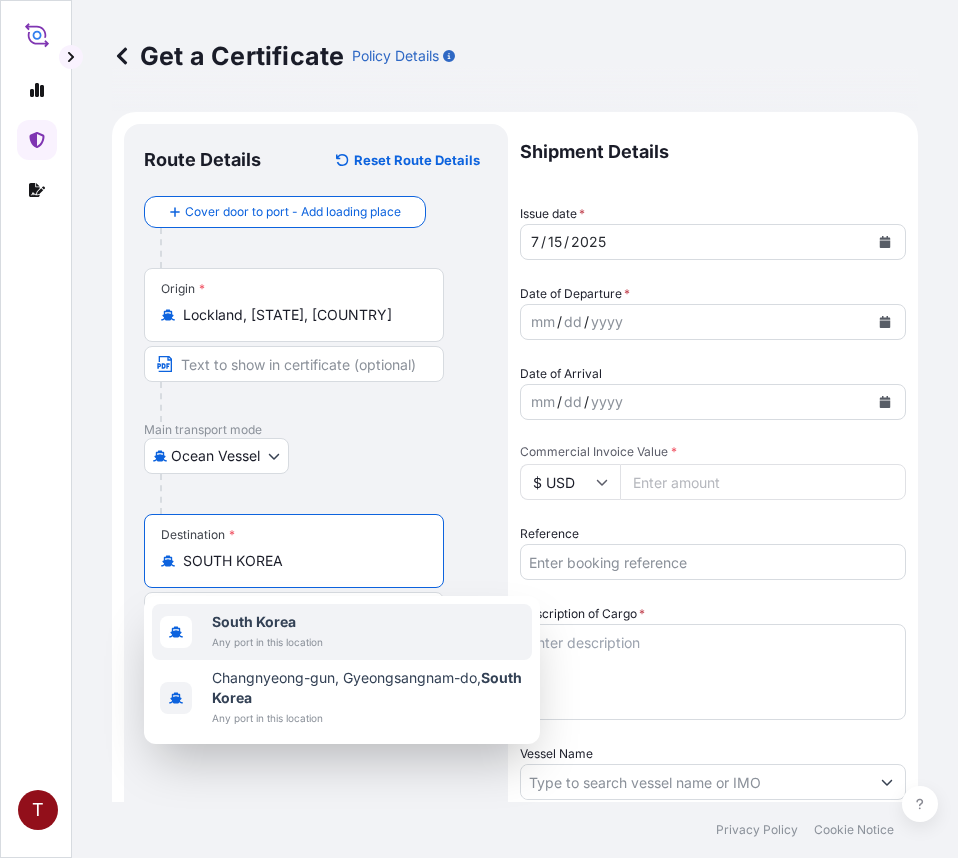 type on "South Korea" 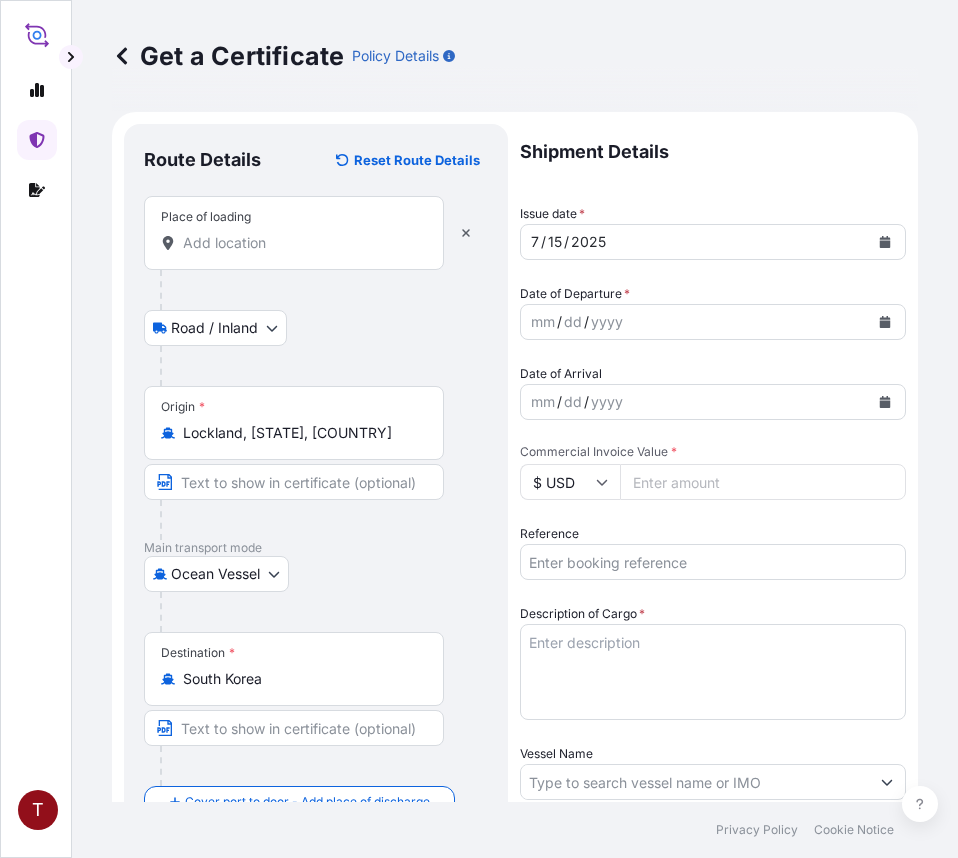 click on "Place of loading" at bounding box center (301, 243) 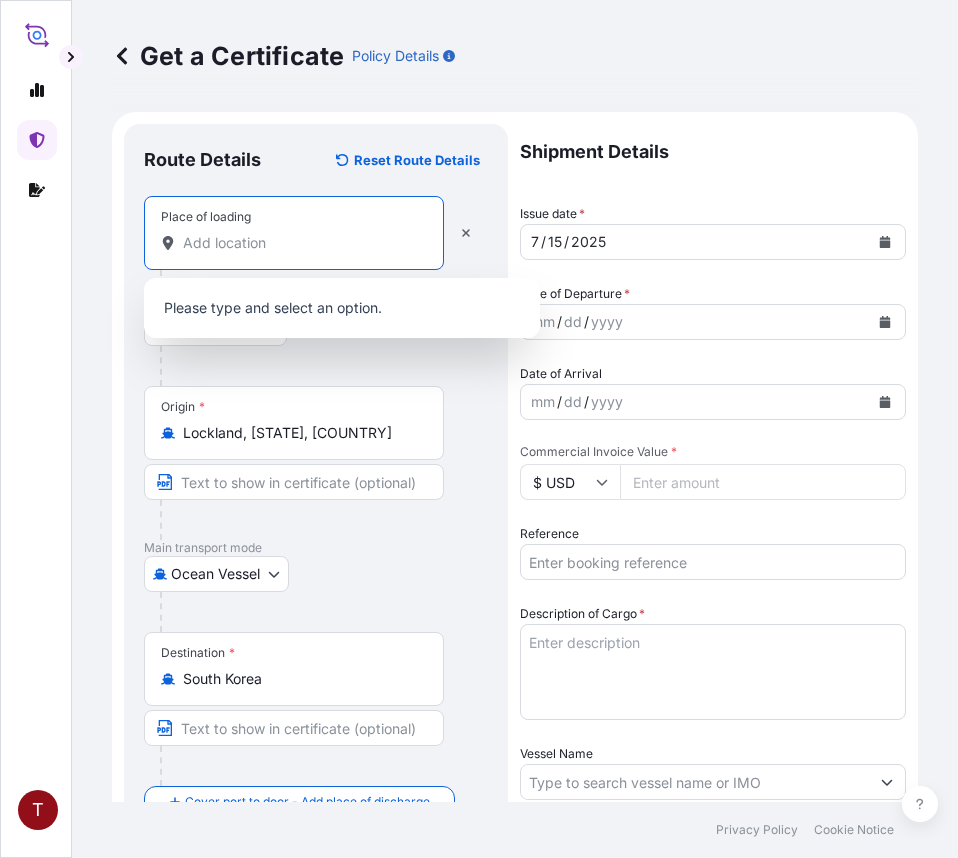 paste on "NEWARK, NJ" 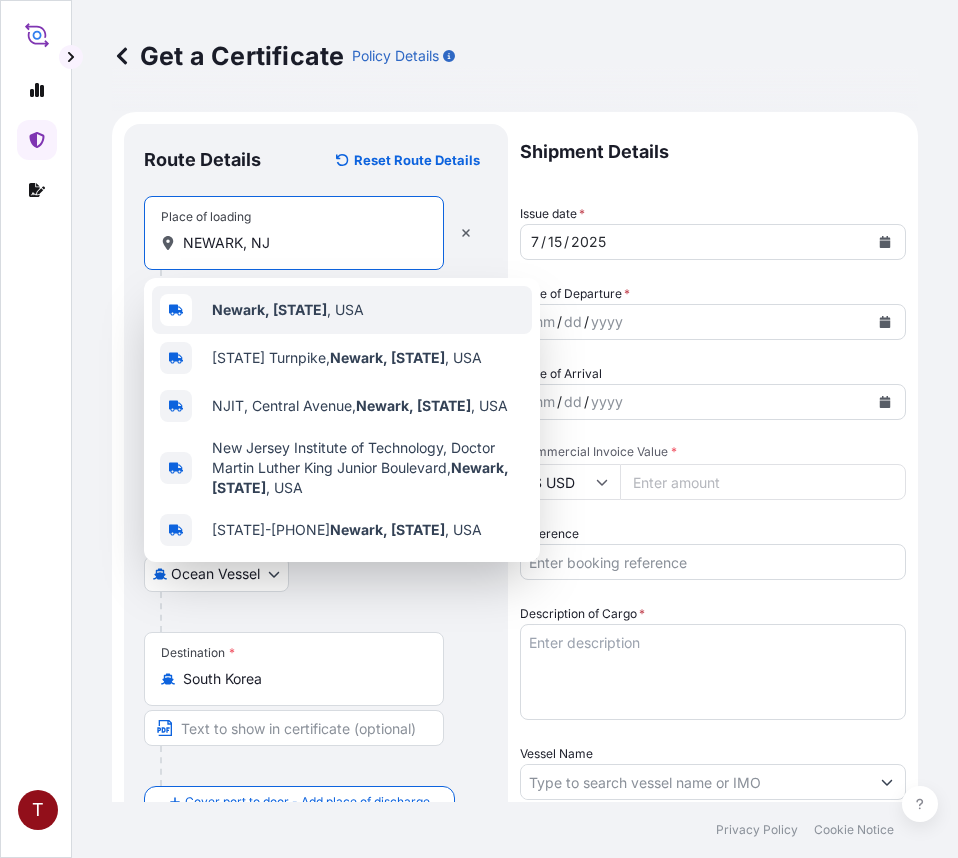 click on "Newark, [STATE]" at bounding box center (269, 309) 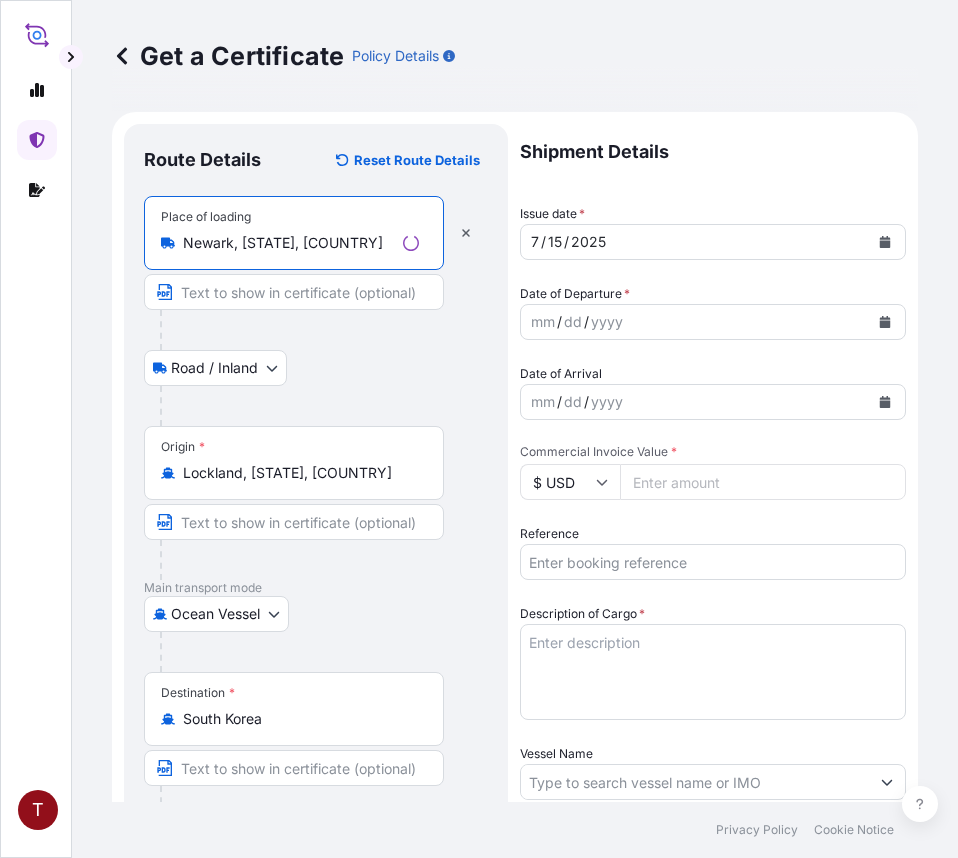 type on "Newark, [STATE], [COUNTRY]" 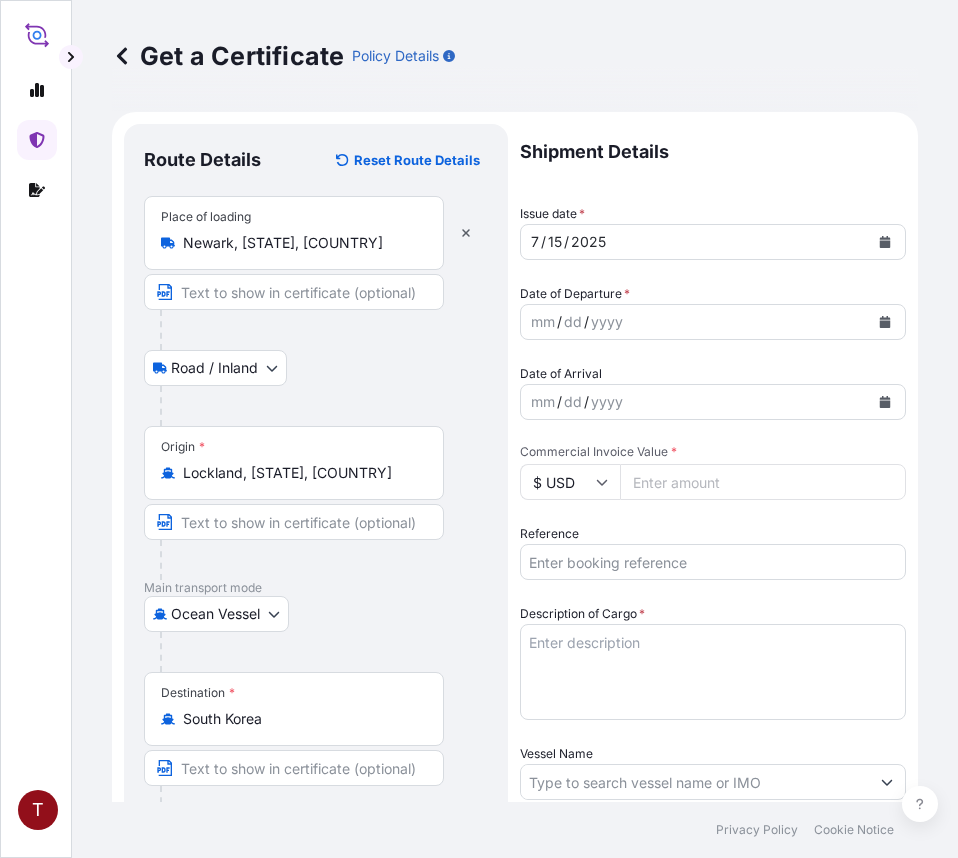 scroll, scrollTop: 591, scrollLeft: 0, axis: vertical 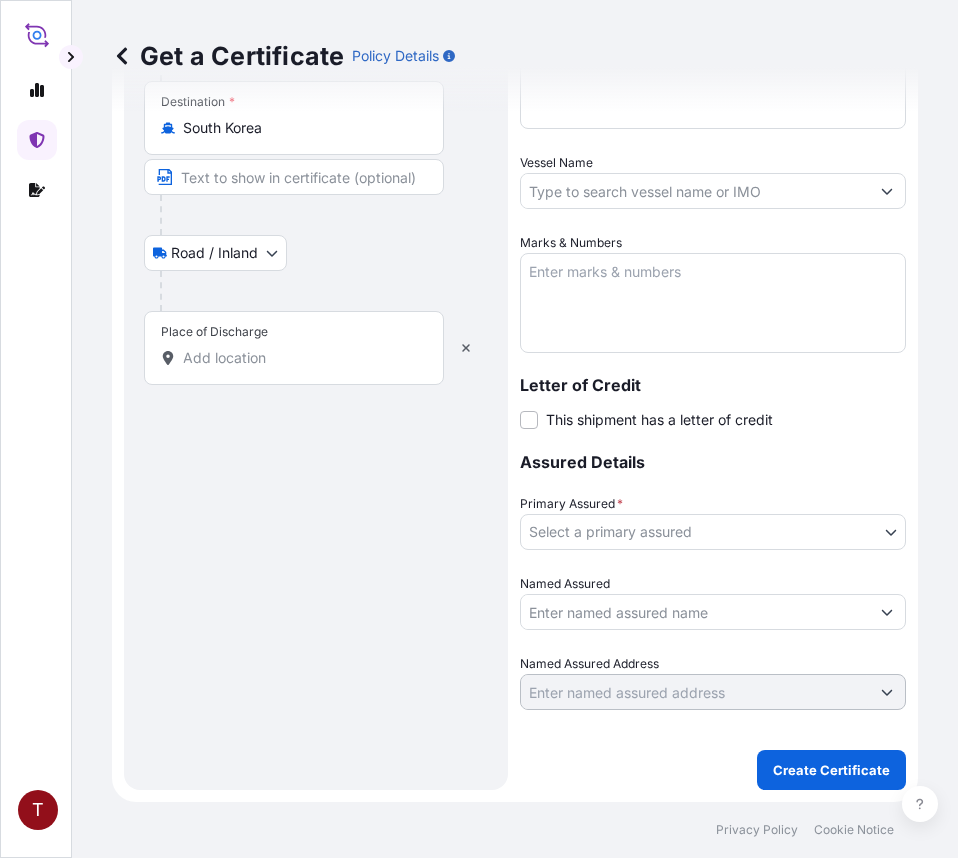 click on "Place of Discharge" at bounding box center (301, 358) 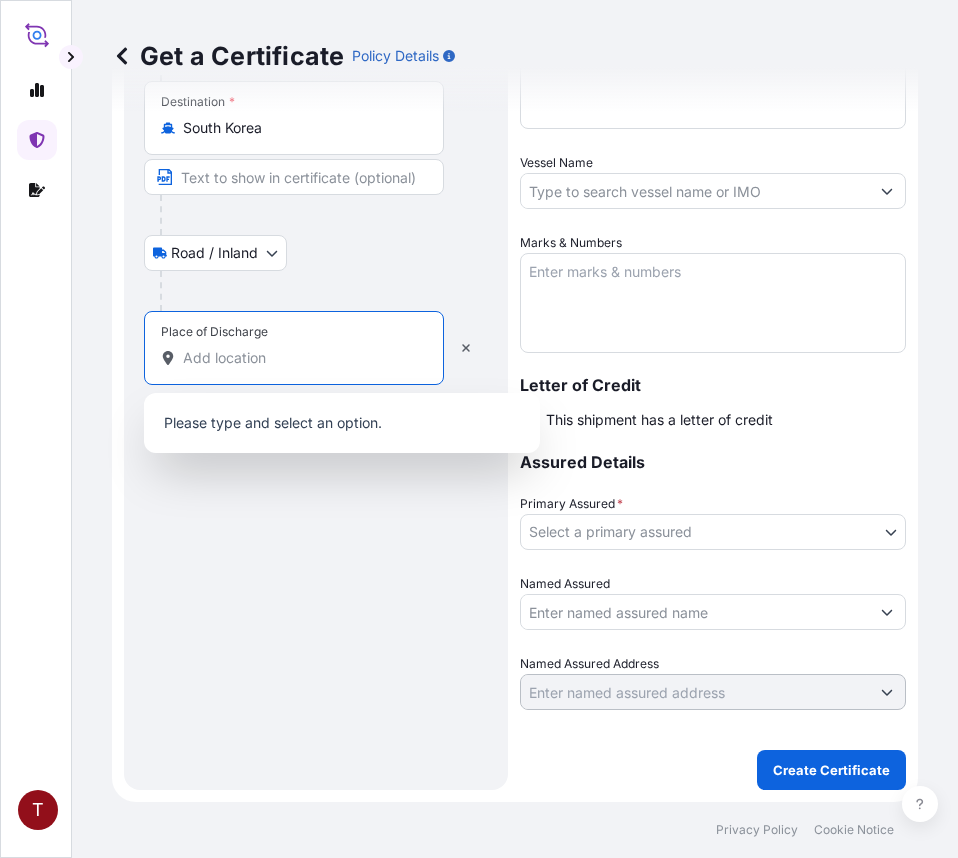 paste on "BUSAN, SOUTH KOREA" 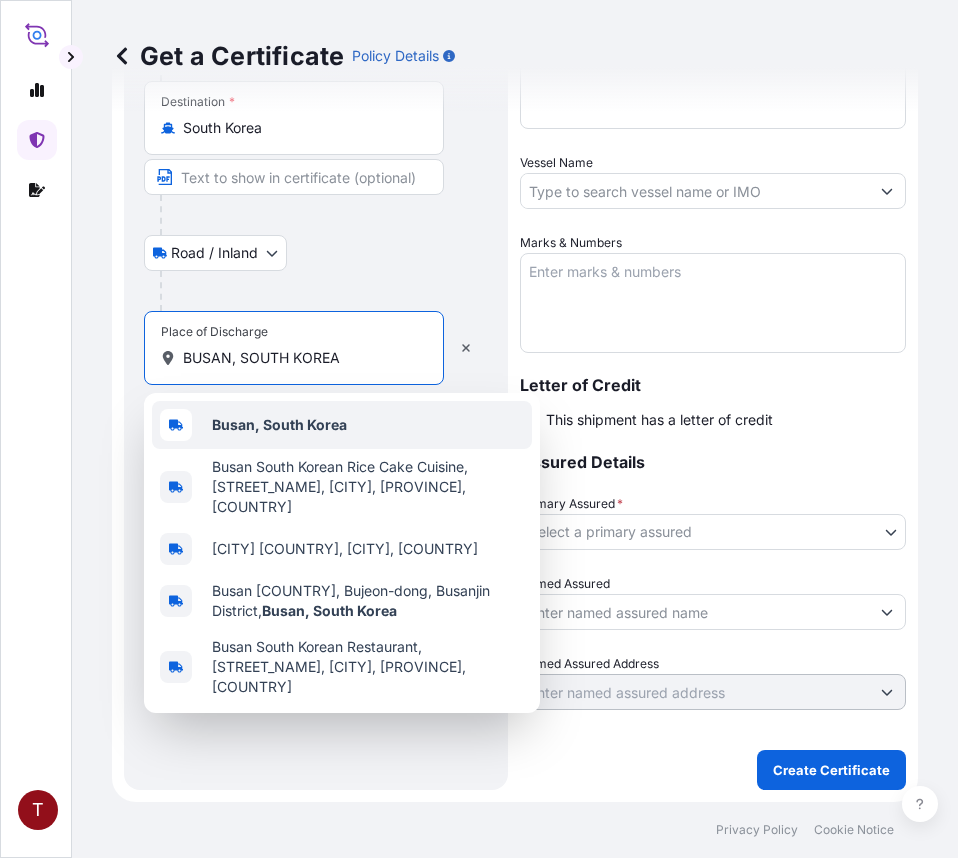 click on "Busan, South Korea" at bounding box center (279, 424) 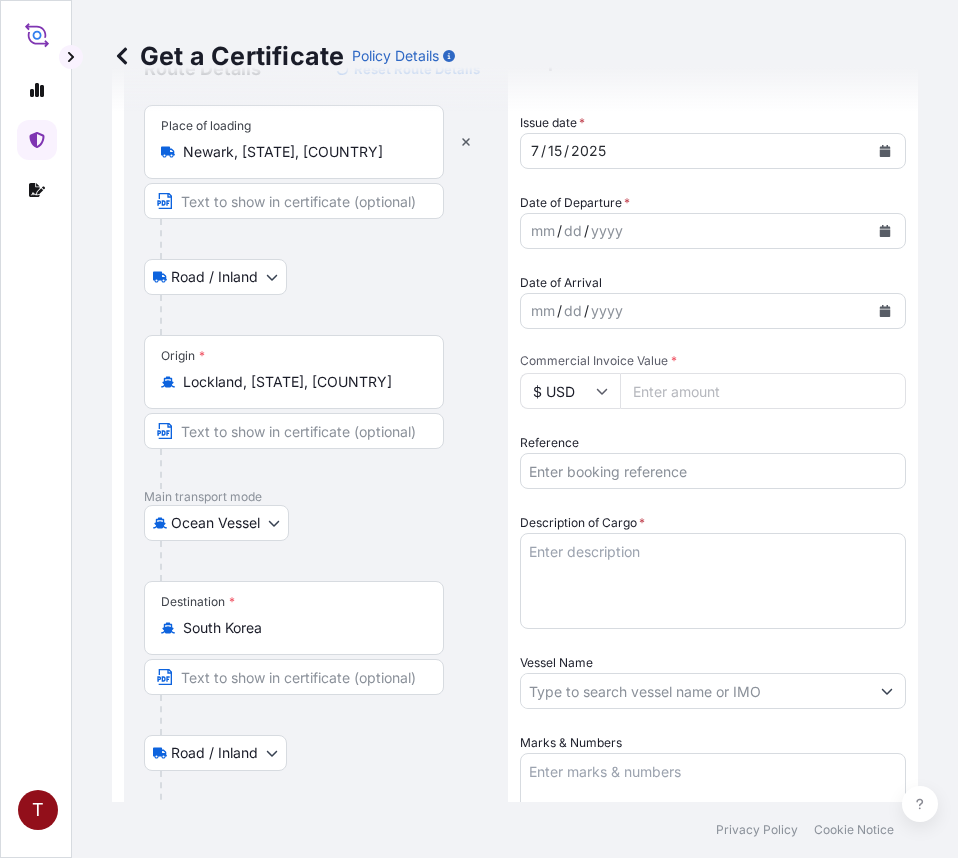 scroll, scrollTop: 0, scrollLeft: 0, axis: both 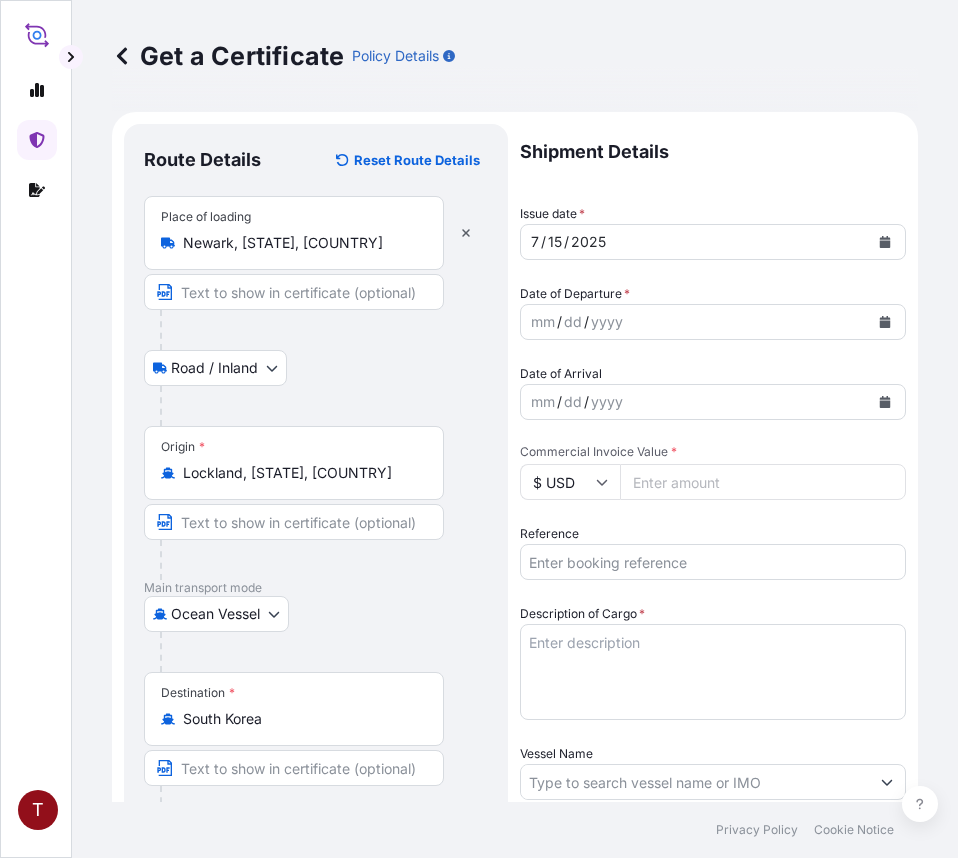 type on "Busan, South Korea" 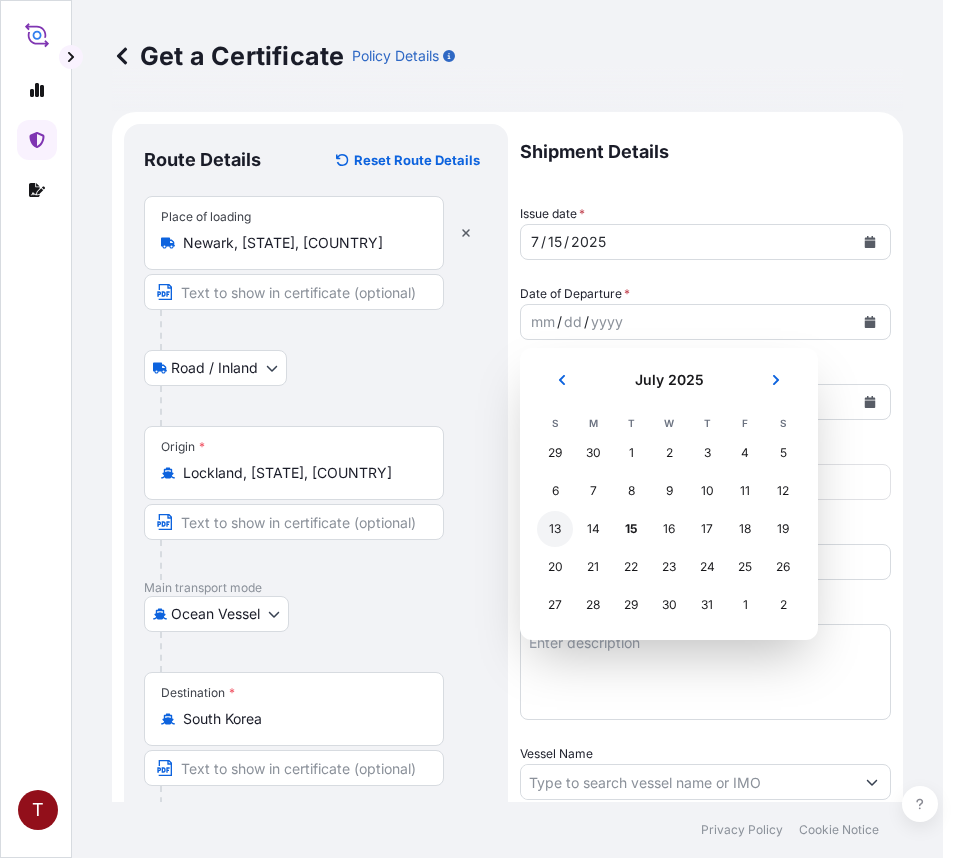 click on "13" at bounding box center (555, 529) 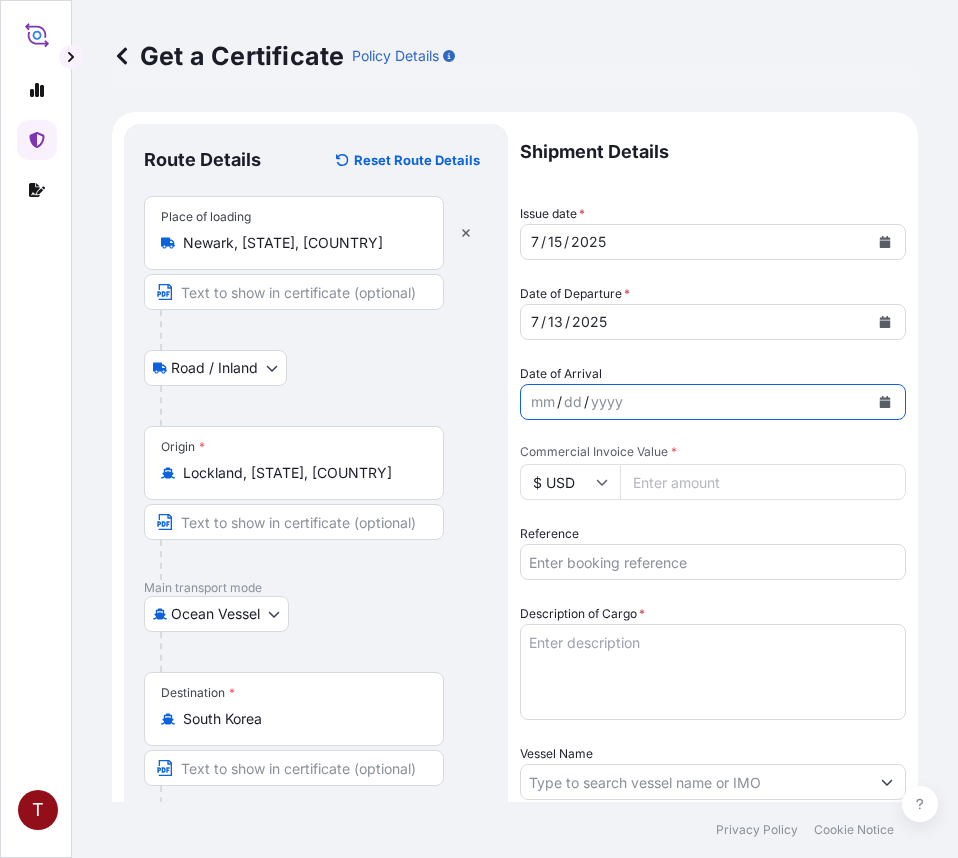 click at bounding box center (885, 402) 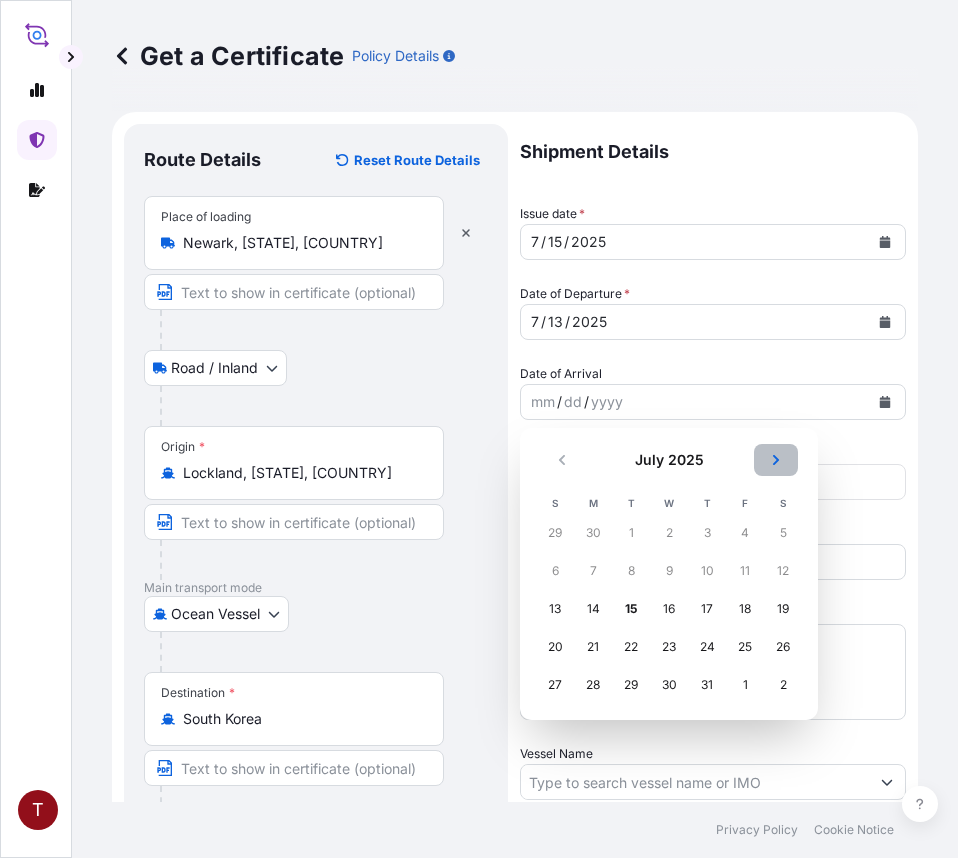 click 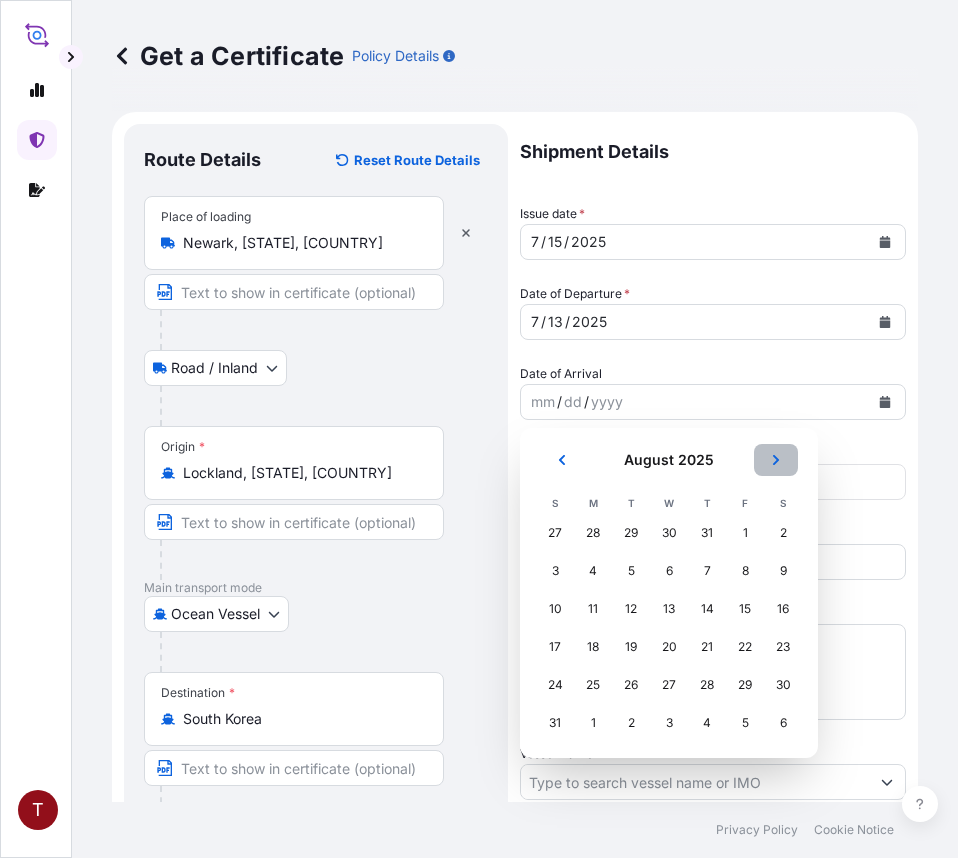 click 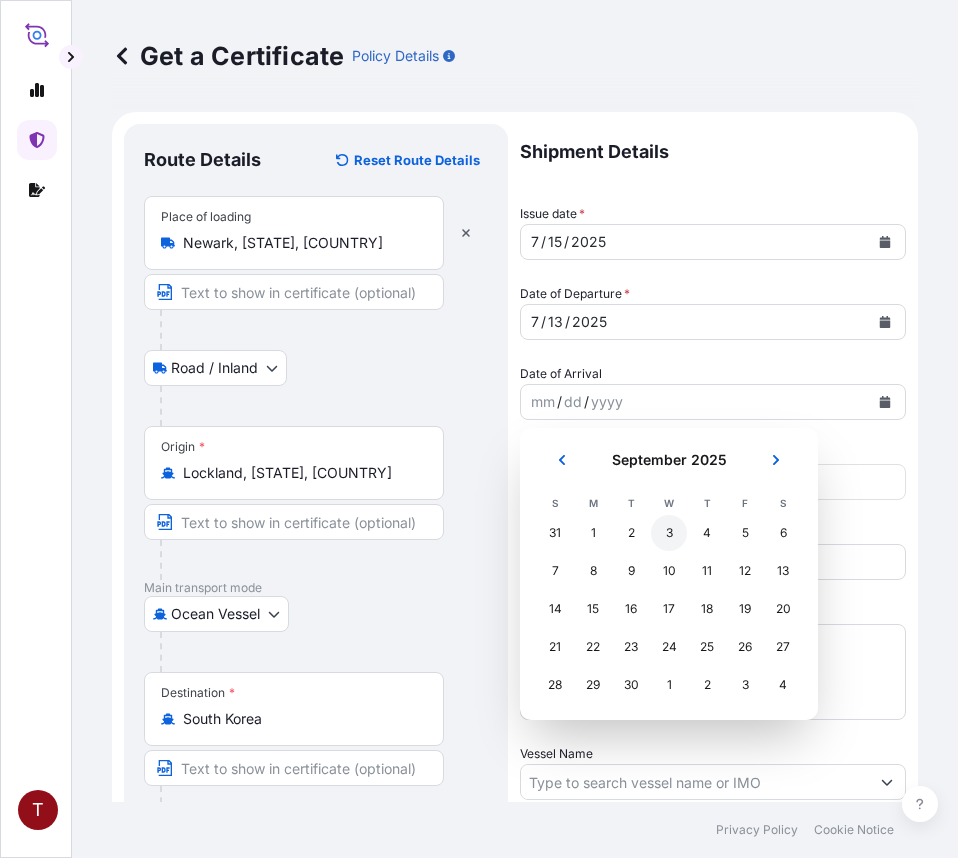 click on "3" at bounding box center (669, 533) 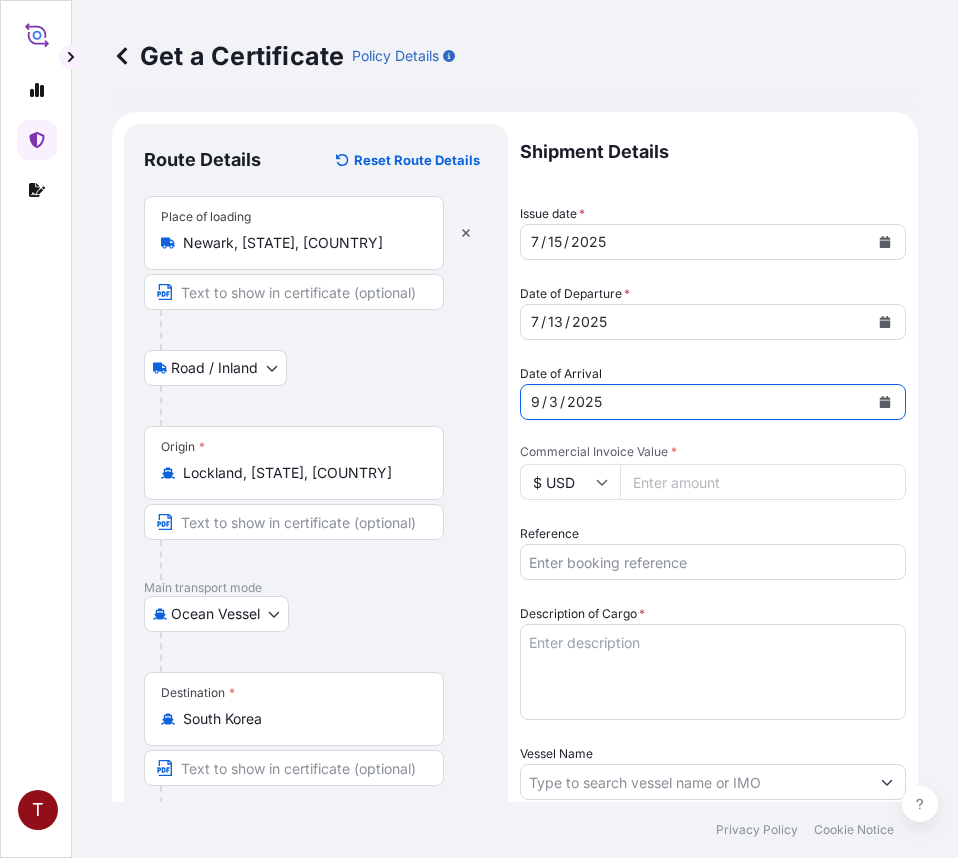 click on "Commercial Invoice Value    *" at bounding box center (763, 482) 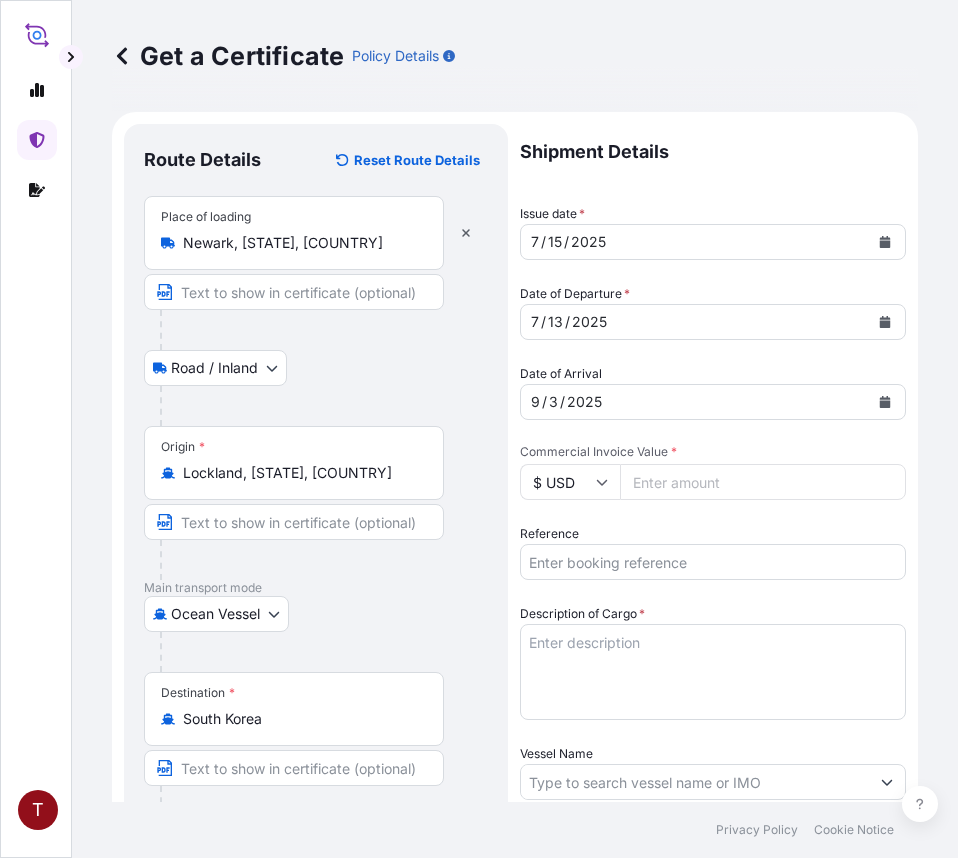 paste on "39372.22" 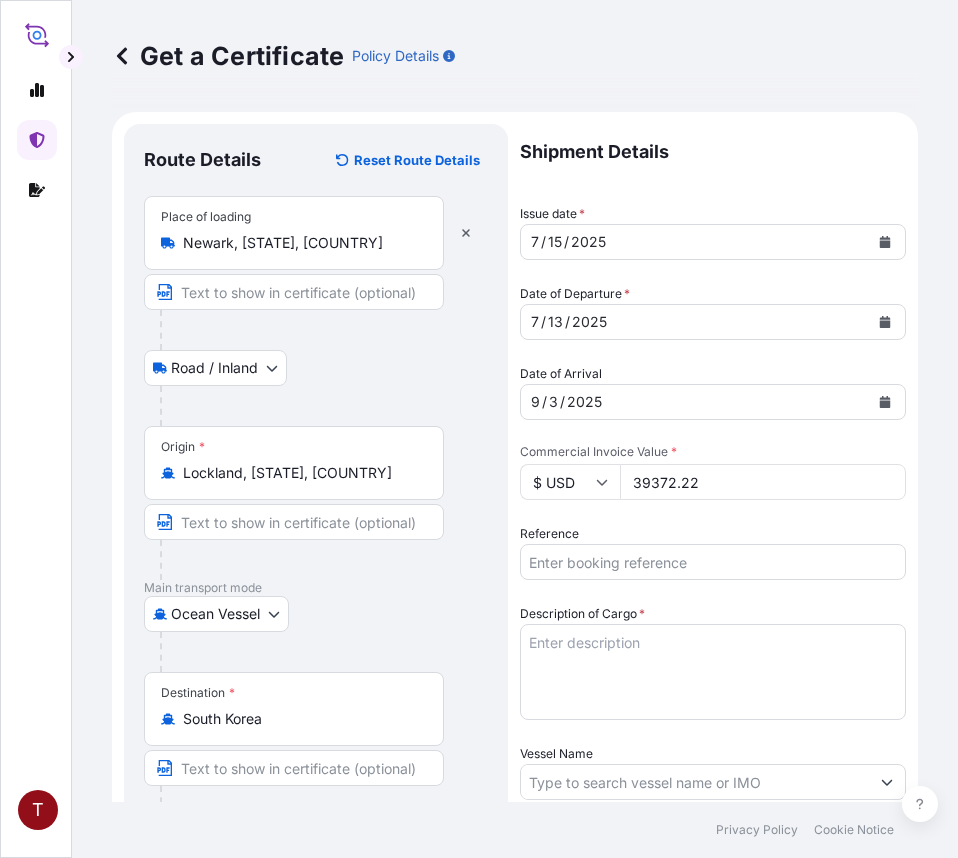 type on "39372.22" 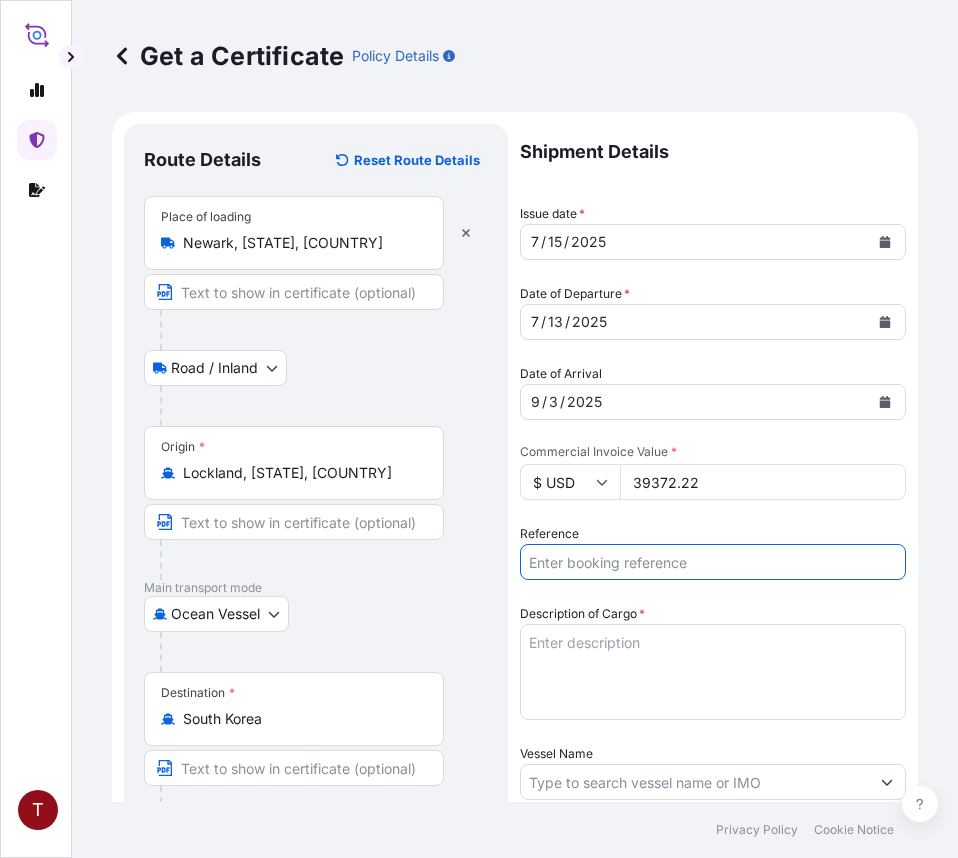paste on "10420798817" 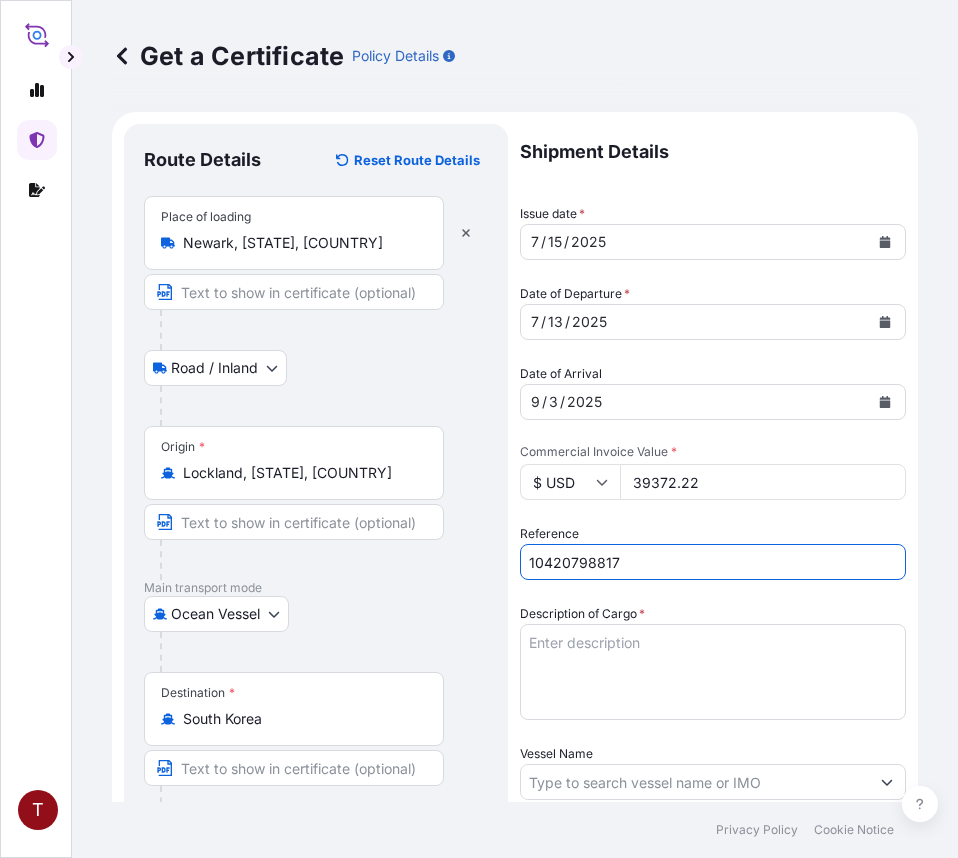 type on "10420798817" 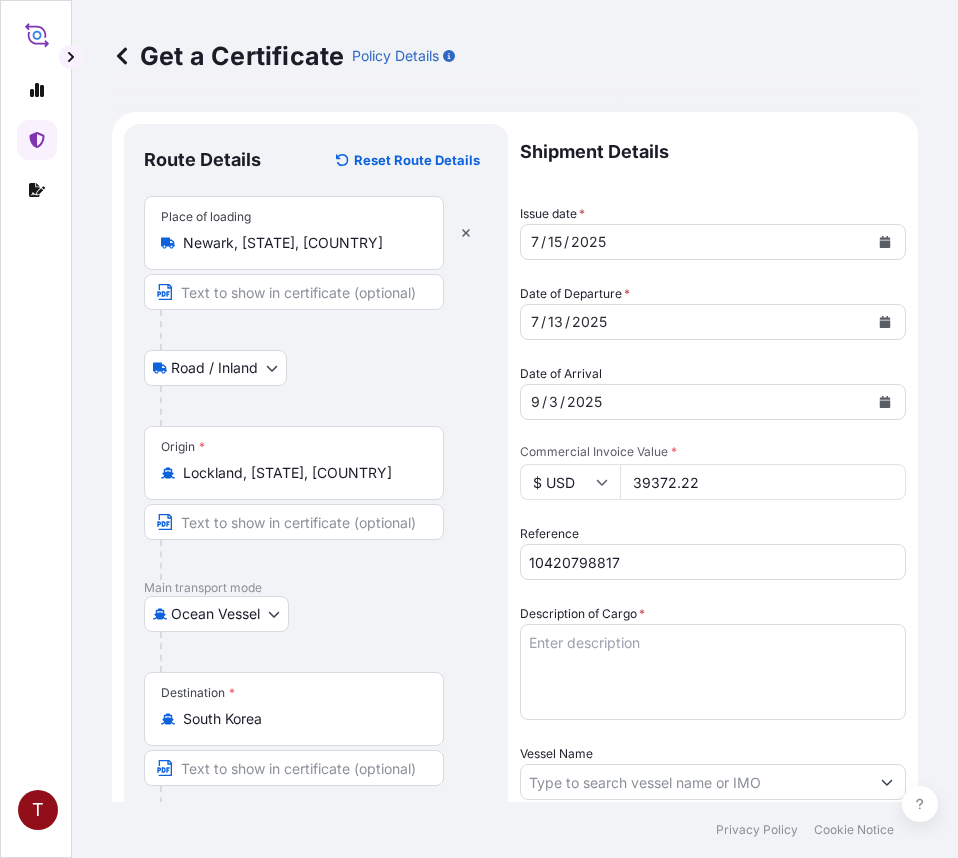 click on "Description of Cargo *" at bounding box center [713, 672] 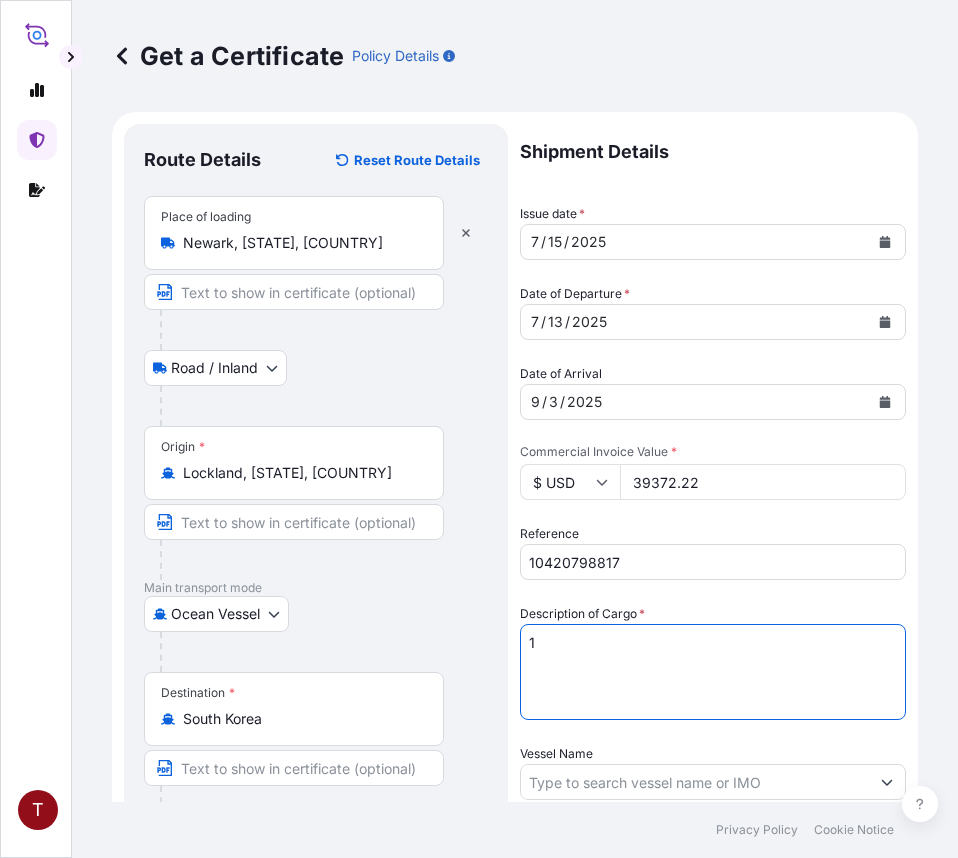 paste on "BULK UNPACKED LOADED INTO
1 20FT ISOTANK - DANGEROUS LIQUIDS
CALFAX DB-45" 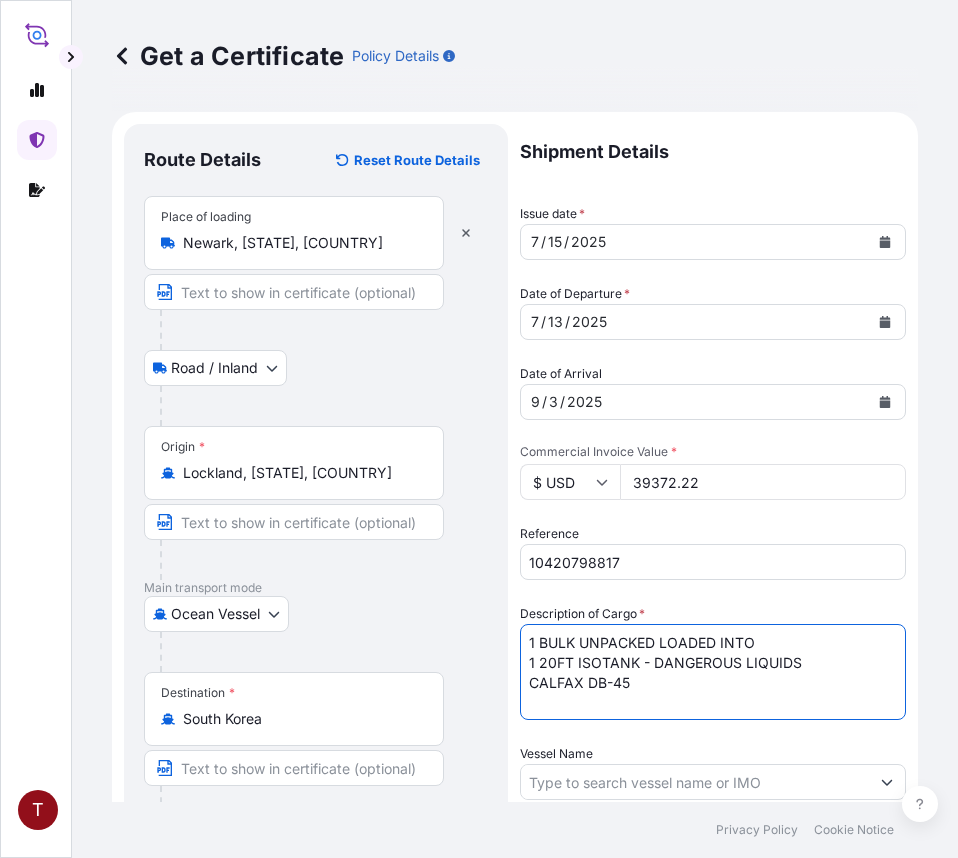 scroll, scrollTop: 300, scrollLeft: 0, axis: vertical 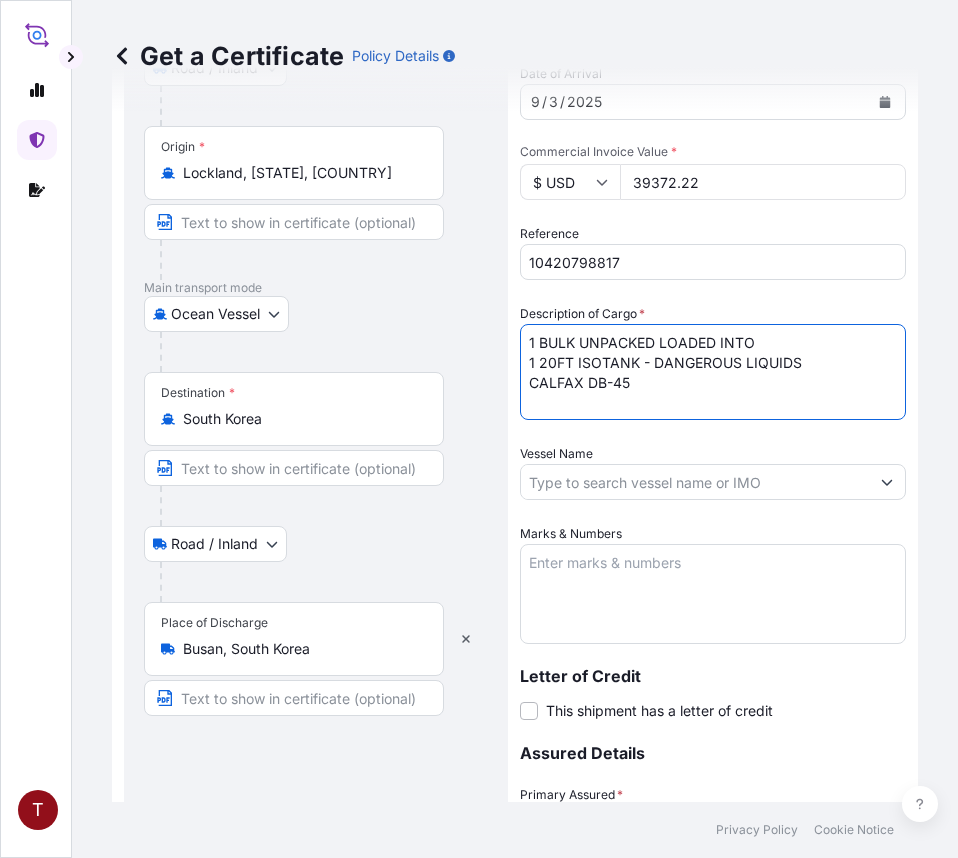 type on "1 BULK UNPACKED LOADED INTO
1 20FT ISOTANK - DANGEROUS LIQUIDS
CALFAX DB-45" 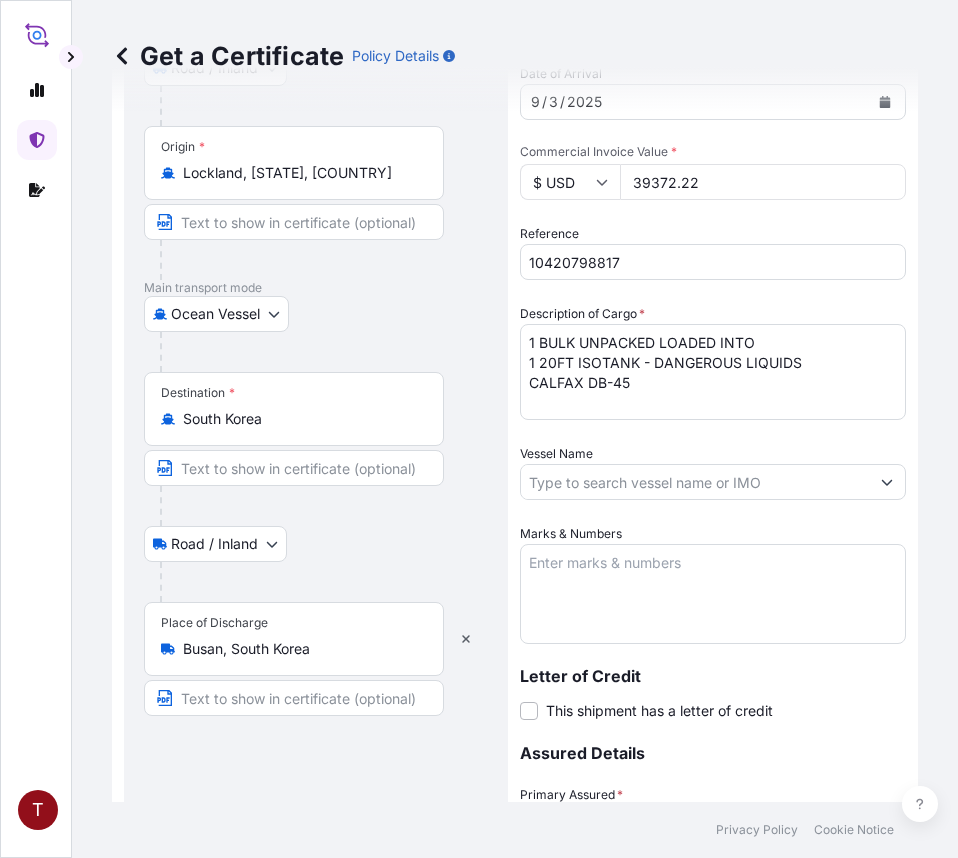 click on "Vessel Name" at bounding box center (695, 482) 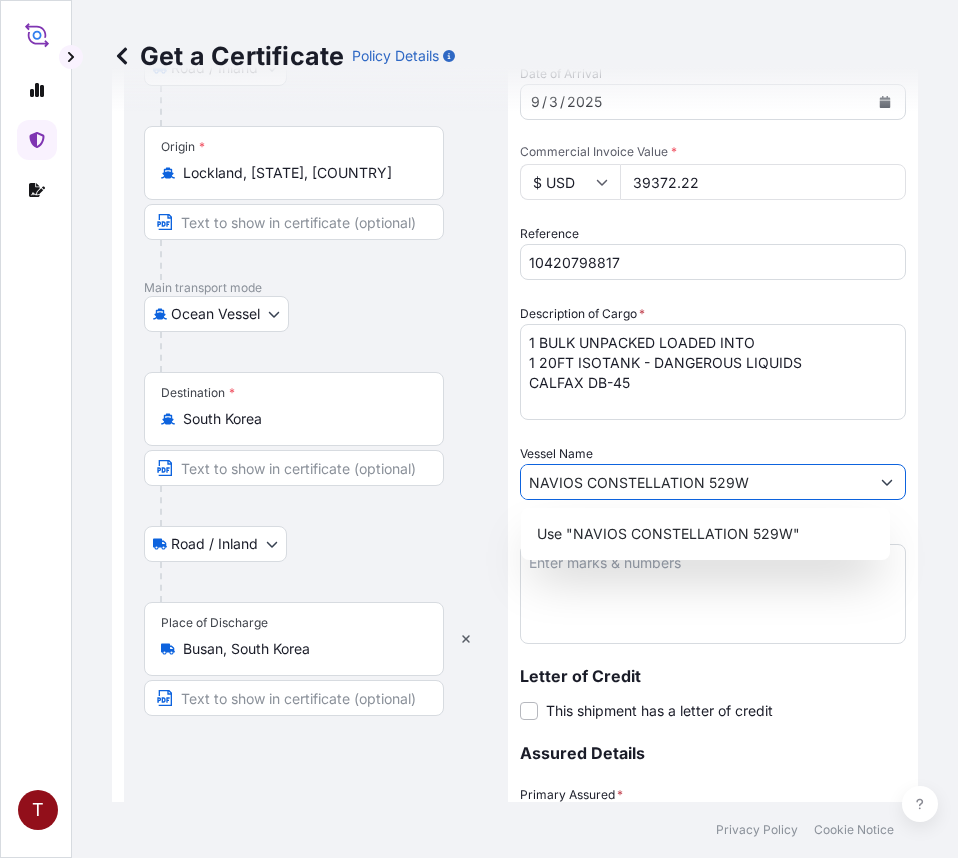 type on "NAVIOS CONSTELLATION 529W" 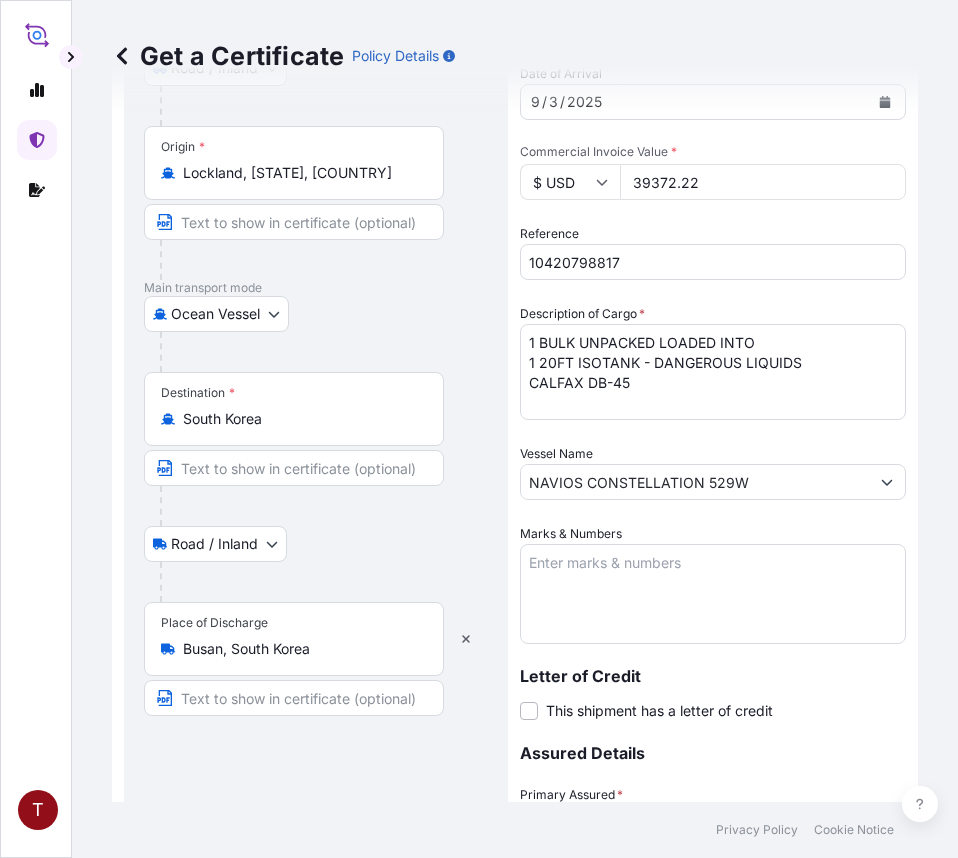click on "Marks & Numbers" at bounding box center [713, 594] 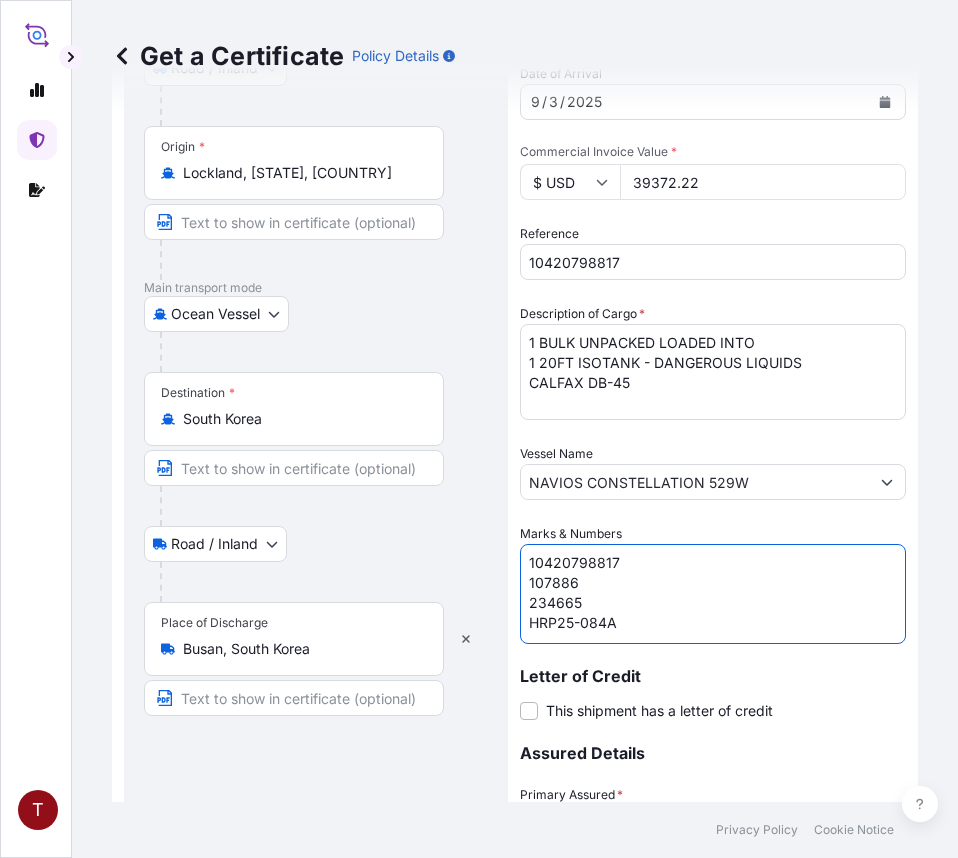scroll, scrollTop: 8, scrollLeft: 0, axis: vertical 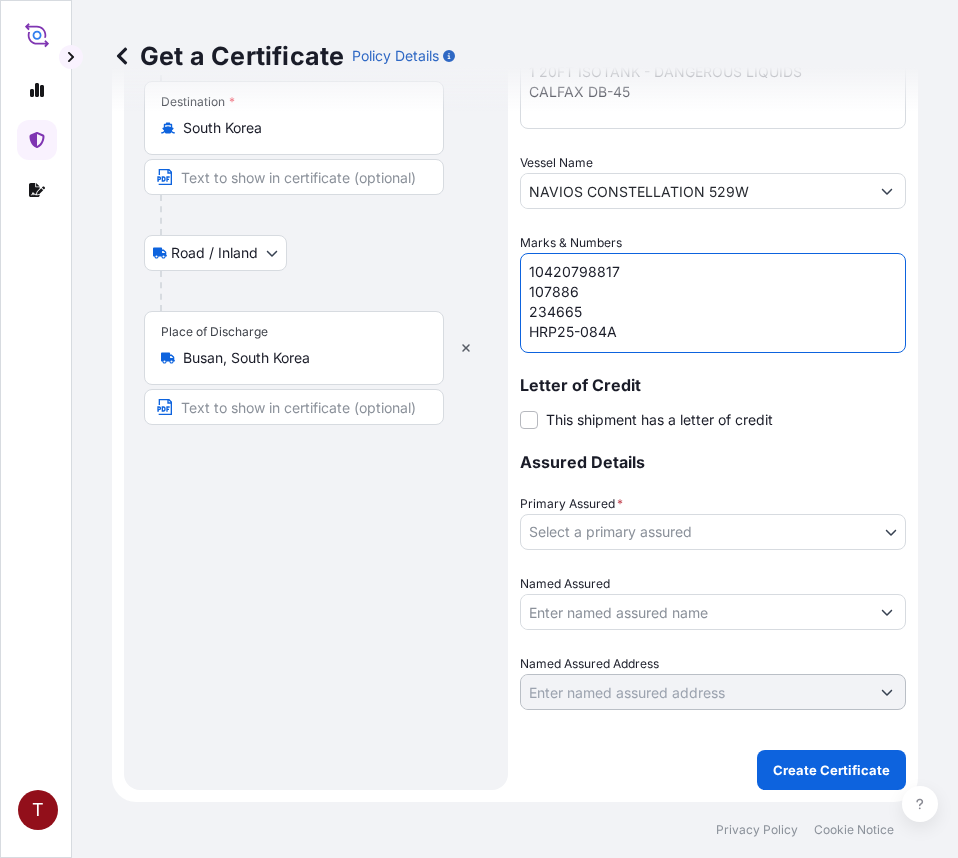 drag, startPoint x: 597, startPoint y: 279, endPoint x: 499, endPoint y: 279, distance: 98 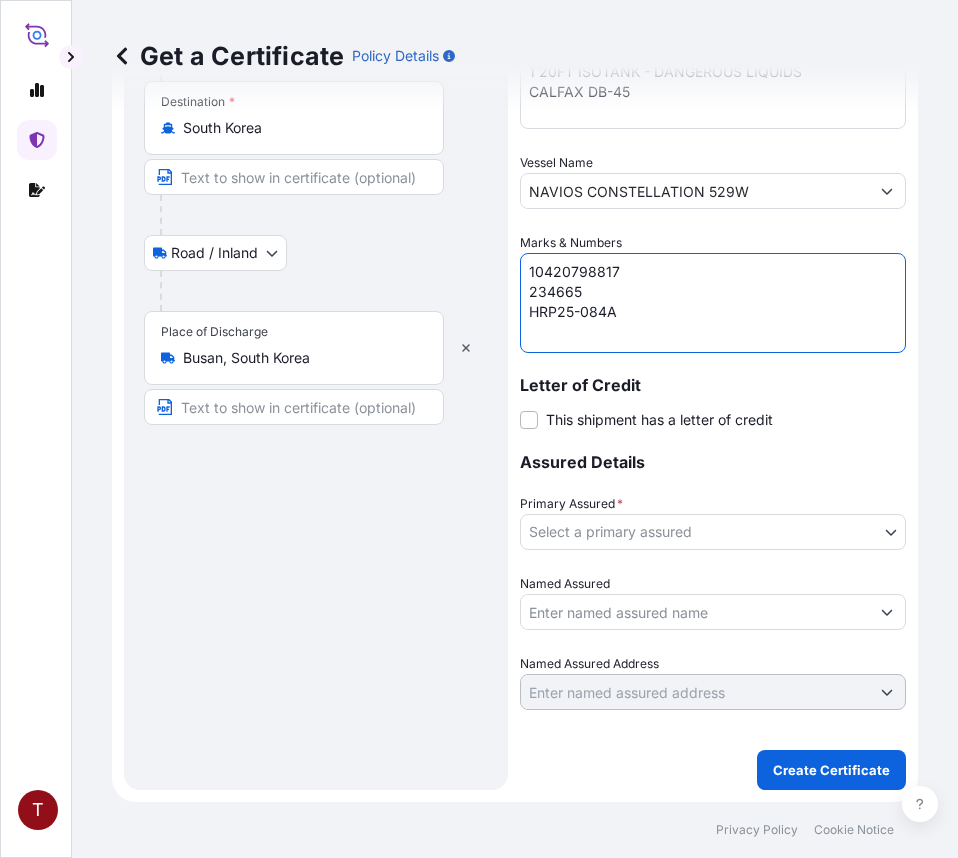 scroll, scrollTop: 0, scrollLeft: 0, axis: both 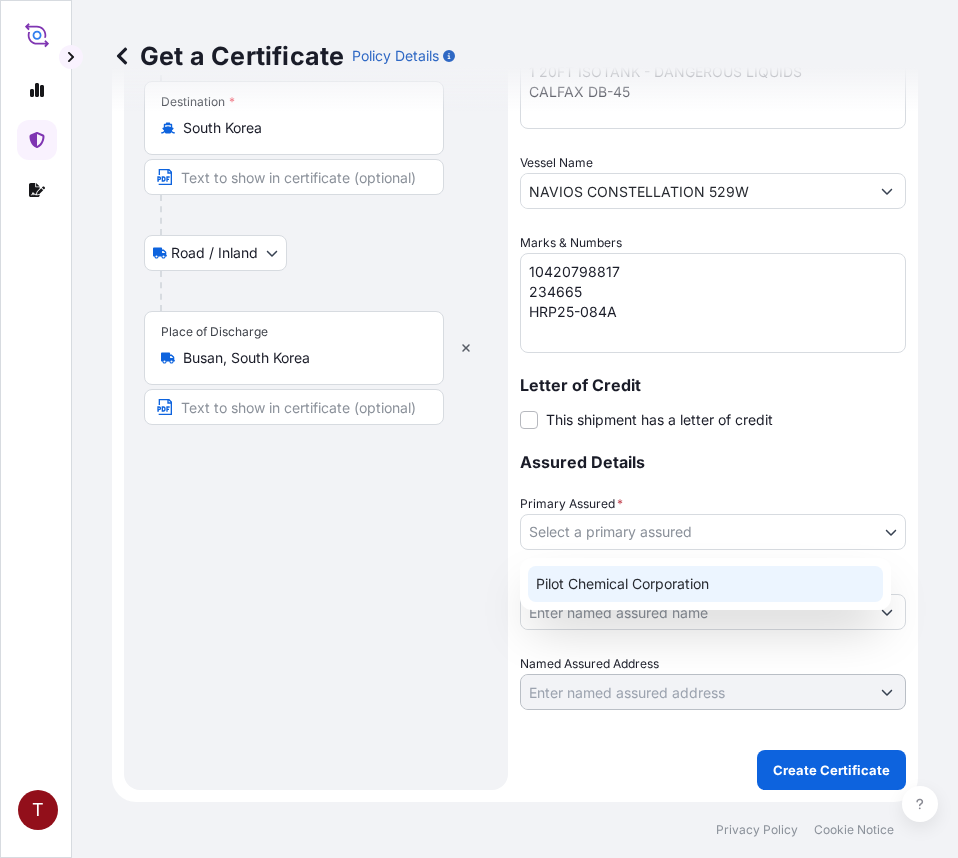 click on "Pilot Chemical Corporation" at bounding box center (705, 584) 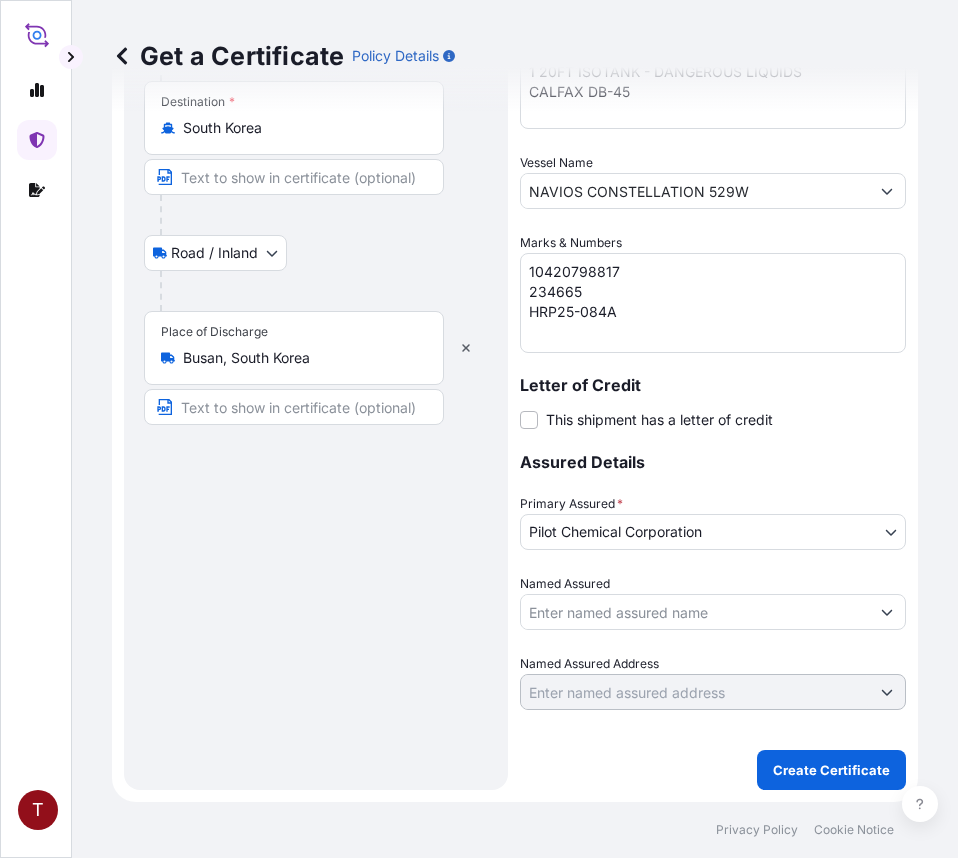 click on "Named Assured" at bounding box center [695, 612] 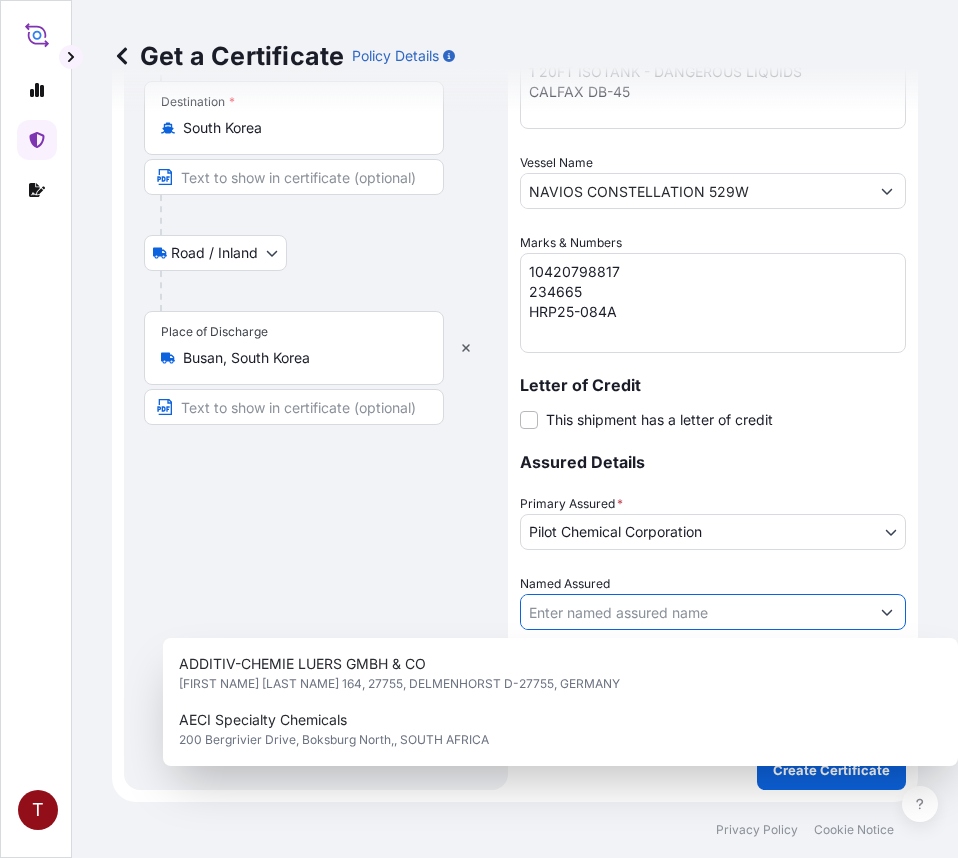 paste on "HEERAE CORP. 15F, DONGHEE BLDG 302, GANGNAM-DAERO GANGNAM-GU SEOUL , KR 06253 SOUTH KOREA" 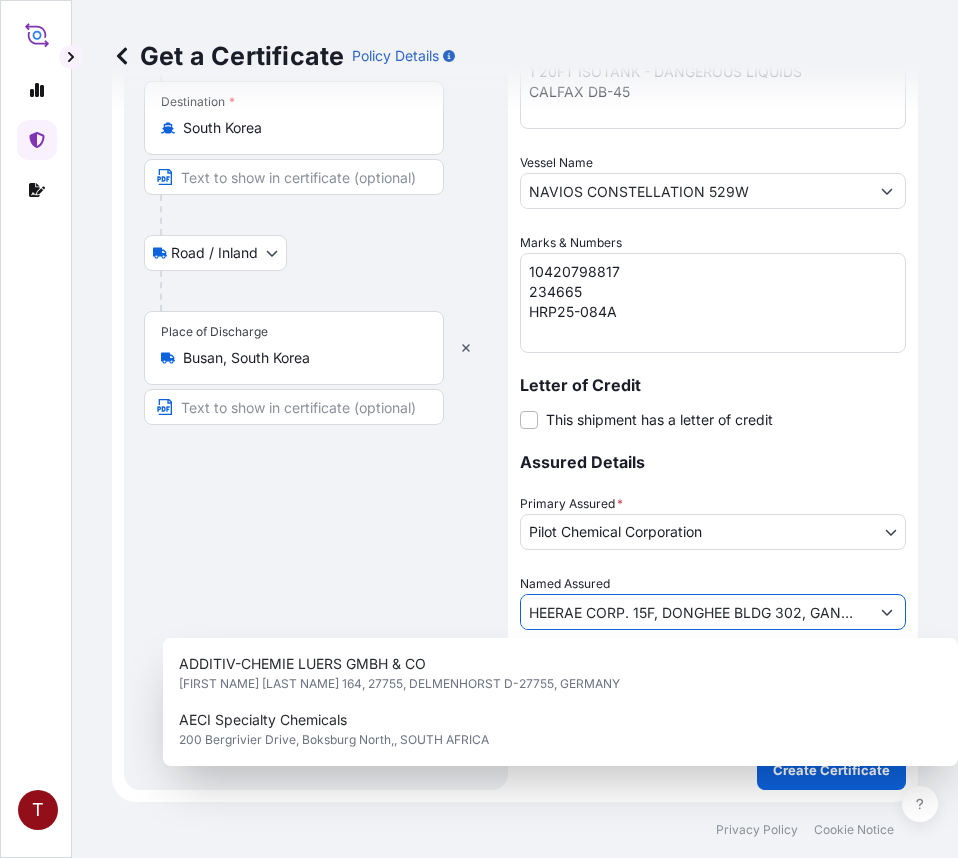 scroll, scrollTop: 0, scrollLeft: 430, axis: horizontal 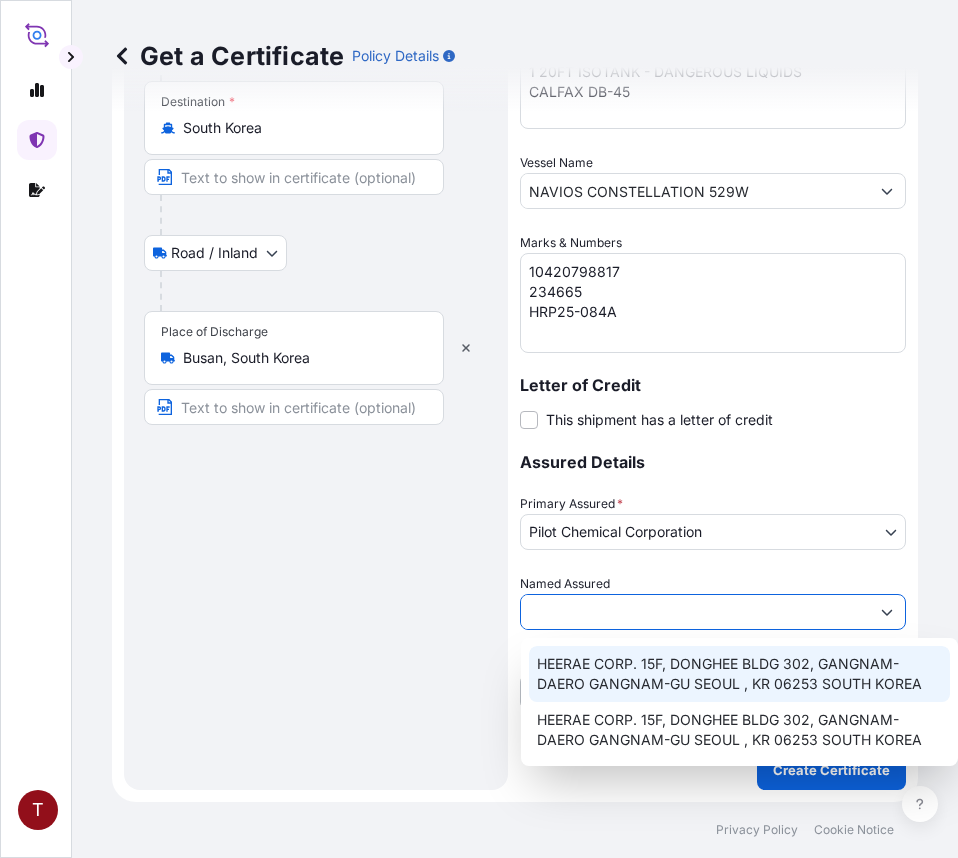 click on "HEERAE CORP. 15F, DONGHEE BLDG 302, GANGNAM-DAERO GANGNAM-GU SEOUL , KR 06253 SOUTH KOREA" at bounding box center [739, 674] 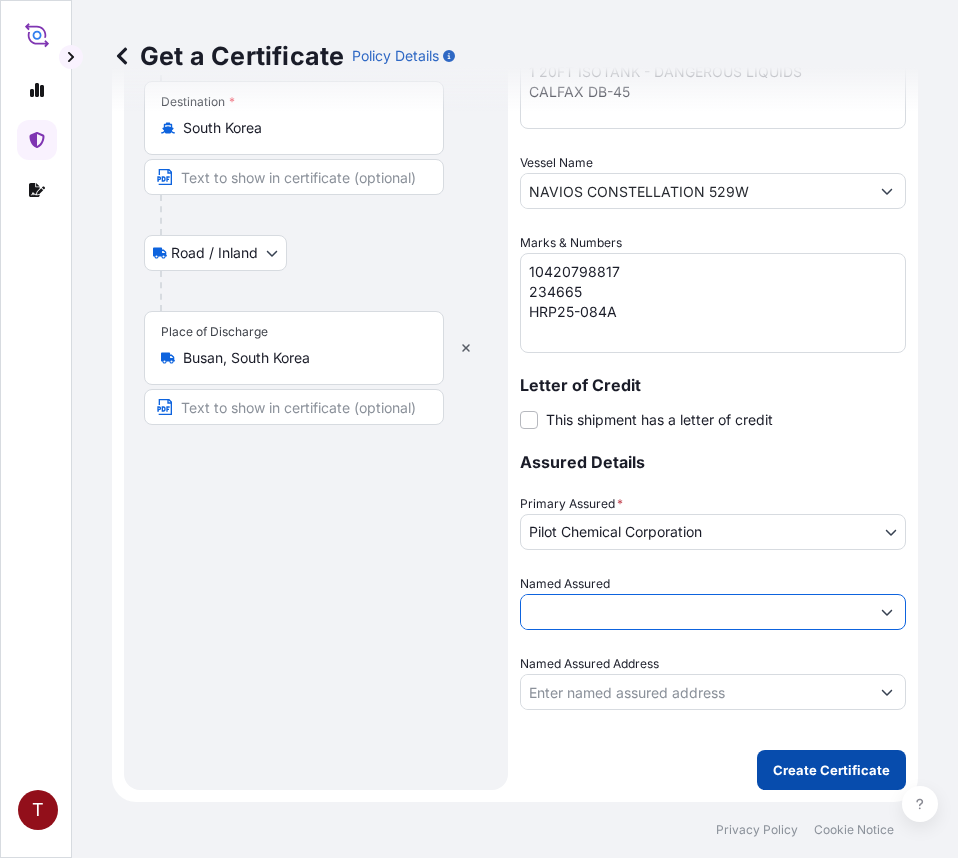 type on "HEERAE CORP. 15F, DONGHEE BLDG 302, GANGNAM-DAERO GANGNAM-GU SEOUL , KR 06253 SOUTH KOREA" 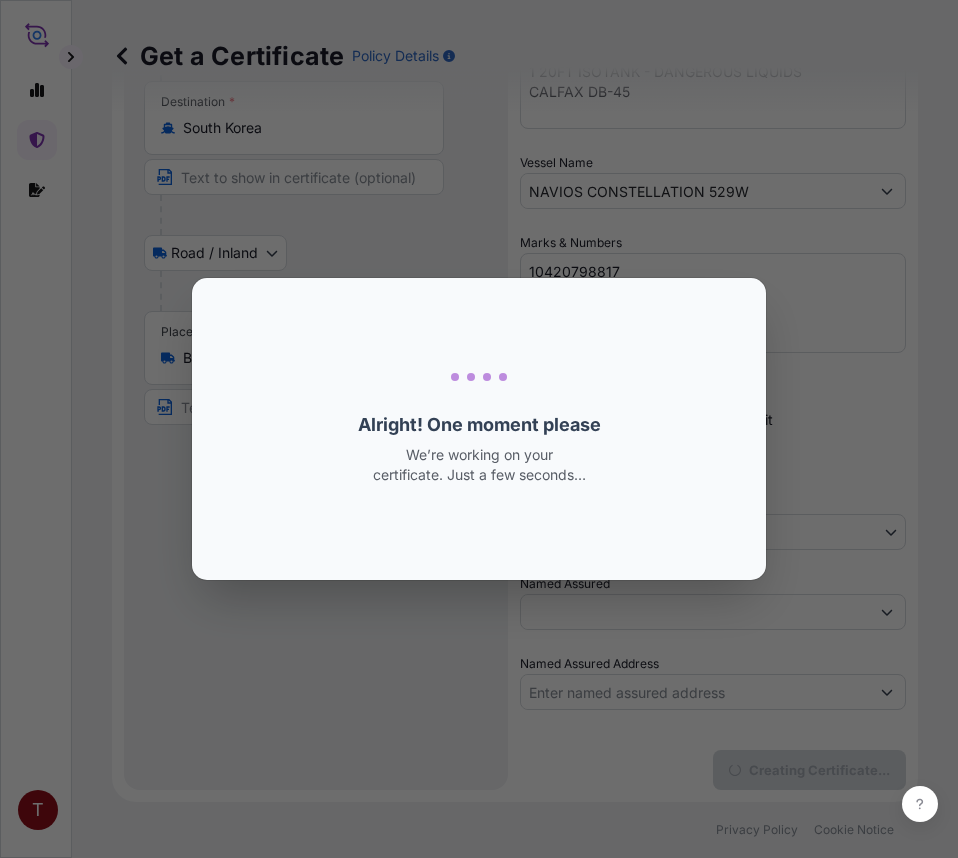 scroll, scrollTop: 0, scrollLeft: 0, axis: both 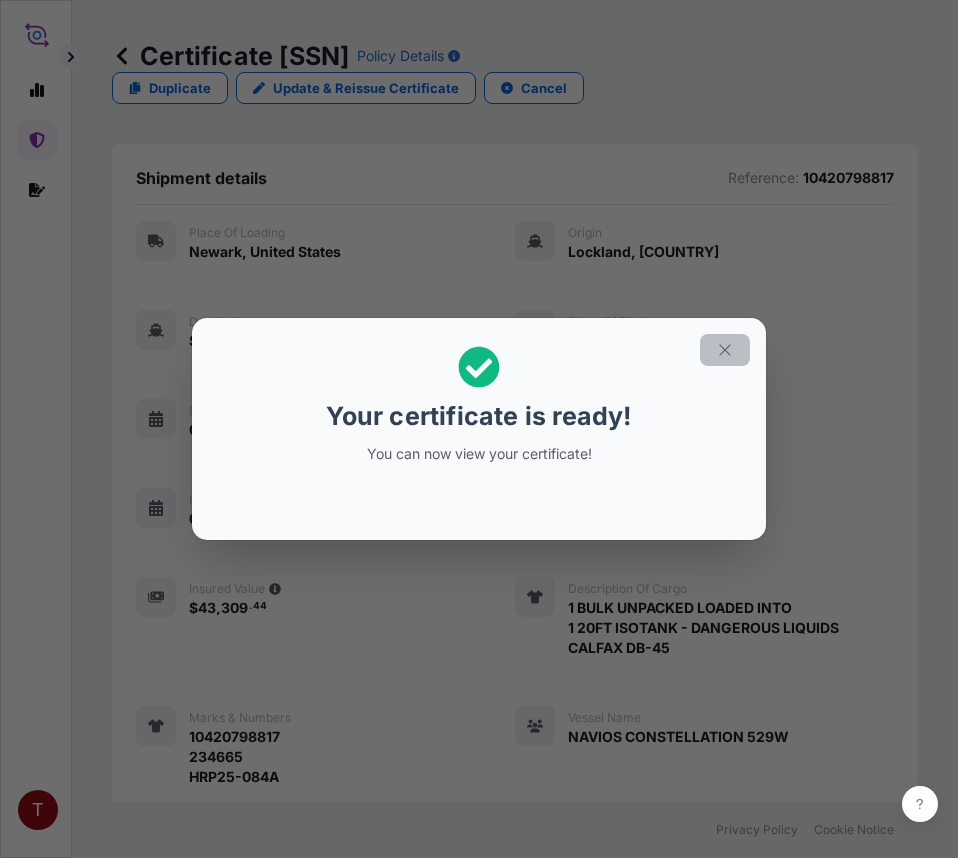 click 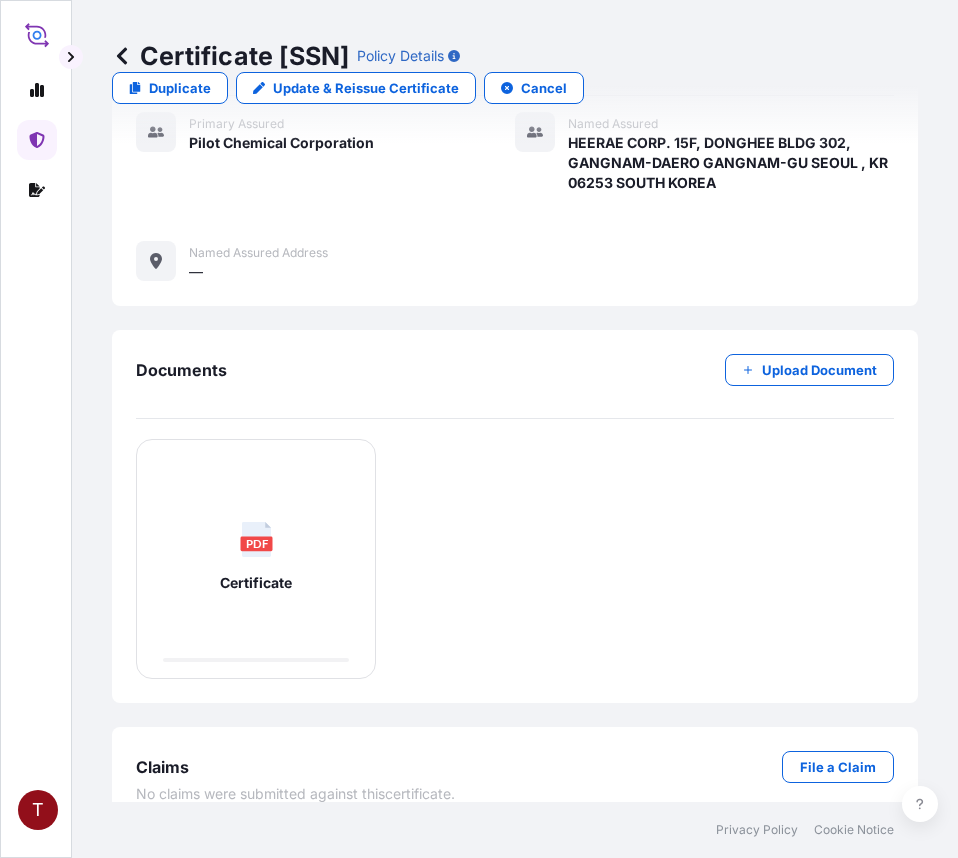 scroll, scrollTop: 826, scrollLeft: 0, axis: vertical 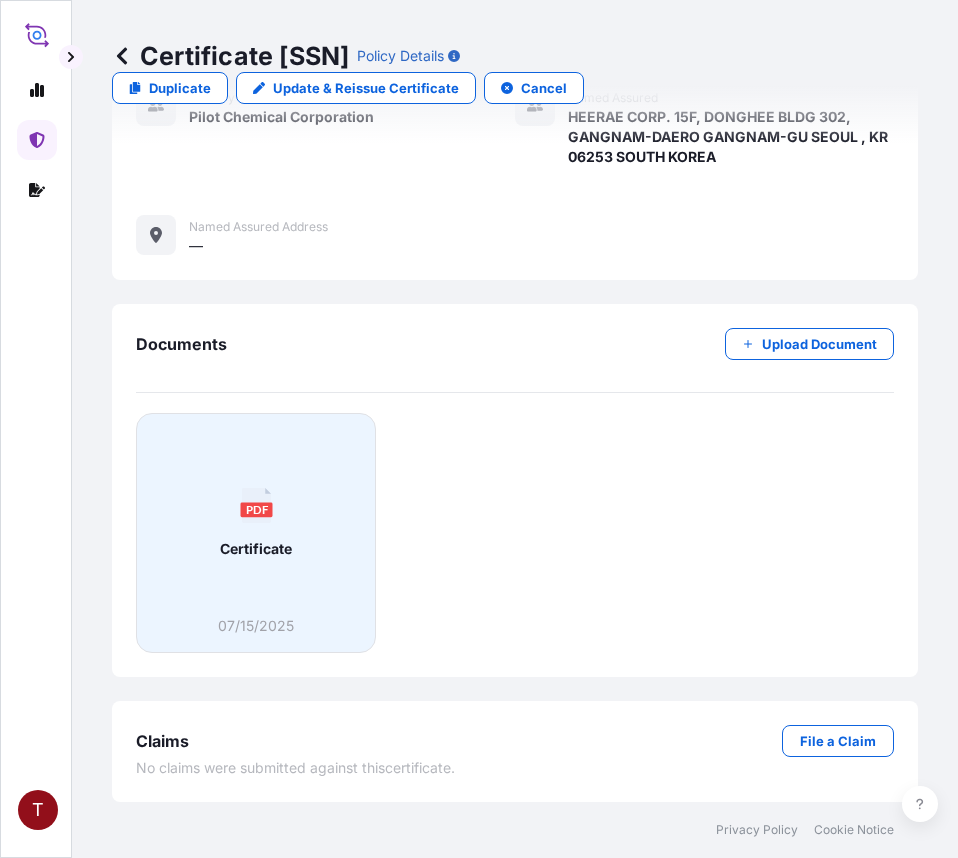 click on "PDF Certificate" at bounding box center (256, 523) 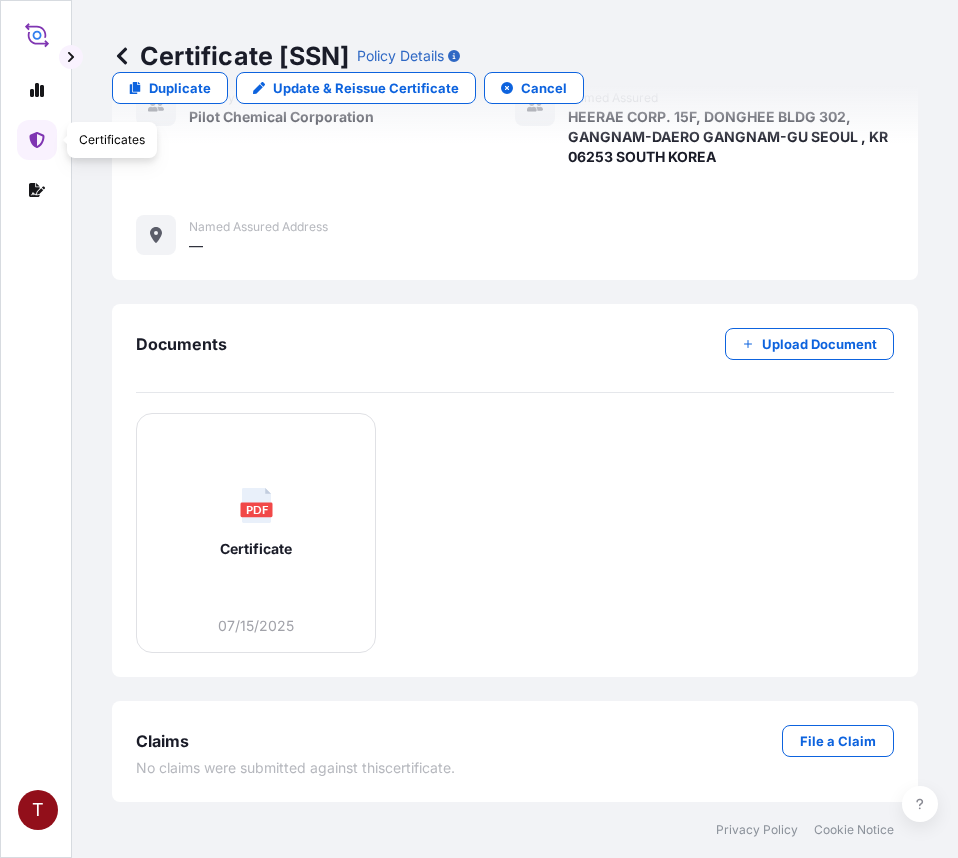 click 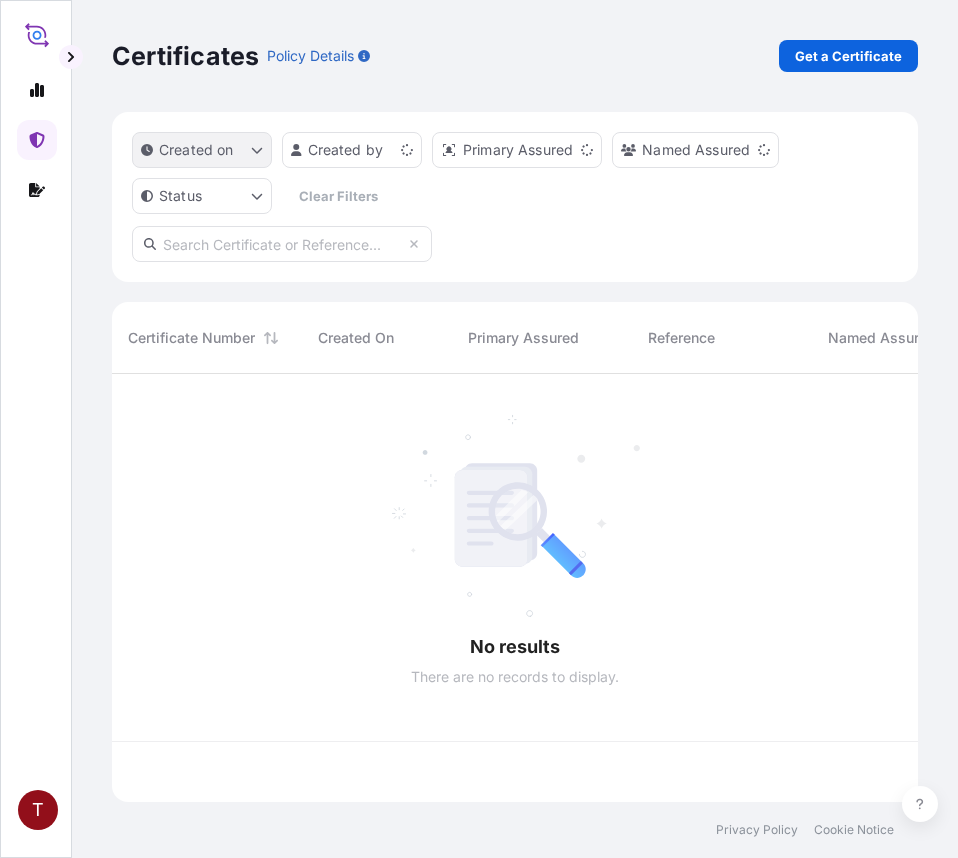 scroll, scrollTop: 0, scrollLeft: 0, axis: both 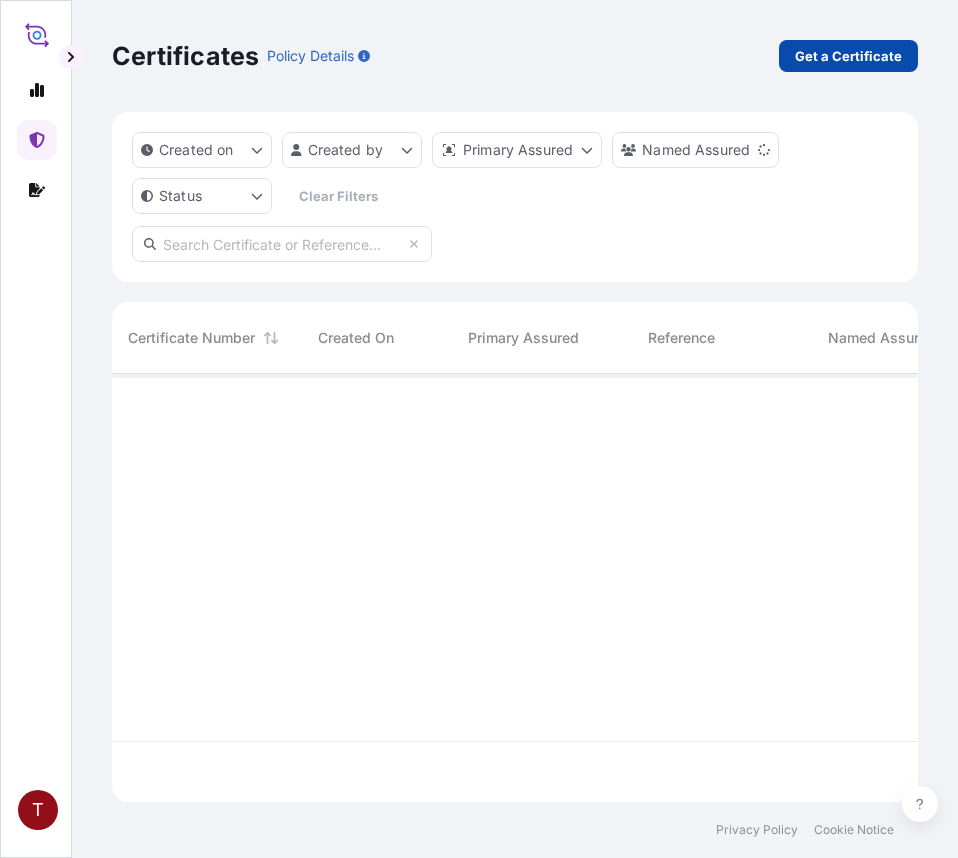 click on "Get a Certificate" at bounding box center (848, 56) 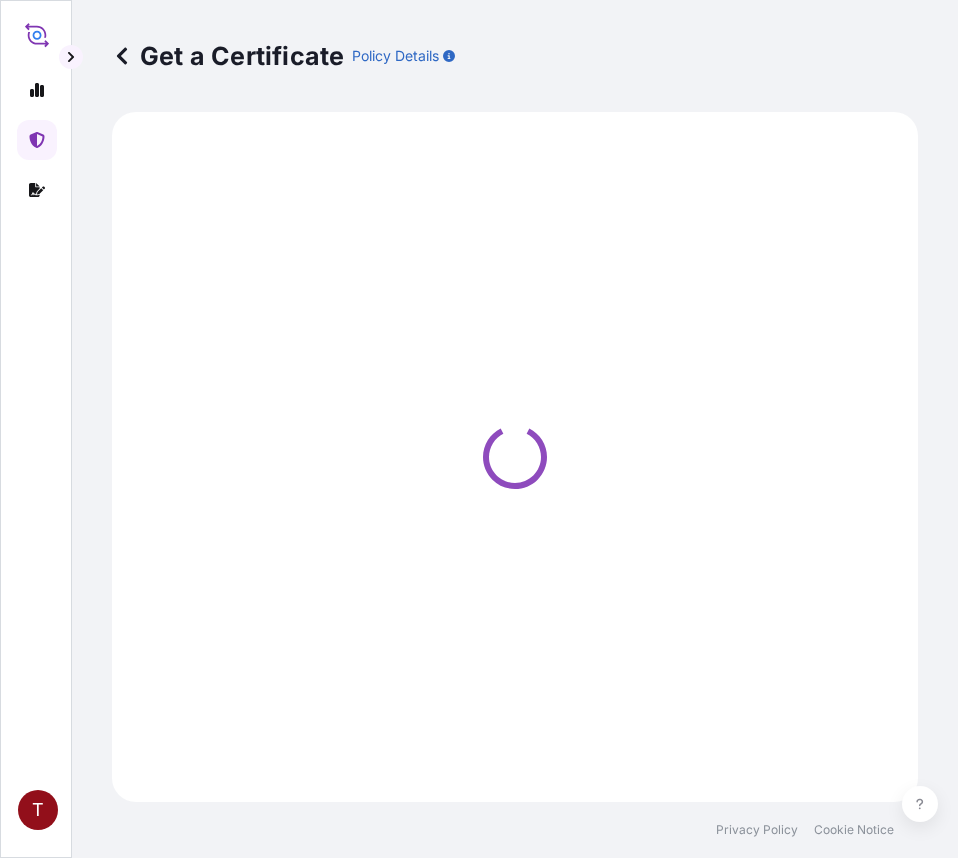 select on "Ocean Vessel" 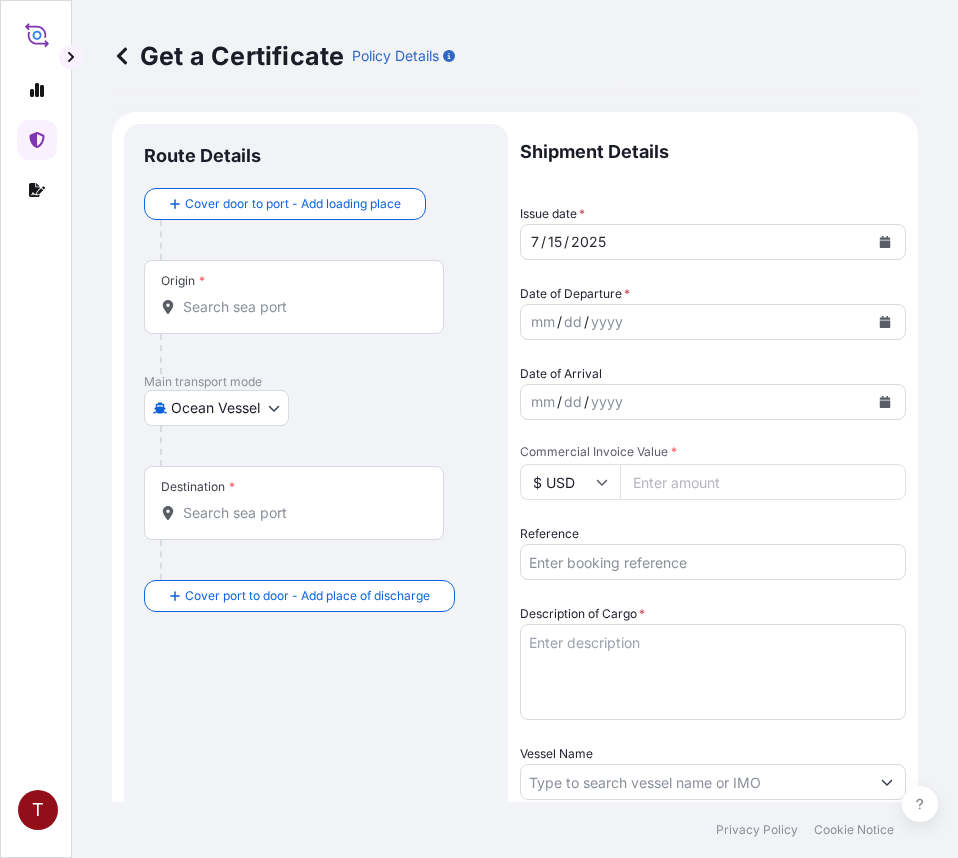 click on "Origin *" at bounding box center (301, 307) 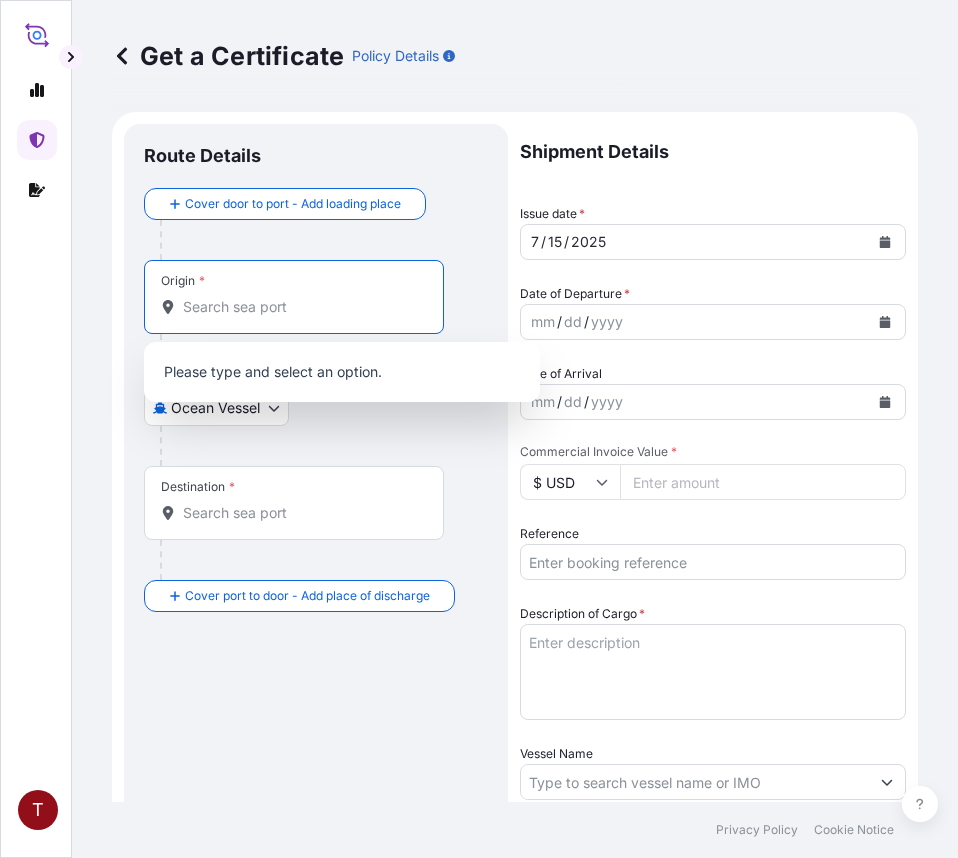 paste on "LOCKLAND, OH" 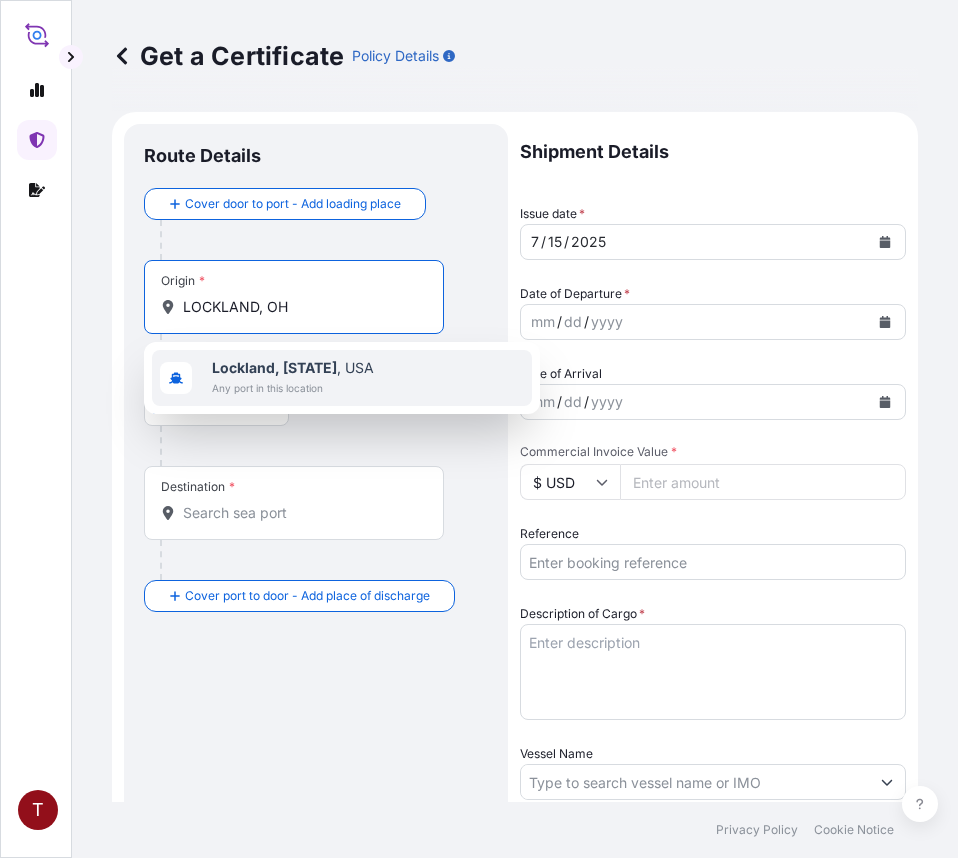 type on "LOCKLAND, OH" 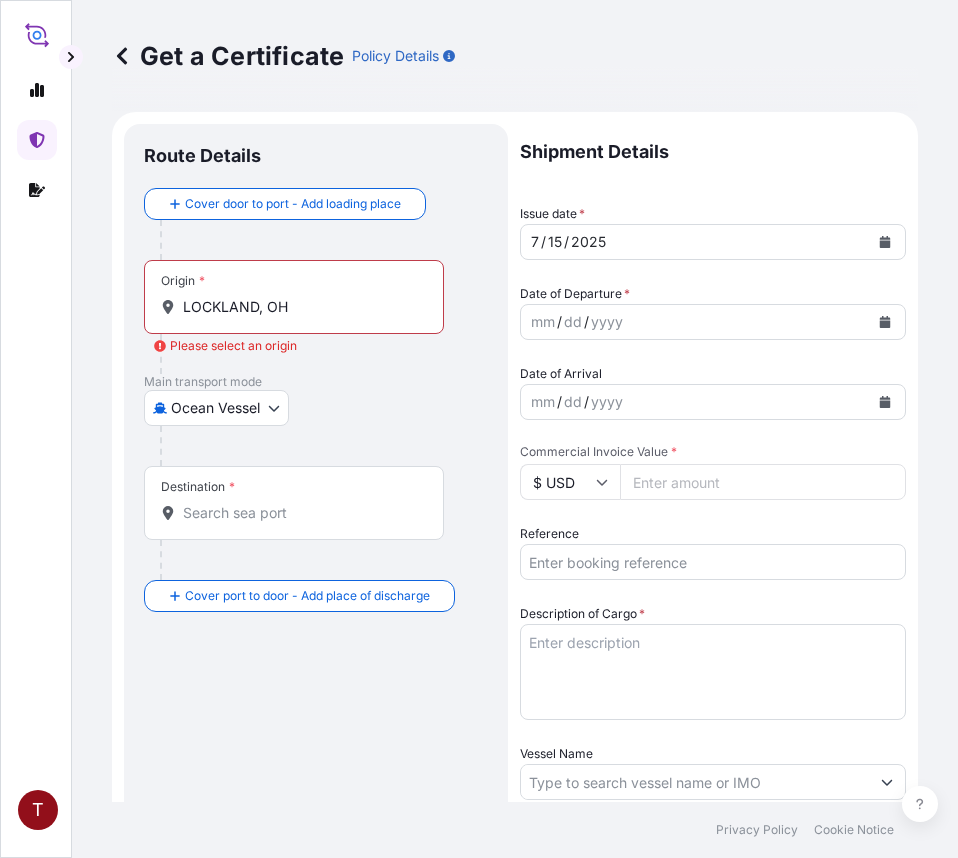 click on "Destination *" at bounding box center [301, 513] 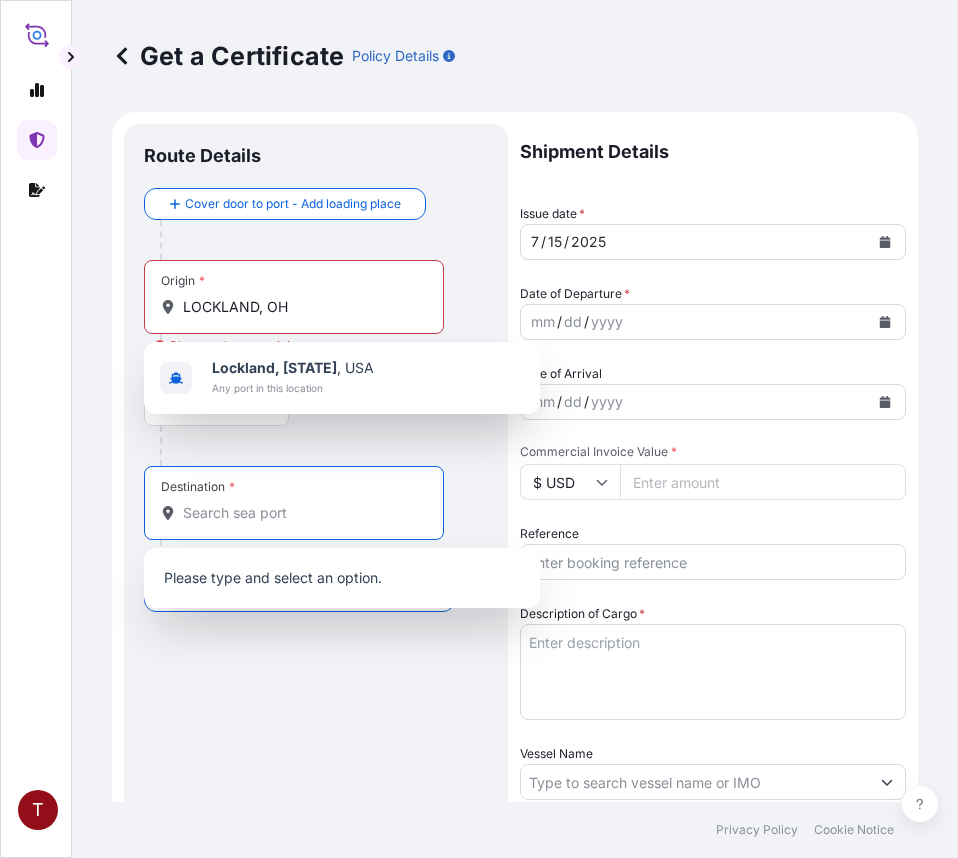 paste on "SOUTH KOREA" 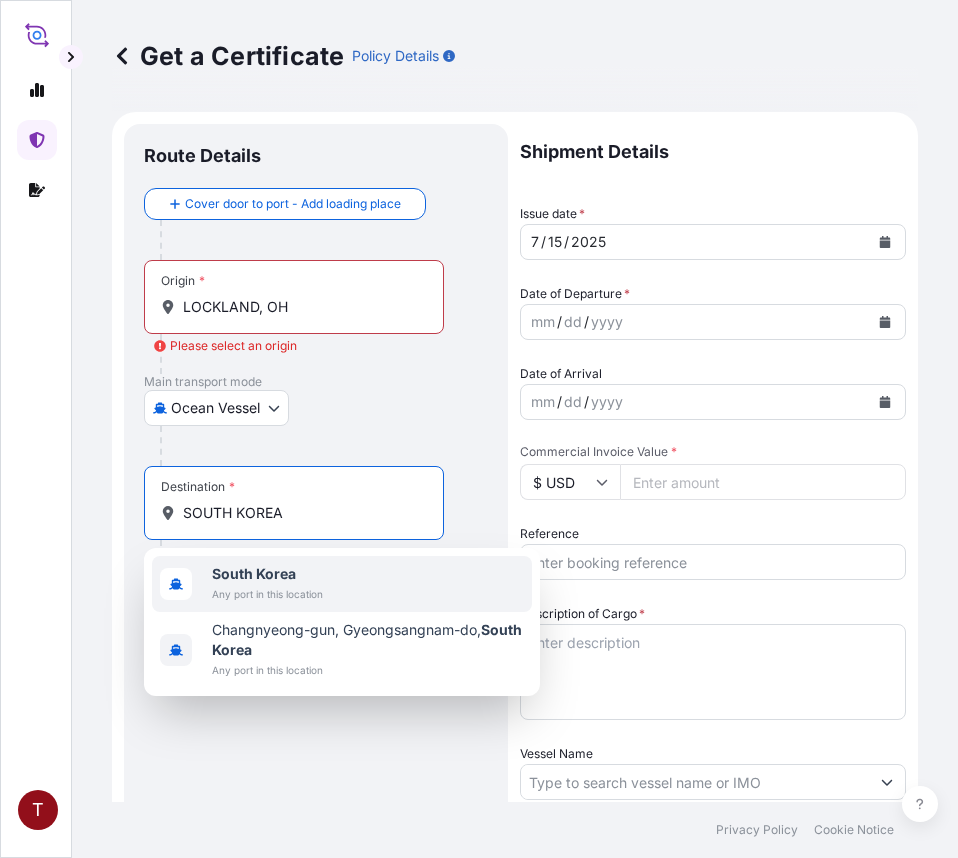 click on "South Korea" at bounding box center (267, 574) 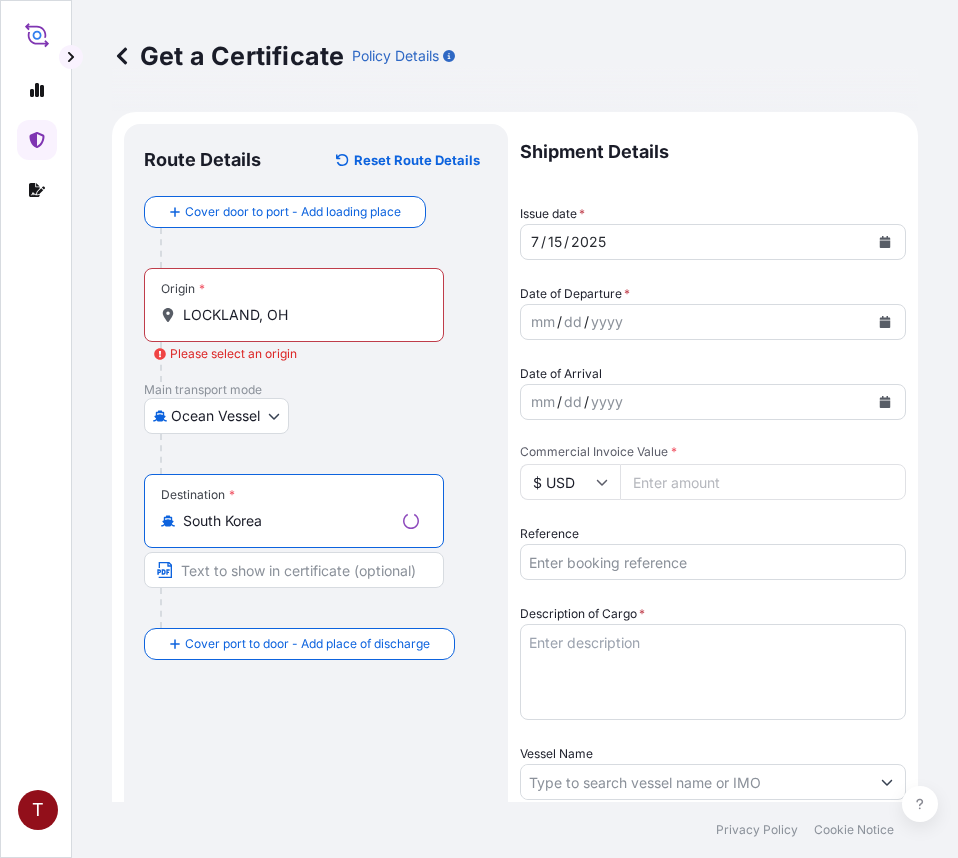 type on "South Korea" 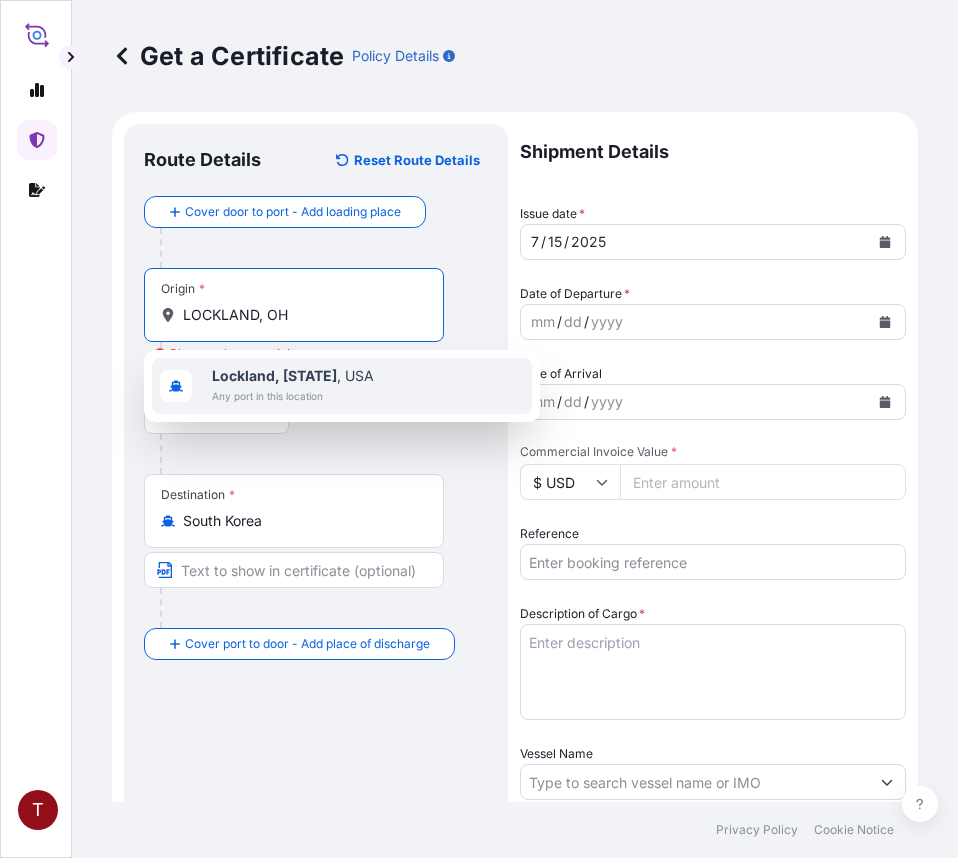 click on "Lockland, [STATE]" at bounding box center [274, 375] 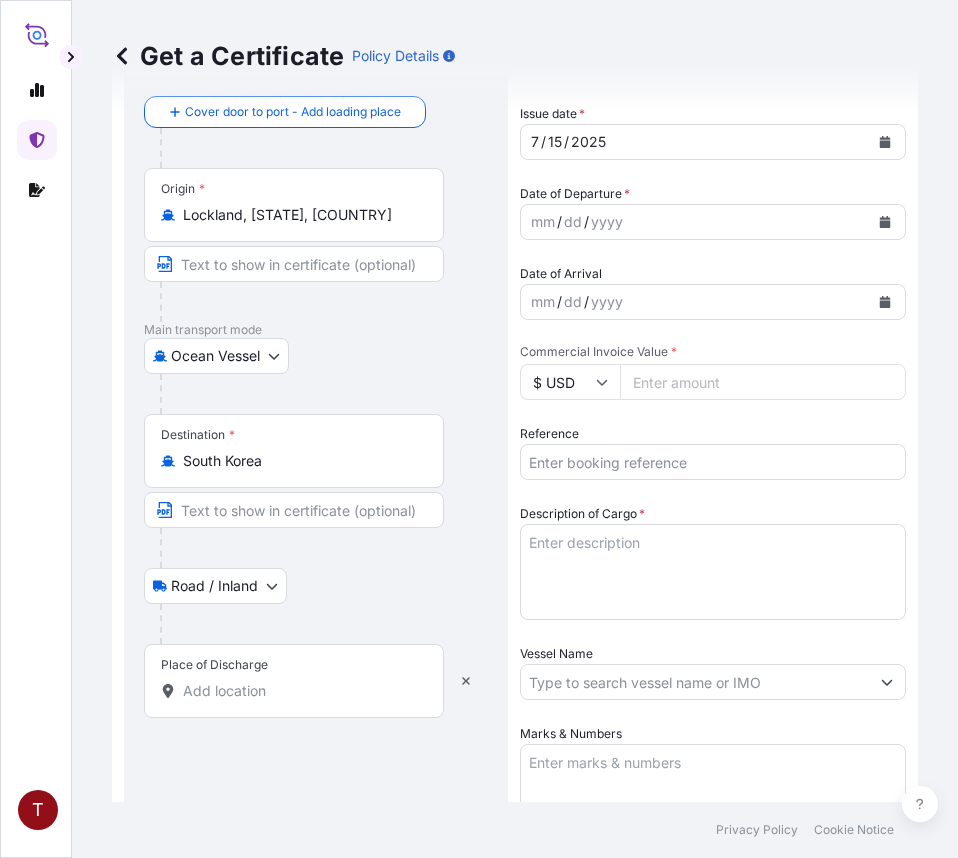 scroll, scrollTop: 400, scrollLeft: 0, axis: vertical 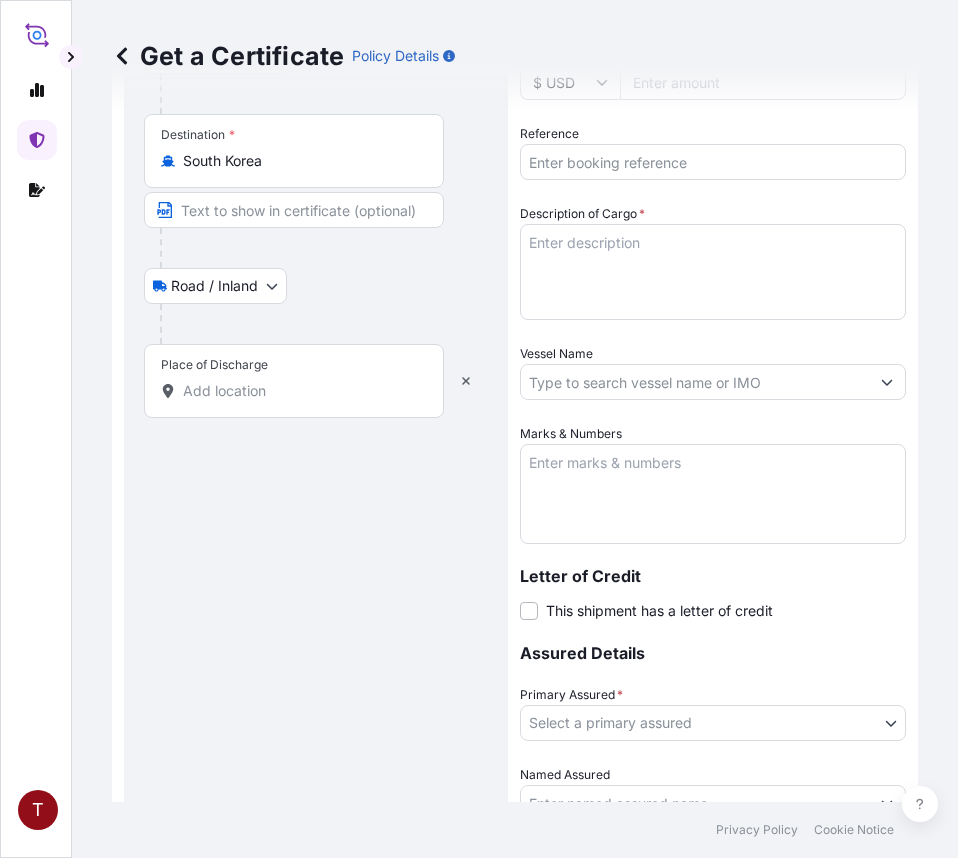 click on "Place of Discharge" at bounding box center [301, 391] 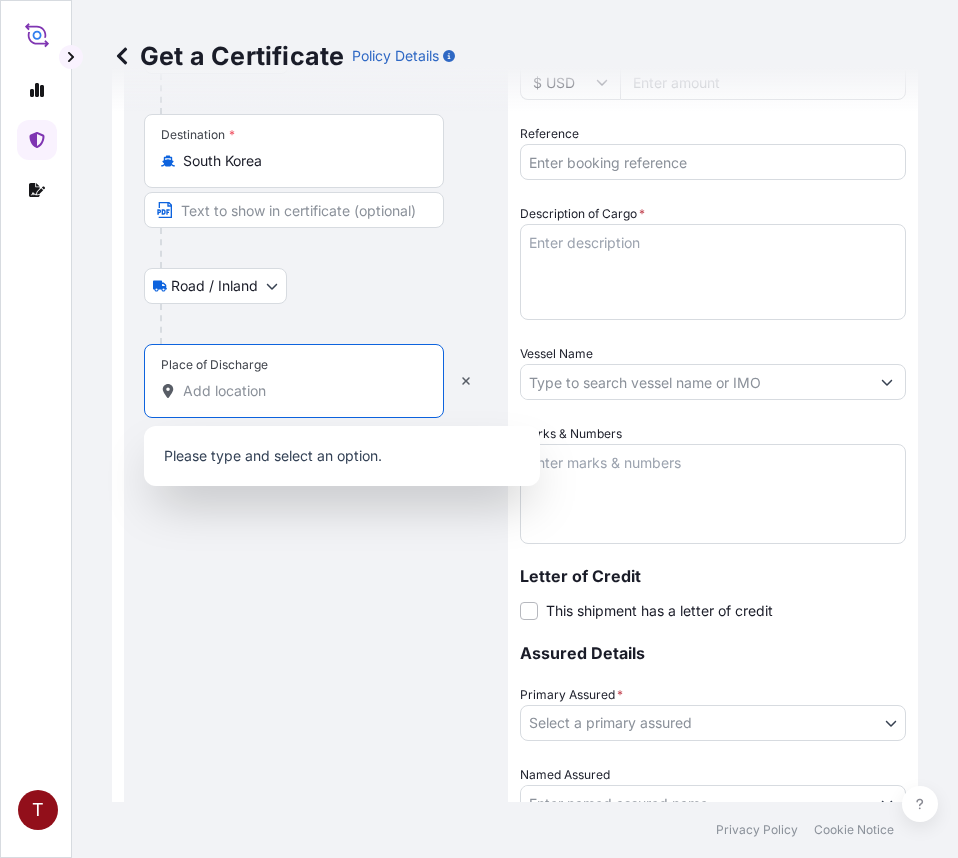 paste on "BUSAN, SOUTH KOREA" 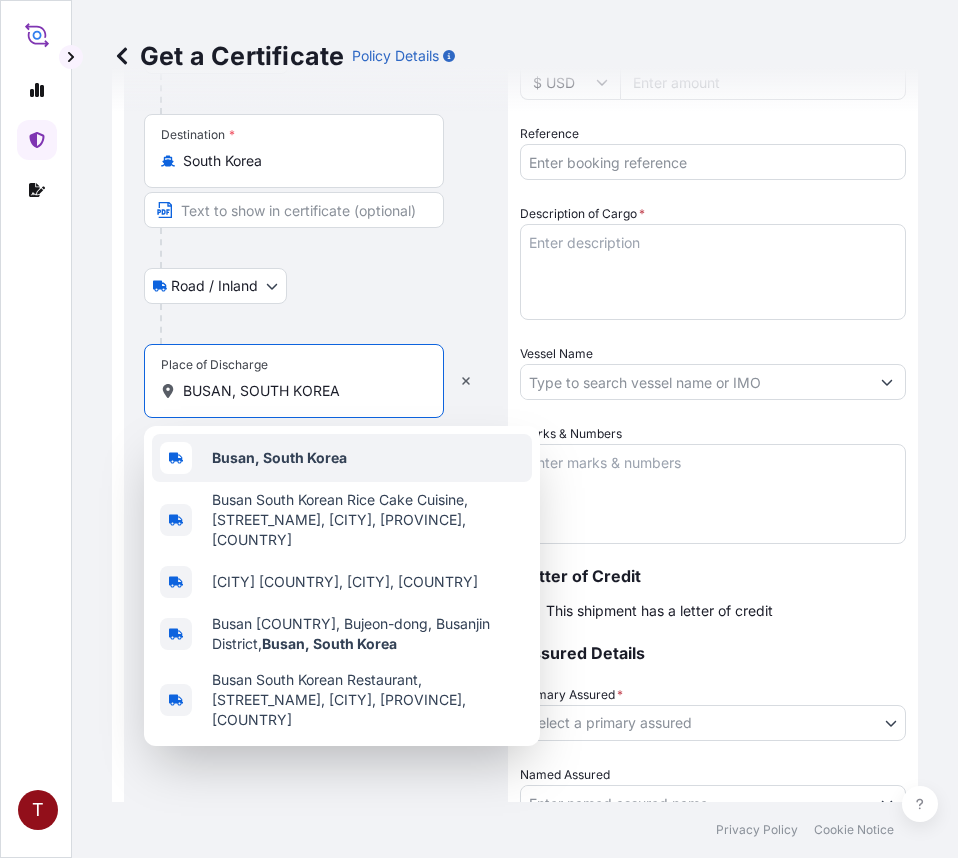 type on "BUSAN, SOUTH KOREA" 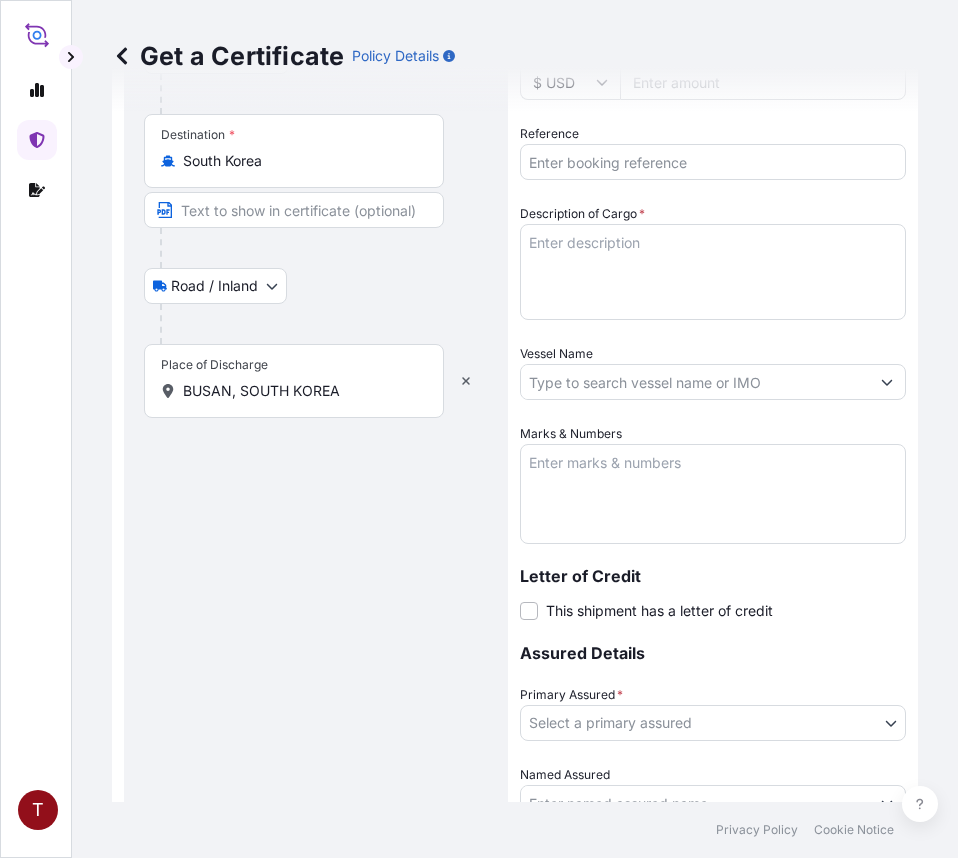 click on "Route Details Reset Route Details   Cover door to port - Add loading place Place of loading Road / Inland Road / Inland Origin * Lockland, [STATE], [COUNTRY] Main transport mode Ocean Vessel Air Road Ocean Vessel Destination * South Korea Road / Inland Road / Inland Place of Discharge BUSAN, SOUTH KOREA" at bounding box center [316, 352] 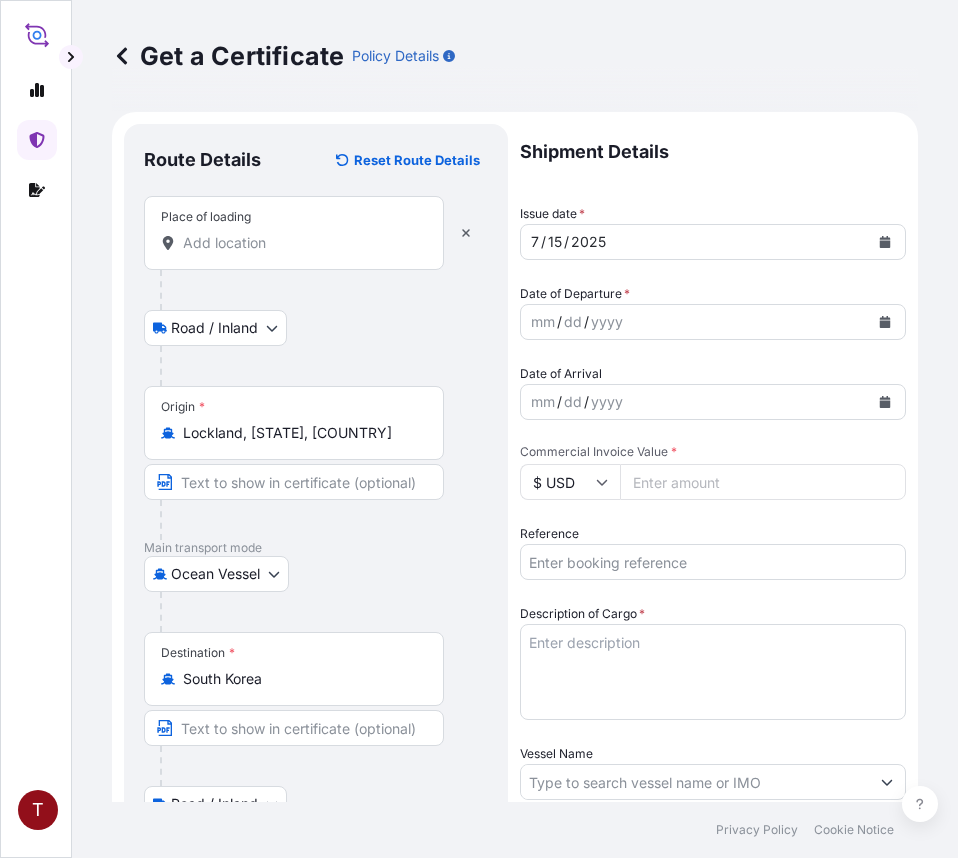 click on "Place of loading" at bounding box center (301, 243) 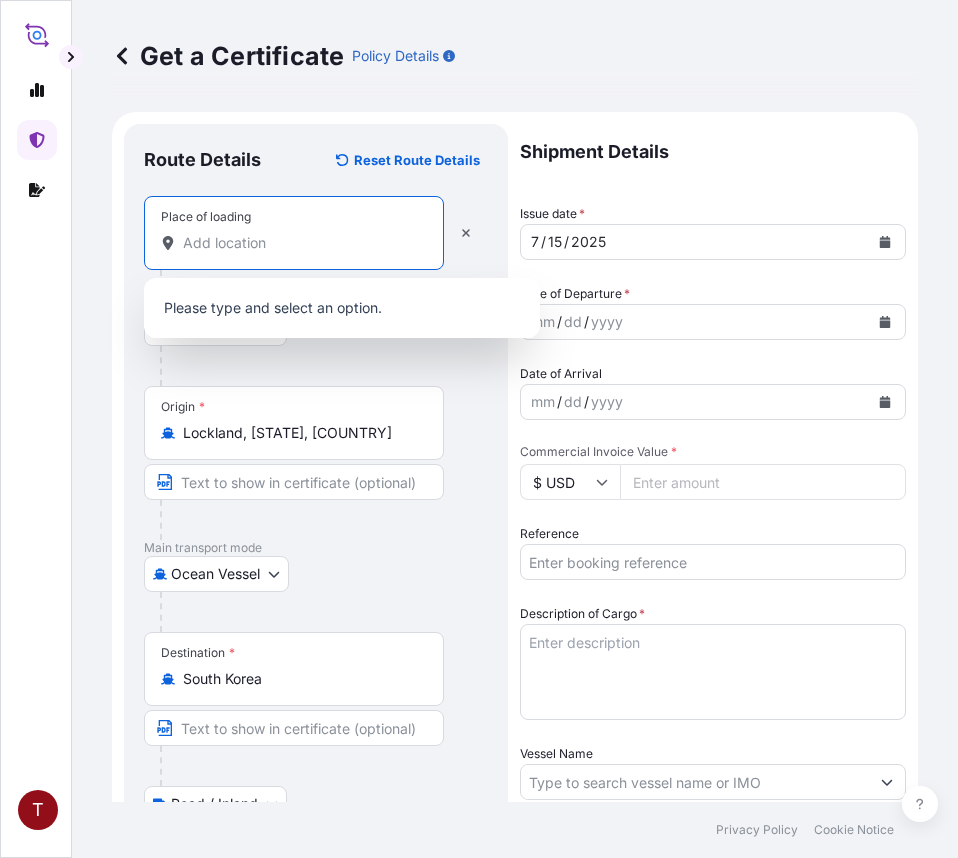paste on "NEWARK, NJ" 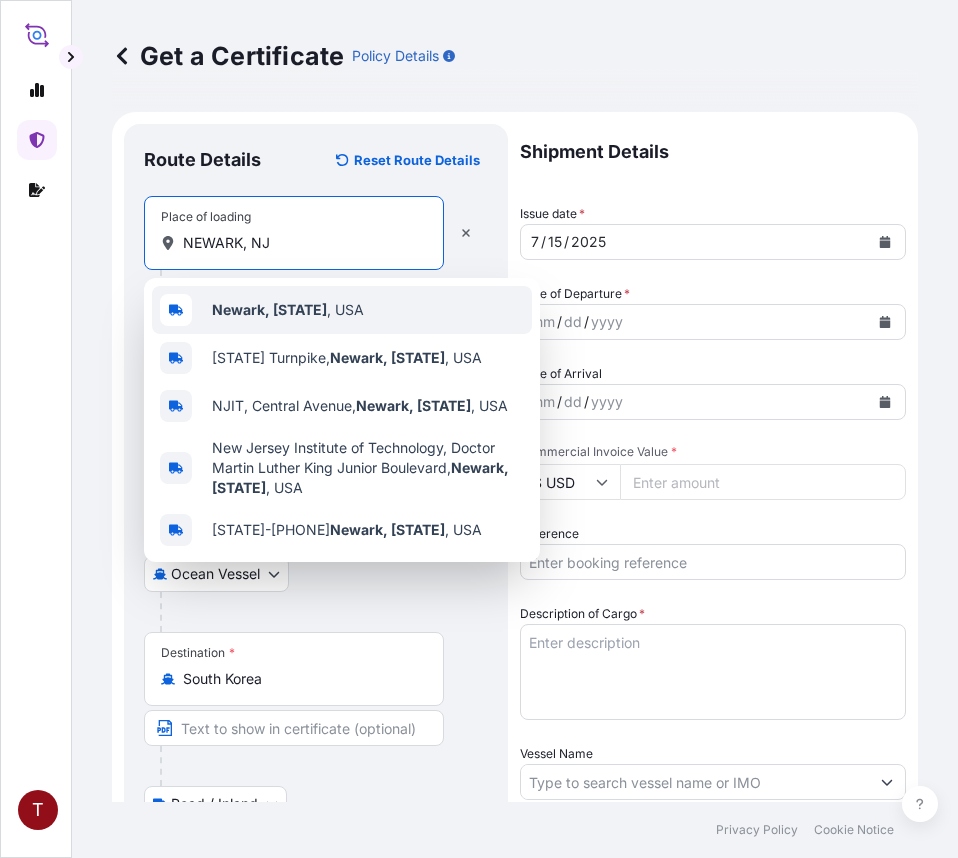 click on "Newark, [STATE]" at bounding box center [269, 309] 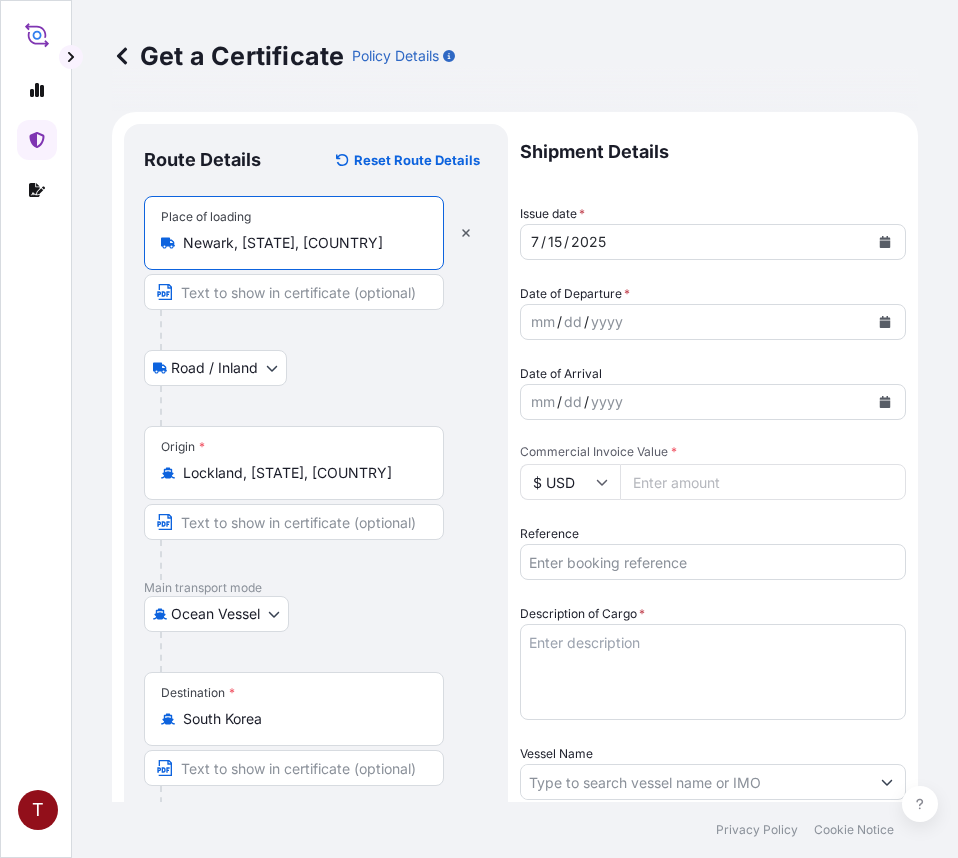 type on "Newark, [STATE], [COUNTRY]" 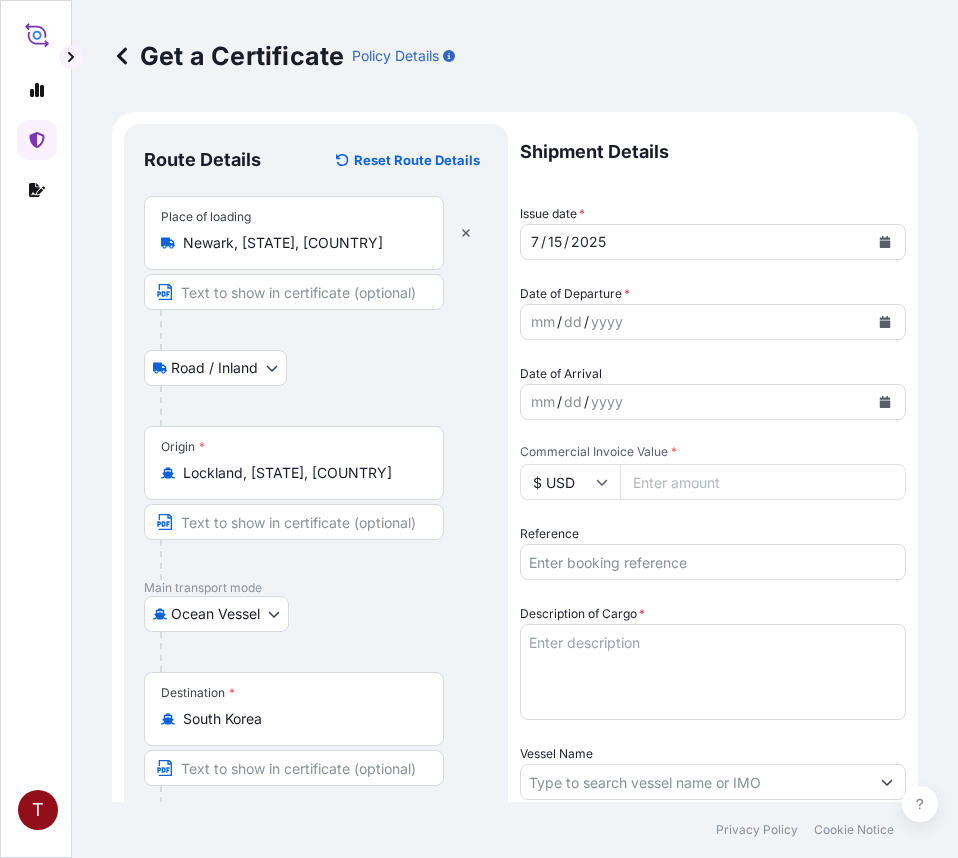 click at bounding box center [885, 322] 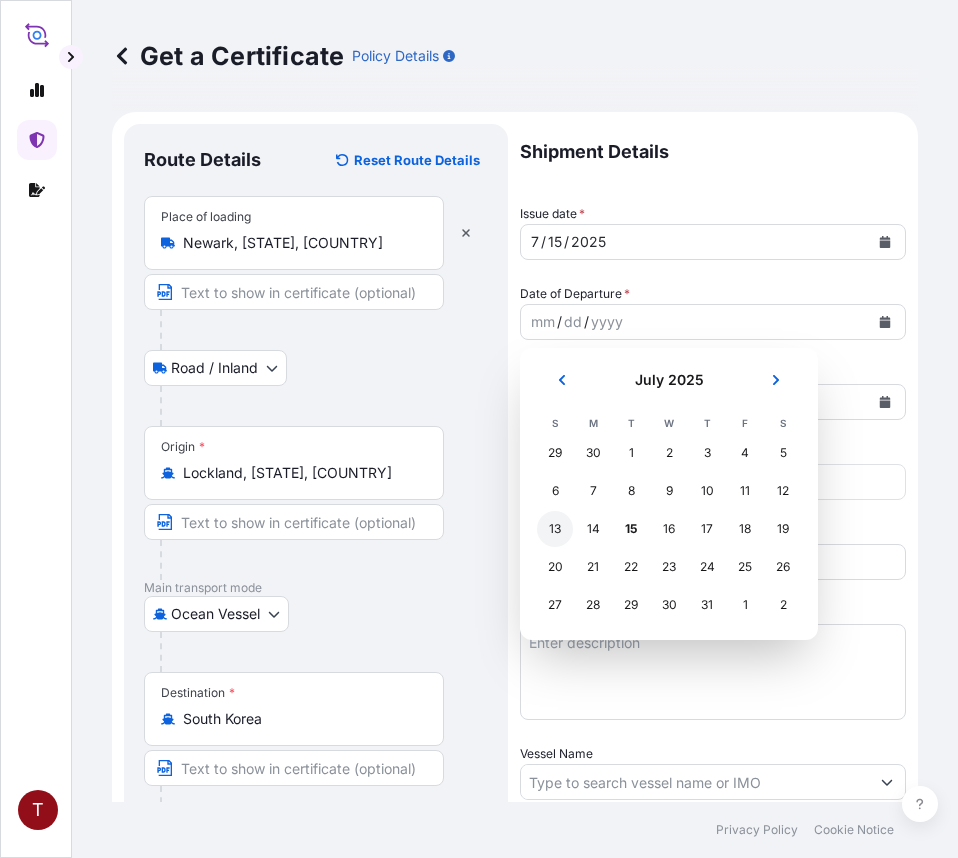 click on "13" at bounding box center (555, 529) 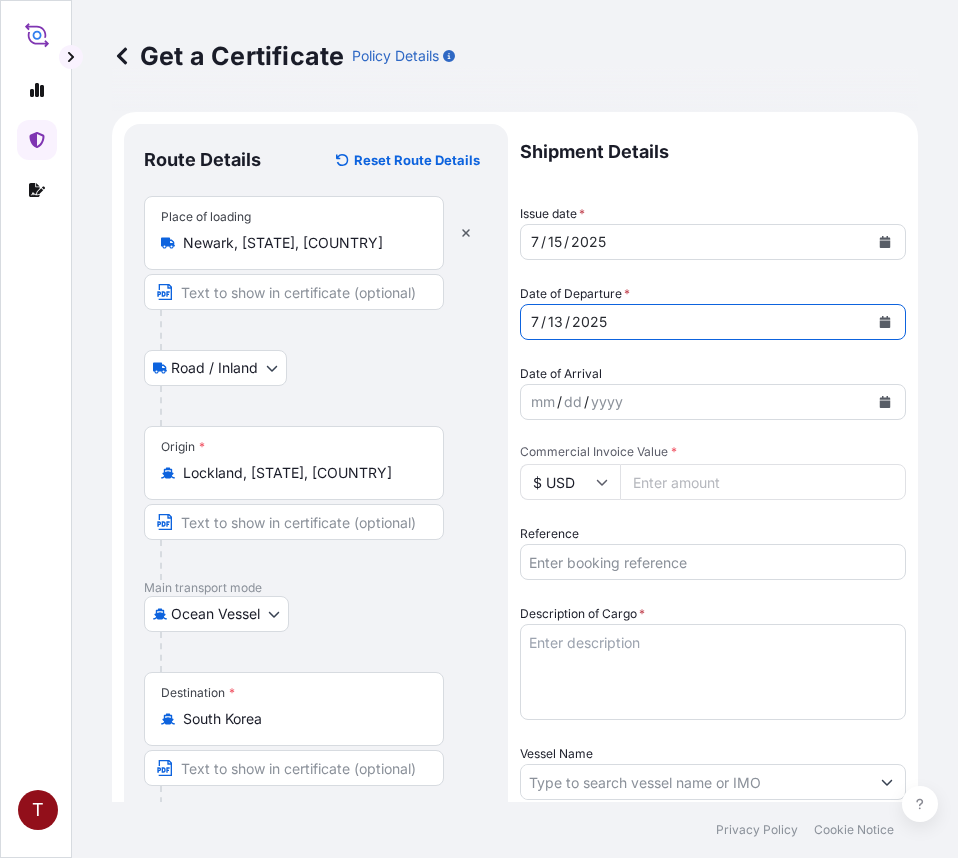 click 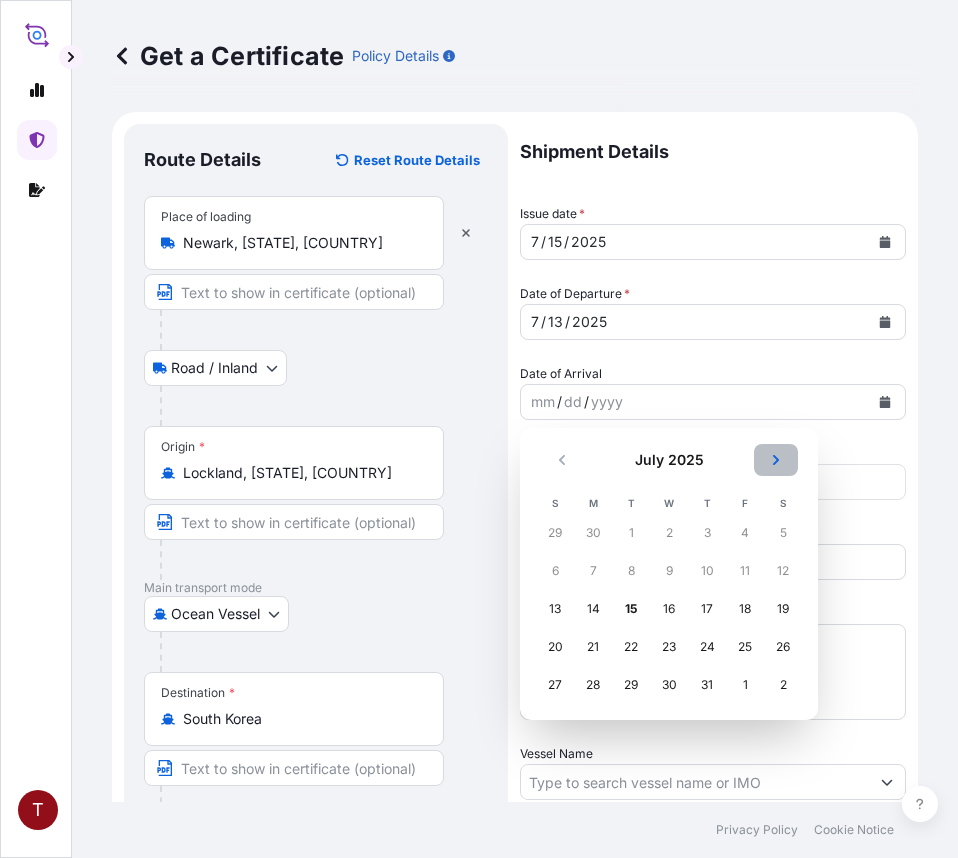 click 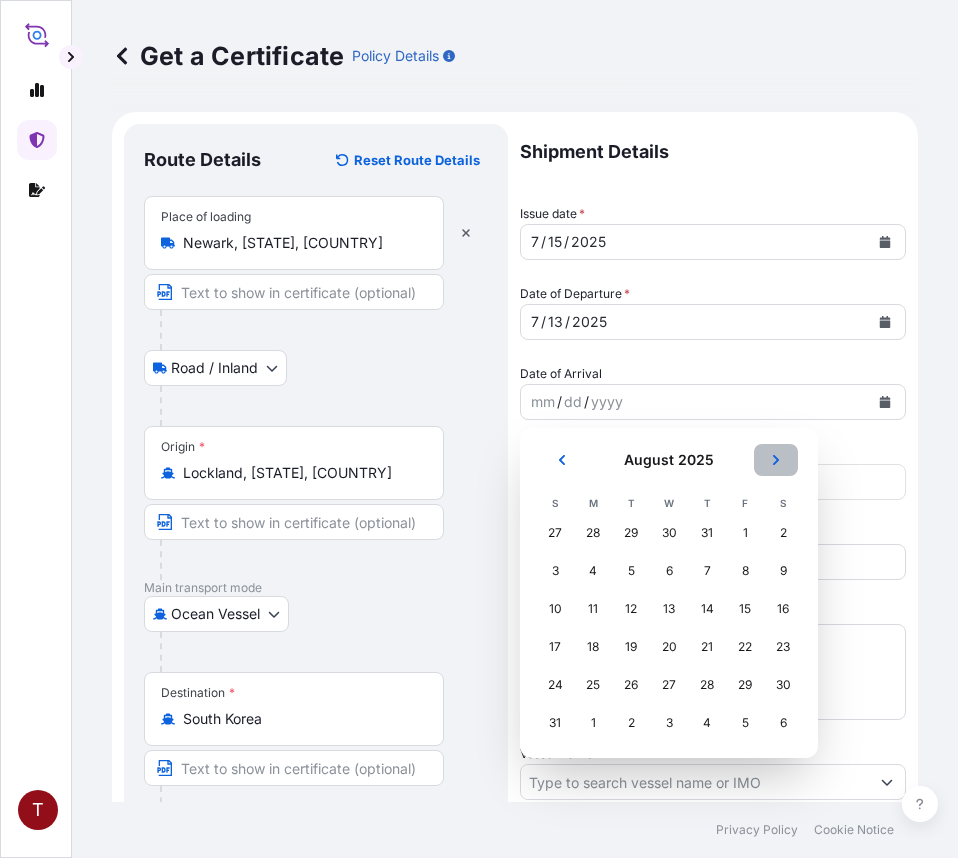 click 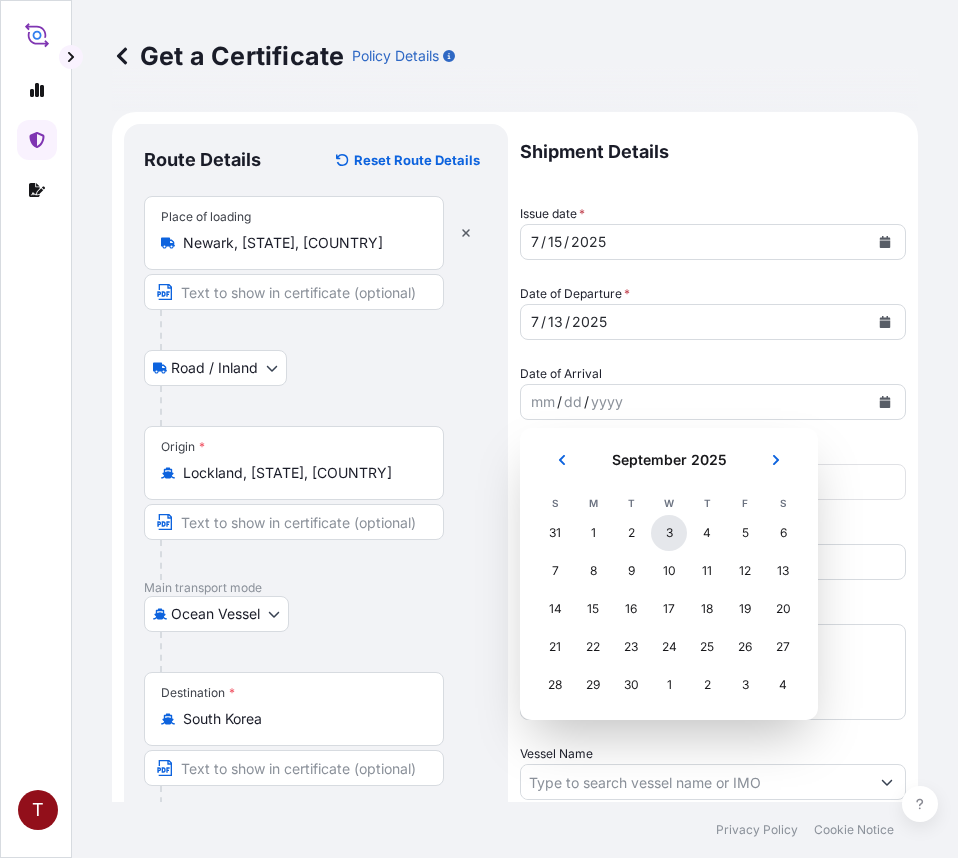 click on "3" at bounding box center [669, 533] 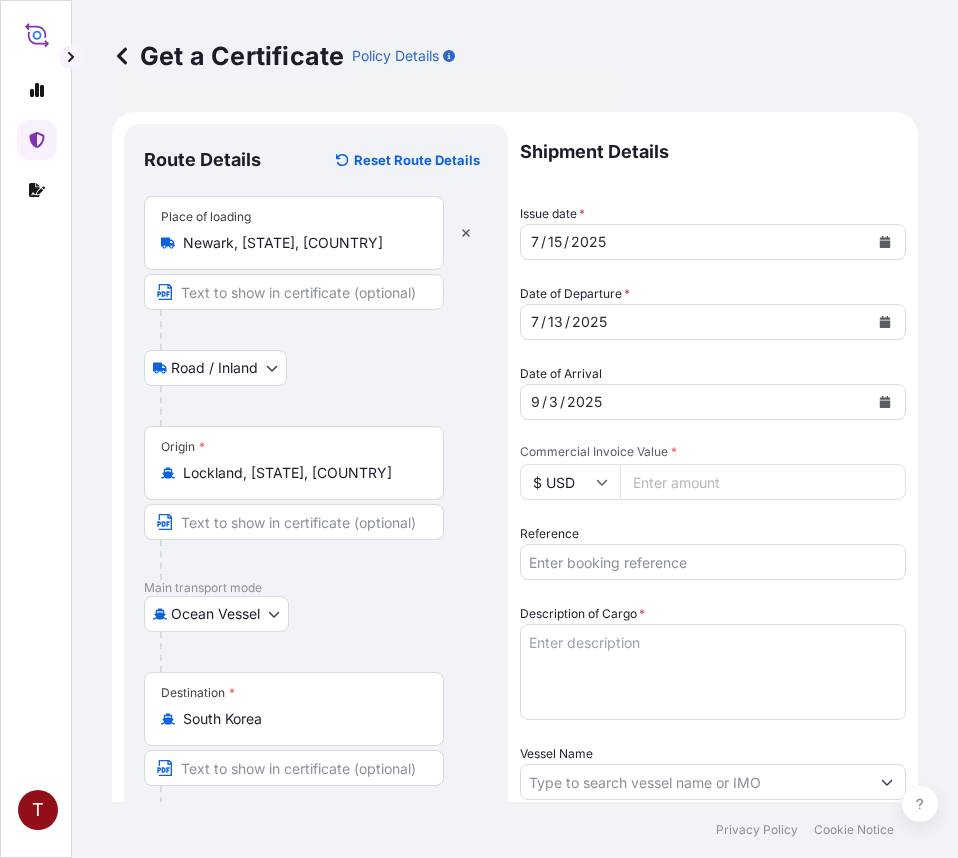 click on "Commercial Invoice Value    *" at bounding box center [763, 482] 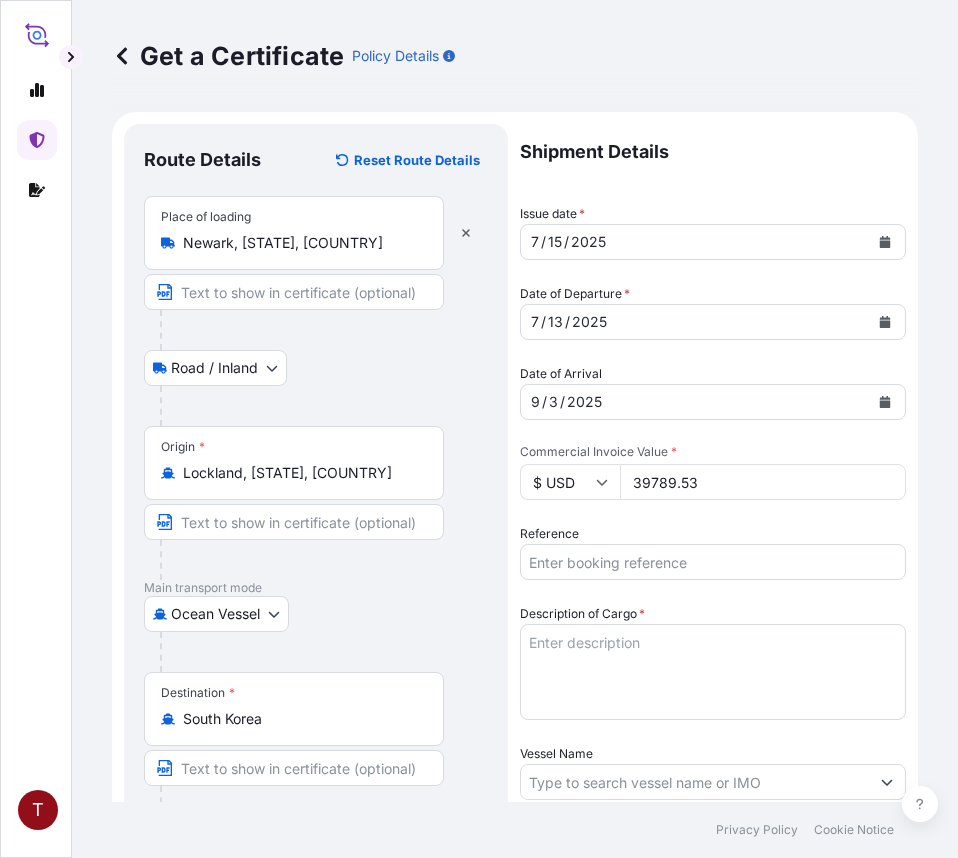 type on "39789.53" 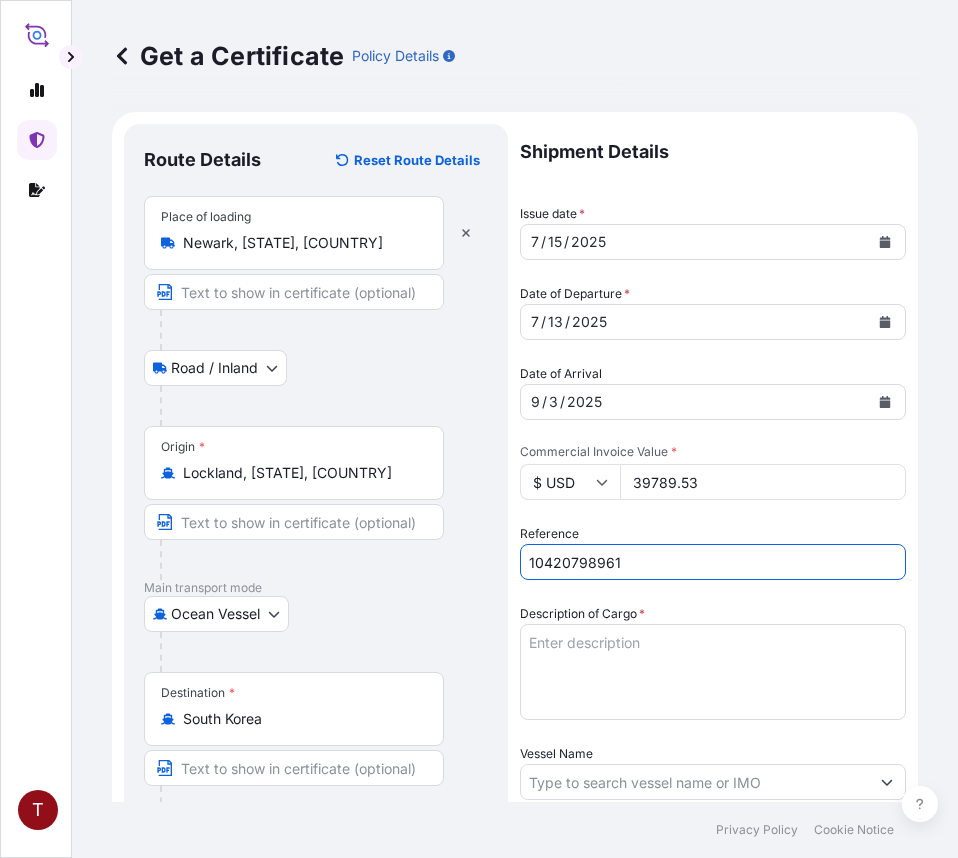 type on "10420798961" 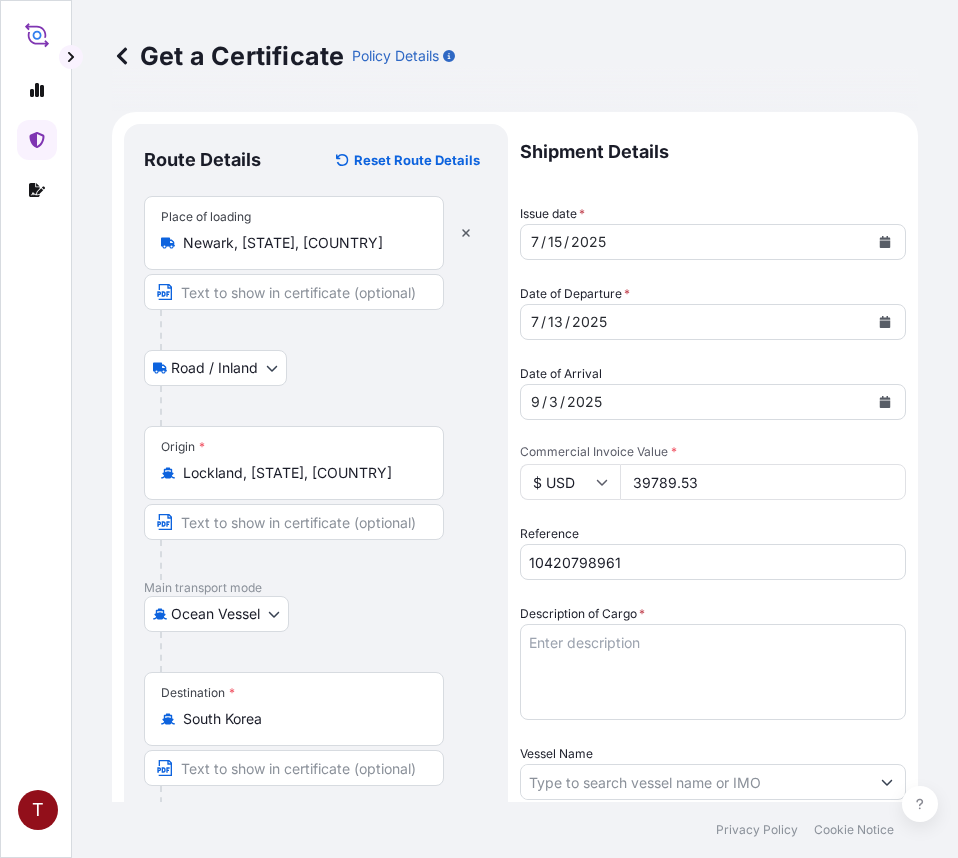 click on "Description of Cargo *" at bounding box center (713, 672) 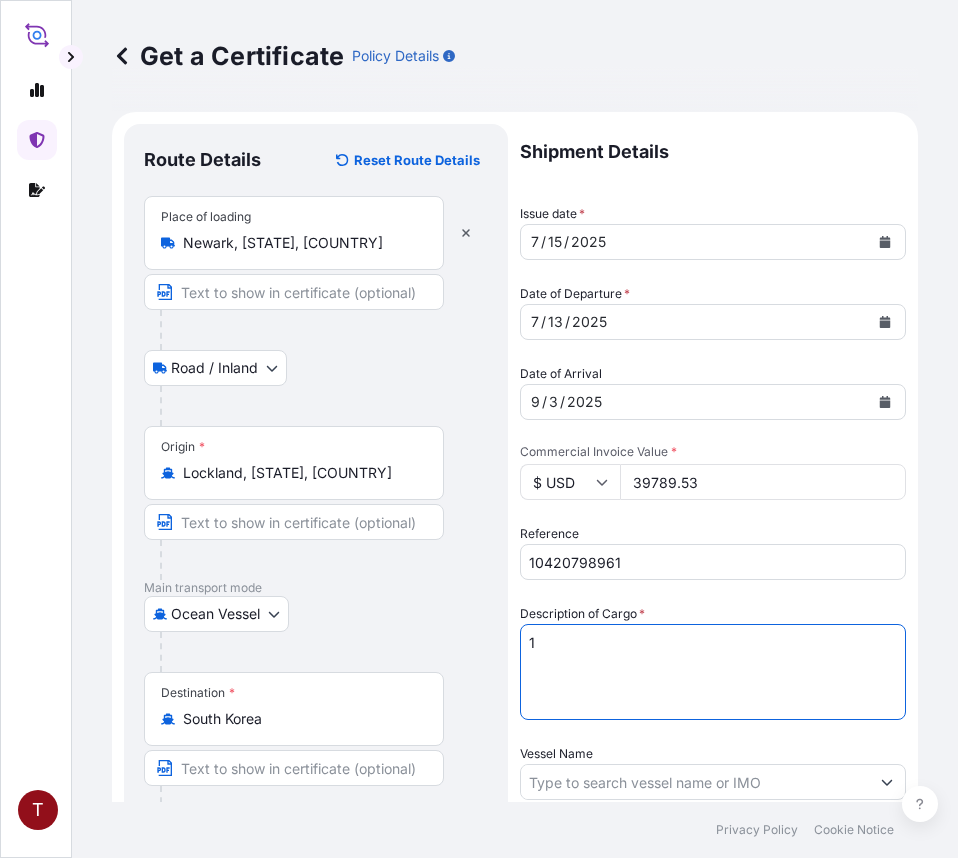 paste on "BULK UNPACKED LOADED INTO
1 20FT ISOTANK - DANGEROUS LIQUIDS
CALFAX DB-45" 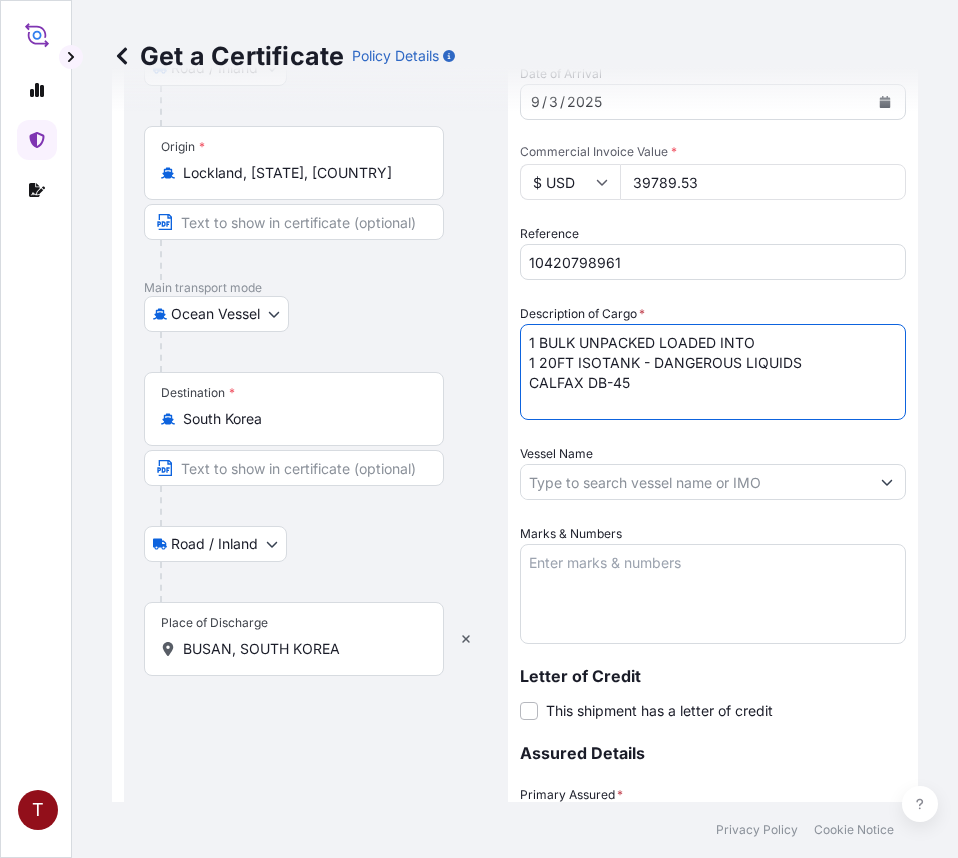 scroll, scrollTop: 400, scrollLeft: 0, axis: vertical 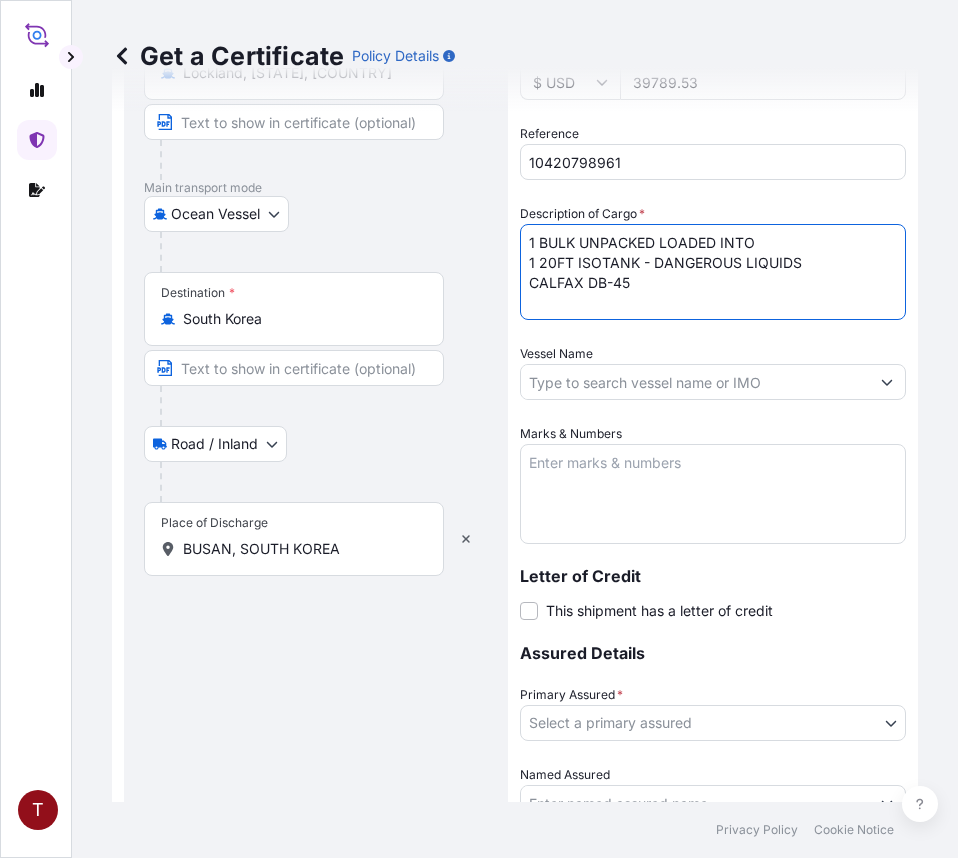 type on "1 BULK UNPACKED LOADED INTO
1 20FT ISOTANK - DANGEROUS LIQUIDS
CALFAX DB-45" 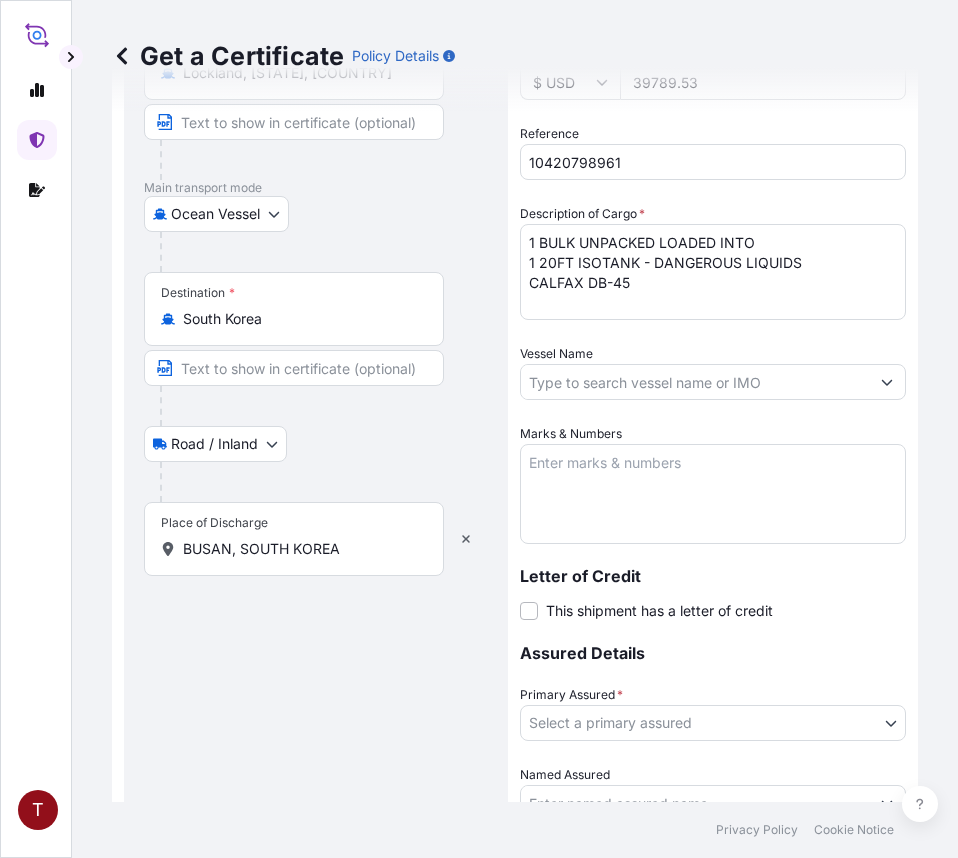 click on "Vessel Name" at bounding box center [695, 382] 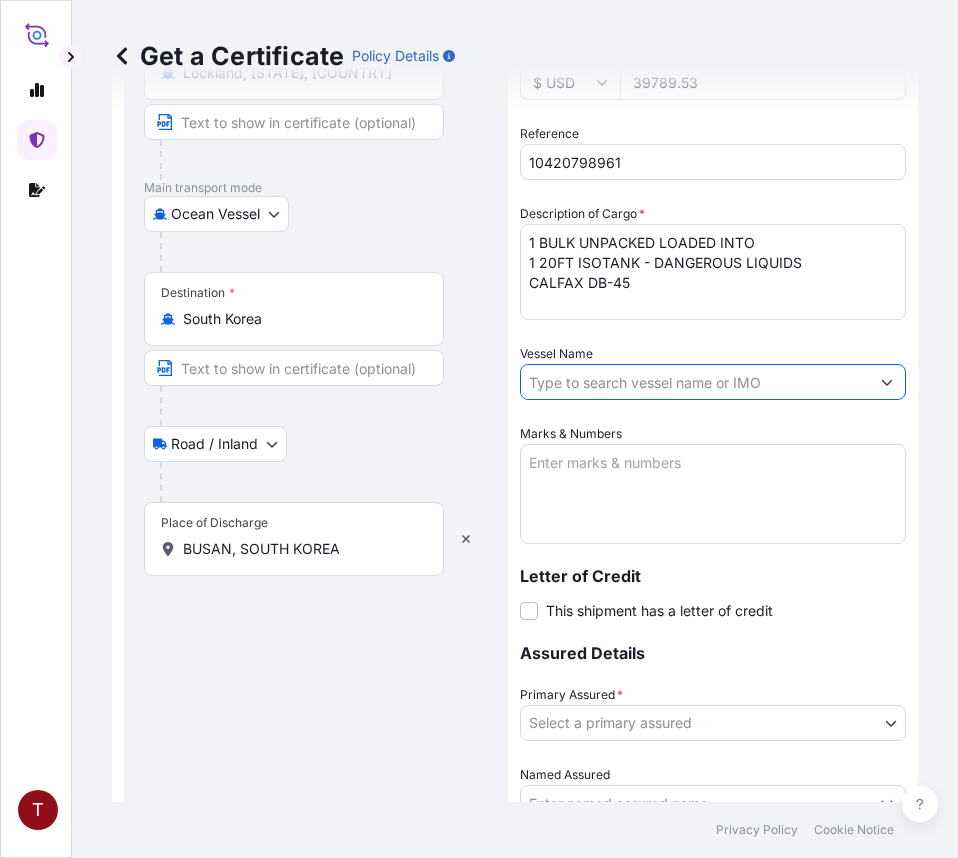 paste on "NAVIOS CONSTELLATION 529W" 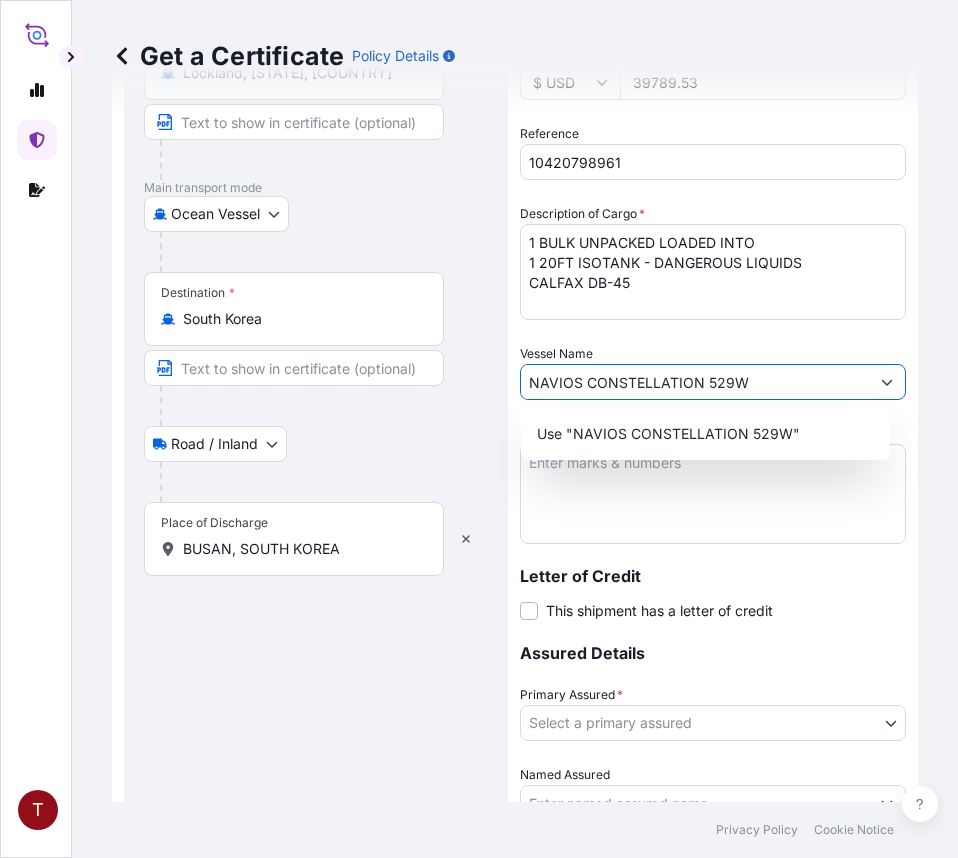 type on "NAVIOS CONSTELLATION 529W" 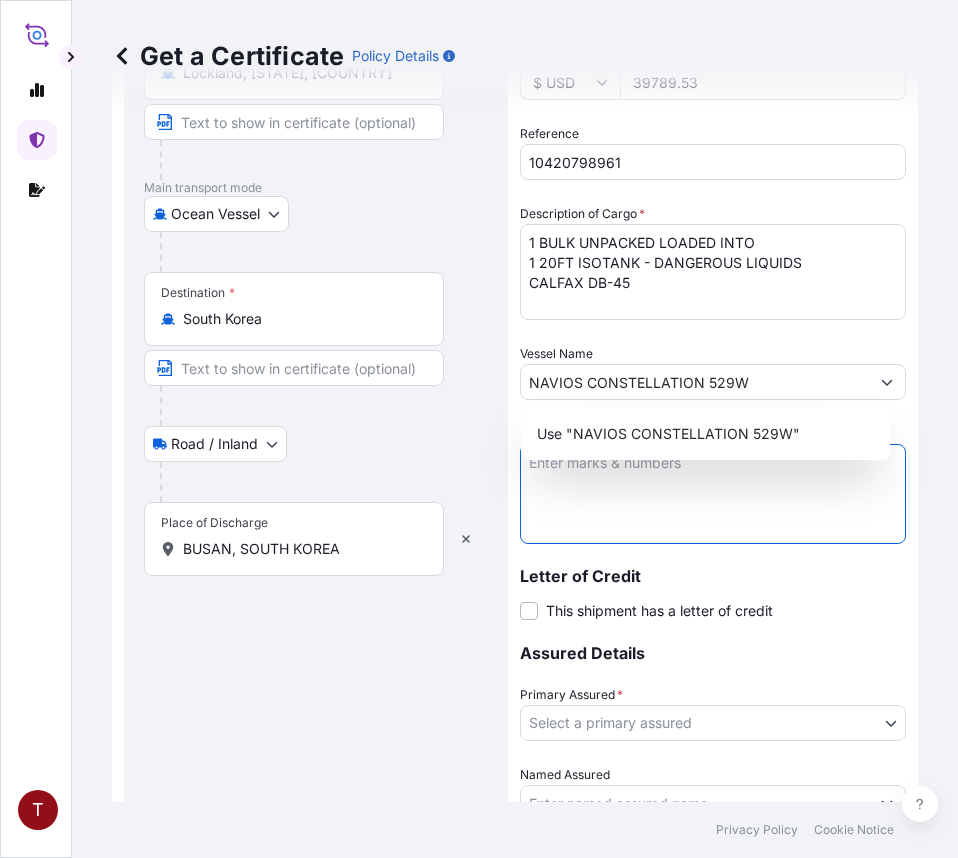 click on "Marks & Numbers" at bounding box center (713, 494) 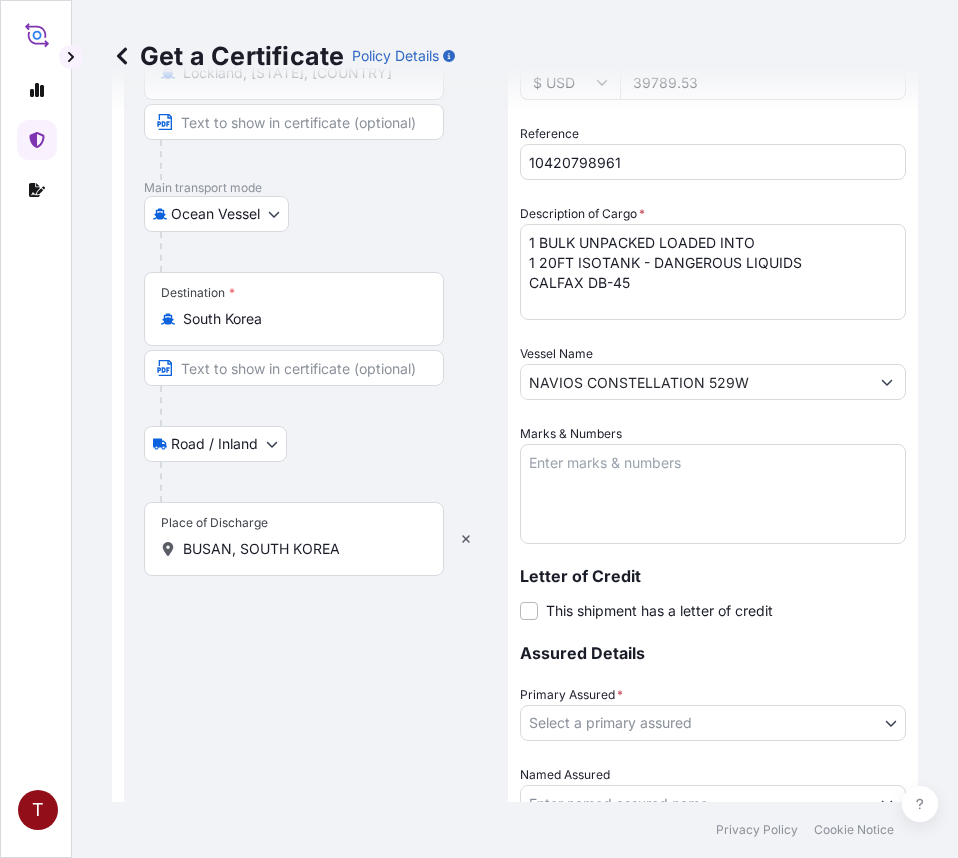 click on "Marks & Numbers" at bounding box center [713, 494] 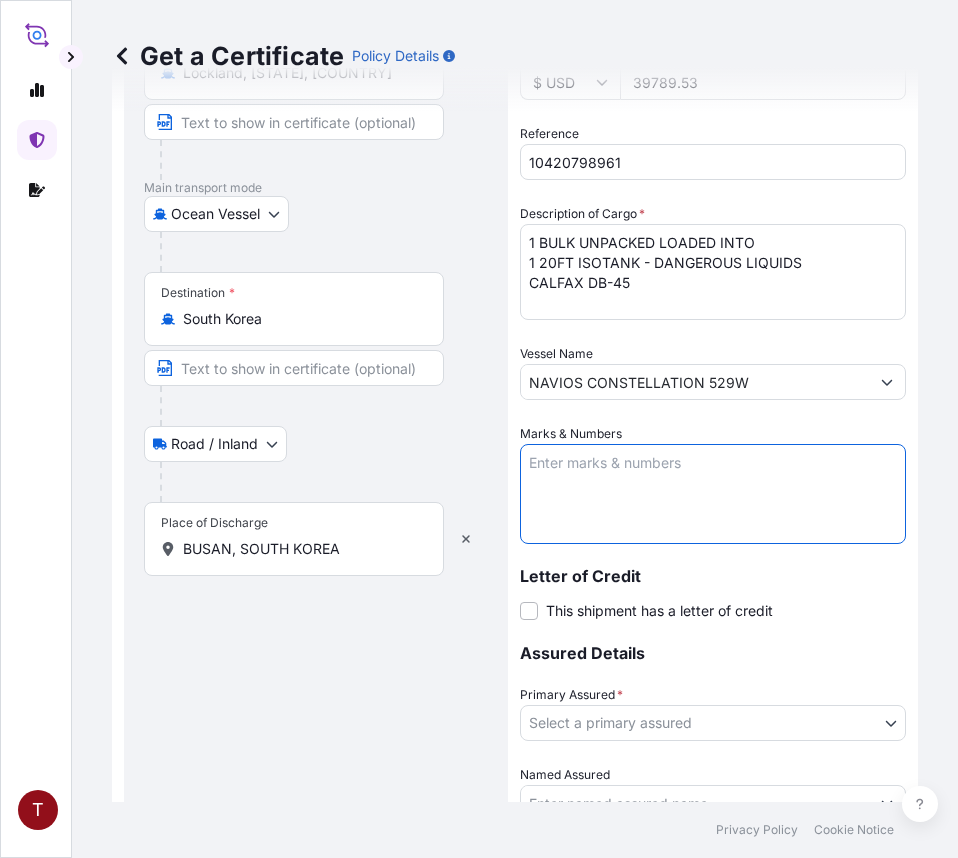 paste on "10420798961
107886
234667
HRP25-084C" 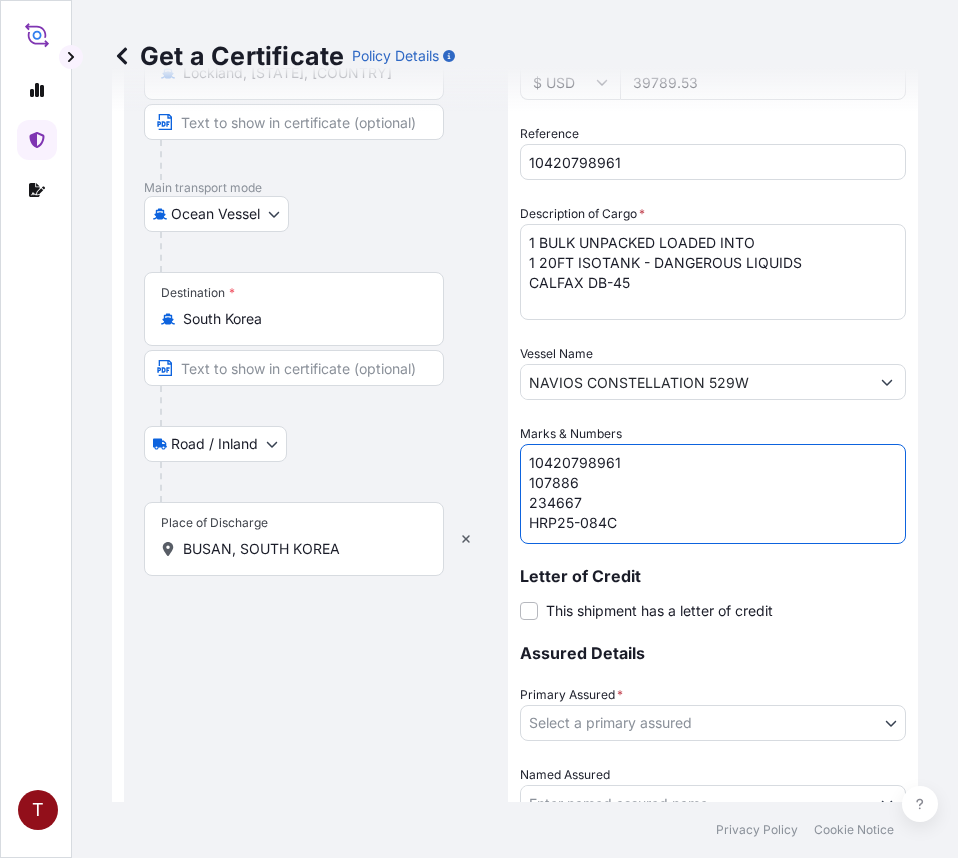 scroll, scrollTop: 8, scrollLeft: 0, axis: vertical 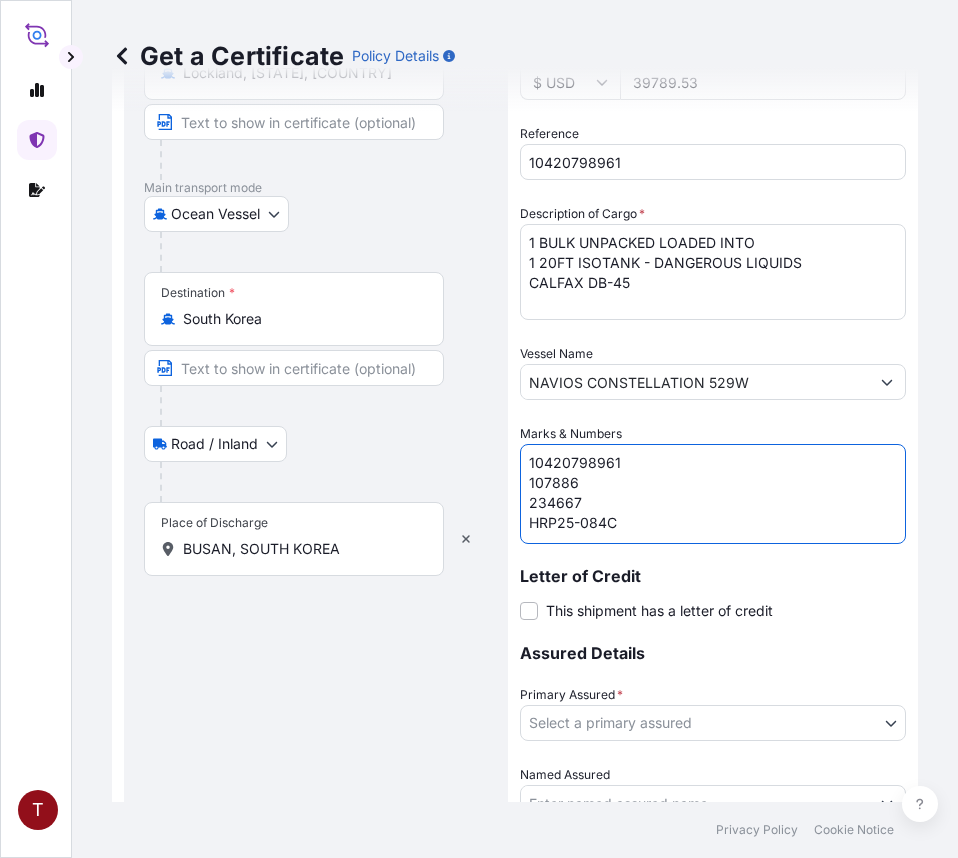 drag, startPoint x: 557, startPoint y: 477, endPoint x: 480, endPoint y: 475, distance: 77.02597 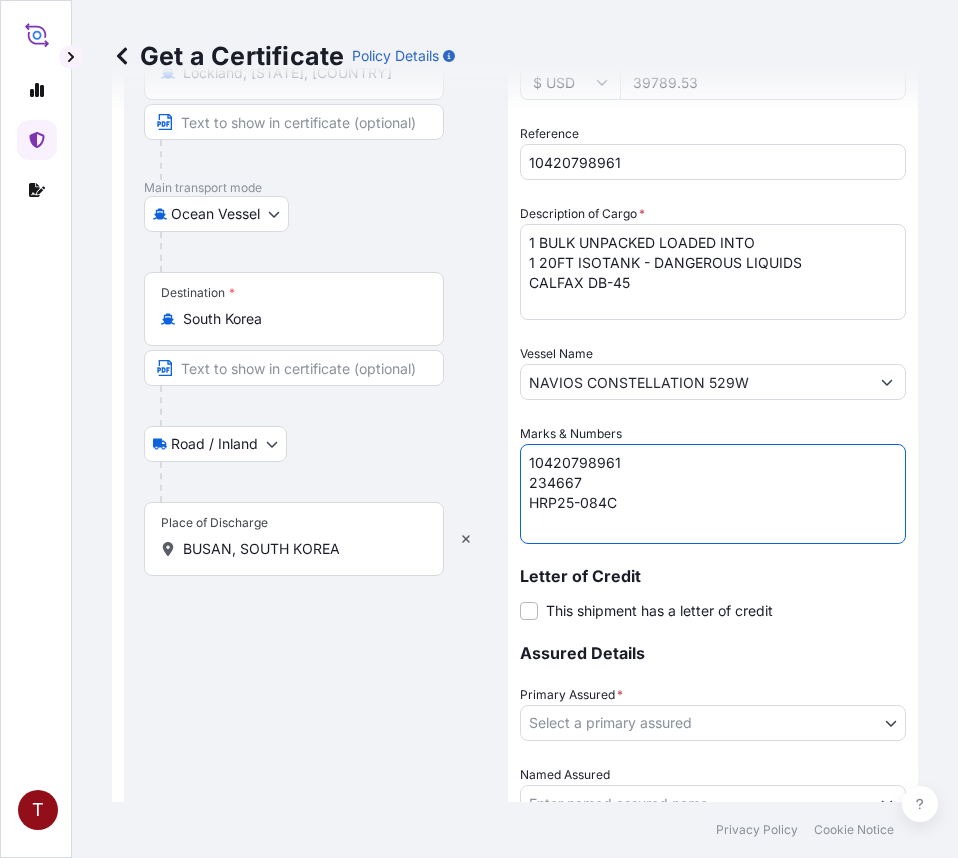 scroll, scrollTop: 0, scrollLeft: 0, axis: both 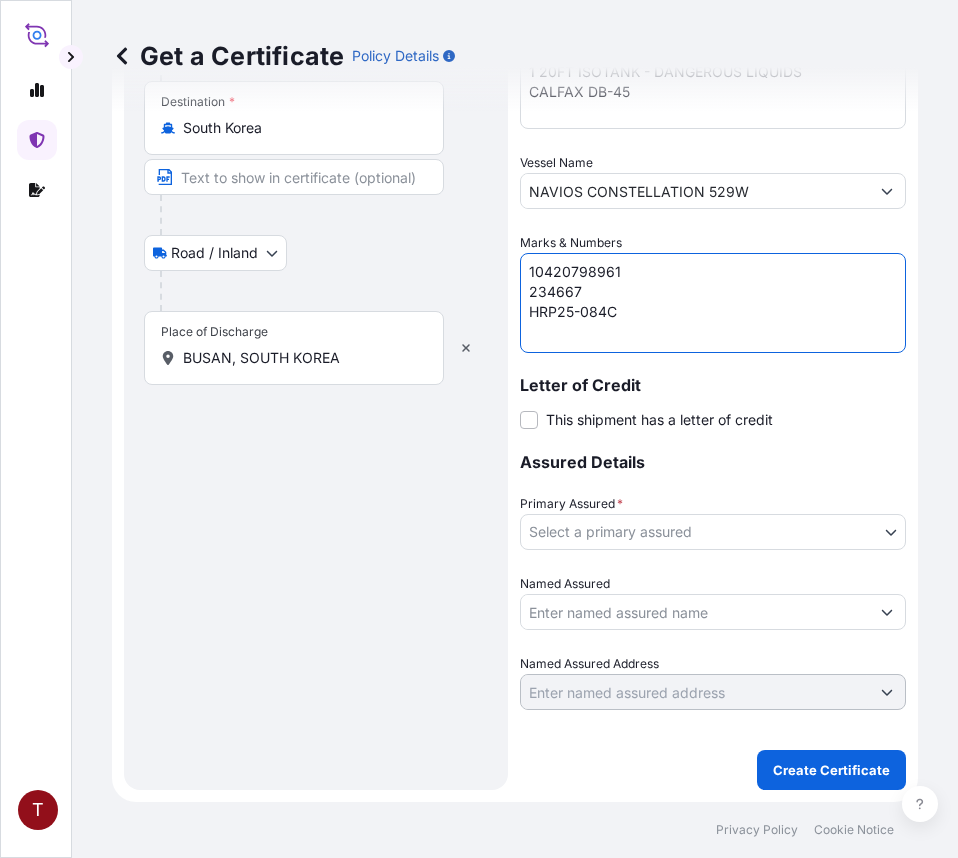 type on "10420798961
234667
HRP25-084C" 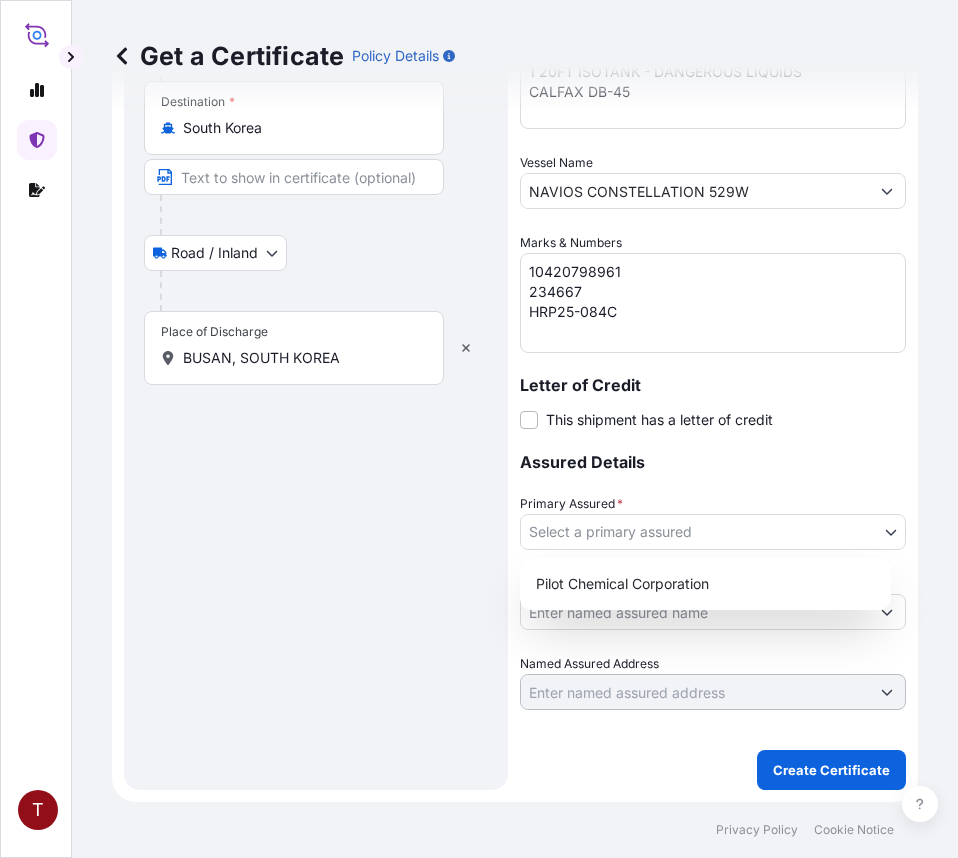 click on "T Get a Certificate Policy Details Route Details Reset Route Details Place of loading Newark, [STATE], [COUNTRY] Road / Inland Road / Inland Origin * Lockland, [STATE], [COUNTRY] Main transport mode Ocean Vessel Air Road Ocean Vessel Destination * South Korea Road / Inland Road / Inland Place of Discharge BUSAN, SOUTH KOREA Shipment Details Issue date * 7 / 15 / 2025 Date of Departure * 7 / 13 / 2025 Date of Arrival 9 / 3 / 2025 Commodity Surfactants or related materials Packing Category Commercial Invoice Value    * $ USD 39789.53 Reference 10420798961 Description of Cargo * 1 BULK UNPACKED LOADED INTO
1 20FT ISOTANK - DANGEROUS LIQUIDS
CALFAX DB-45 Vessel Name NAVIOS CONSTELLATION 529W Marks & Numbers 10420798961
234667
HRP25-084C Letter of Credit This shipment has a letter of credit Letter of credit * Letter of credit may not exceed 12000 characters Assured Details Primary Assured * Select a primary assured Pilot Chemical Corporation Named Assured Named Assured Address Create Certificate Privacy Policy Cookie Notice" at bounding box center [479, 429] 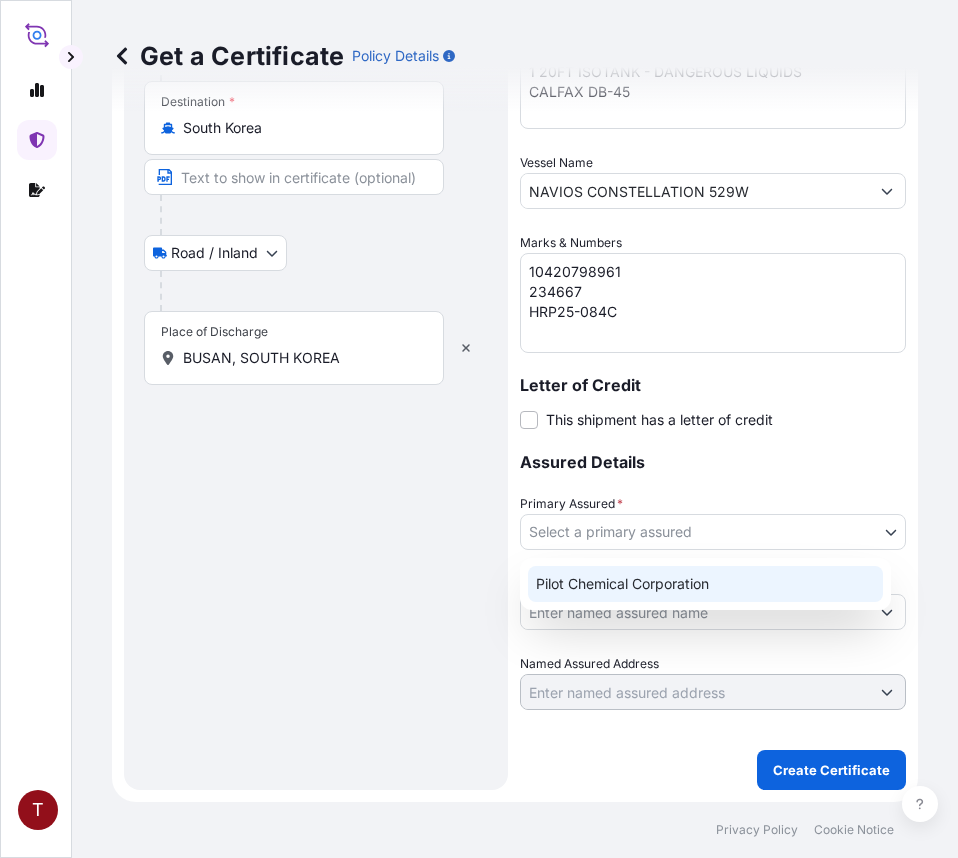 click on "Pilot Chemical Corporation" at bounding box center [705, 584] 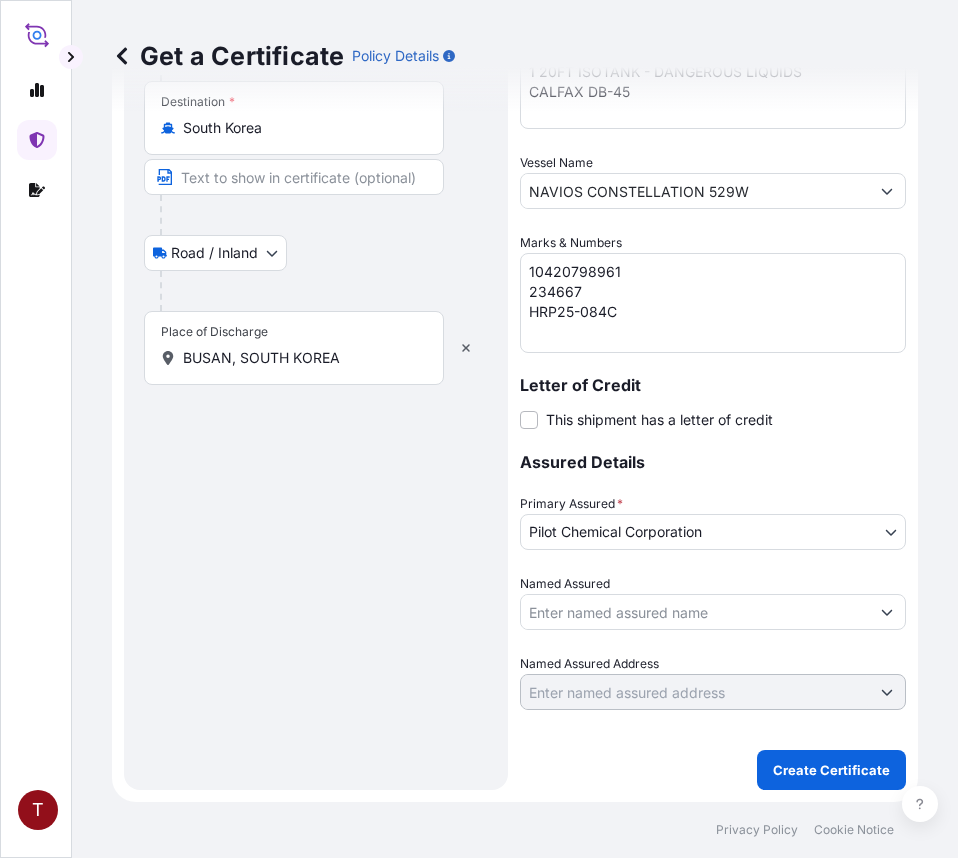 click on "Named Assured" at bounding box center [695, 612] 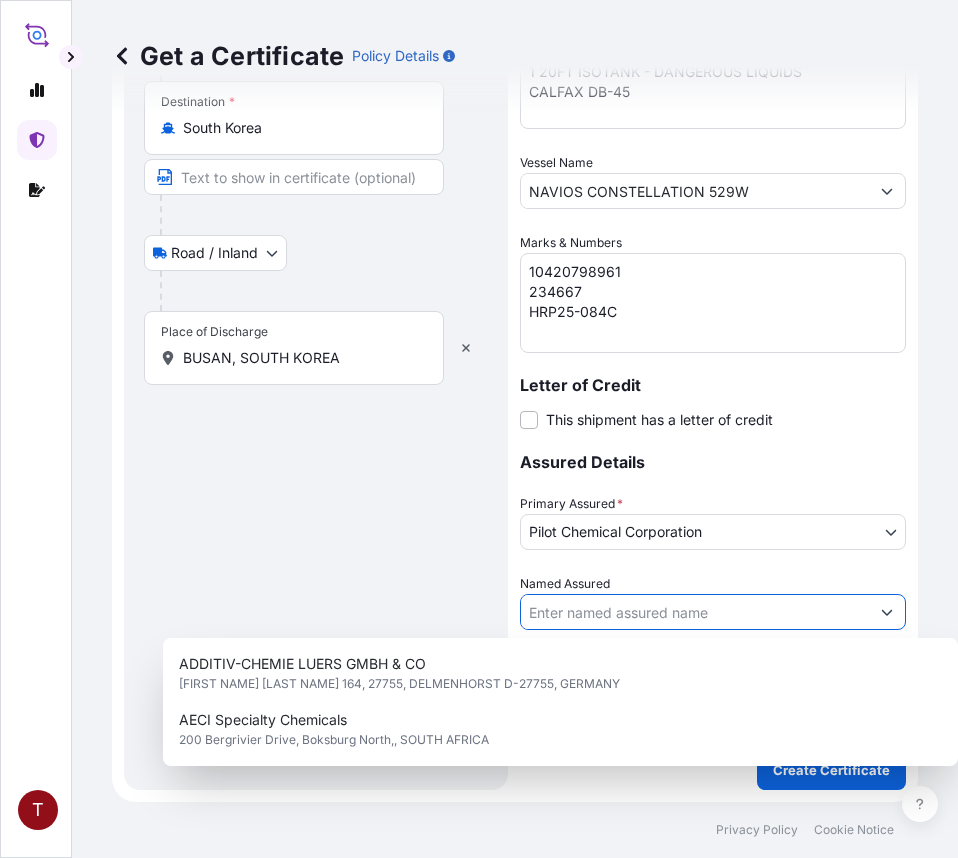 paste on "HEERAE CORP. 15F, DONGHEE BLDG 302, GANGNAM-DAERO GANGNAM-GU SEOUL , KR 06253 SOUTH KOREA" 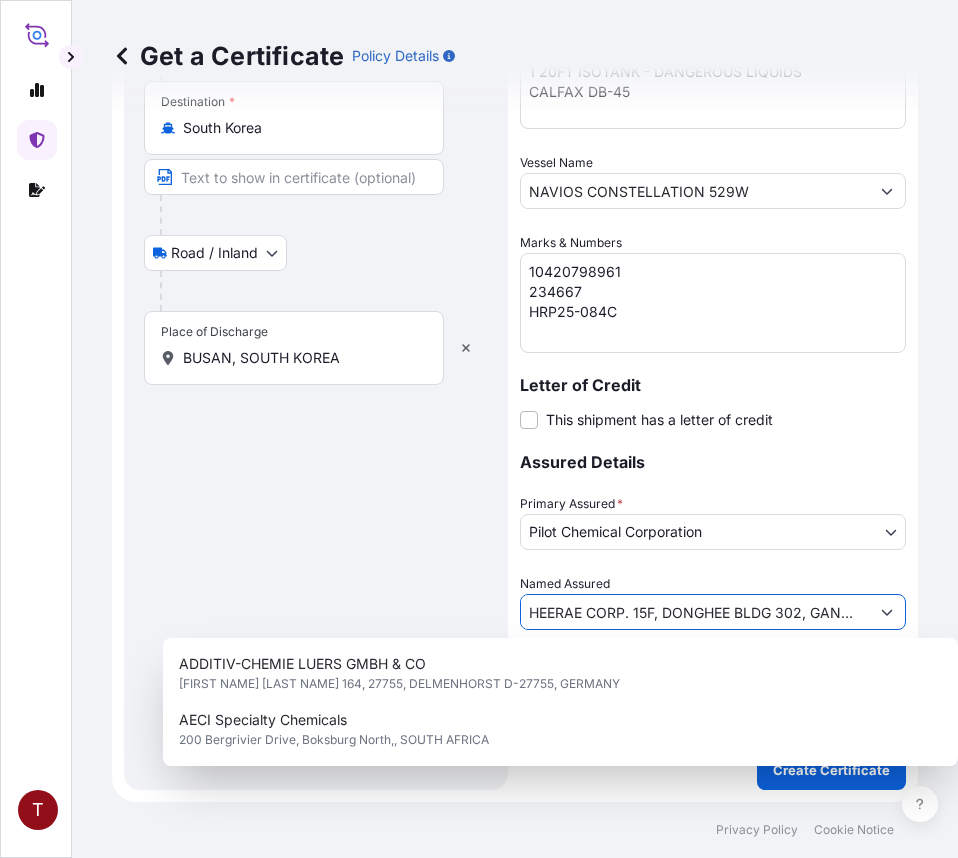scroll, scrollTop: 0, scrollLeft: 430, axis: horizontal 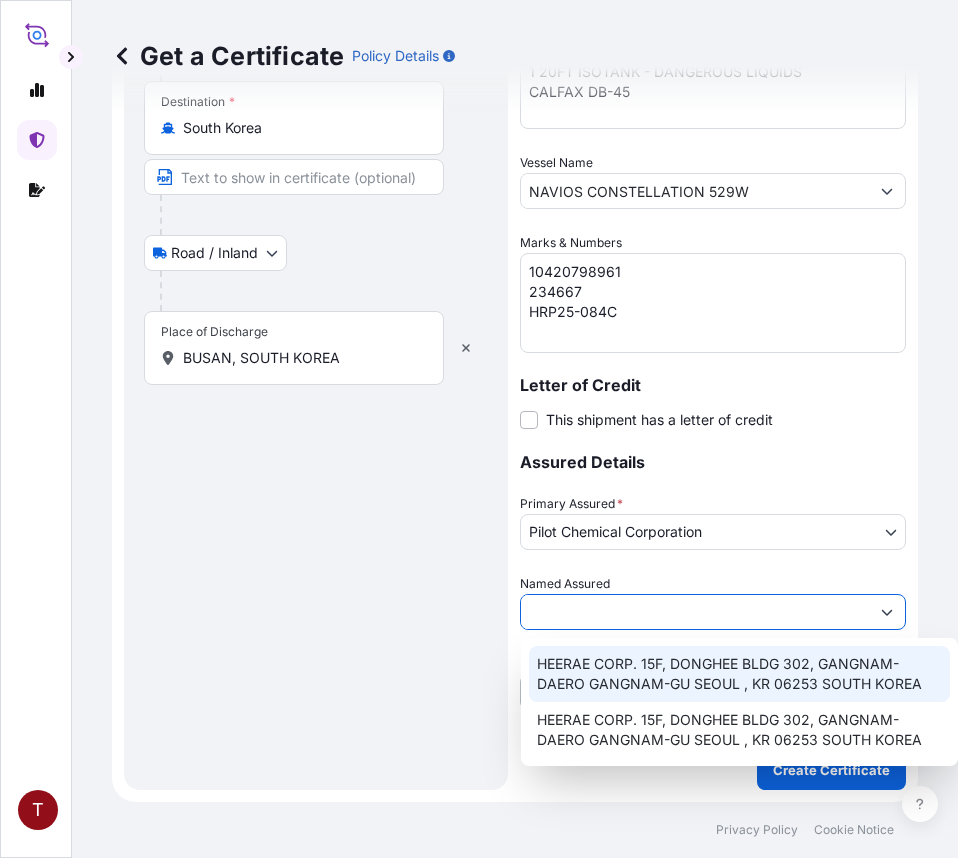 click on "HEERAE CORP. 15F, DONGHEE BLDG 302, GANGNAM-DAERO GANGNAM-GU SEOUL , KR 06253 SOUTH KOREA" at bounding box center (739, 674) 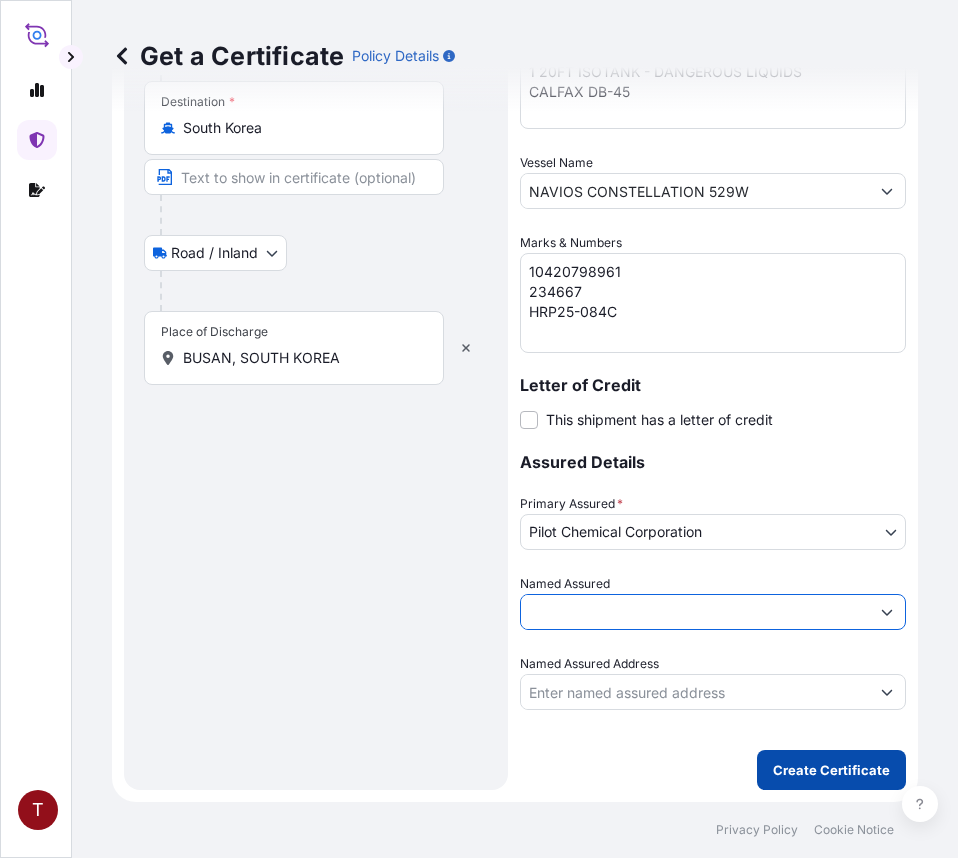 type on "HEERAE CORP. 15F, DONGHEE BLDG 302, GANGNAM-DAERO GANGNAM-GU SEOUL , KR 06253 SOUTH KOREA" 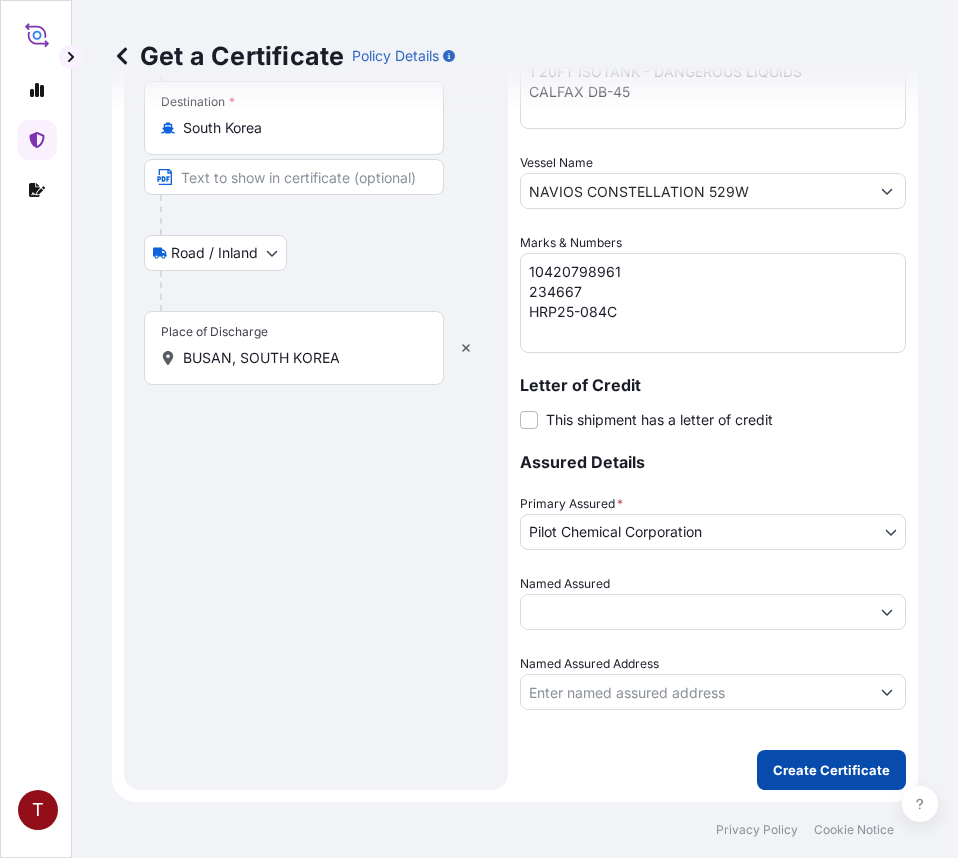 scroll, scrollTop: 0, scrollLeft: 0, axis: both 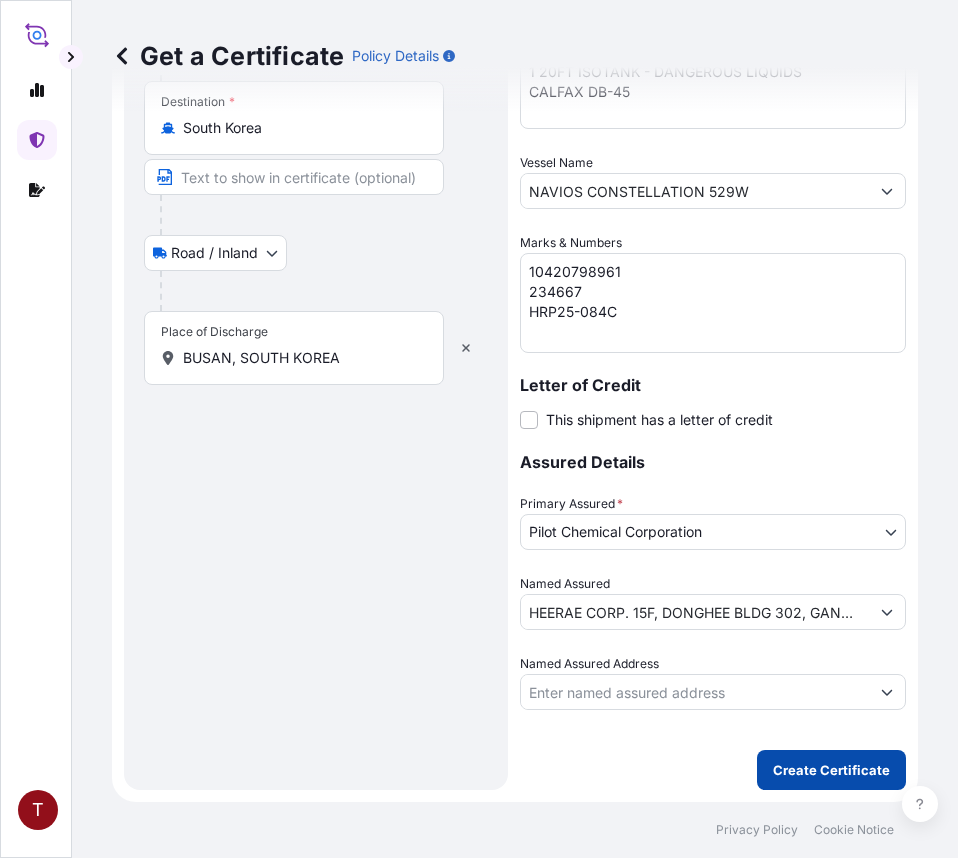 click on "Create Certificate" at bounding box center (831, 770) 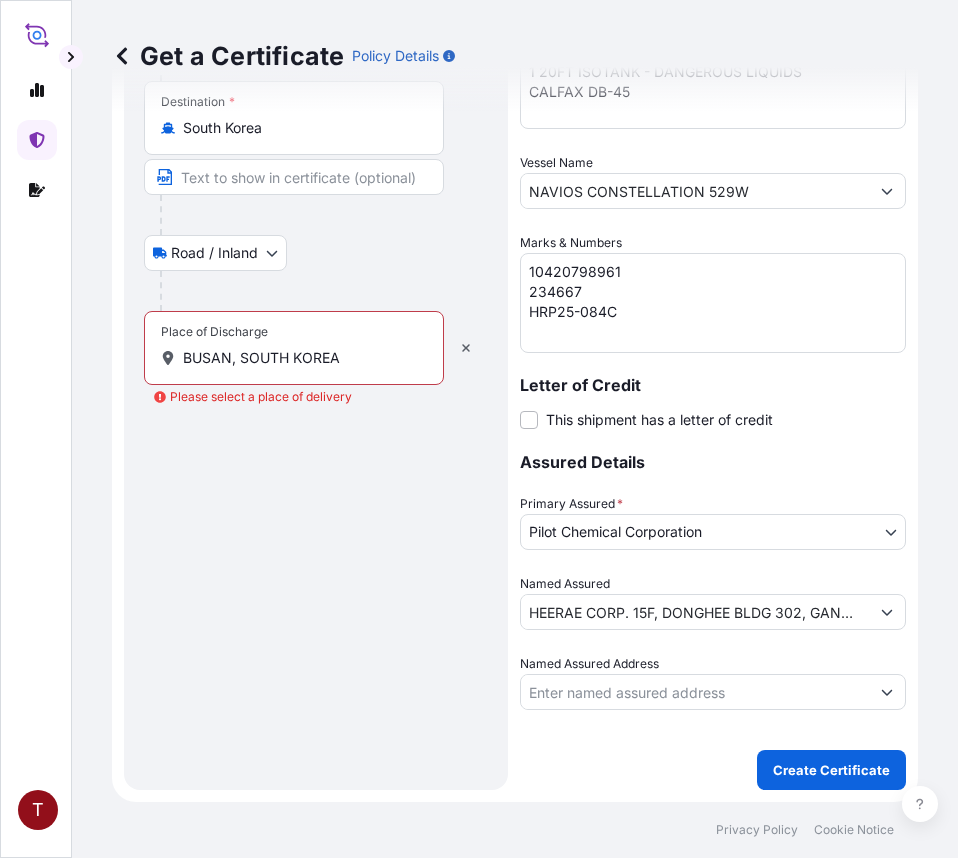 click on "BUSAN, SOUTH KOREA" at bounding box center (301, 358) 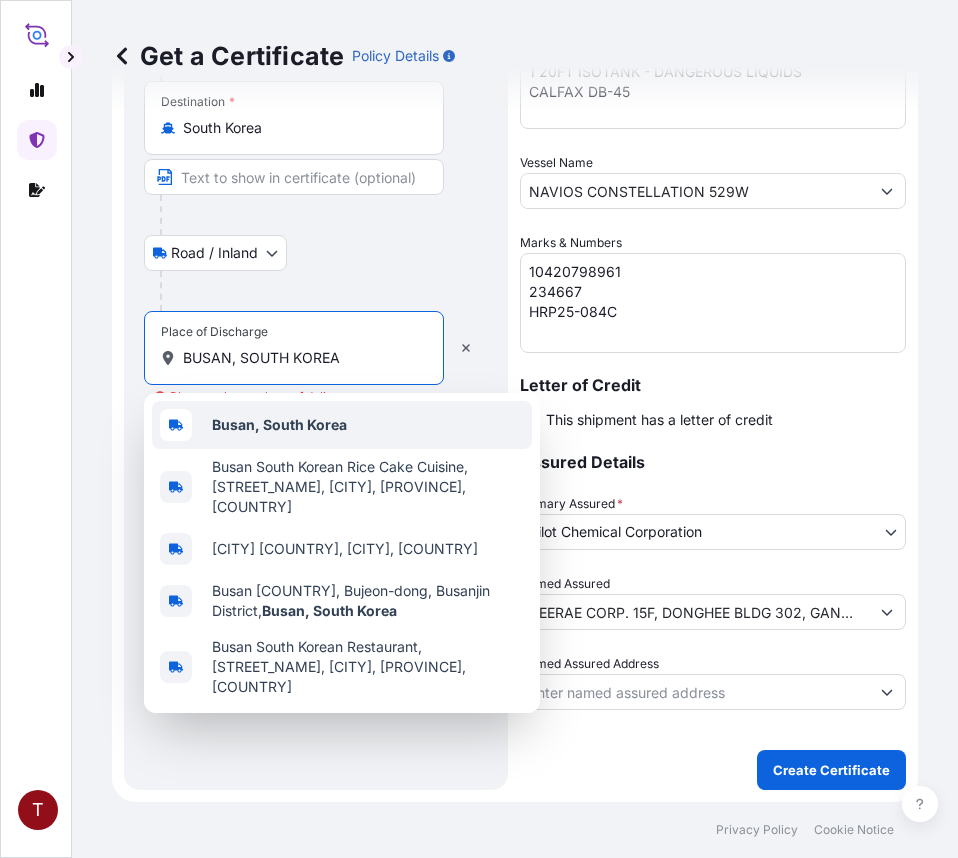 click on "Busan, South Korea" at bounding box center [279, 424] 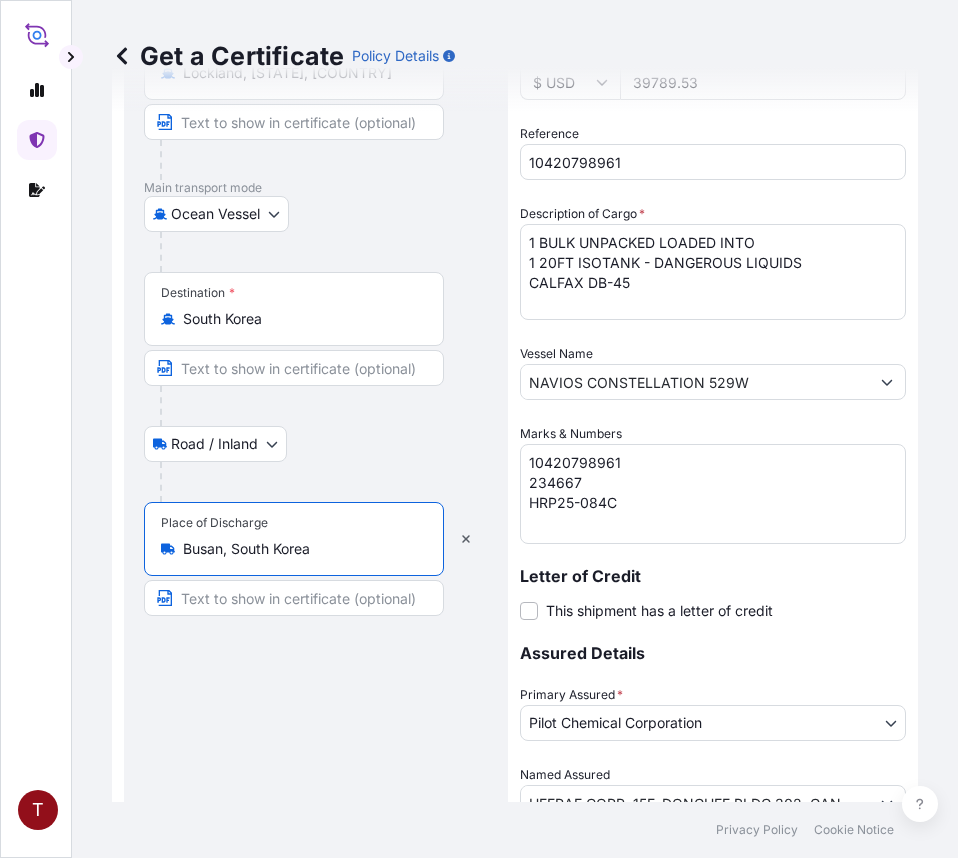 scroll, scrollTop: 591, scrollLeft: 0, axis: vertical 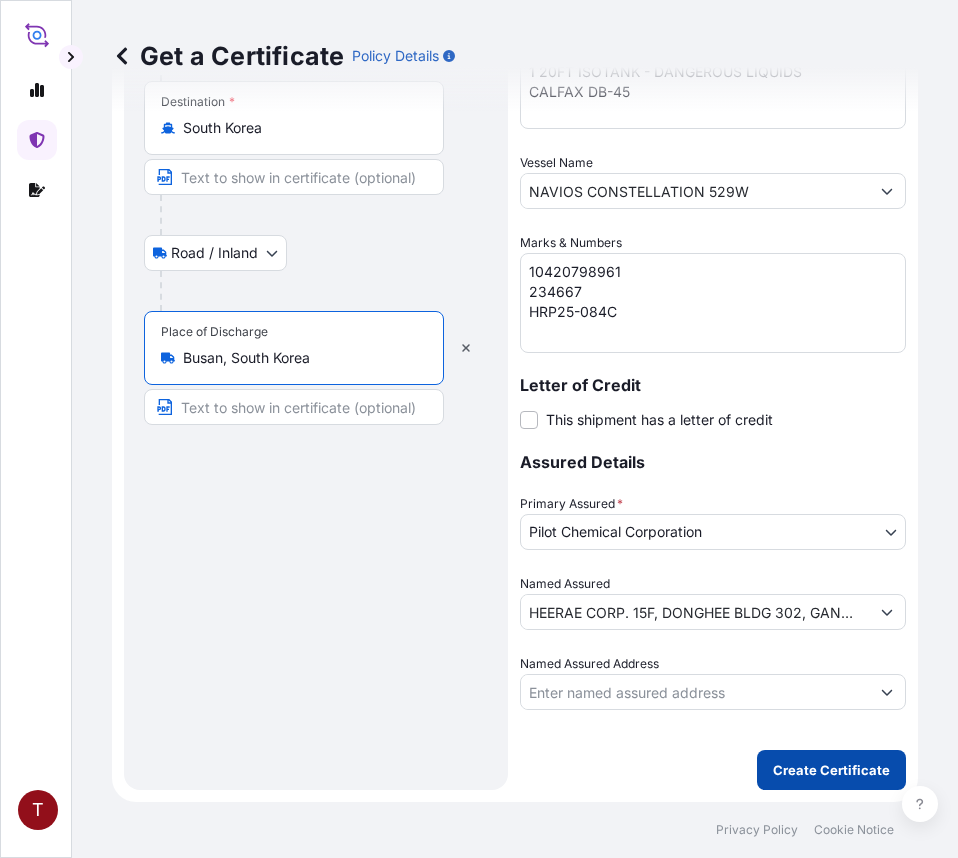click on "Create Certificate" at bounding box center (831, 770) 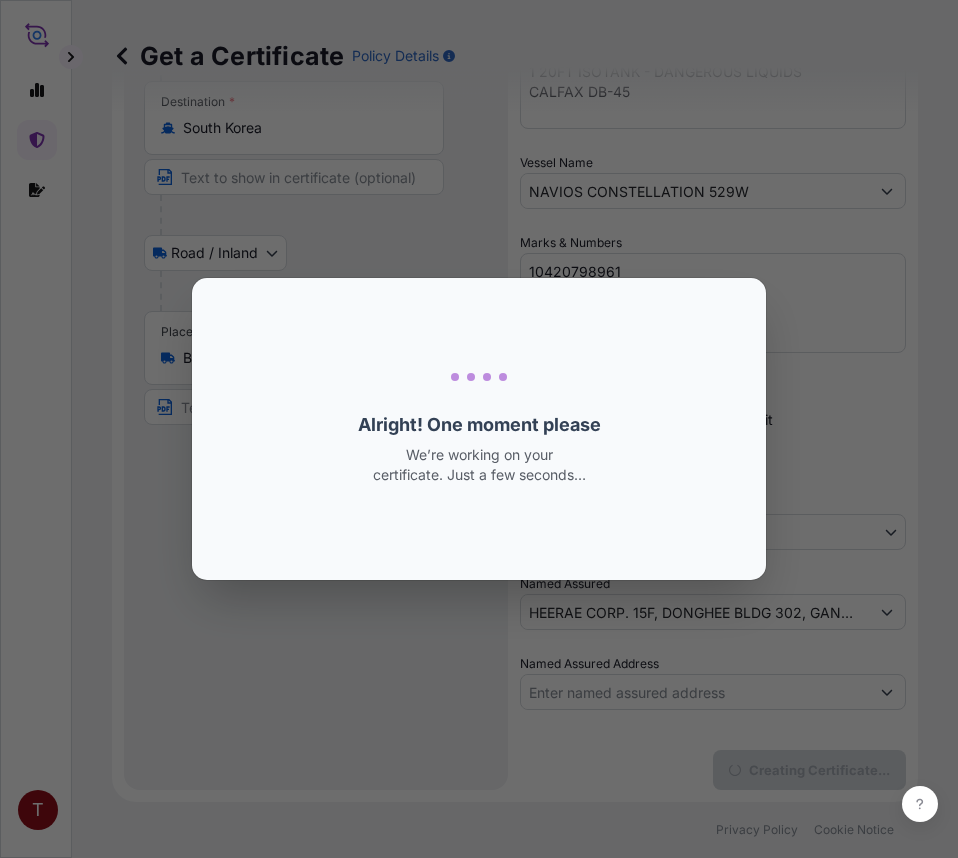 scroll, scrollTop: 0, scrollLeft: 0, axis: both 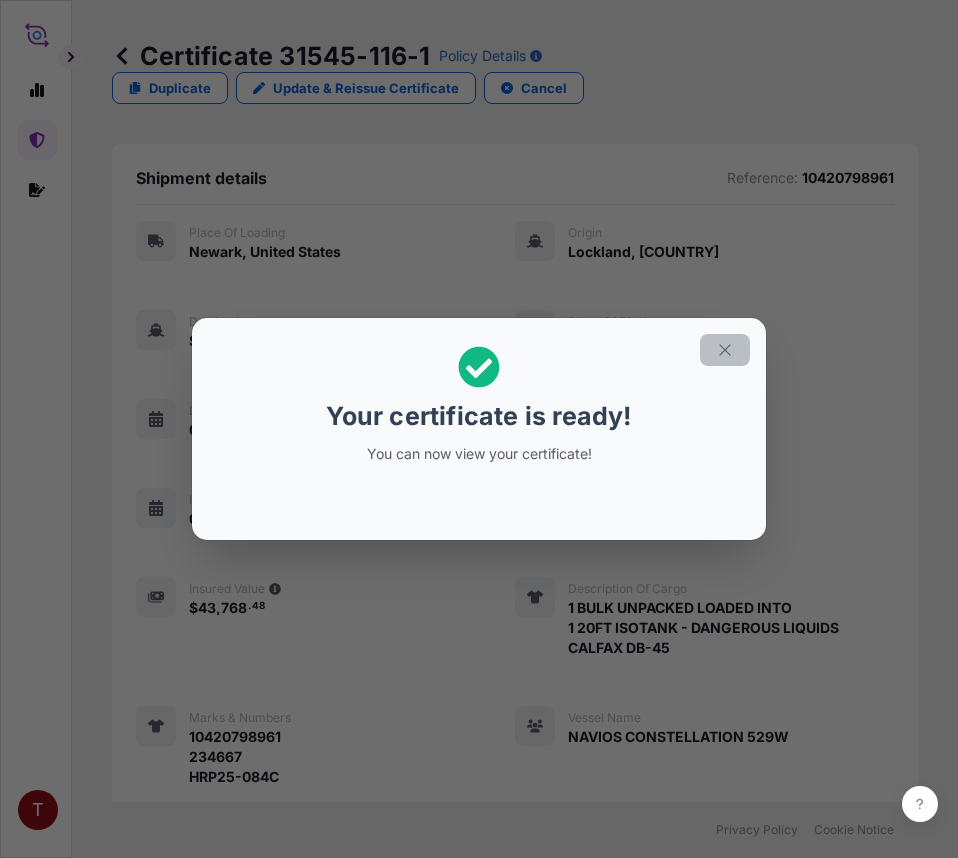 click at bounding box center [725, 350] 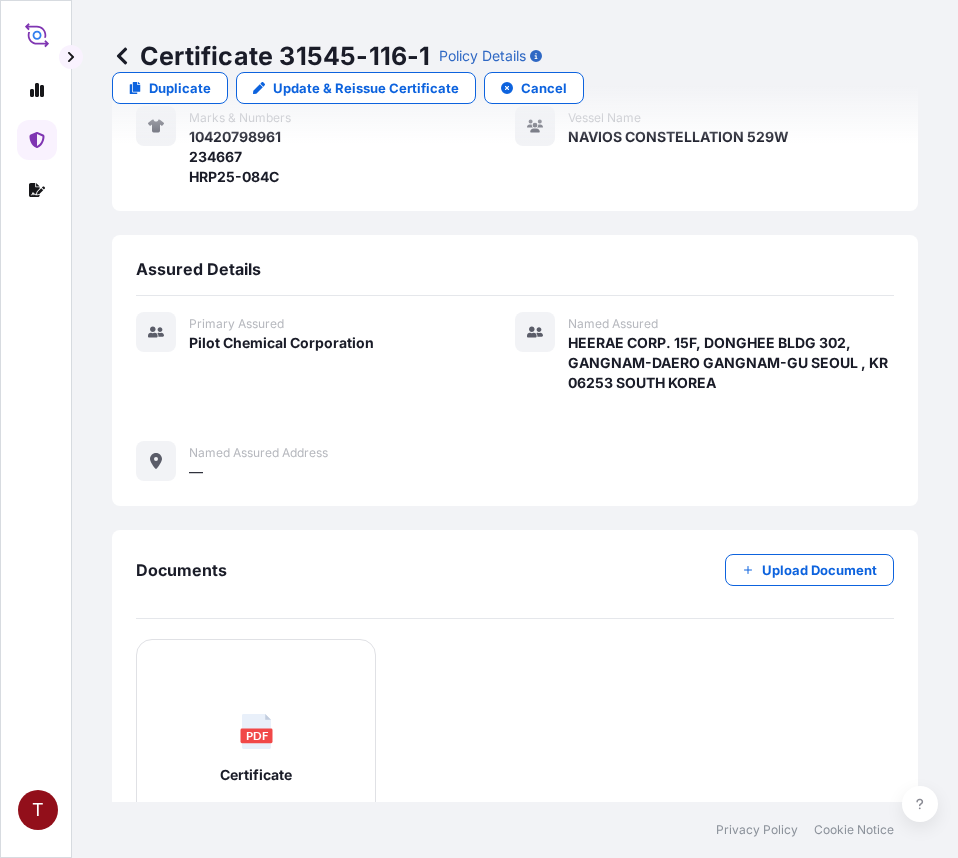 scroll, scrollTop: 700, scrollLeft: 0, axis: vertical 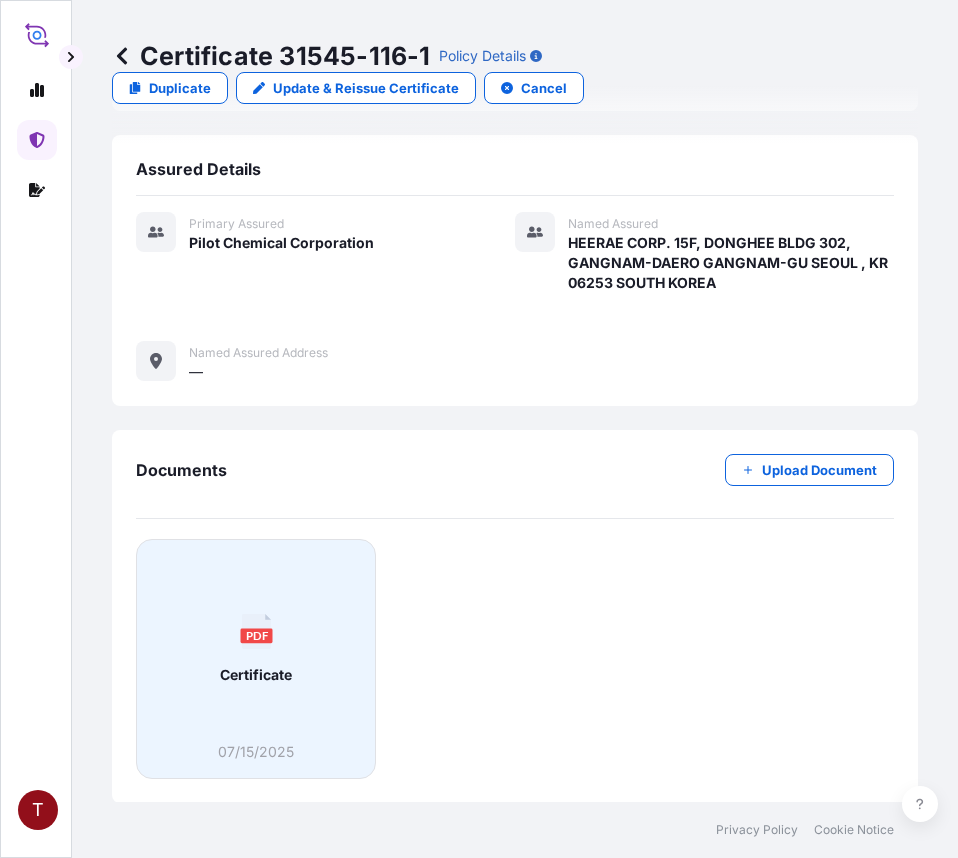 click on "Certificate" at bounding box center [256, 675] 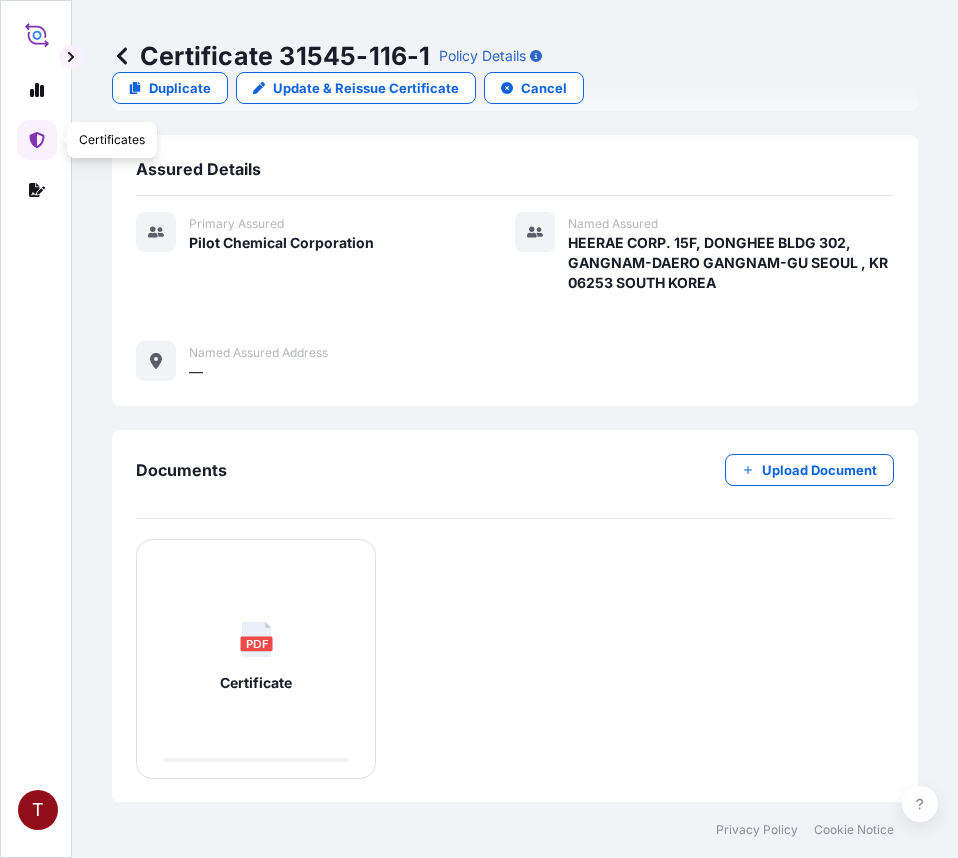 click on "T" at bounding box center (36, 429) 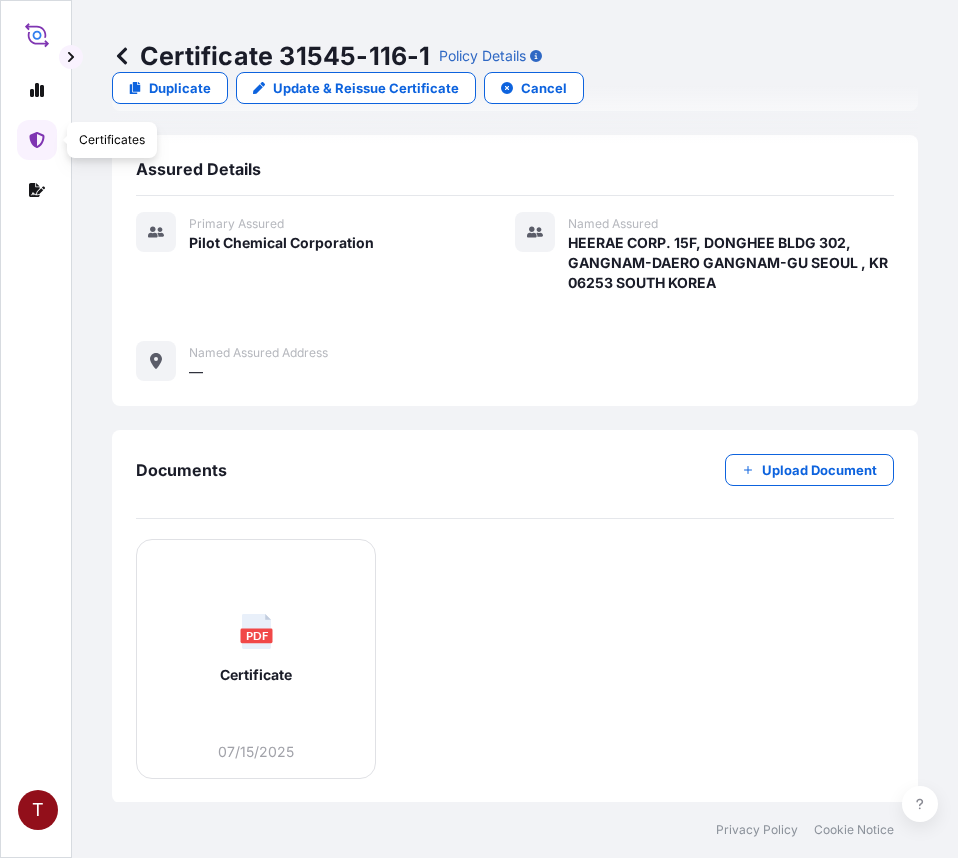 click at bounding box center (37, 140) 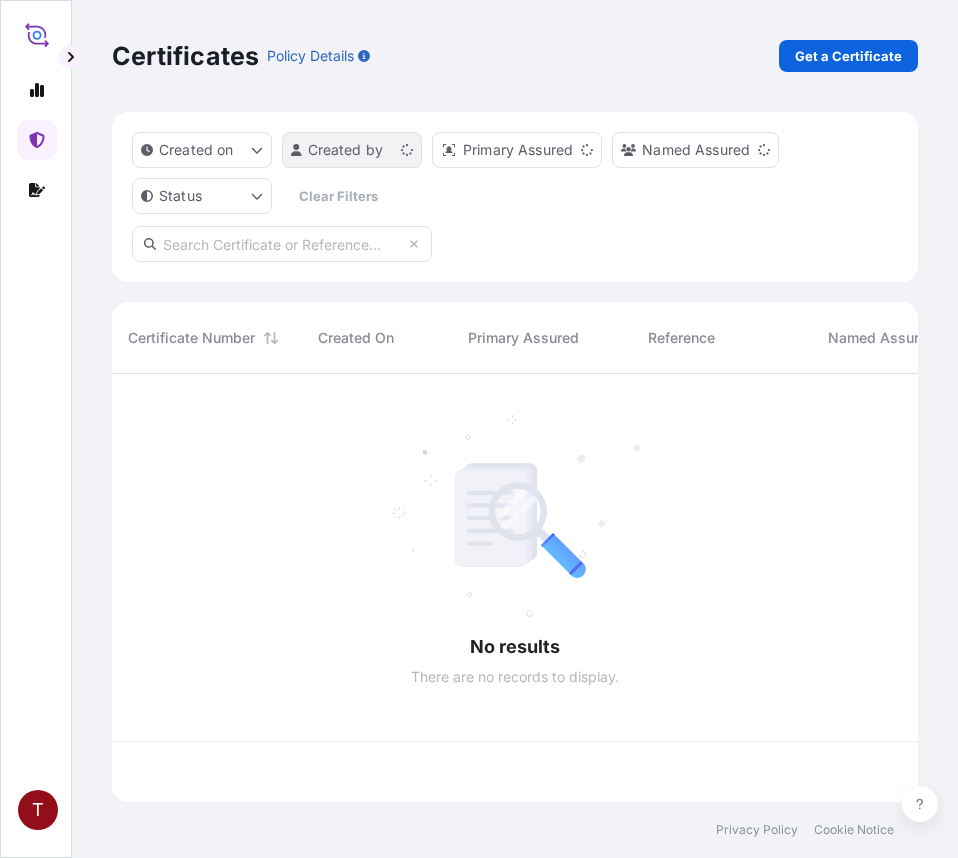 scroll, scrollTop: 0, scrollLeft: 0, axis: both 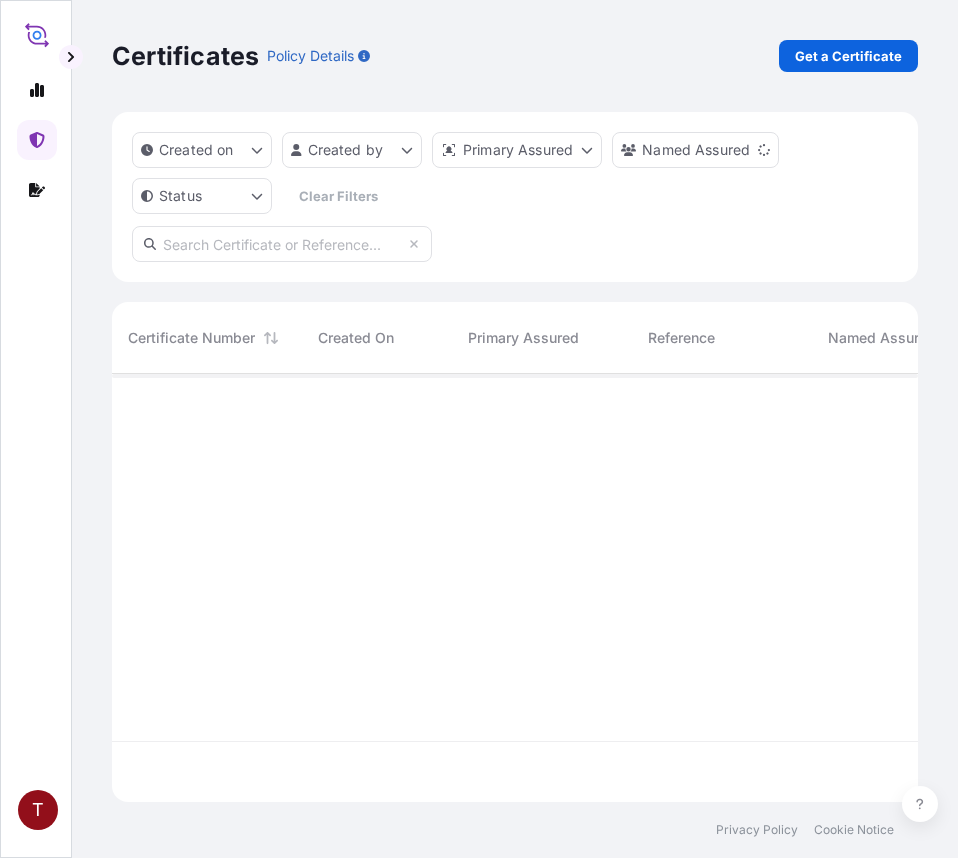 click on "Get a Certificate" at bounding box center (848, 56) 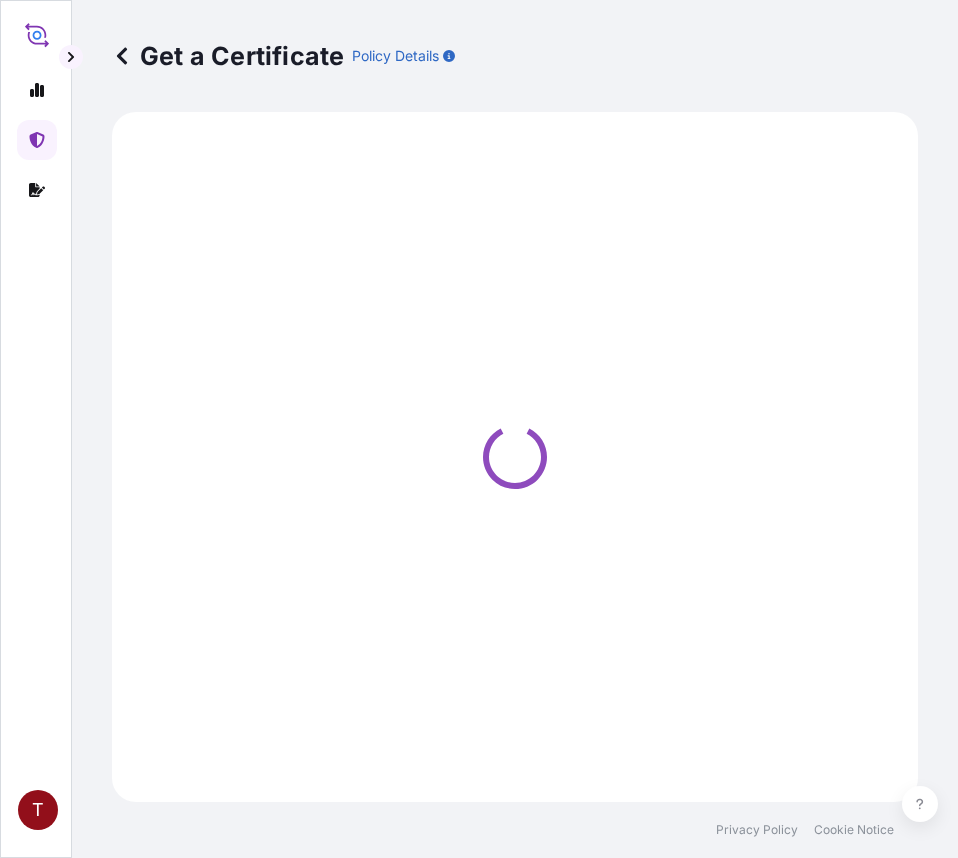 select on "Ocean Vessel" 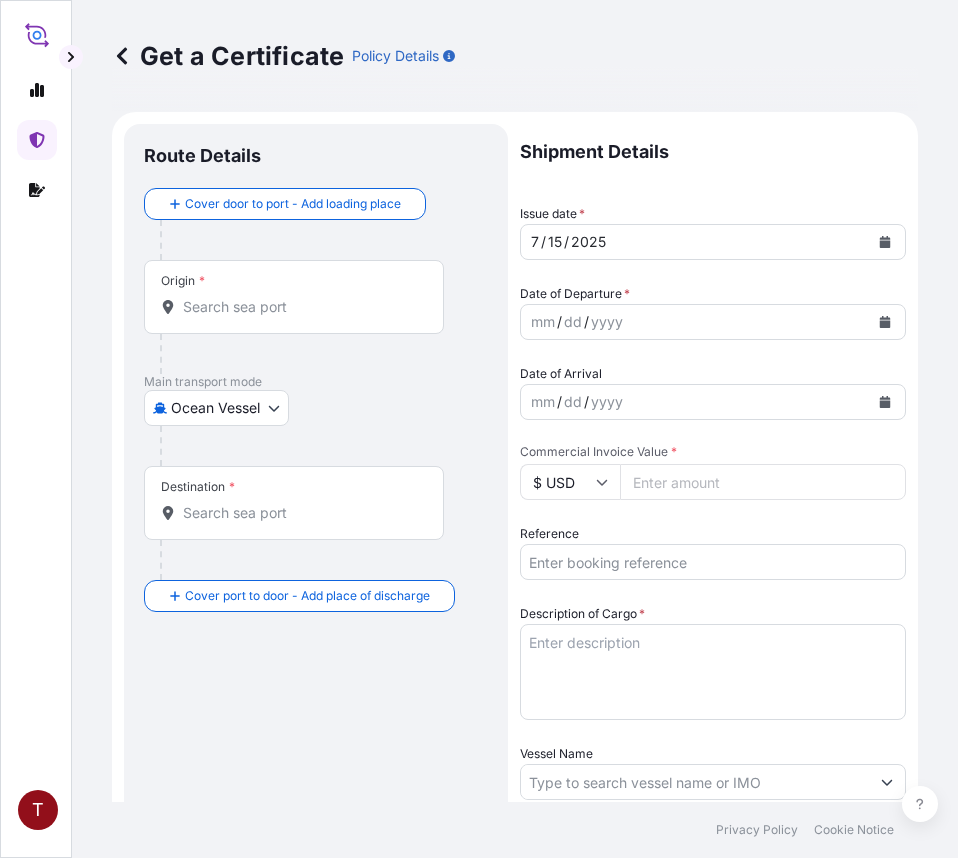 click on "Origin *" at bounding box center (301, 307) 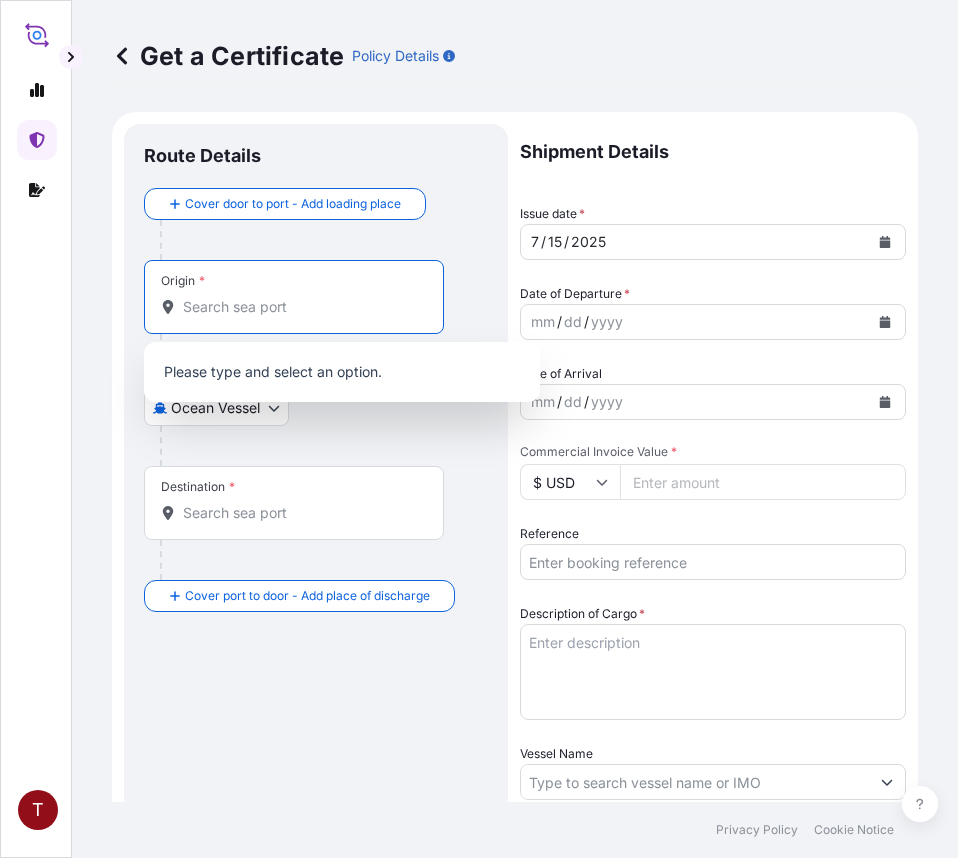 paste on "MIDDLETOWN, OH" 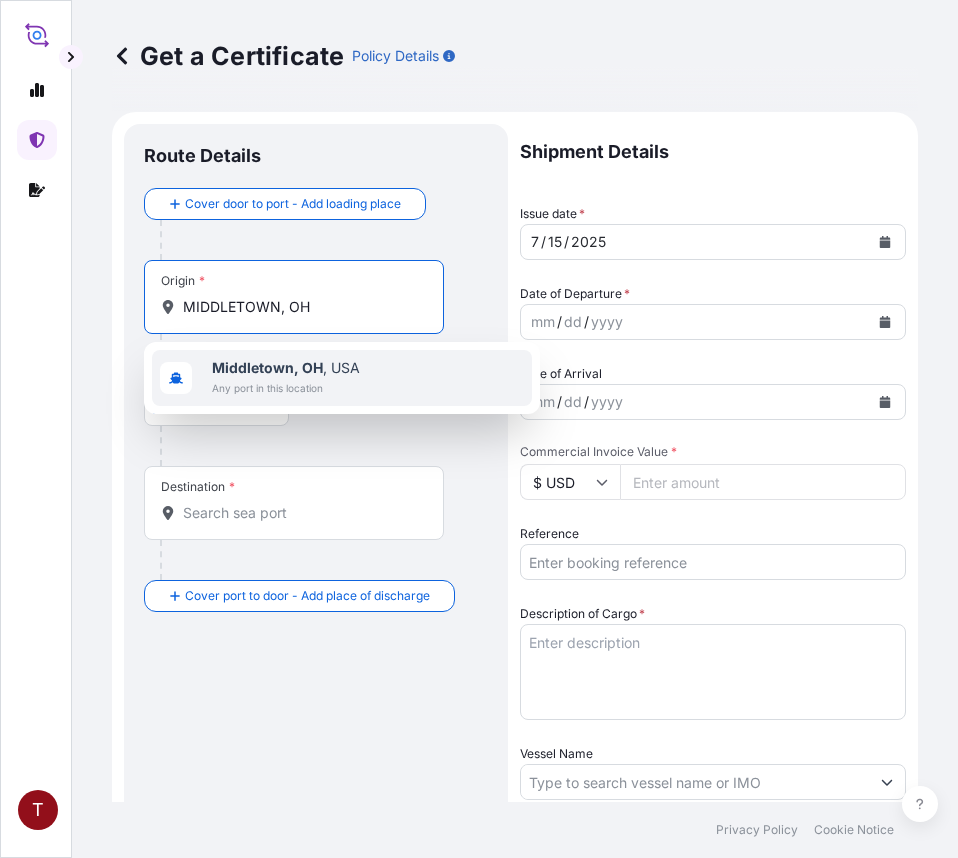 click on "Middletown, OH" at bounding box center (267, 367) 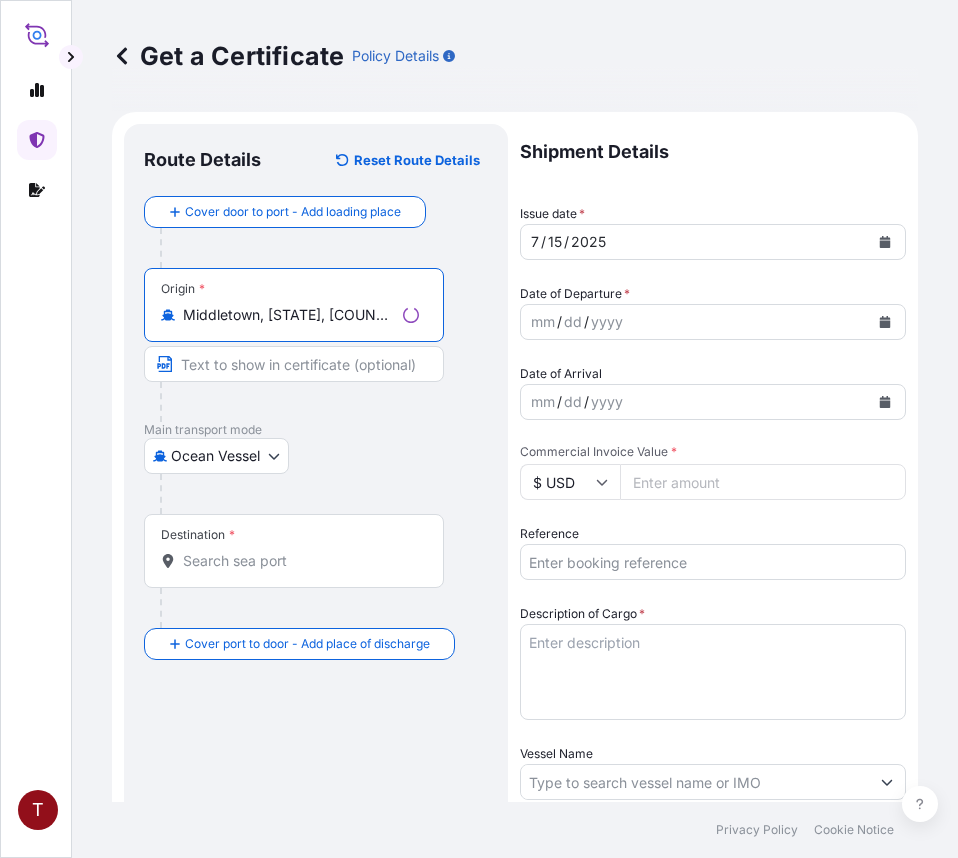 type on "Middletown, [STATE], [COUNTRY]" 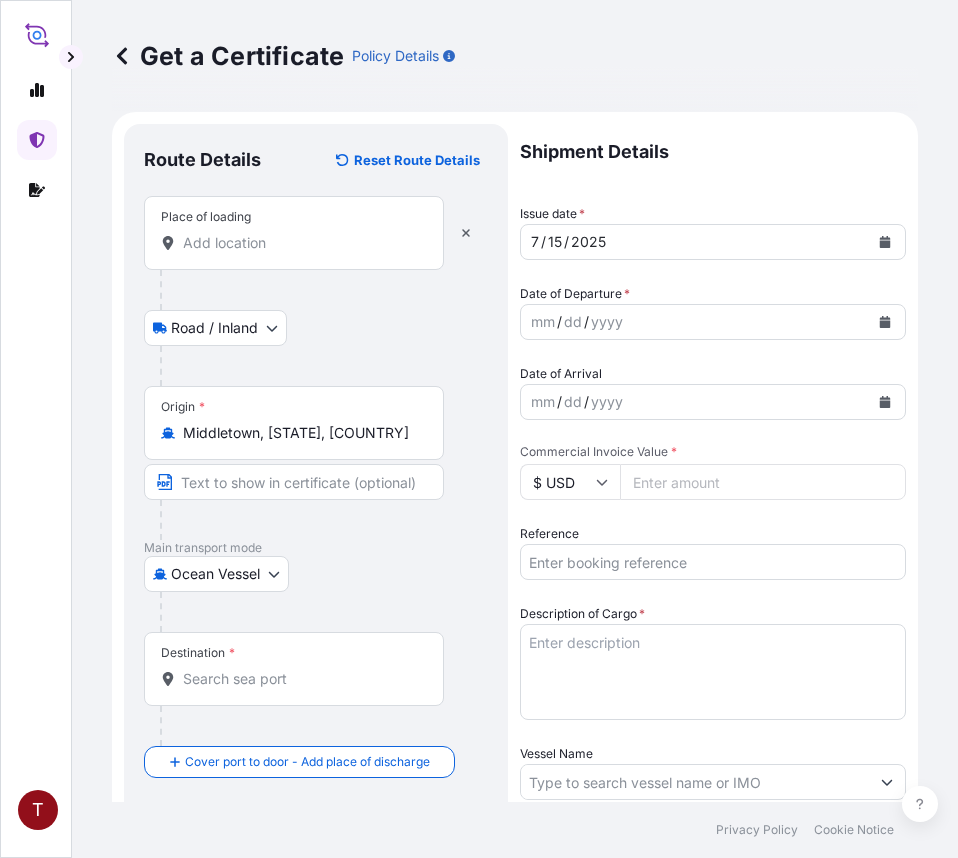 click on "Place of loading" at bounding box center [301, 243] 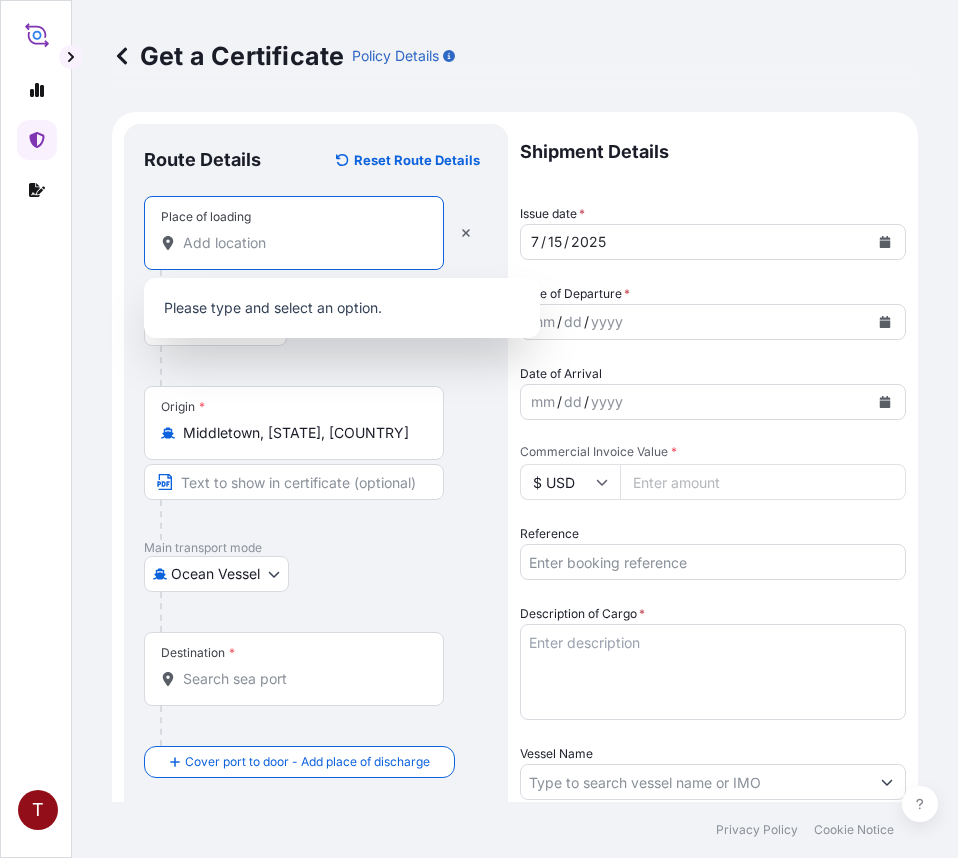 paste on "NEWARK, NJ" 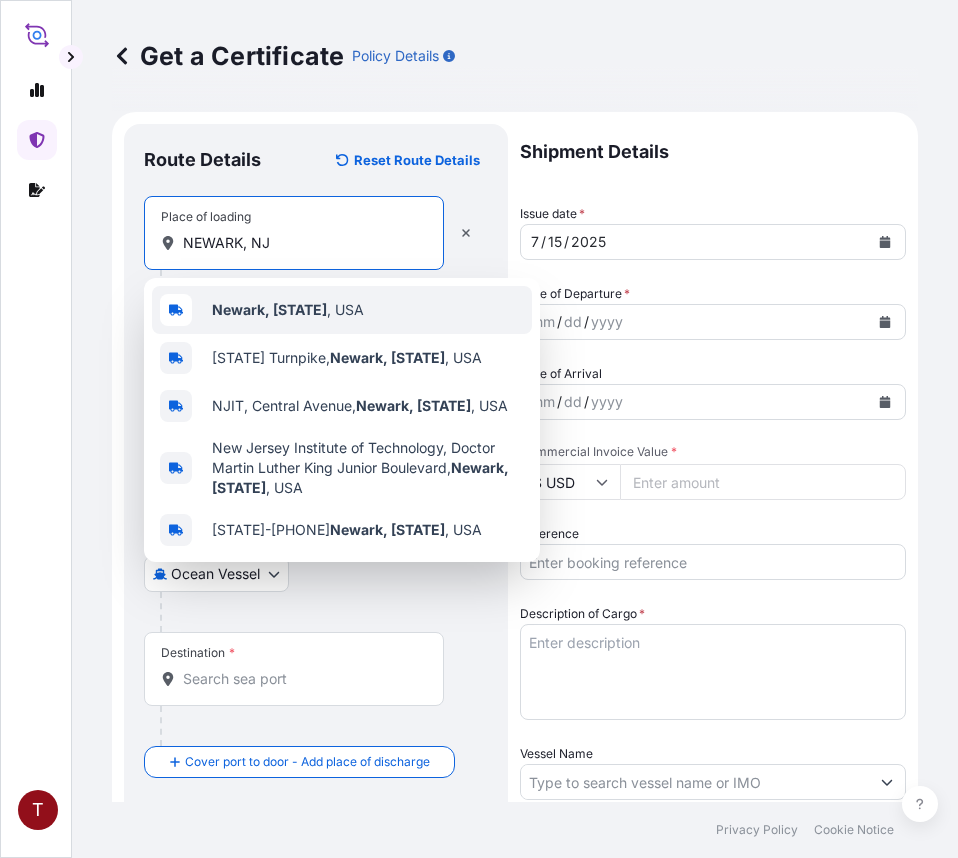 click on "Newark, [STATE]" at bounding box center (269, 309) 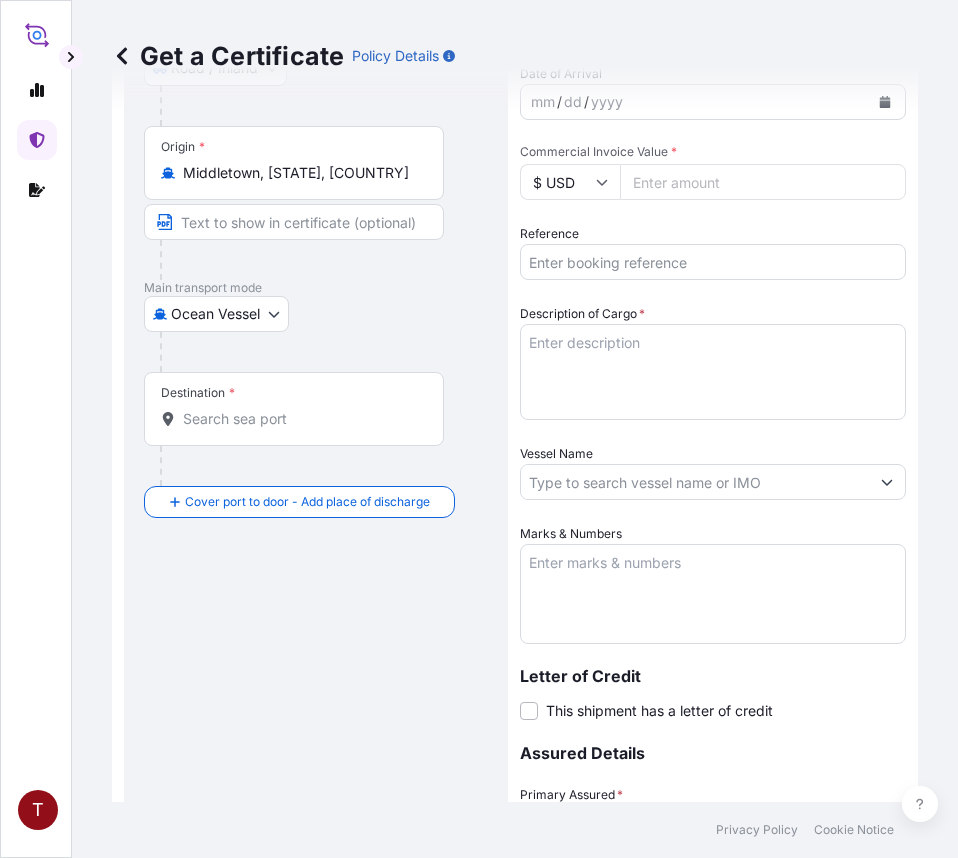 scroll, scrollTop: 400, scrollLeft: 0, axis: vertical 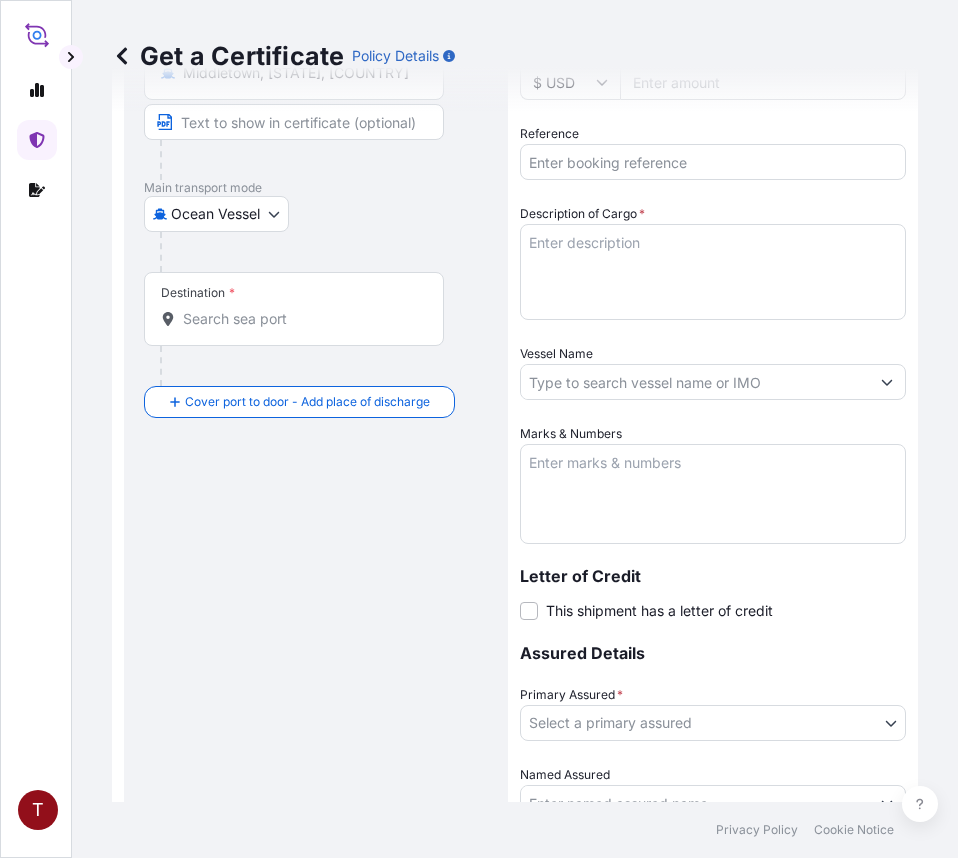 type on "Newark, [STATE], [COUNTRY]" 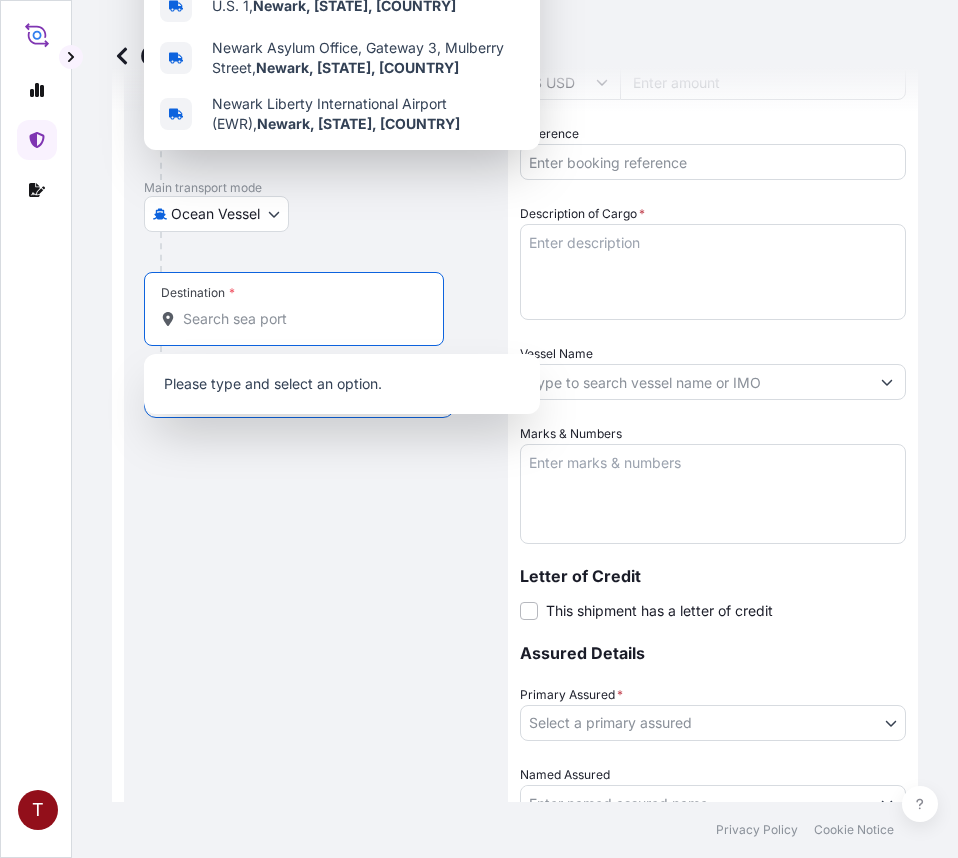 paste on "SOUTH KOREA" 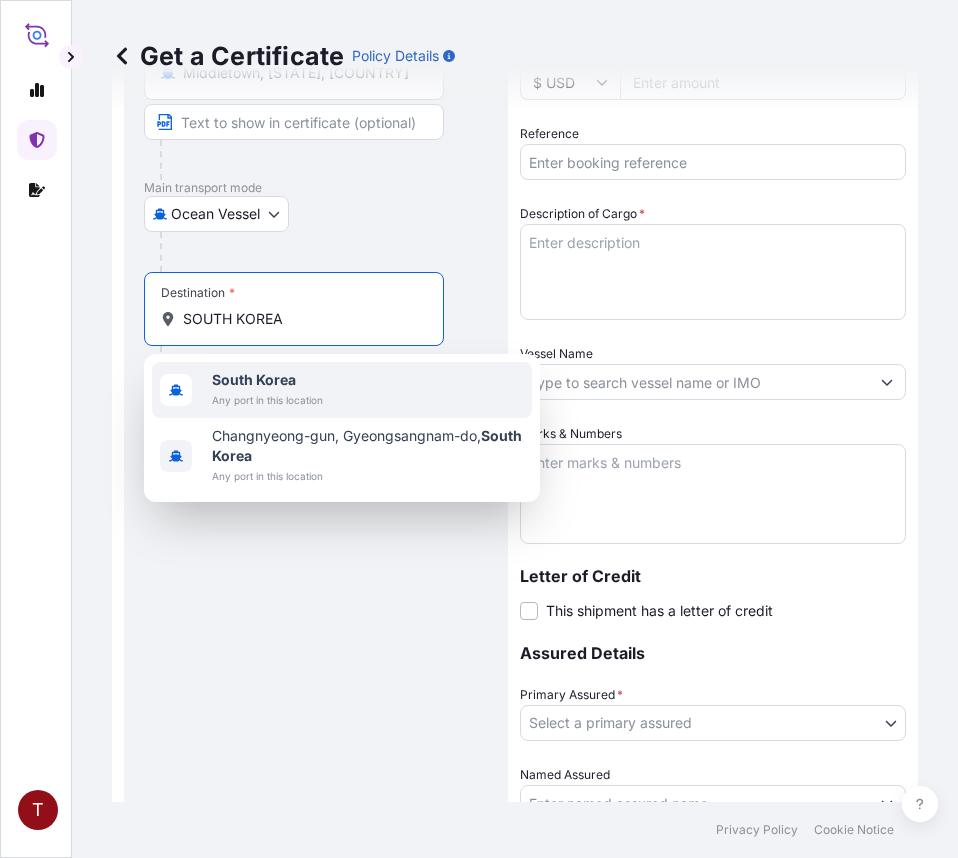 click on "Any port in this location" at bounding box center (267, 400) 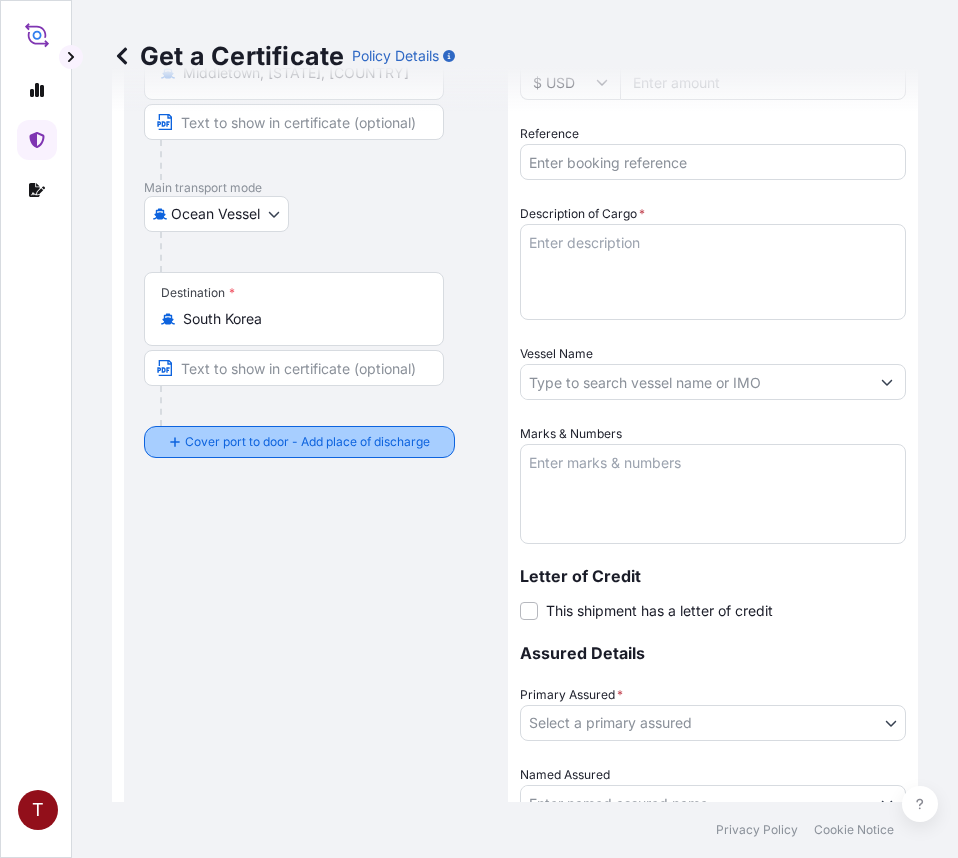 type on "[CITY], [STATE], [COUNTRY]" 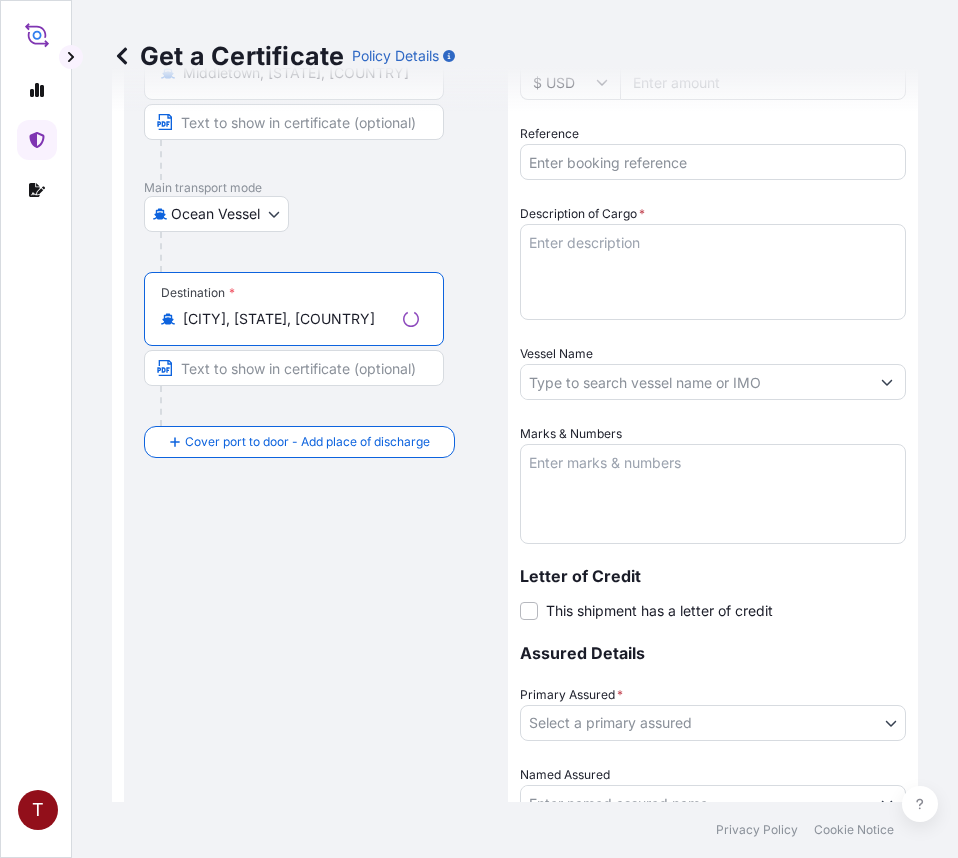click on "[CITY], [STATE], [COUNTRY]" at bounding box center (289, 319) 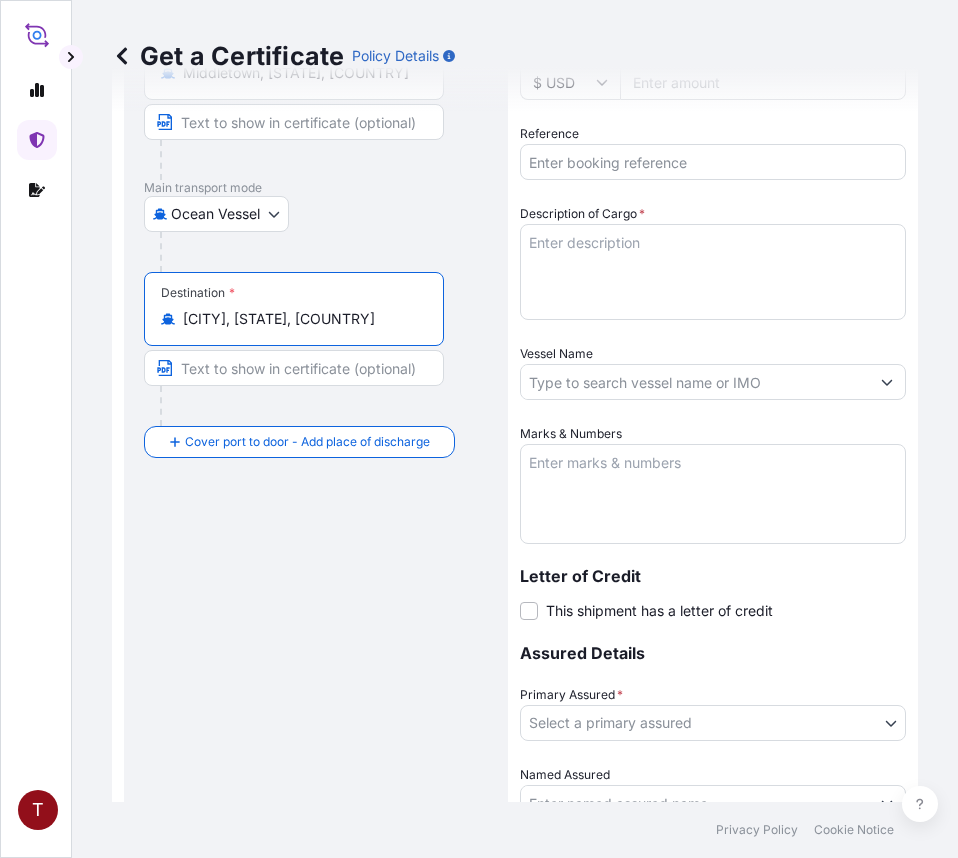 click on "[CITY], [STATE], [COUNTRY]" at bounding box center [301, 319] 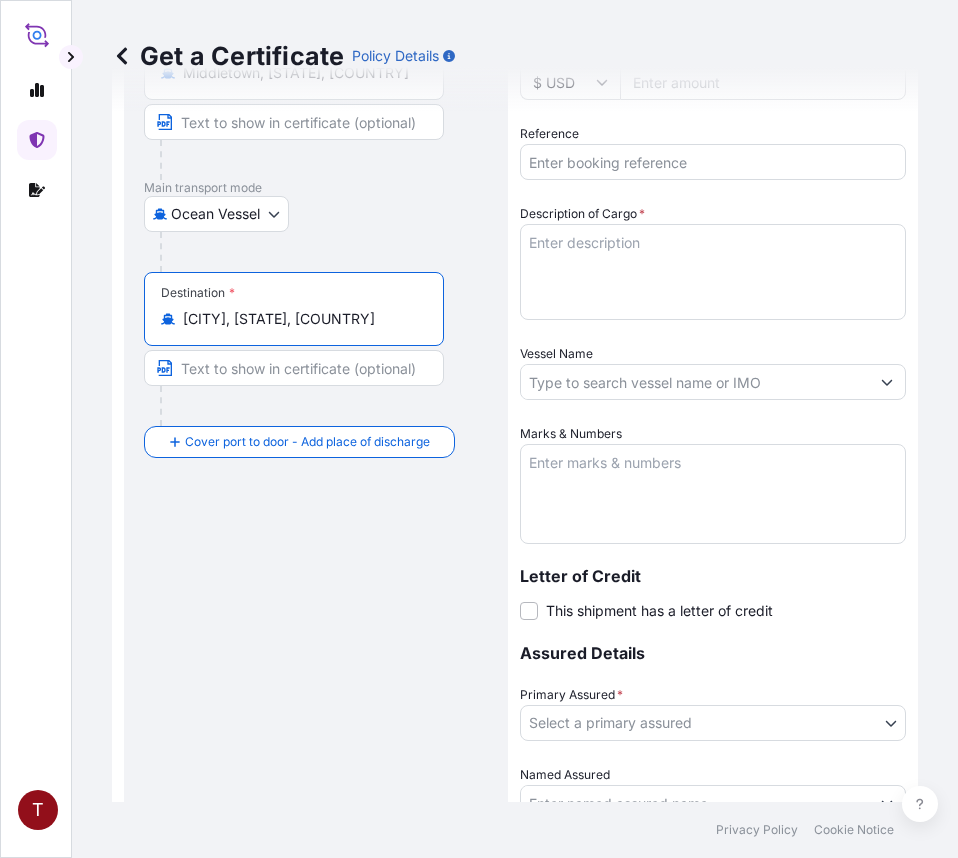 scroll, scrollTop: 0, scrollLeft: 120, axis: horizontal 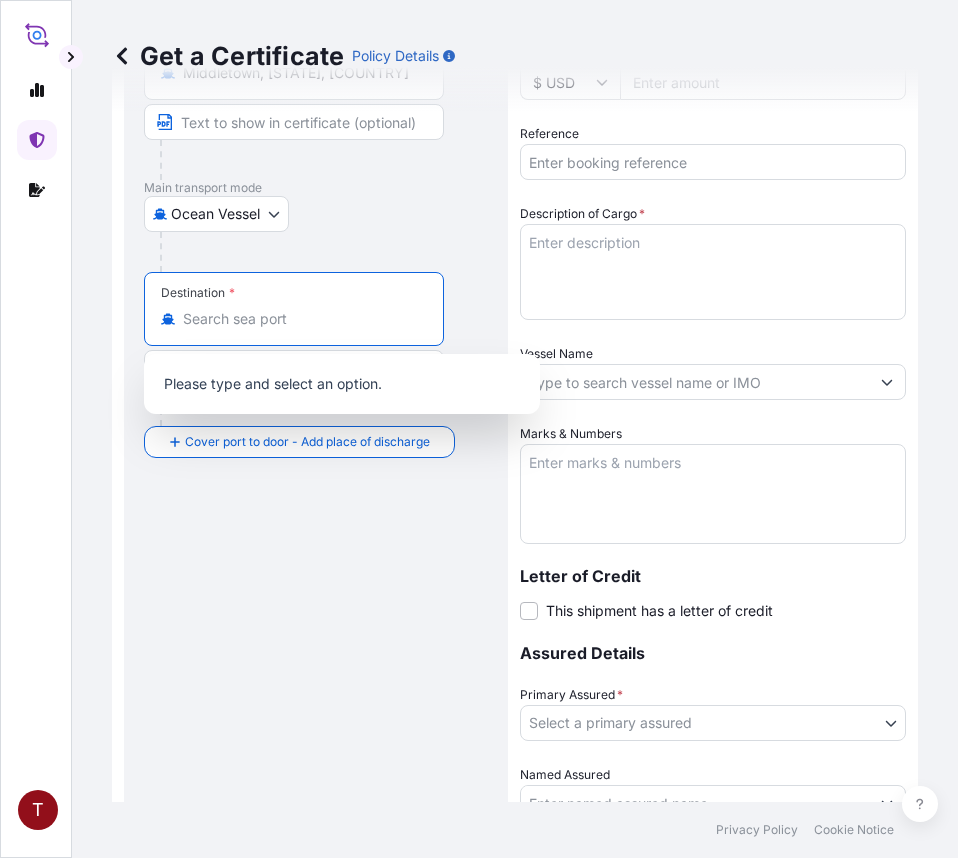 type on "[CITY], [STATE], [COUNTRY]" 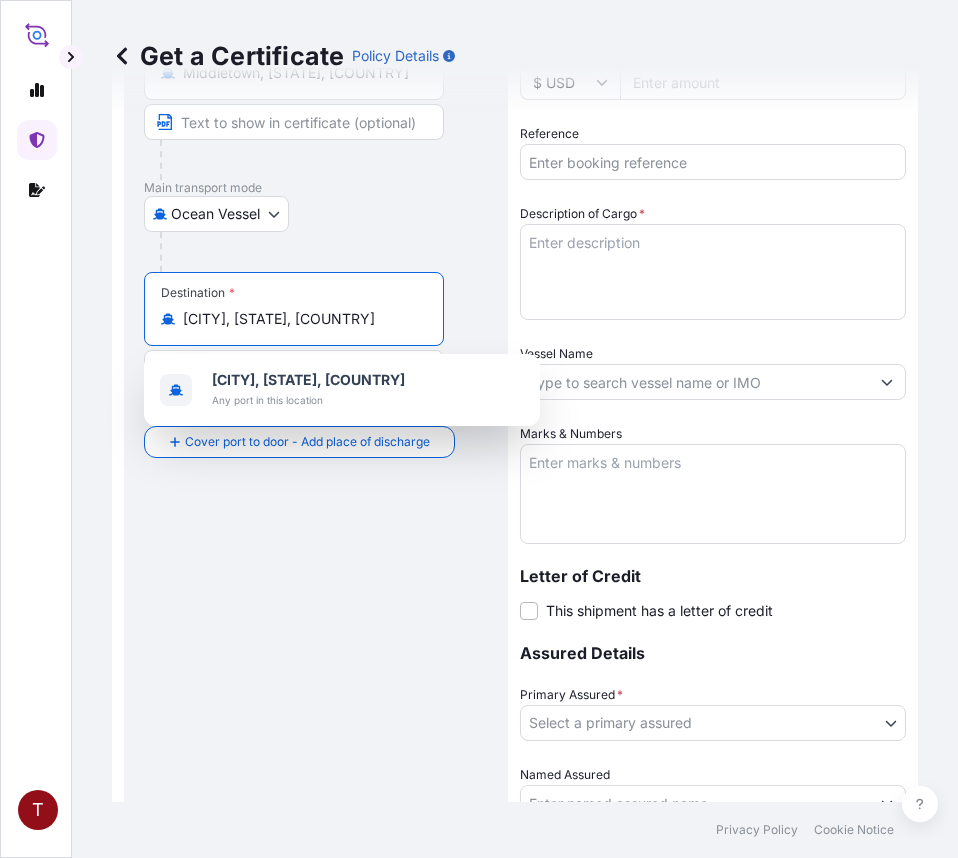 scroll, scrollTop: 0, scrollLeft: 120, axis: horizontal 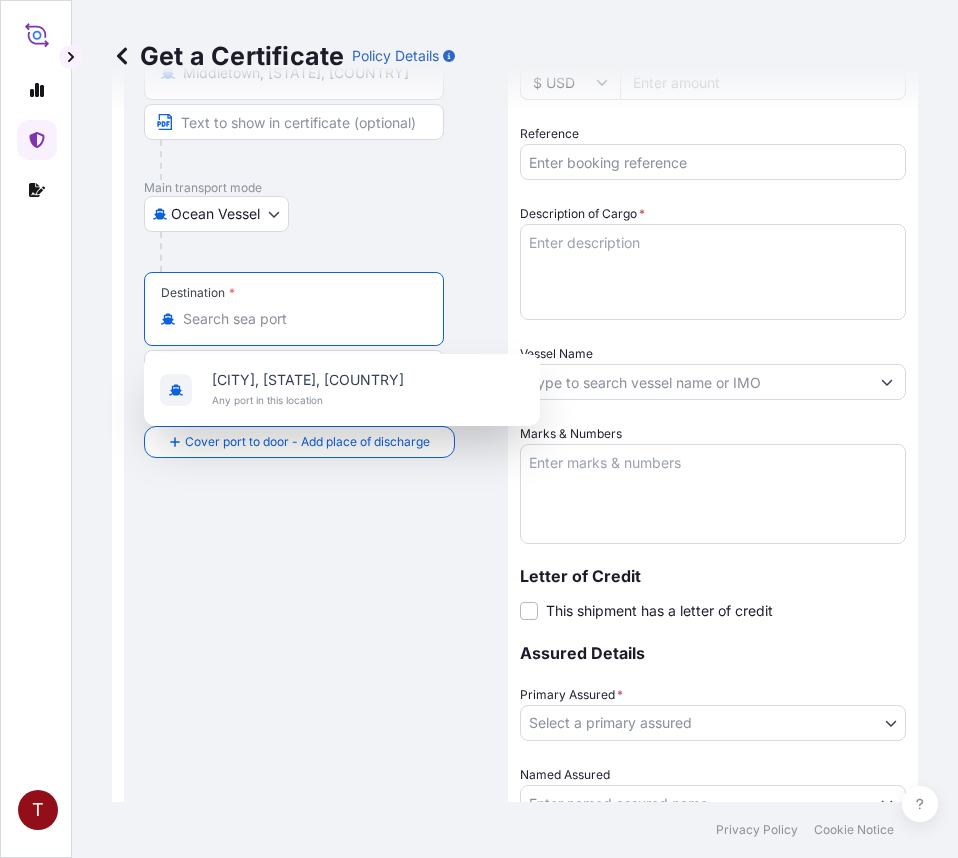 paste on "SOUTH KOREA" 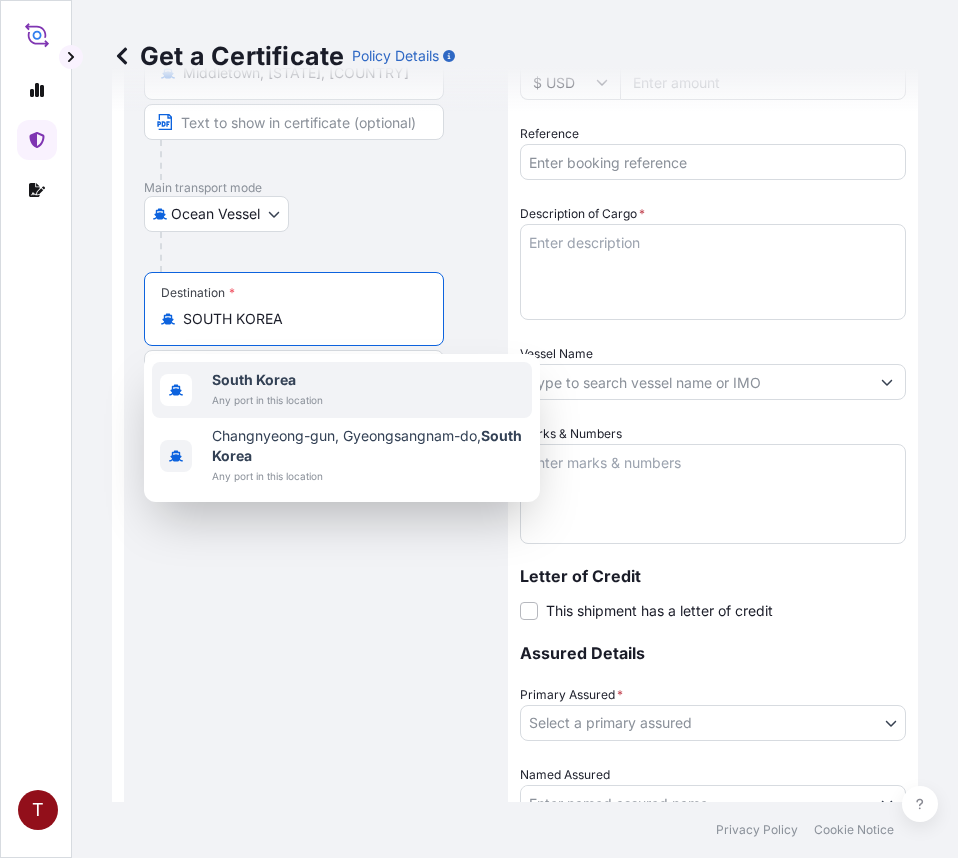 click on "South Korea" at bounding box center (254, 379) 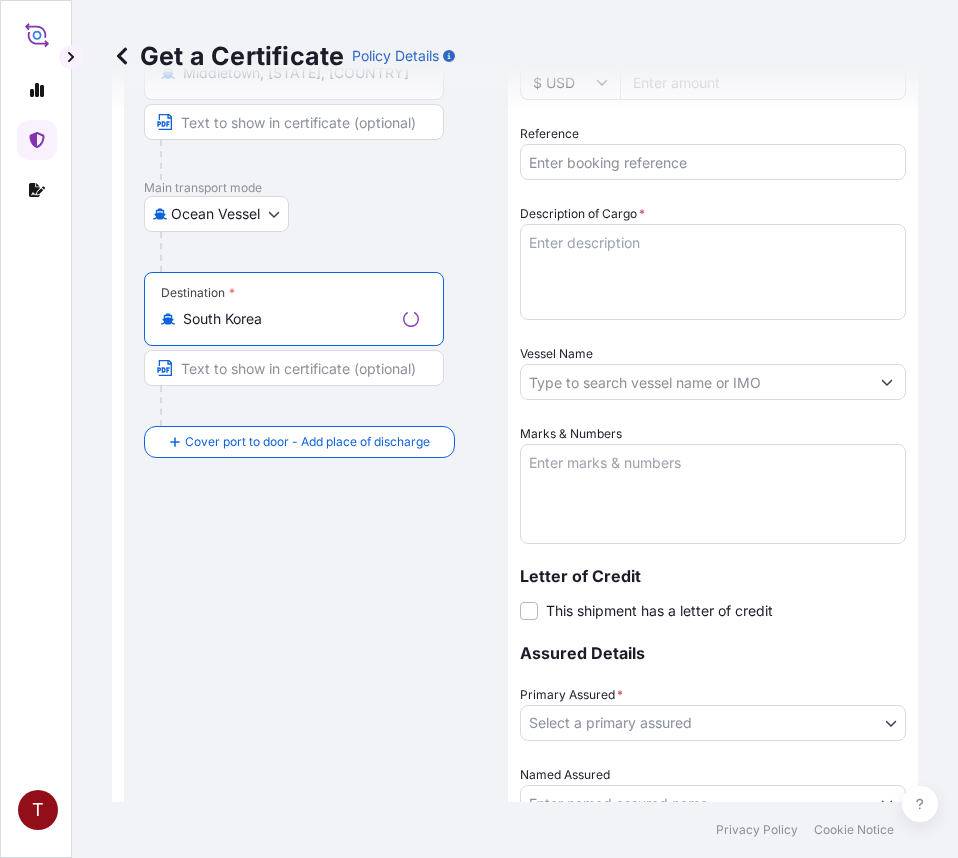 type on "South Korea" 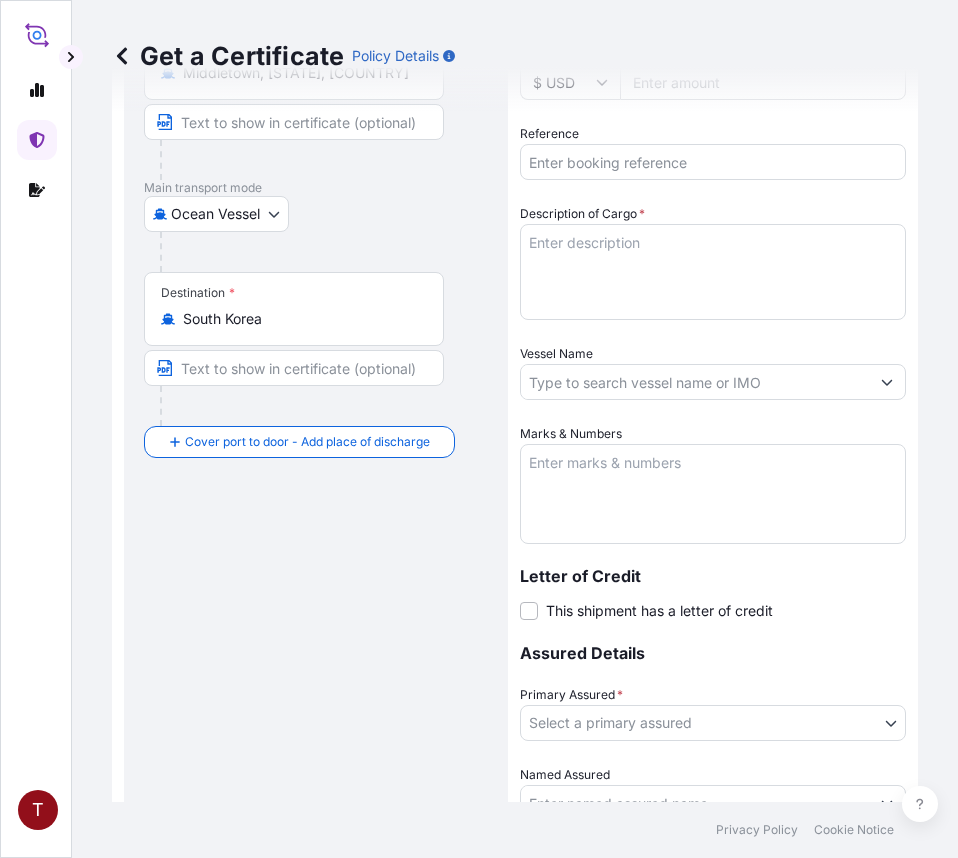 click on "Route Details Reset Route Details Place of loading [CITY], [STATE], USA Road / Inland Road / Inland Origin * [CITY], [STATE], USA Main transport mode Ocean Vessel Air Road Ocean Vessel Destination * South Korea Cover port to door - Add place of discharge Road / Inland Road / Inland Place of Discharge" at bounding box center (316, 352) 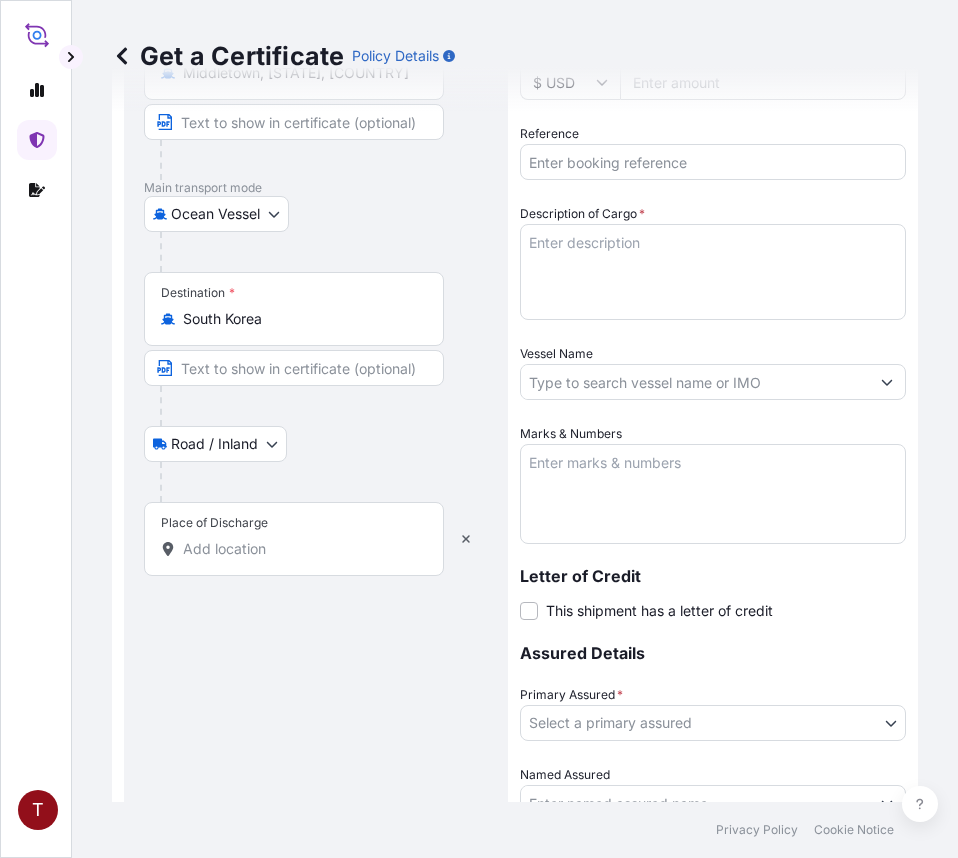 click on "Place of Discharge" at bounding box center [294, 539] 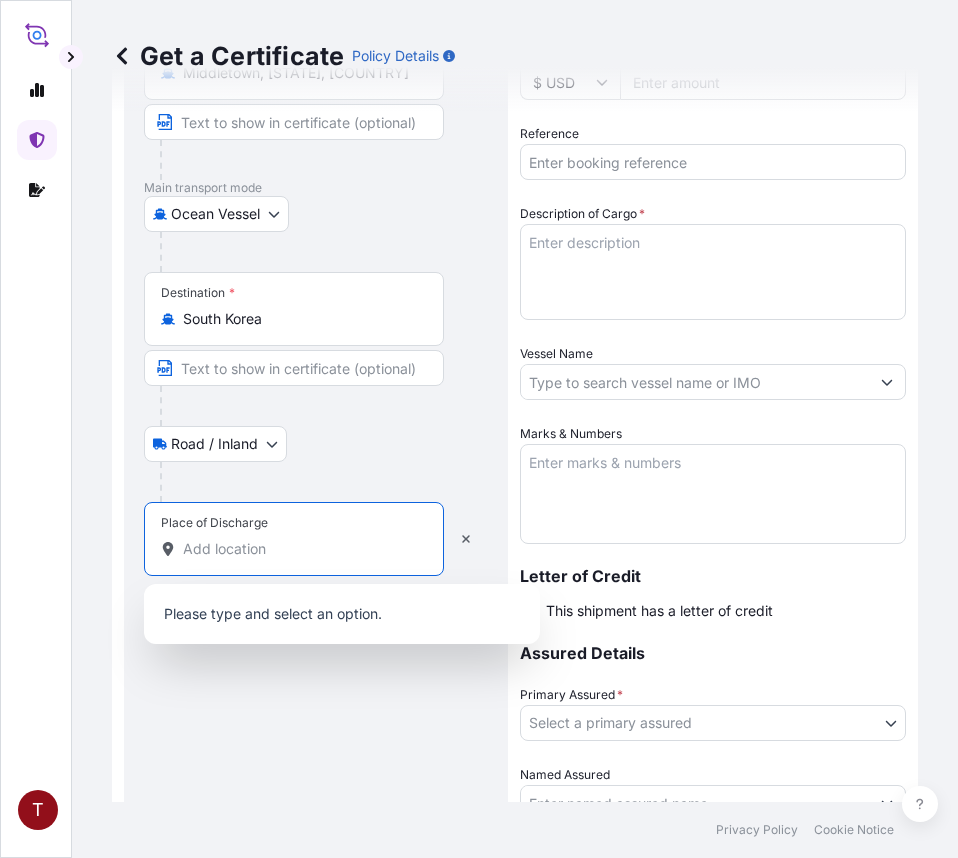 paste on "BUSAN, SOUTH KOREA" 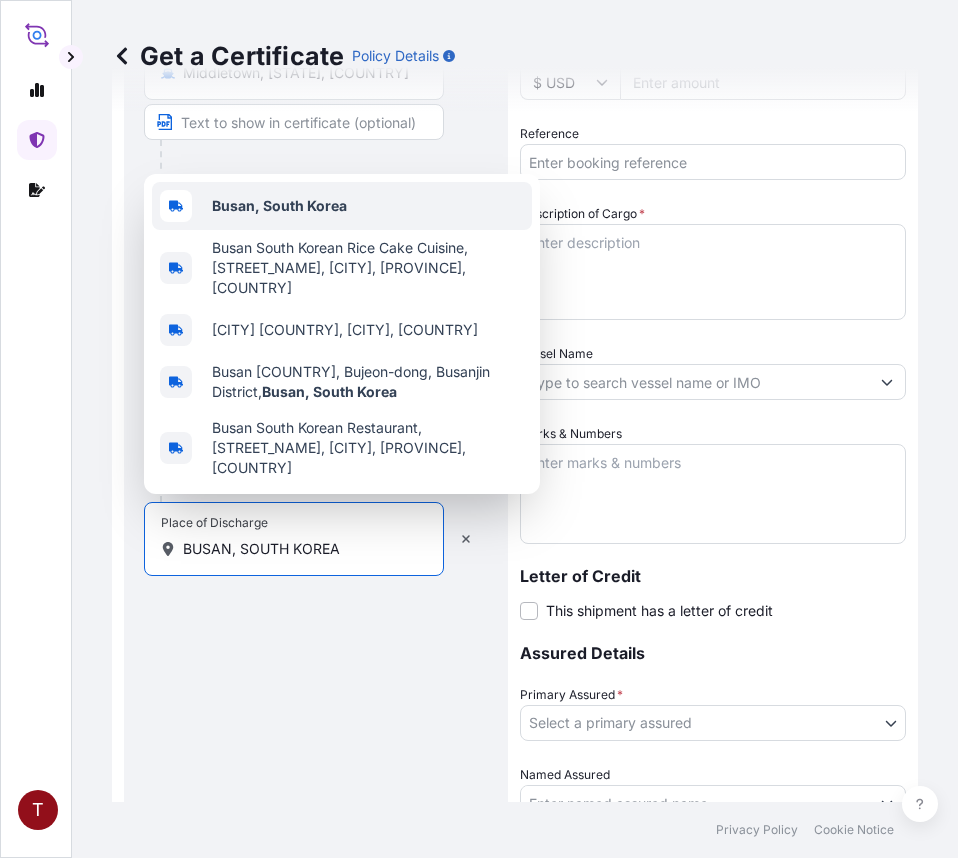 click on "Busan, South Korea" at bounding box center (279, 205) 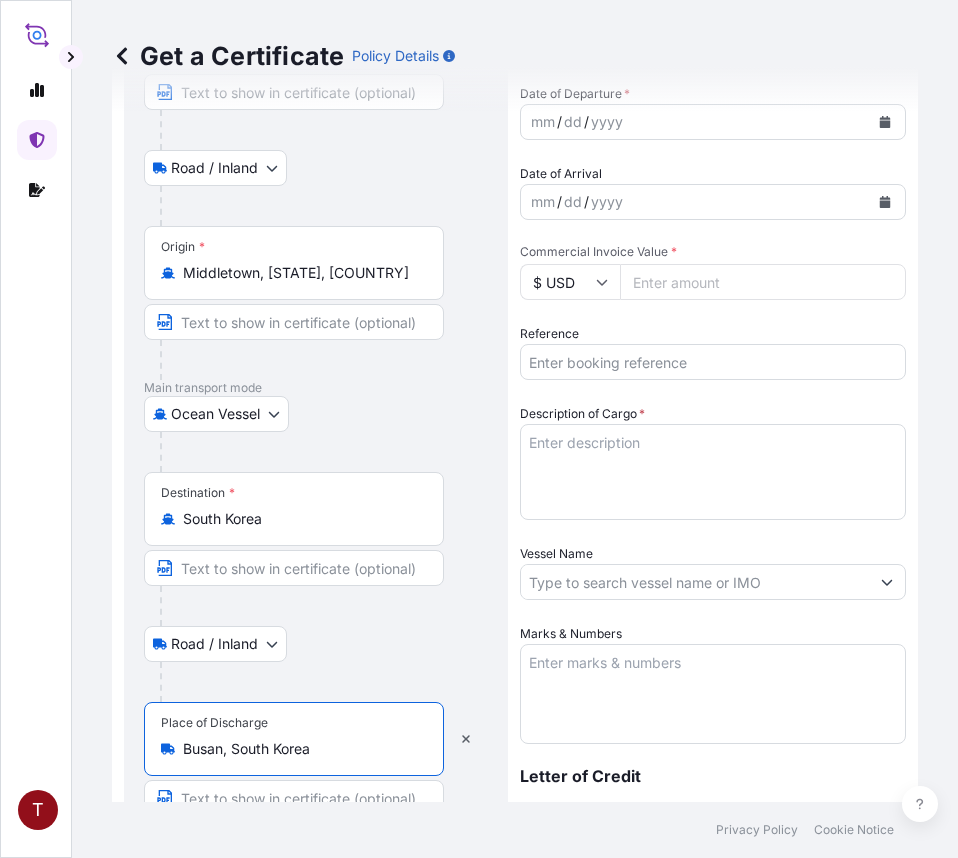 scroll, scrollTop: 0, scrollLeft: 0, axis: both 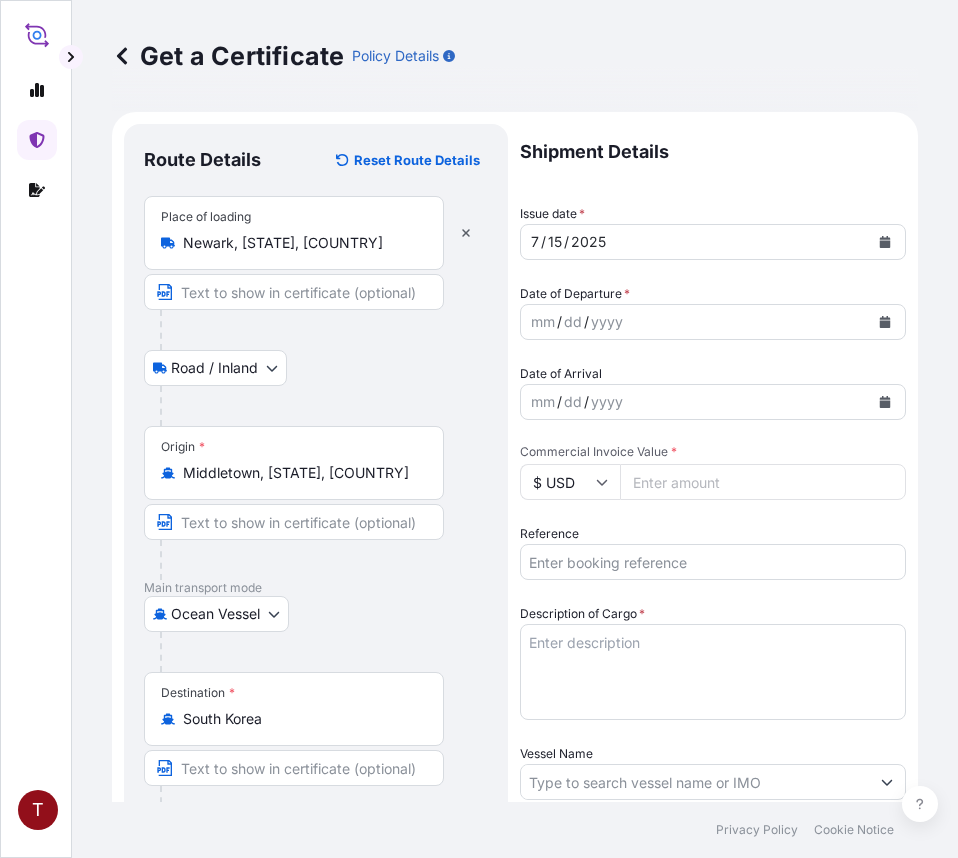 type on "Busan, South Korea" 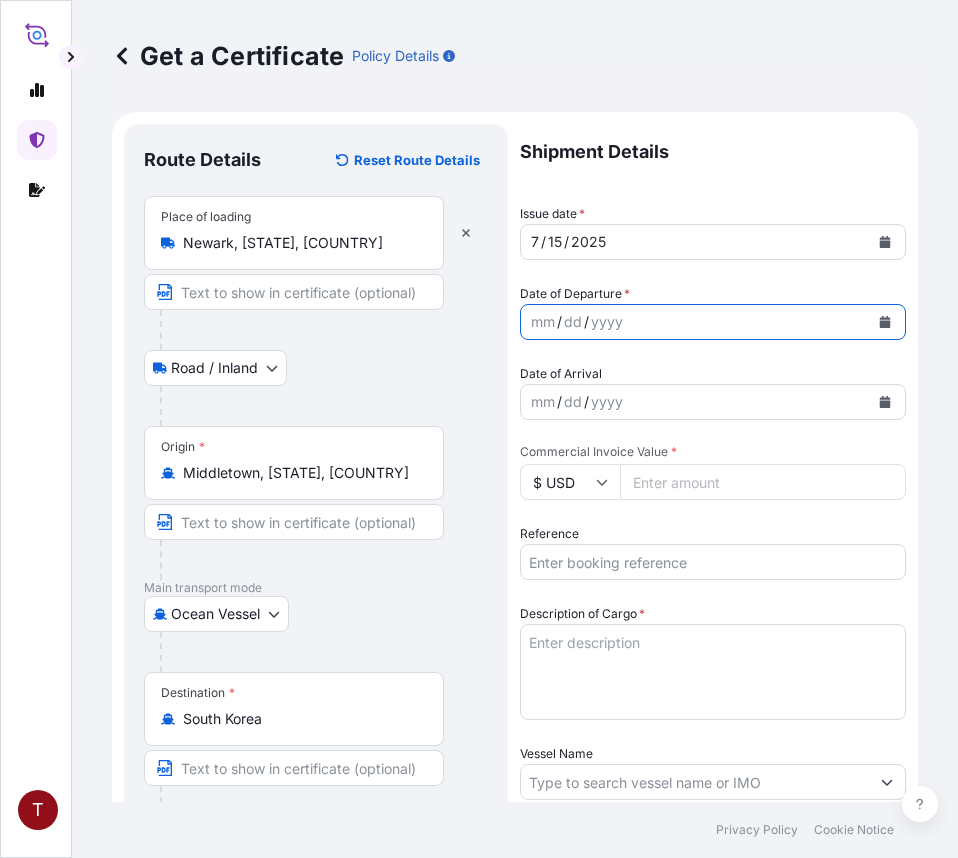 click 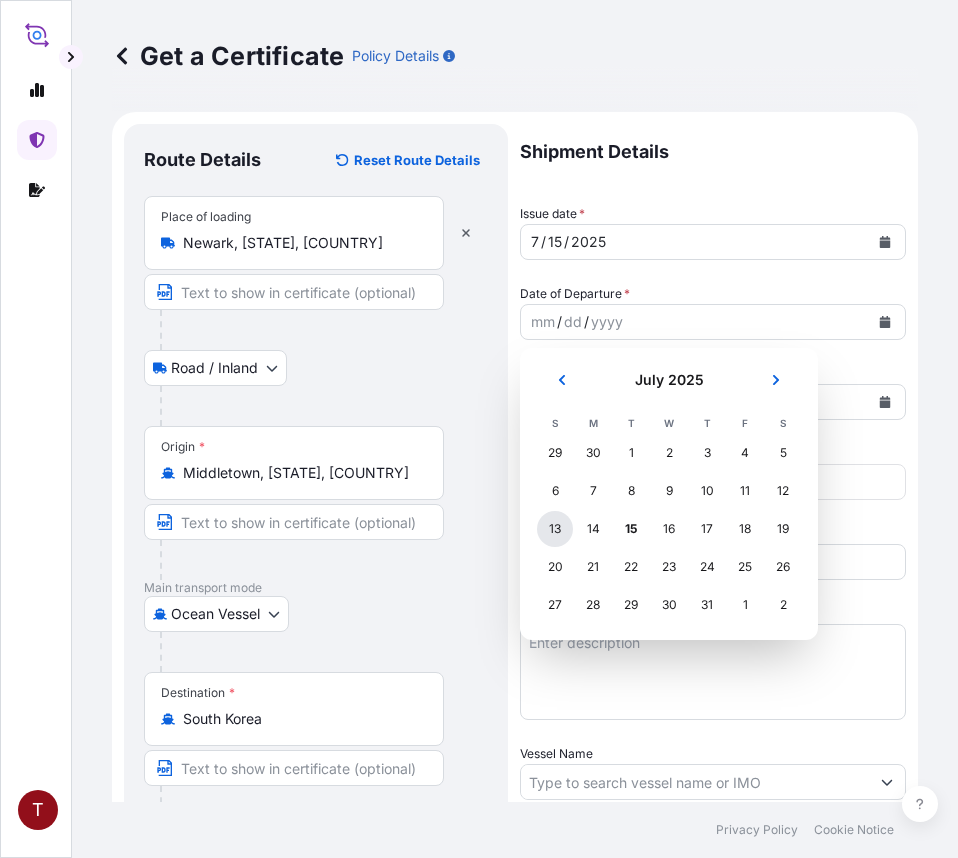 click on "13" at bounding box center (555, 529) 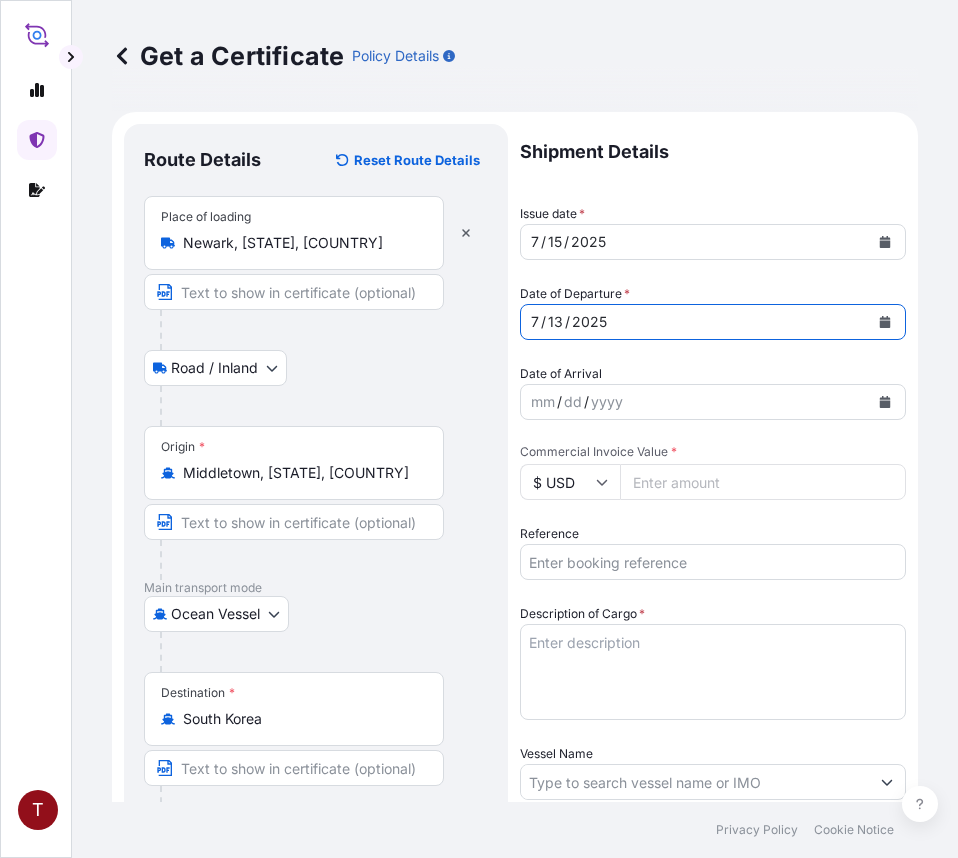 click at bounding box center [885, 402] 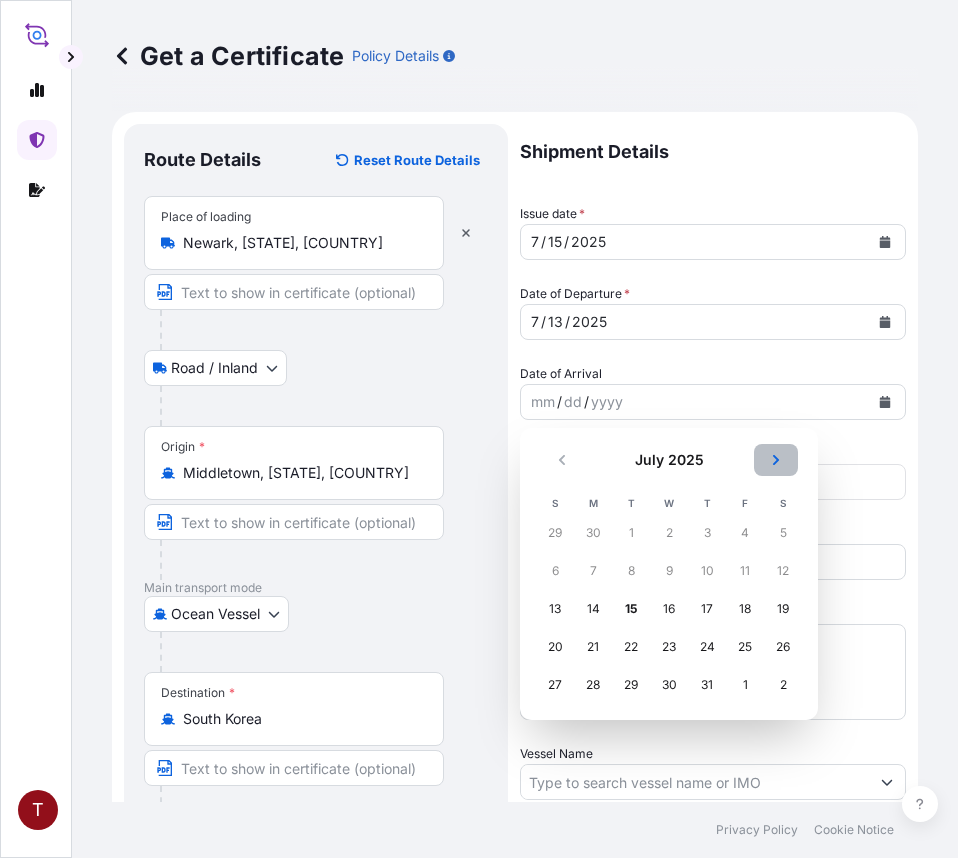 click at bounding box center (776, 460) 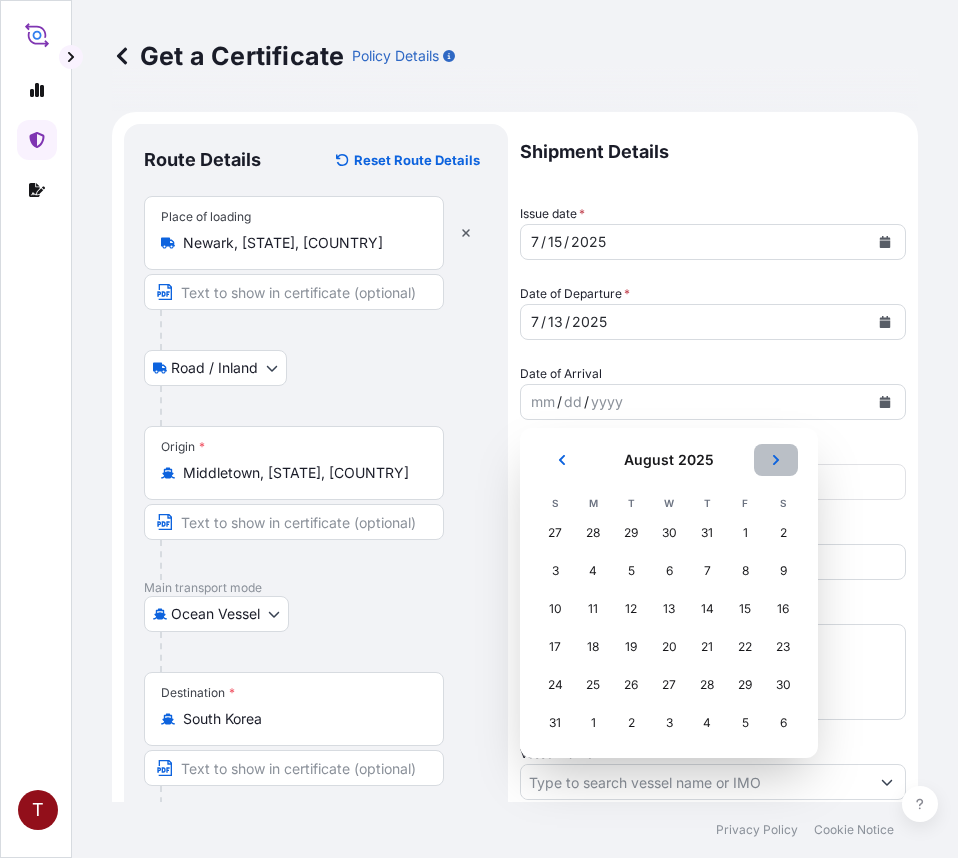 click at bounding box center [776, 460] 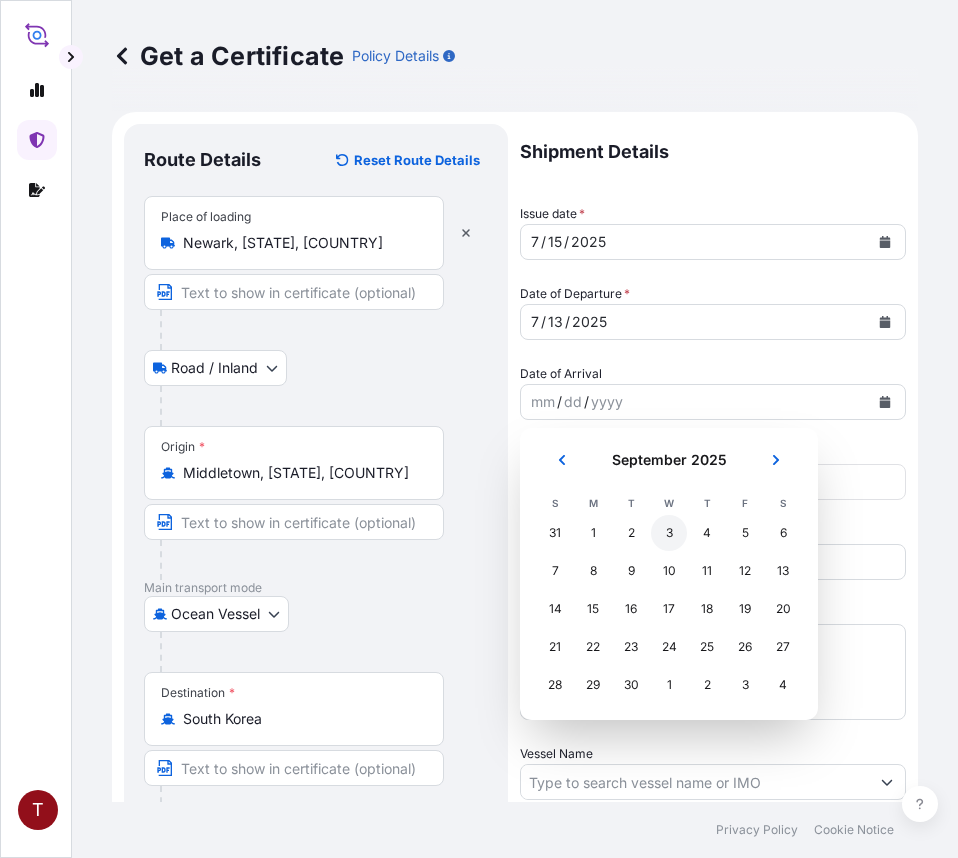 click on "3" at bounding box center (669, 533) 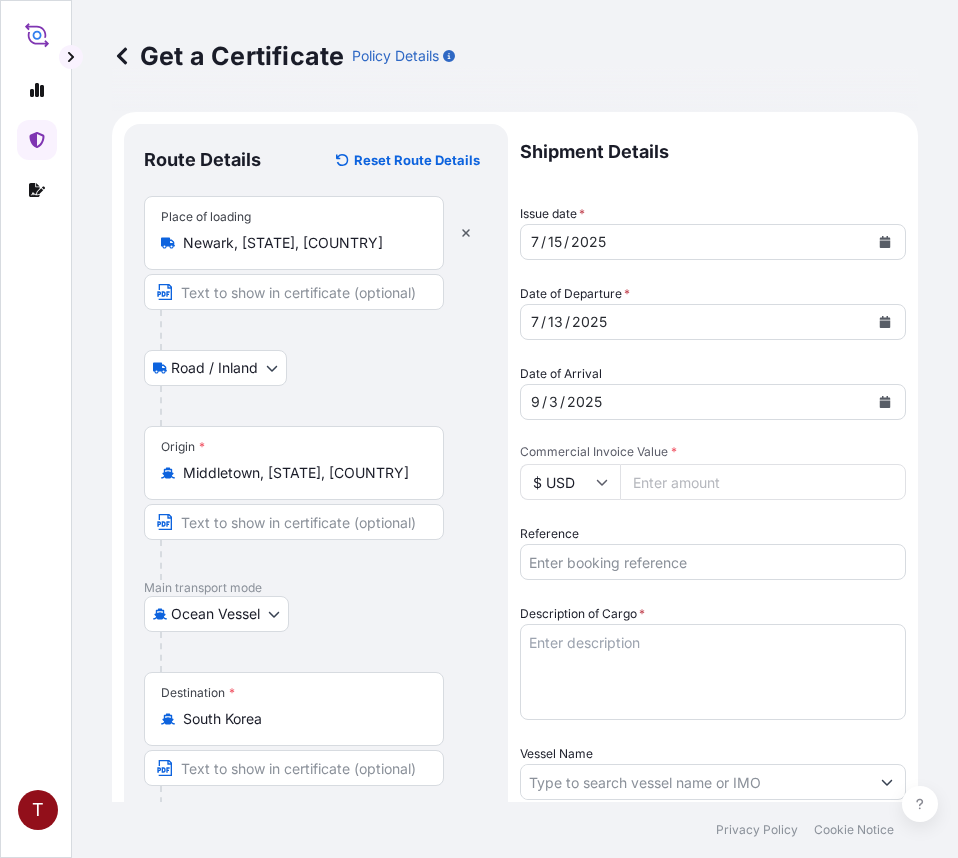 click on "Commercial Invoice Value    *" at bounding box center [763, 482] 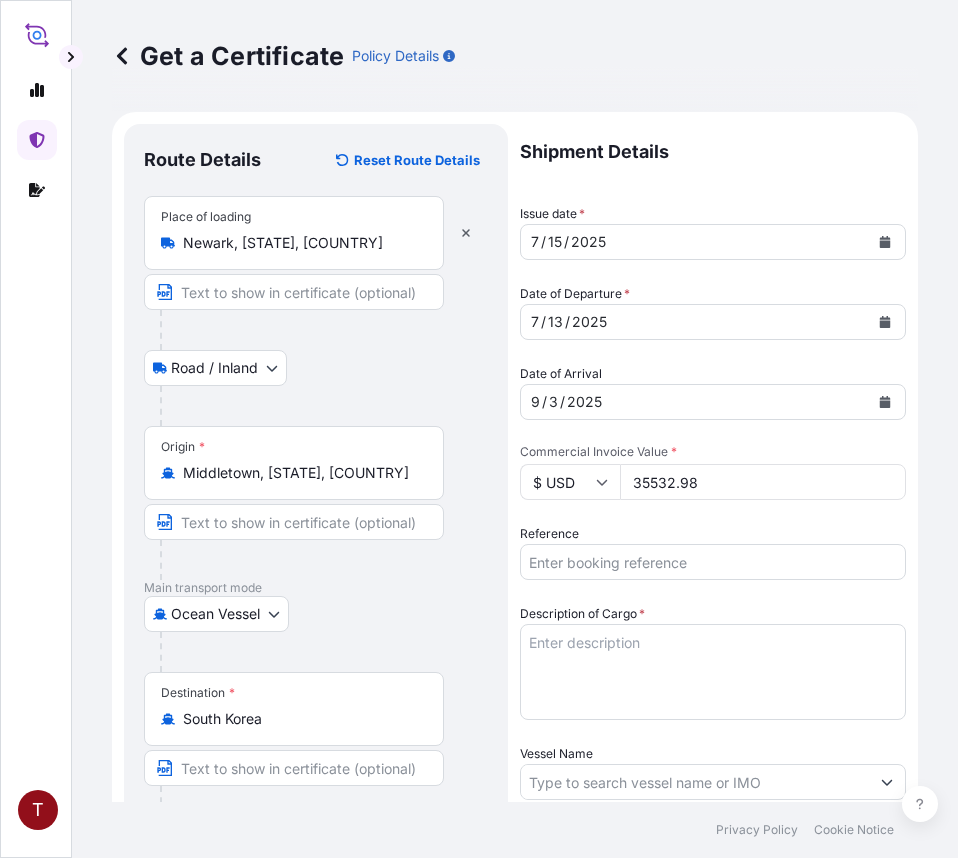type on "35532.98" 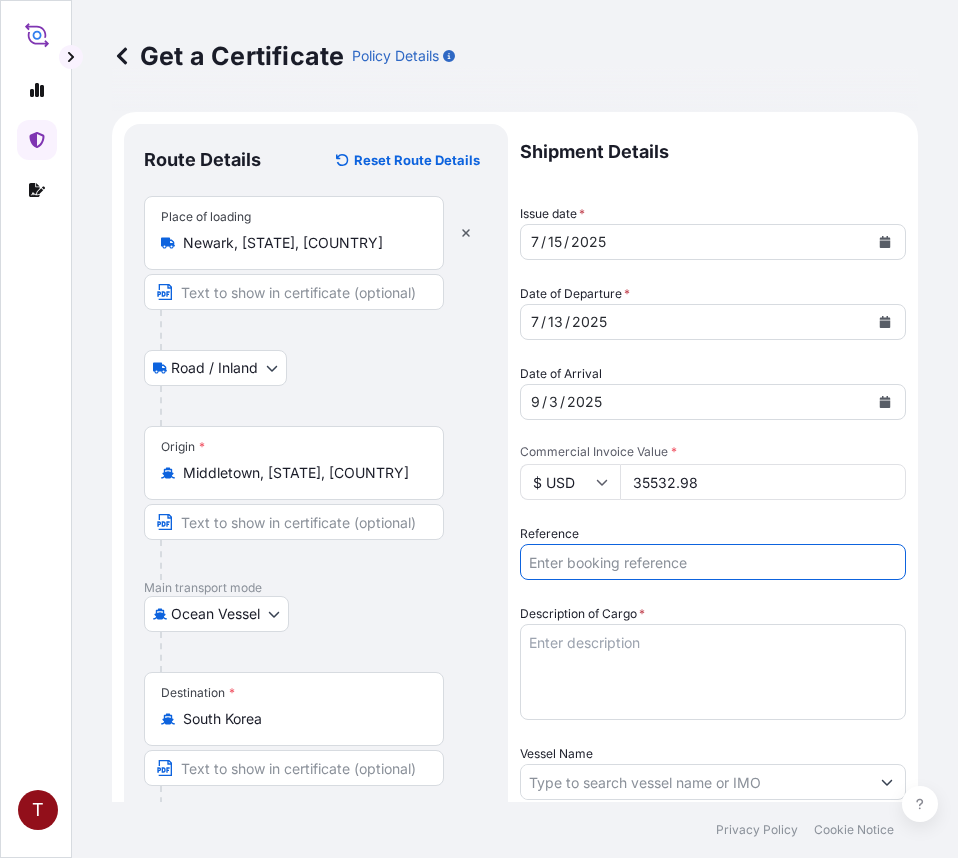 paste on "10420798971" 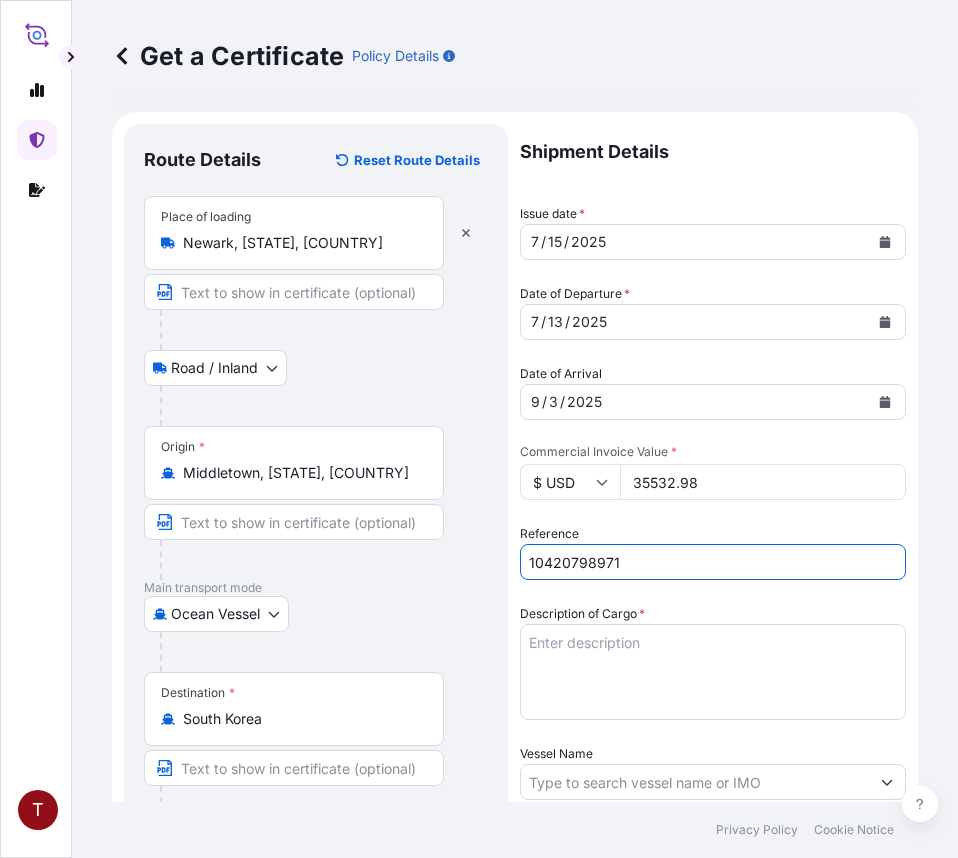 type on "10420798971" 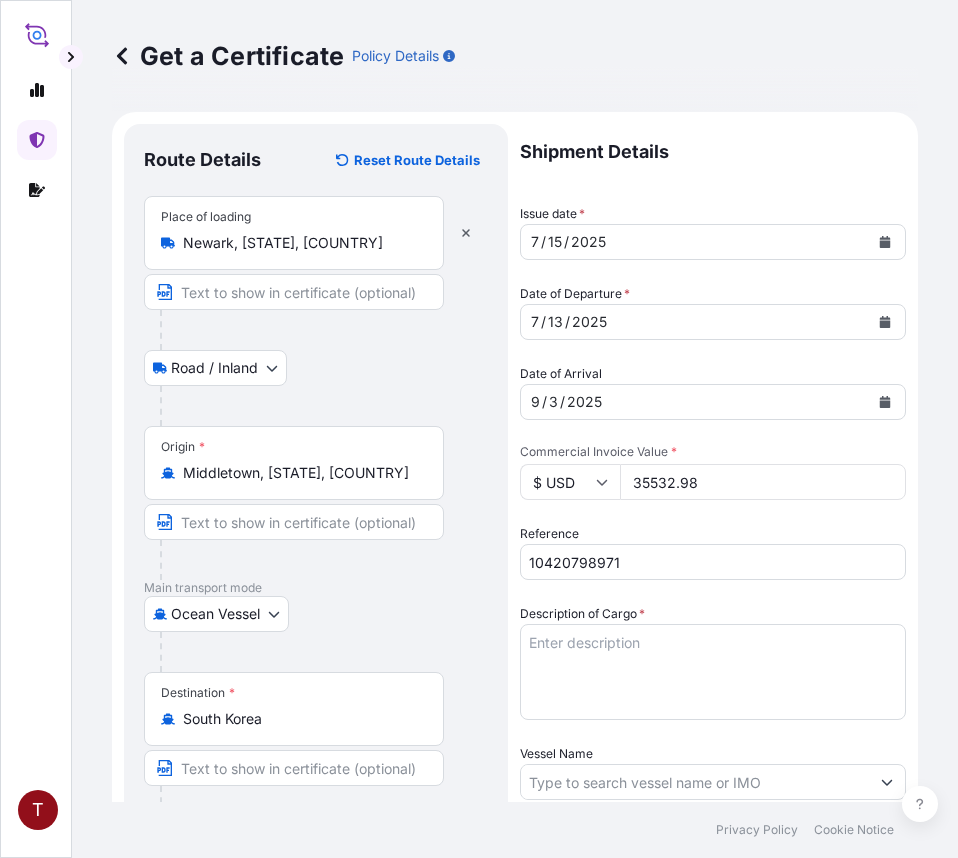 drag, startPoint x: 561, startPoint y: 658, endPoint x: 560, endPoint y: 648, distance: 10.049875 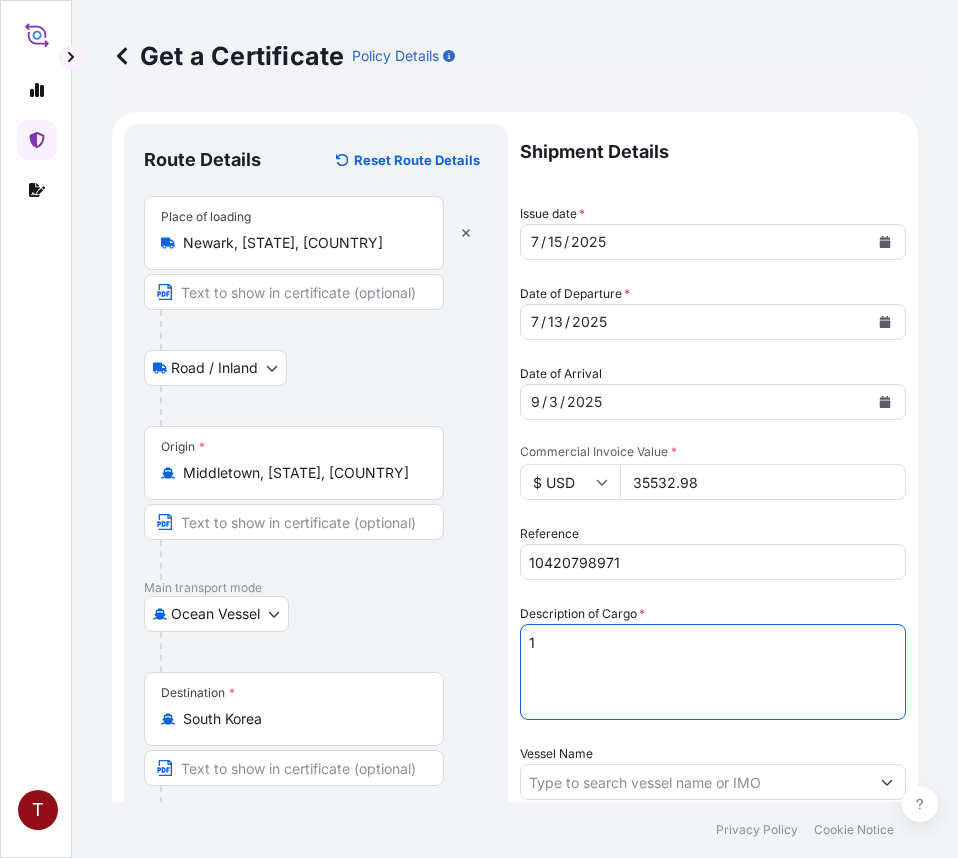 paste on "BULK UNPACKED LOADED INTO
1 20FT ISOTANK - NONDANGEROUS LIQUIDS
CALIMULSE L-50" 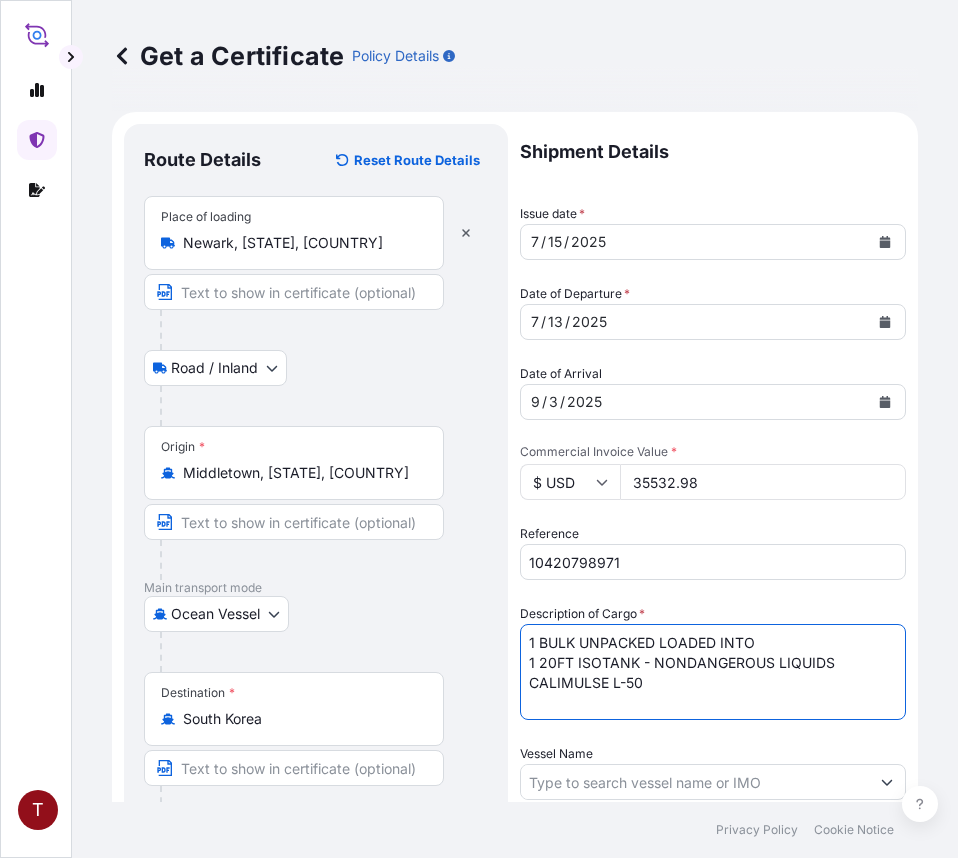 scroll, scrollTop: 500, scrollLeft: 0, axis: vertical 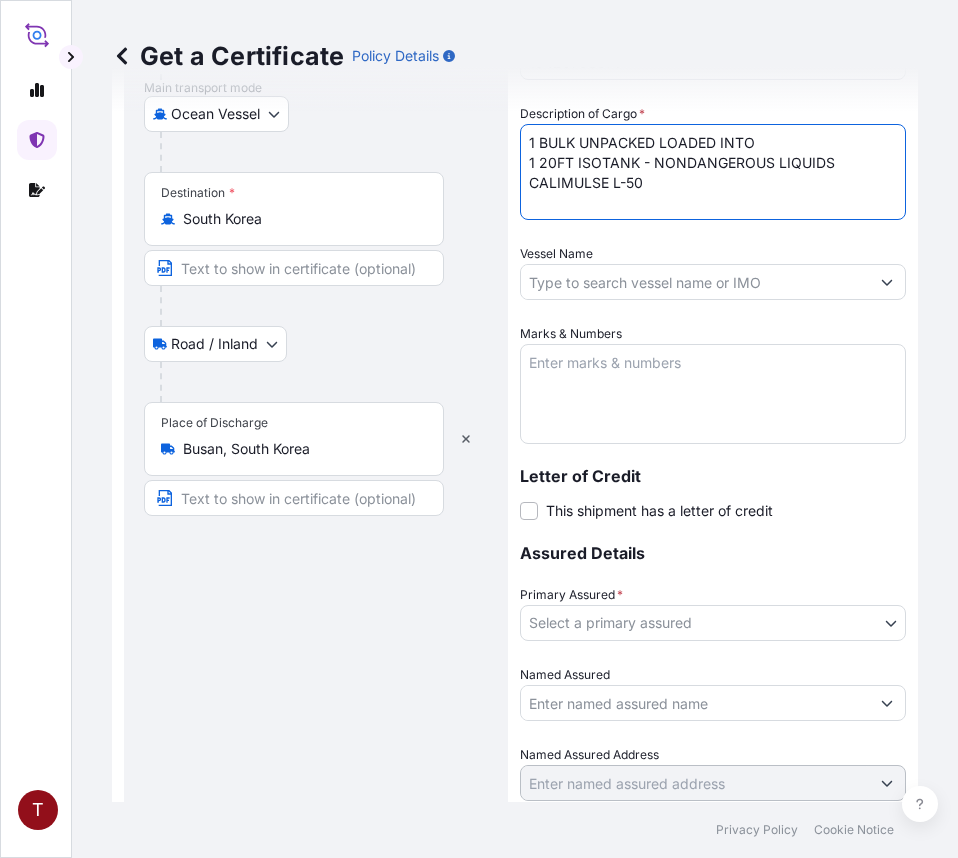 type on "1 BULK UNPACKED LOADED INTO
1 20FT ISOTANK - NONDANGEROUS LIQUIDS
CALIMULSE L-50" 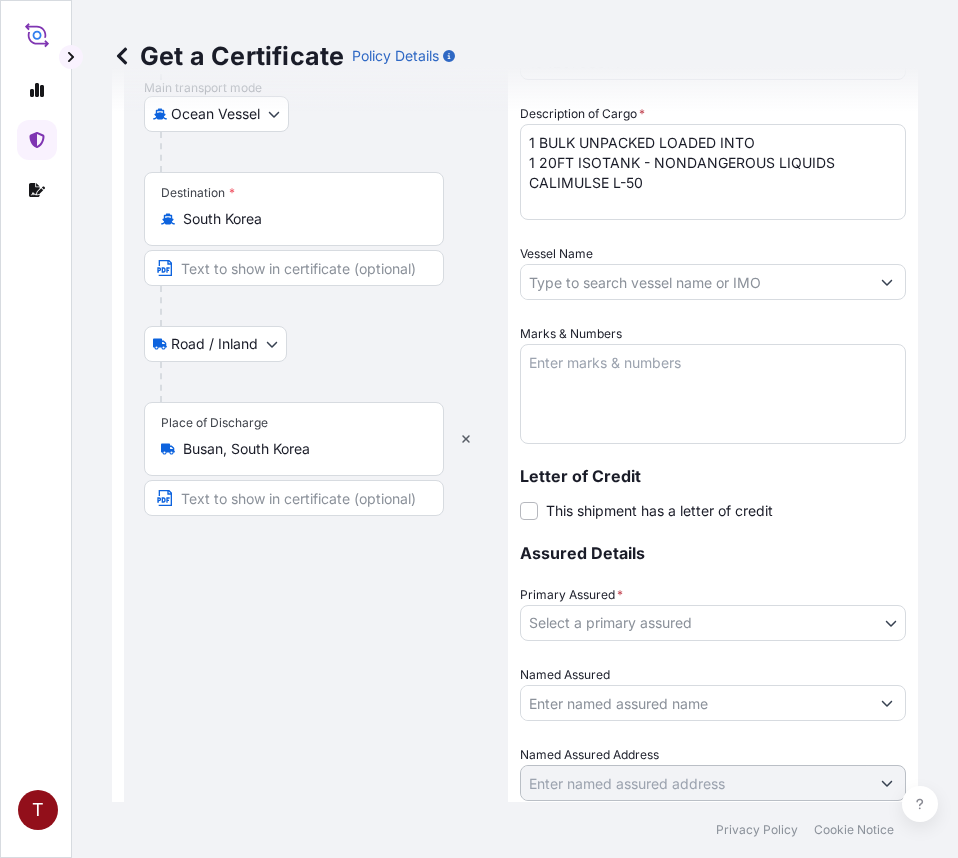 click on "Vessel Name" at bounding box center [695, 282] 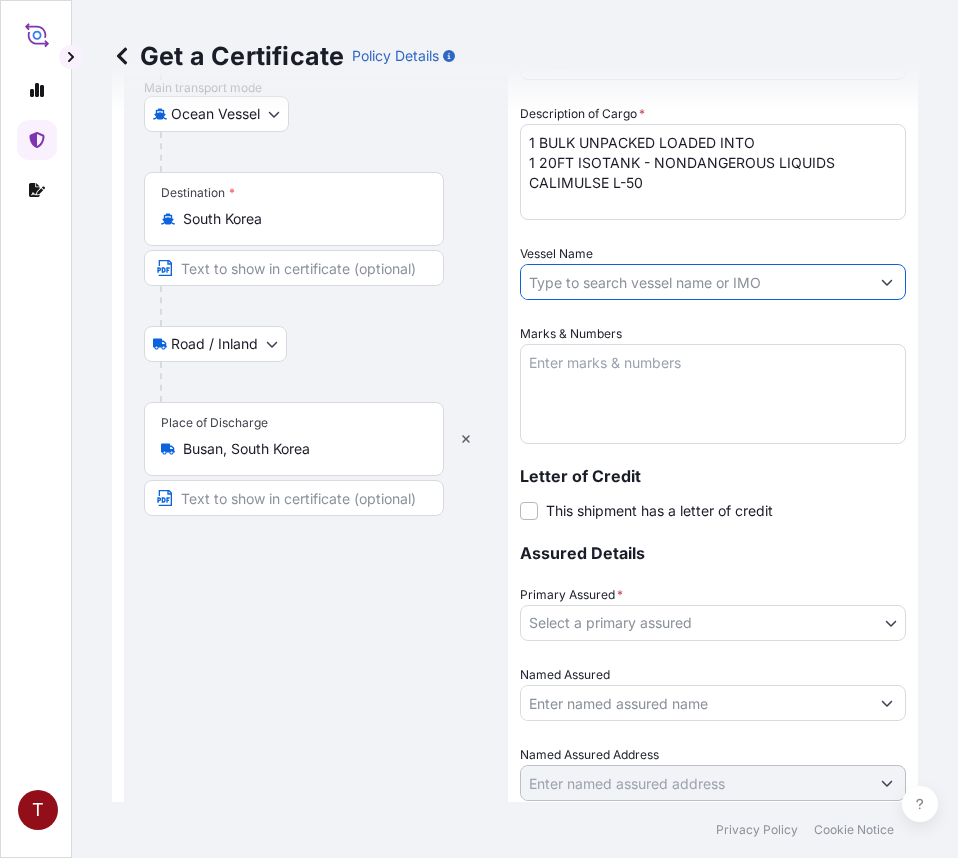 paste on "NAVIOS CONSTELLATION 529W" 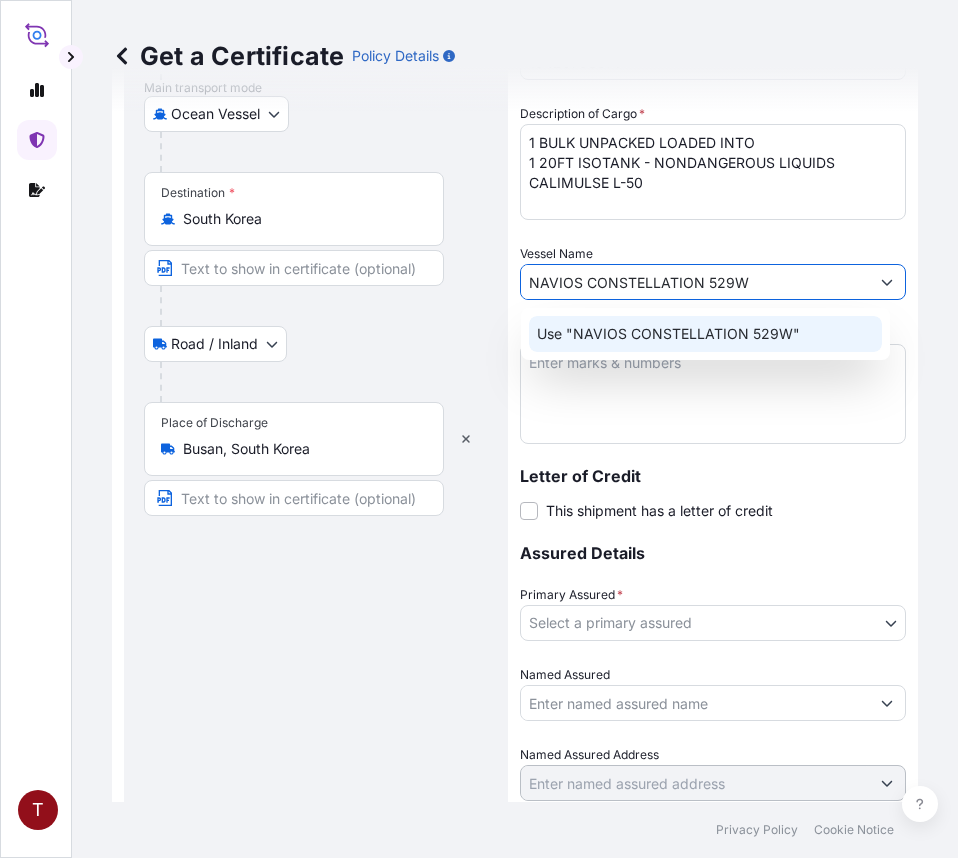 click on "Use "NAVIOS CONSTELLATION 529W"" 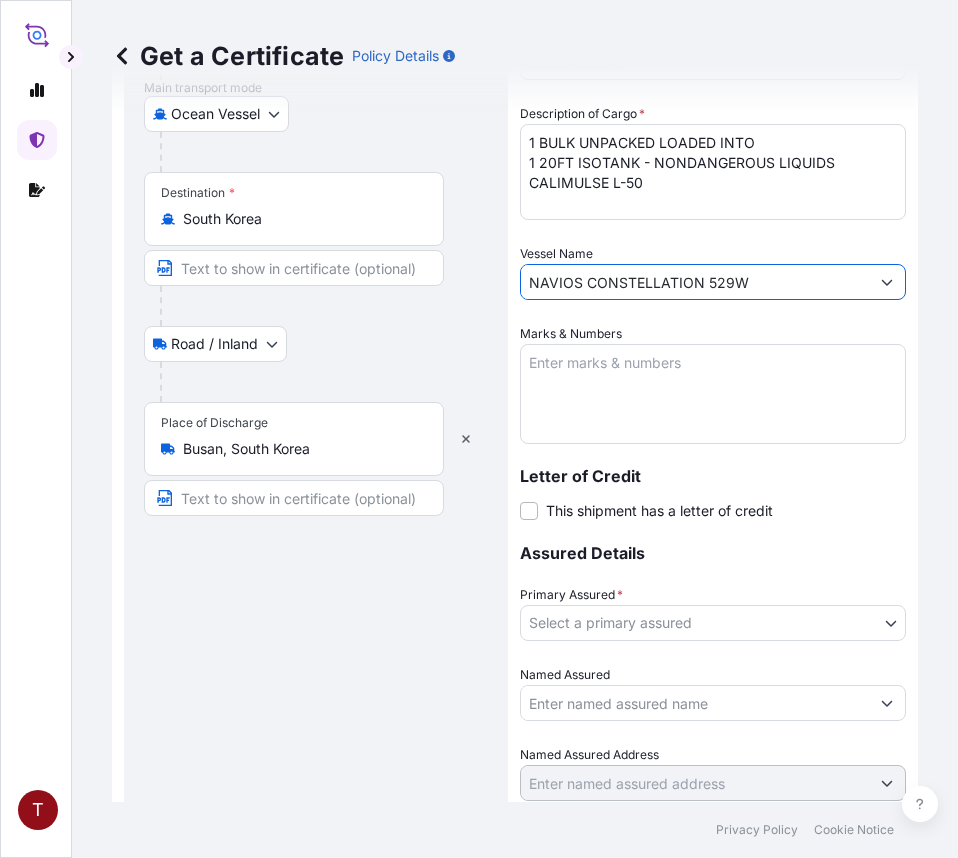 type on "NAVIOS CONSTELLATION 529W" 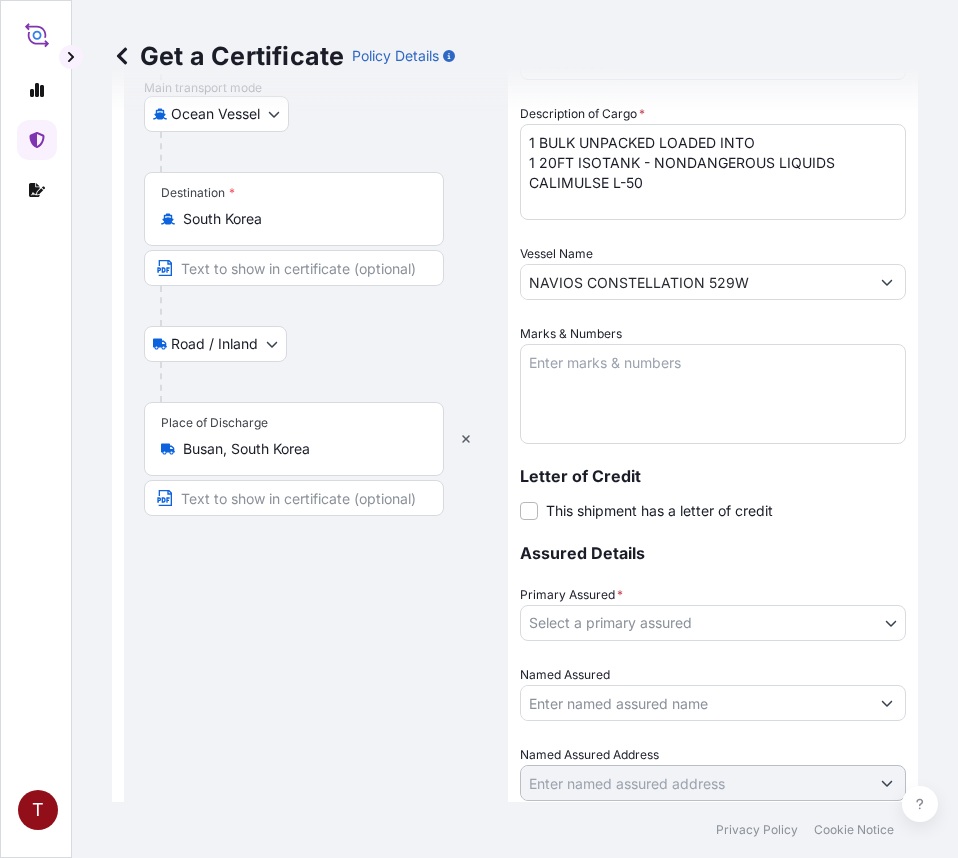click on "Marks & Numbers" at bounding box center (713, 394) 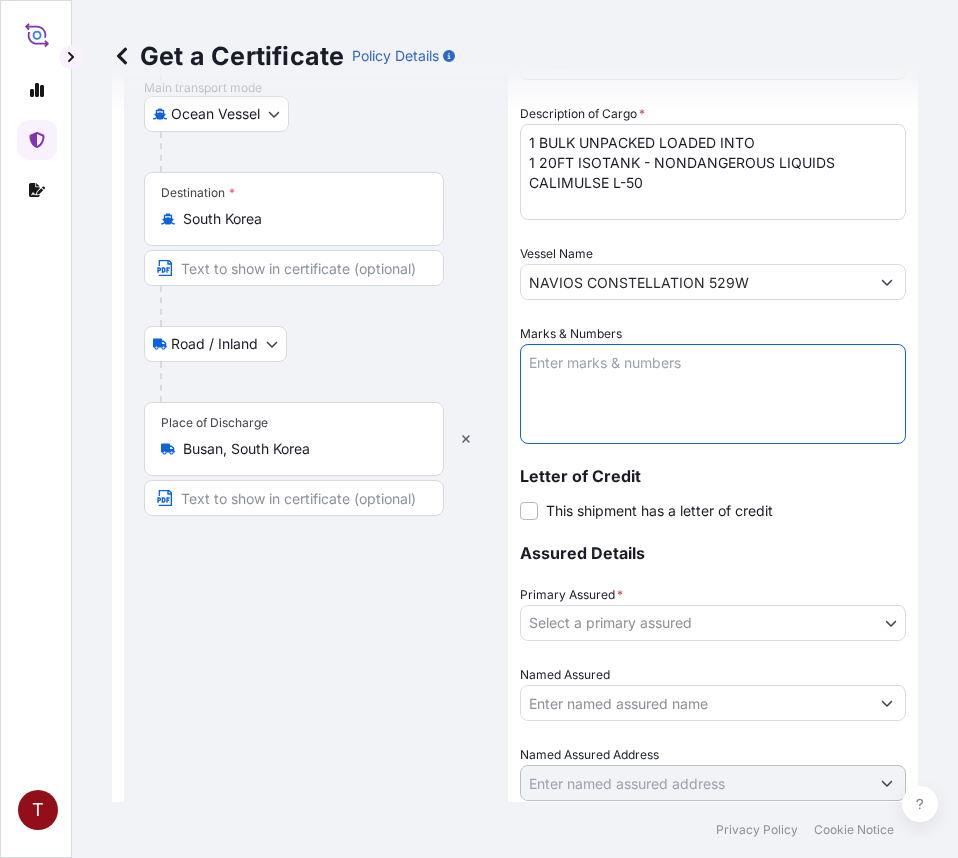 paste on "10420798971
107886
234673
HRP25-088A" 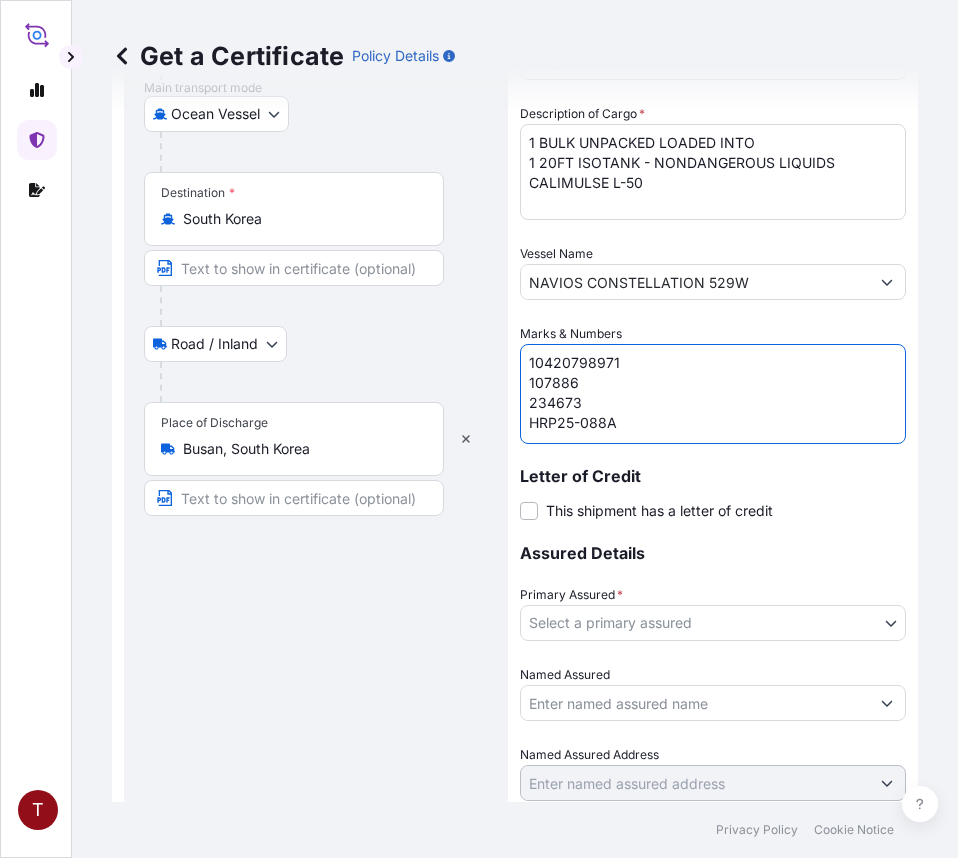scroll, scrollTop: 8, scrollLeft: 0, axis: vertical 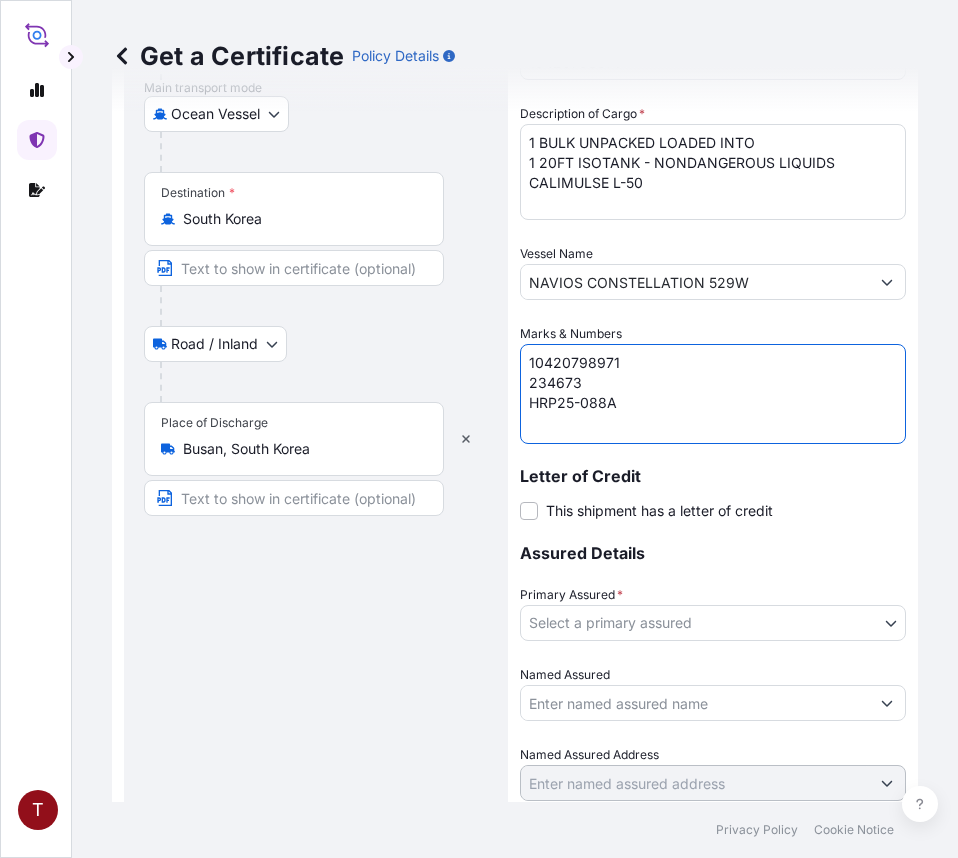 type on "10420798971
234673
HRP25-088A" 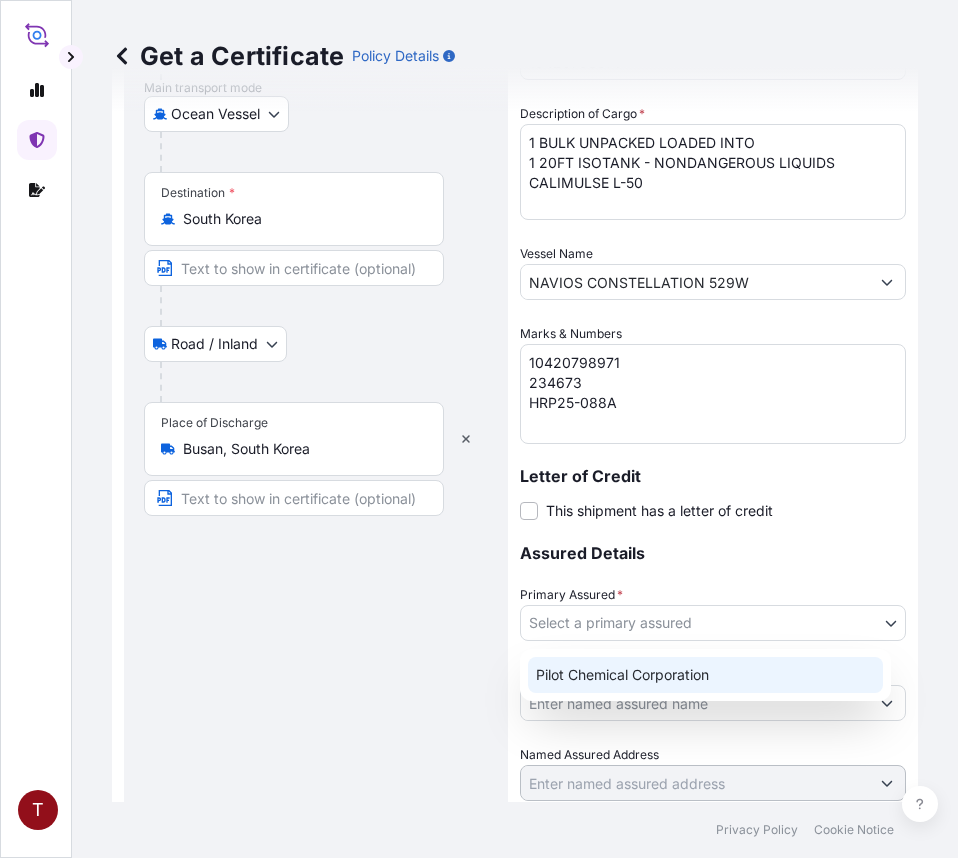 click on "Pilot Chemical Corporation" at bounding box center [705, 675] 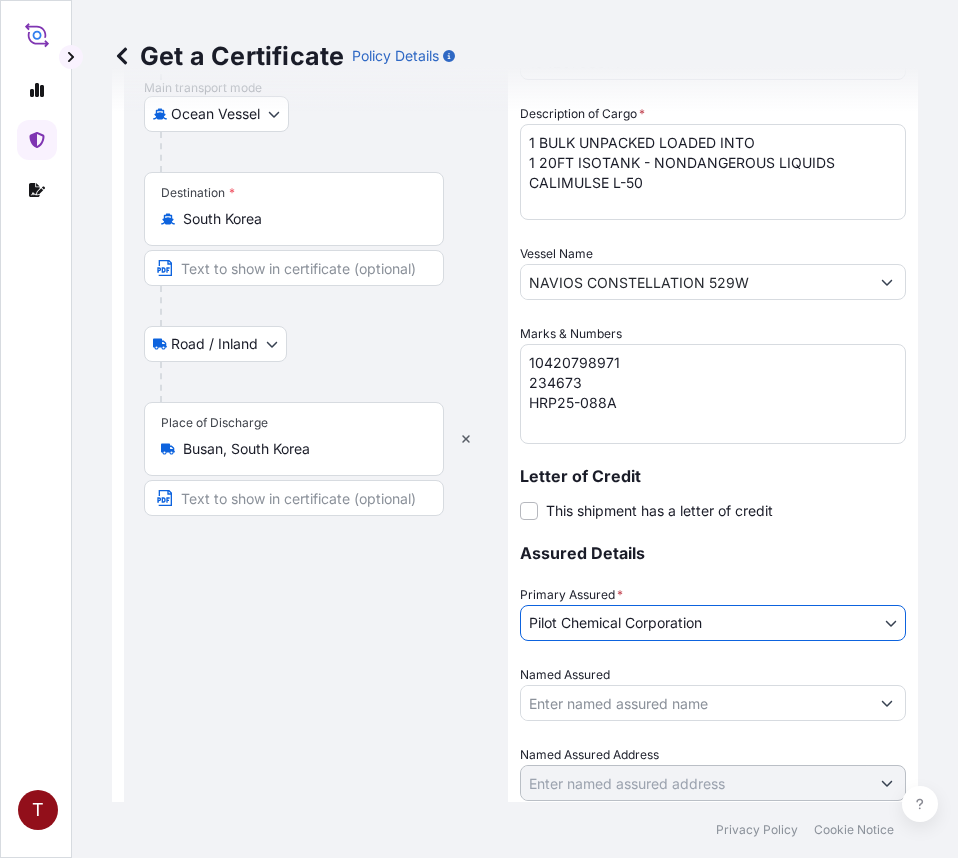 scroll, scrollTop: 591, scrollLeft: 0, axis: vertical 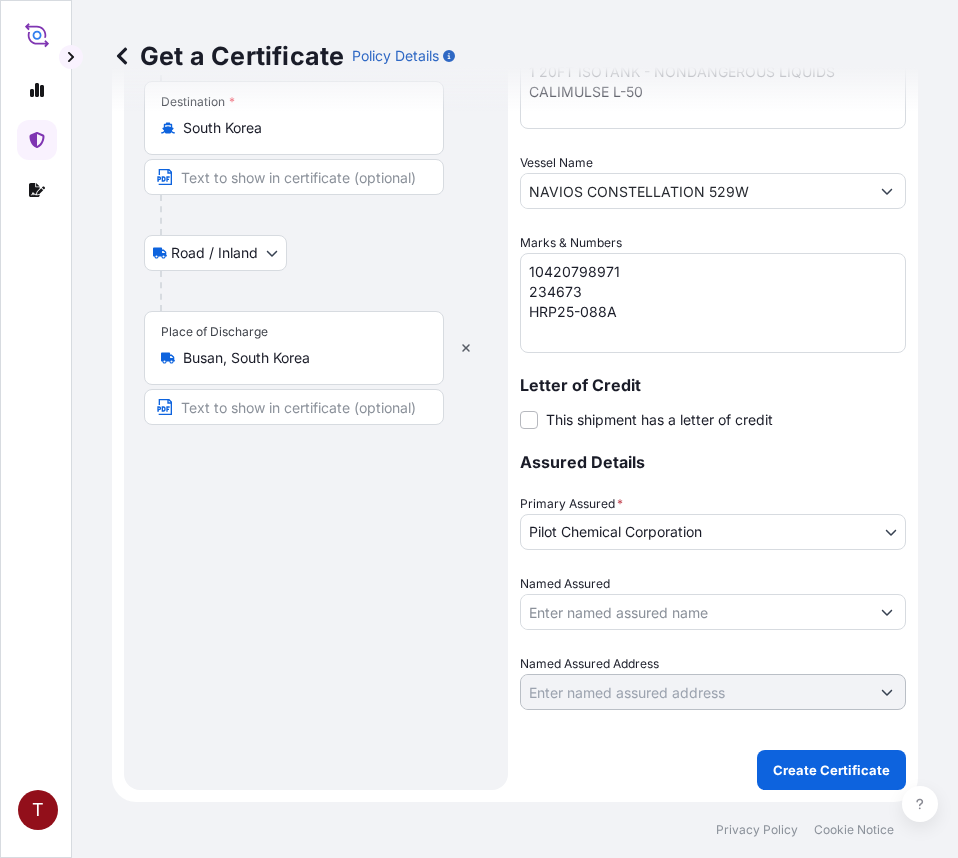 click on "Named Assured" at bounding box center [695, 612] 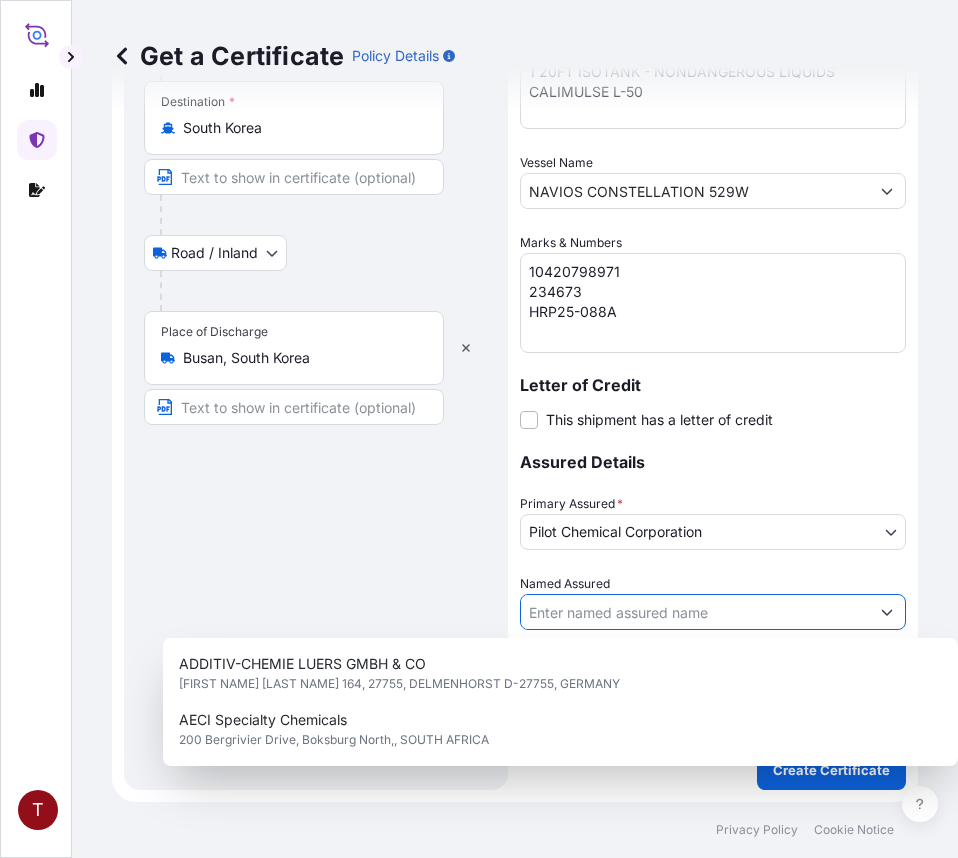 paste on "HEERAE CORP. 15F, DONGHEE BLDG 302, GANGNAM-DAERO GANGNAM-GU SEOUL , KR 06253 SOUTH KOREA" 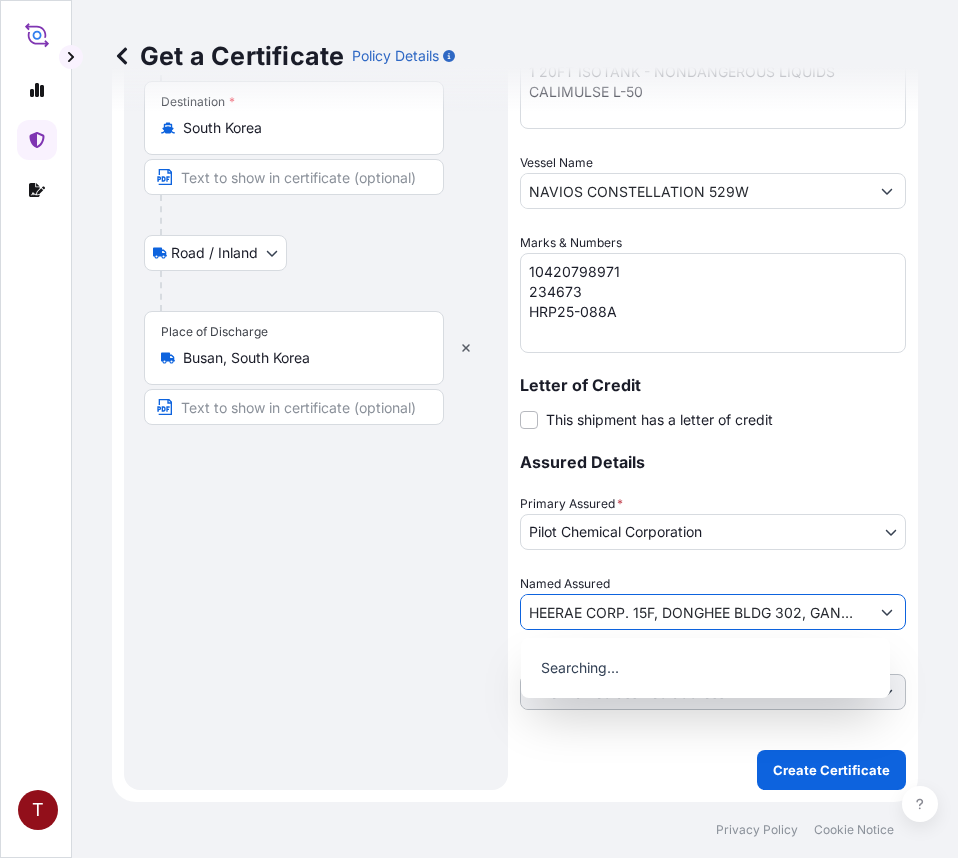 scroll, scrollTop: 0, scrollLeft: 430, axis: horizontal 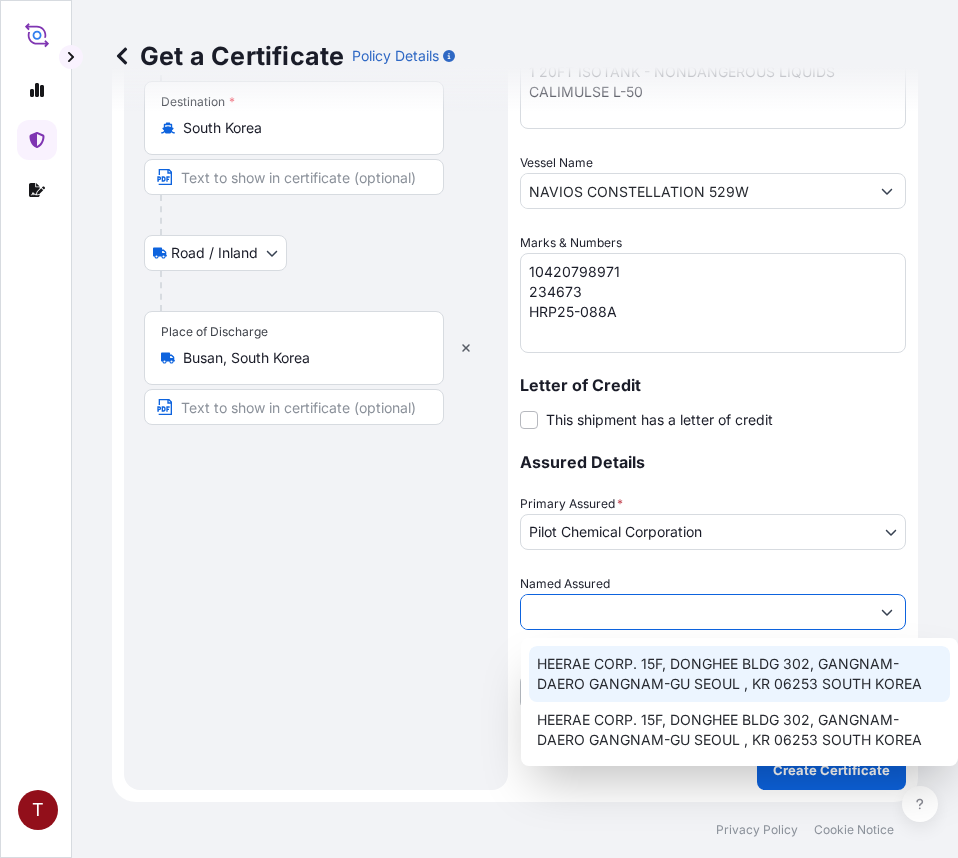 click on "HEERAE CORP. 15F, DONGHEE BLDG 302, GANGNAM-DAERO GANGNAM-GU SEOUL , KR 06253 SOUTH KOREA" at bounding box center [739, 674] 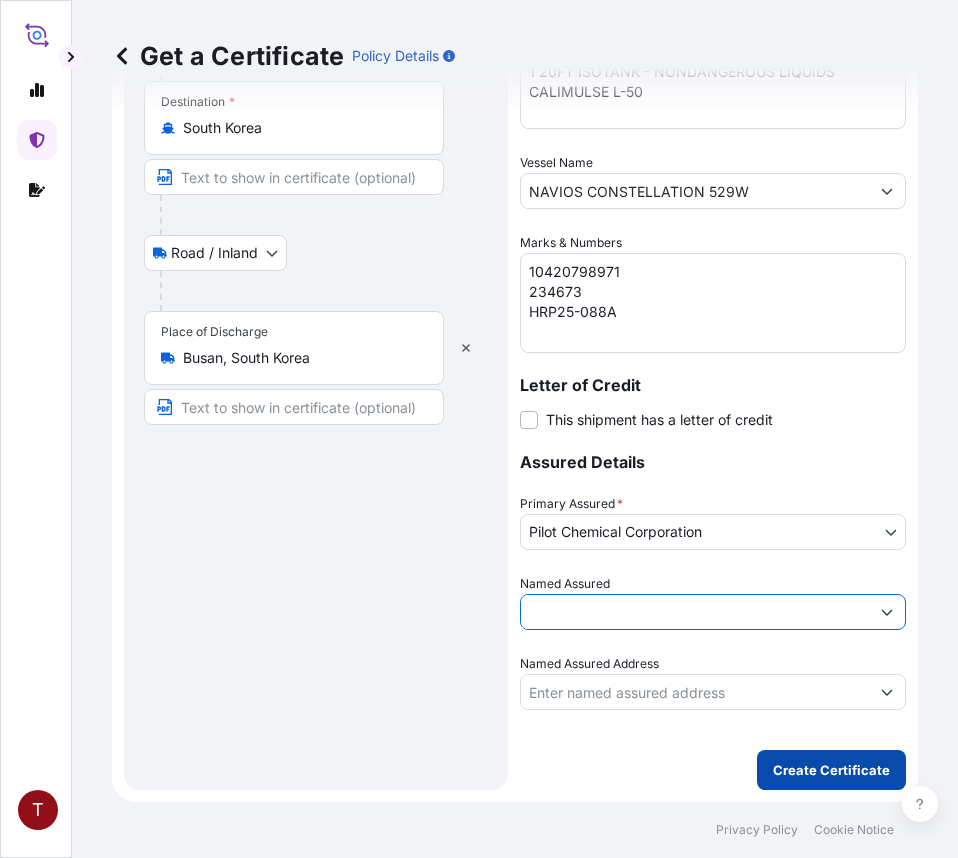 type on "HEERAE CORP. 15F, DONGHEE BLDG 302, GANGNAM-DAERO GANGNAM-GU SEOUL , KR 06253 SOUTH KOREA" 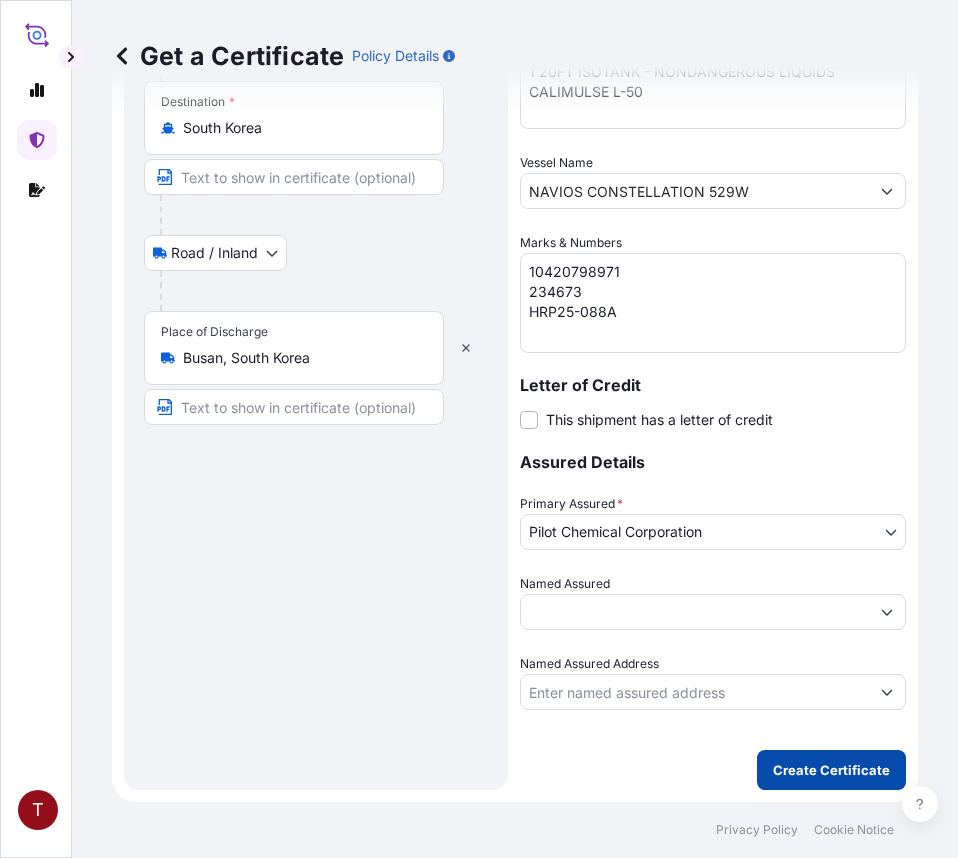 scroll, scrollTop: 0, scrollLeft: 0, axis: both 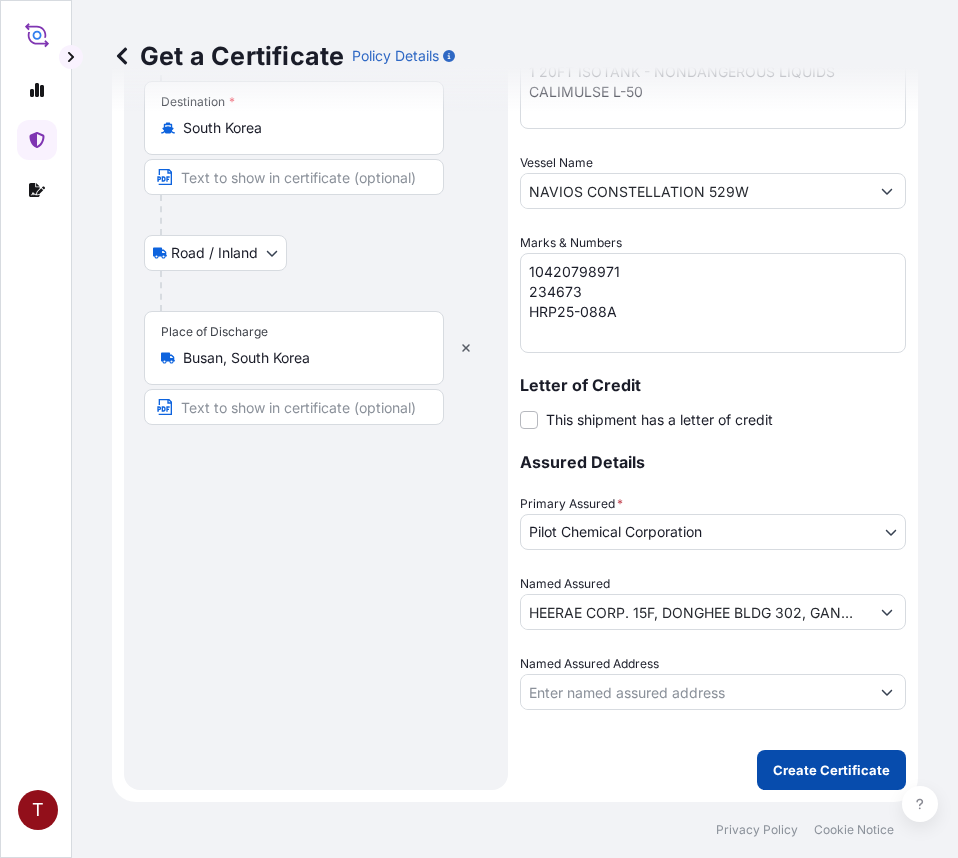 click on "Create Certificate" at bounding box center (831, 770) 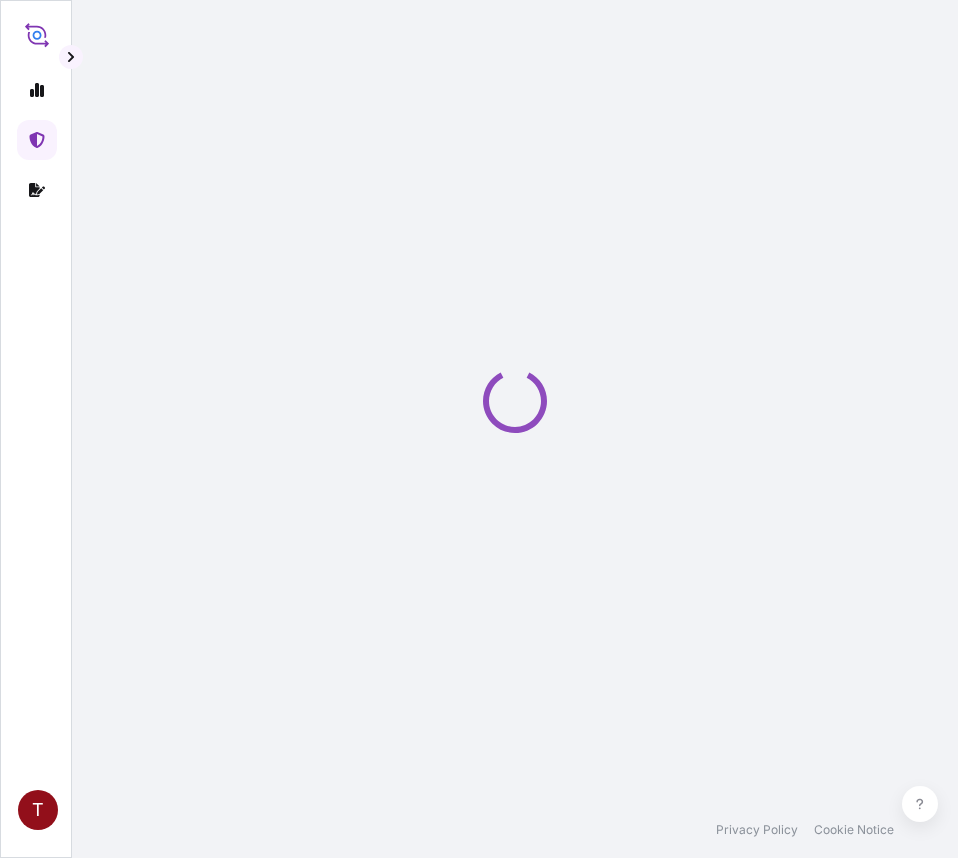 scroll, scrollTop: 0, scrollLeft: 0, axis: both 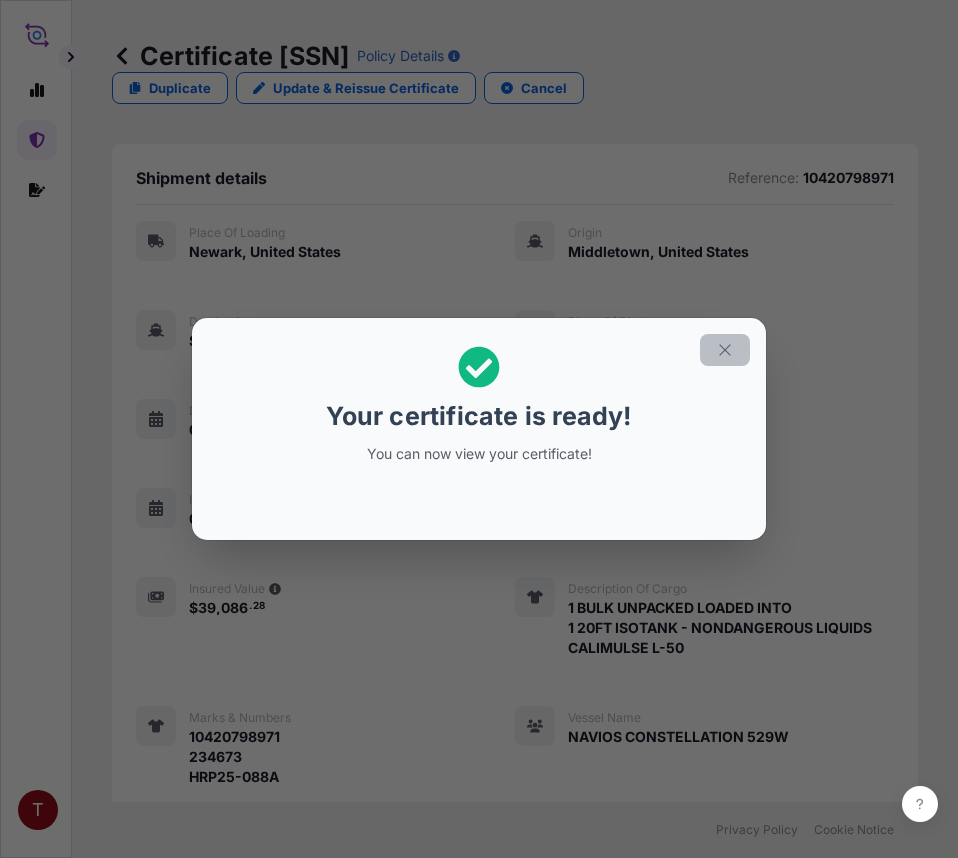 click at bounding box center [725, 350] 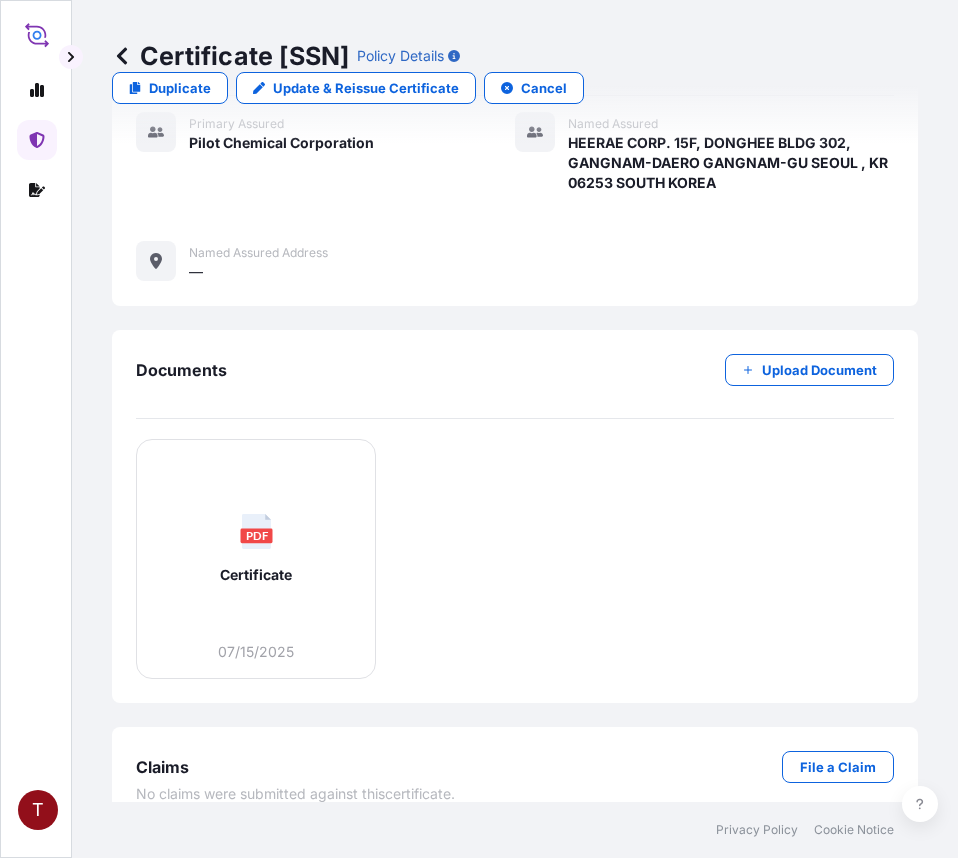 scroll, scrollTop: 826, scrollLeft: 0, axis: vertical 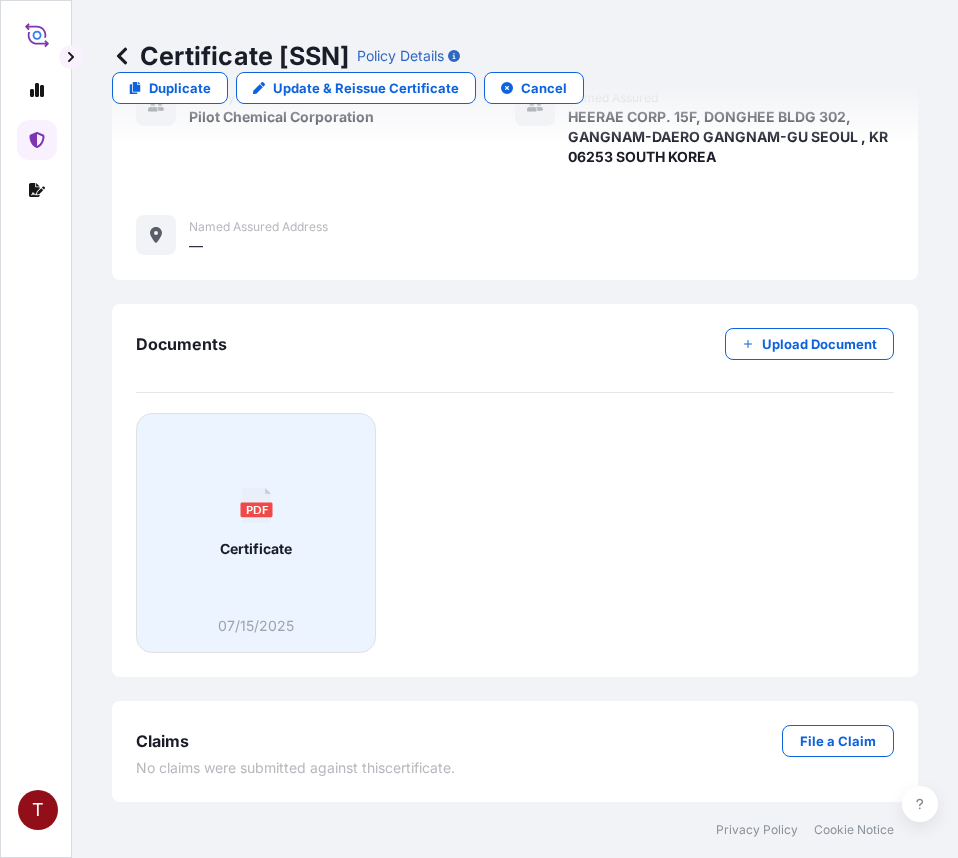 click on "PDF Certificate" at bounding box center [256, 523] 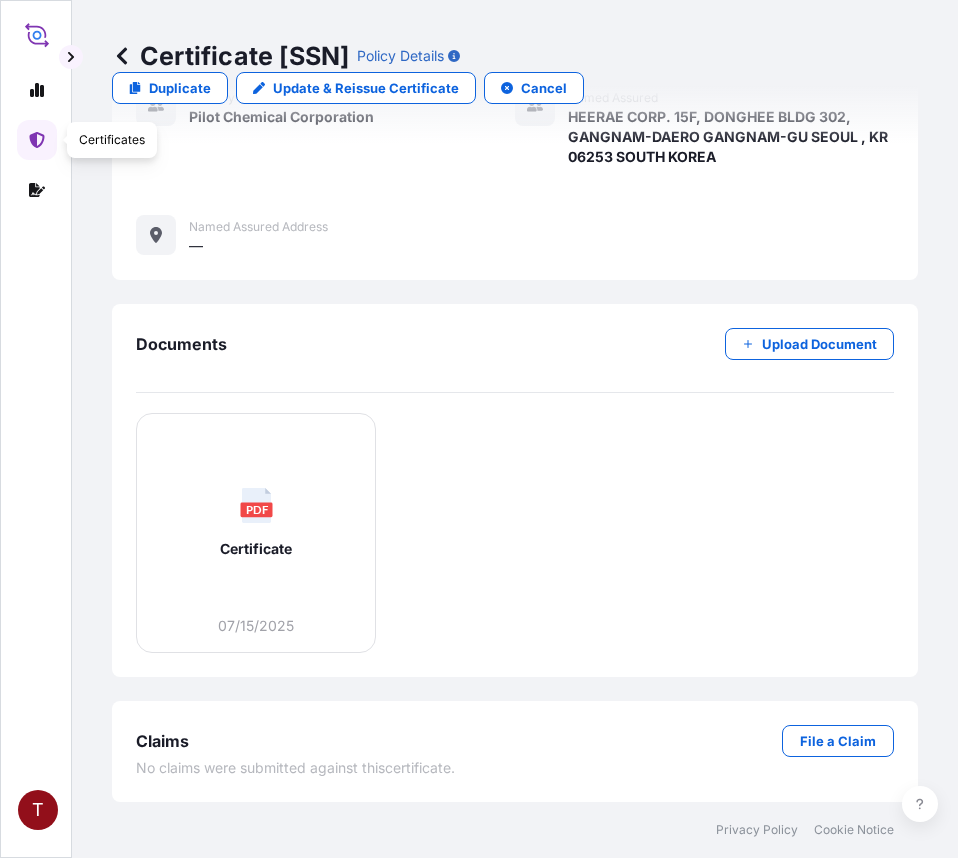 click at bounding box center (37, 140) 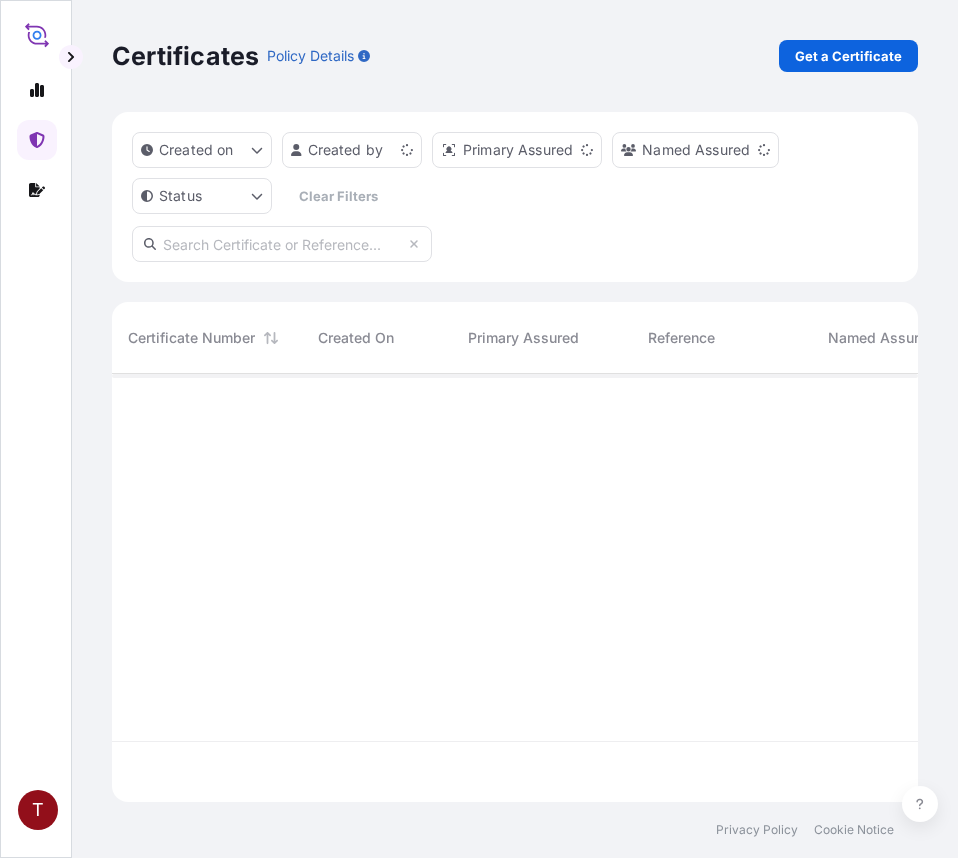 scroll, scrollTop: 16, scrollLeft: 16, axis: both 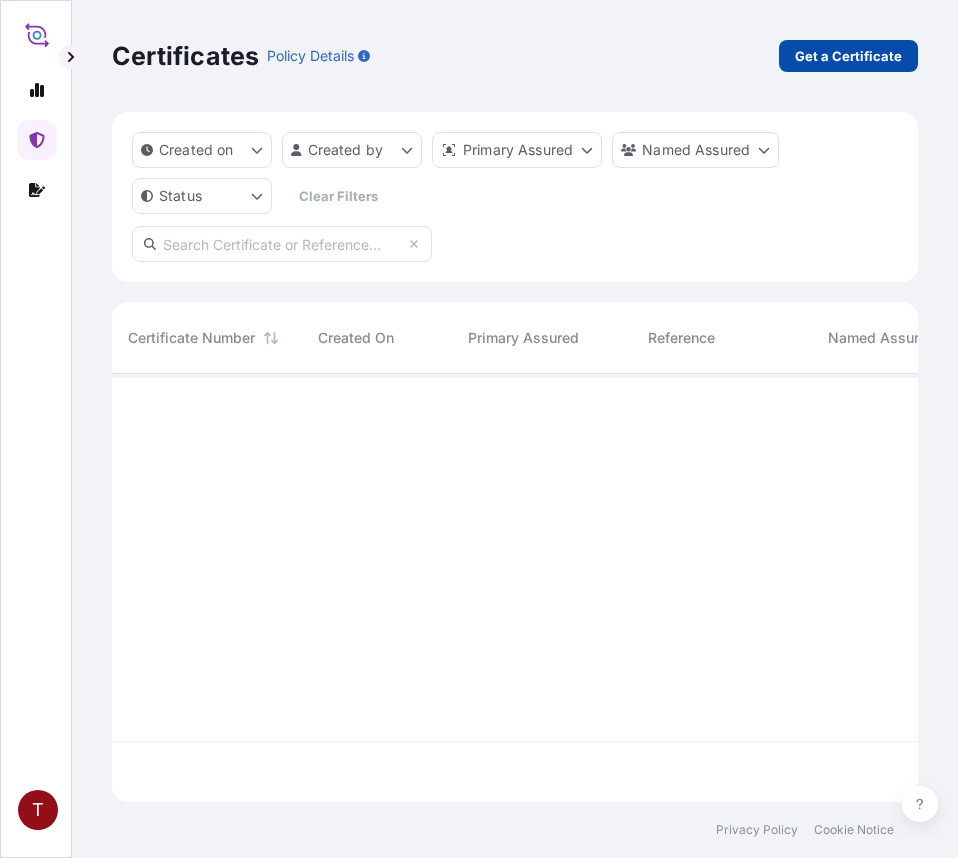 click on "Get a Certificate" at bounding box center (848, 56) 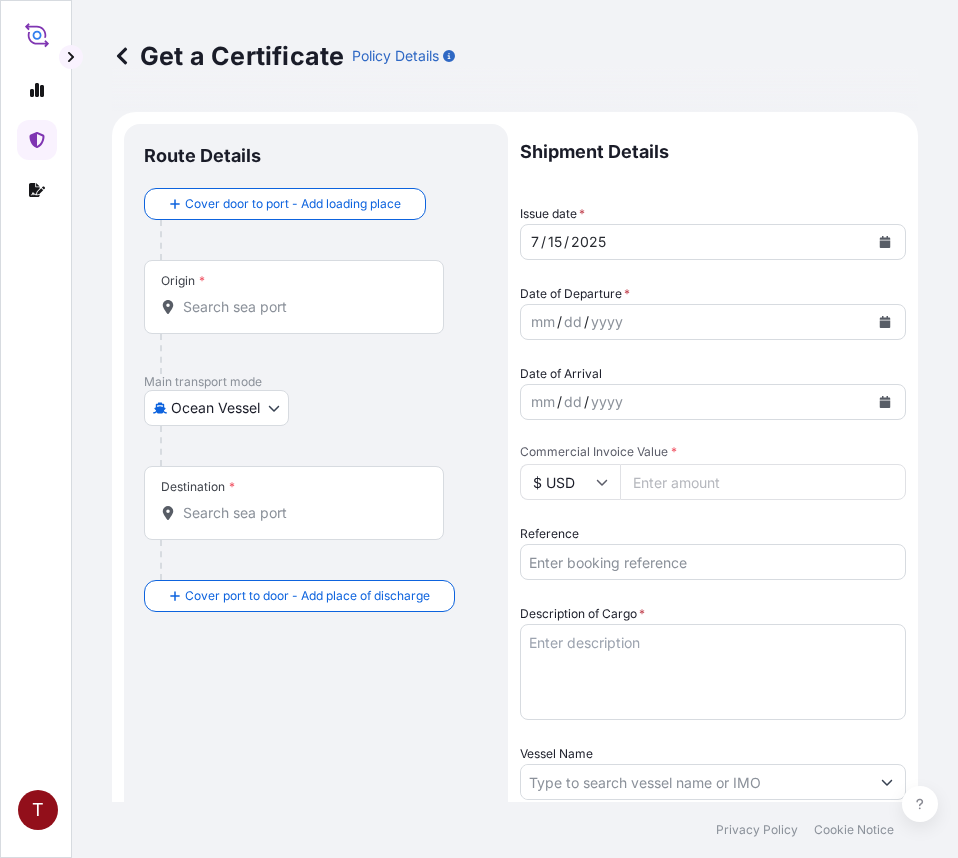 click on "Origin *" at bounding box center (301, 307) 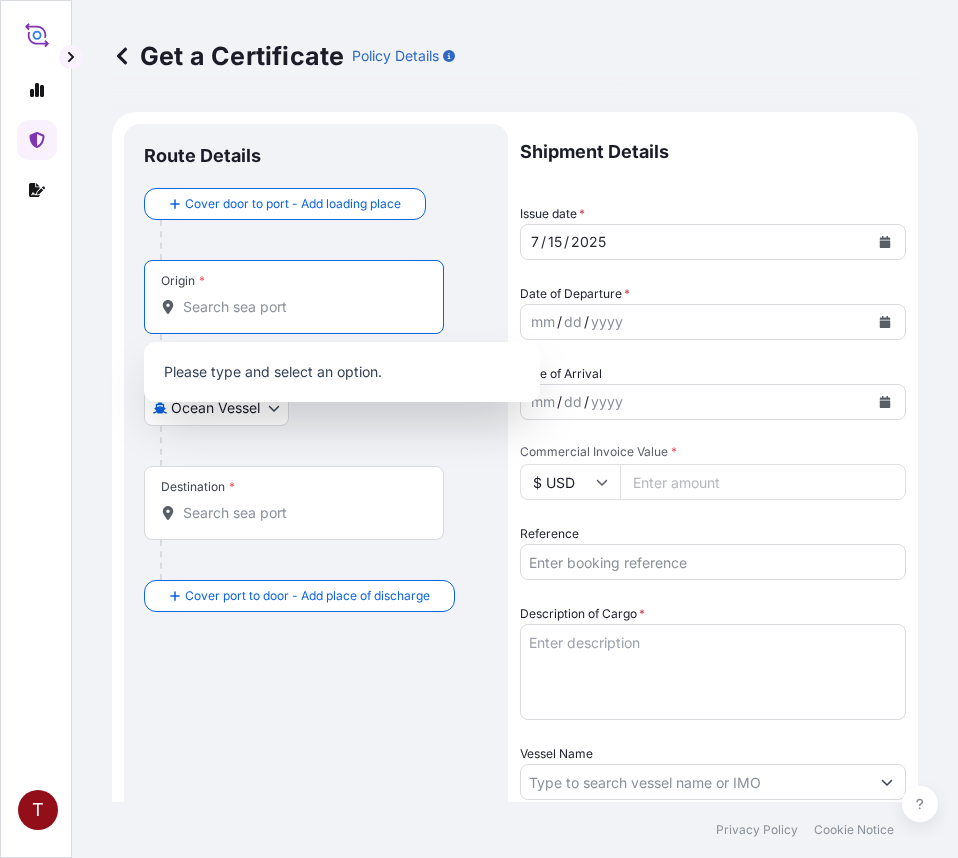 paste on "MIDDLETOWN, OH" 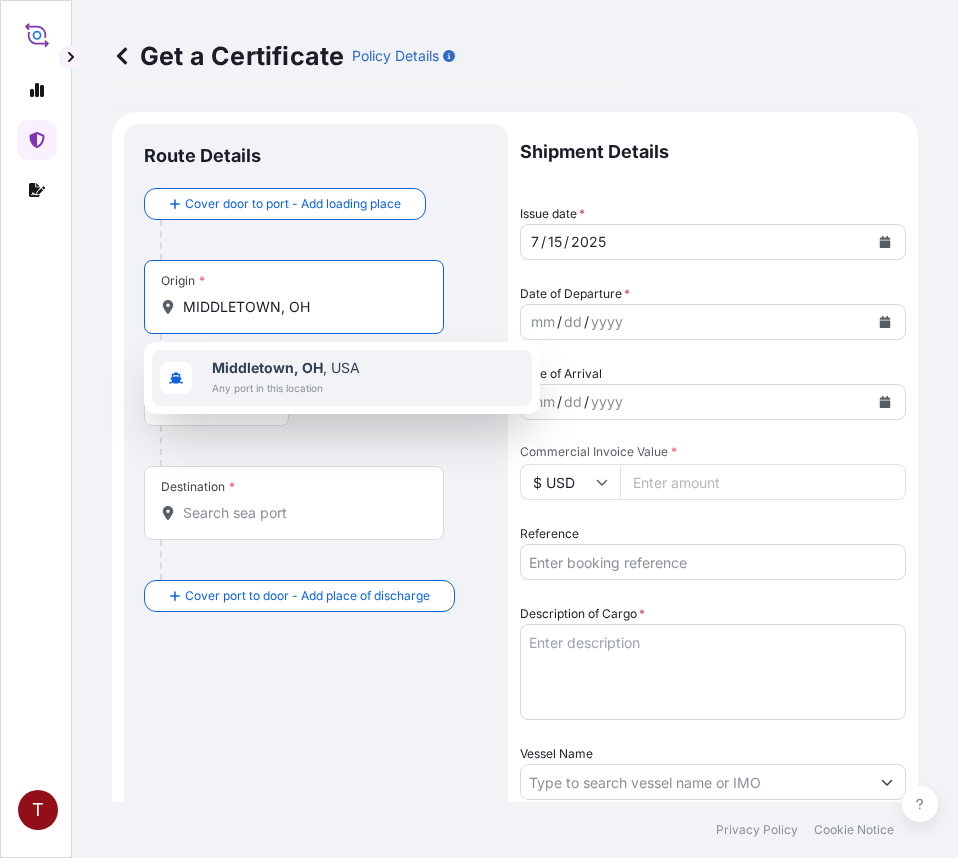 click on "Middletown, OH" at bounding box center [267, 367] 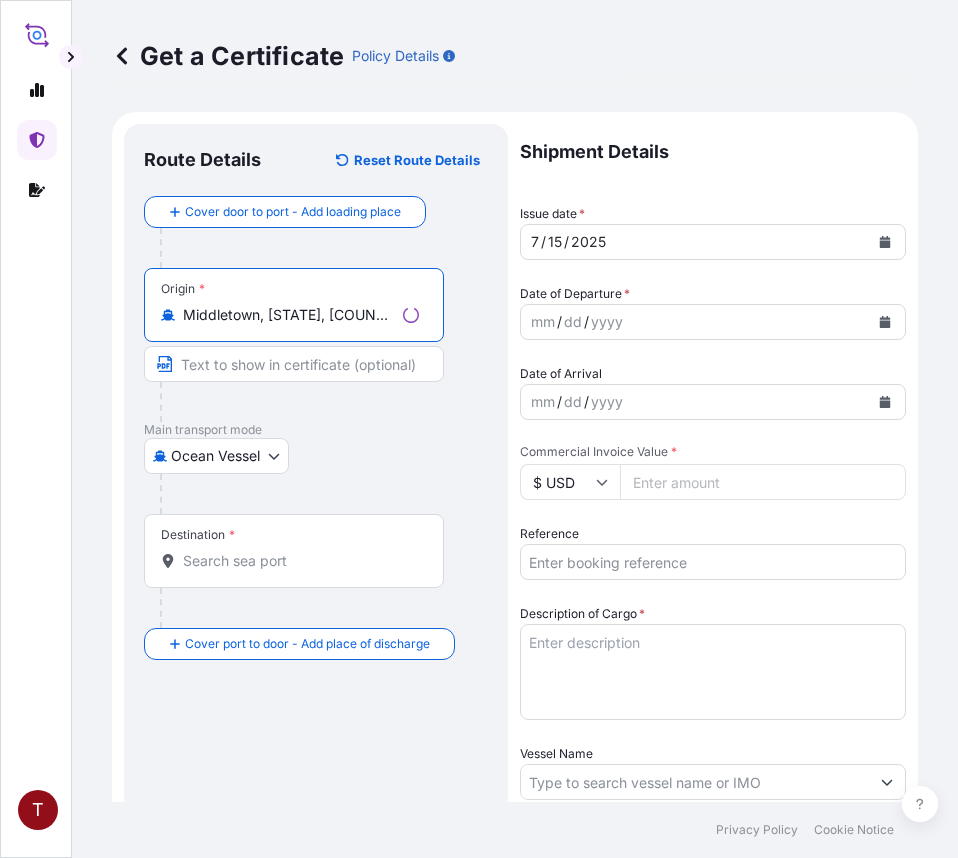 type on "Middletown, [STATE], [COUNTRY]" 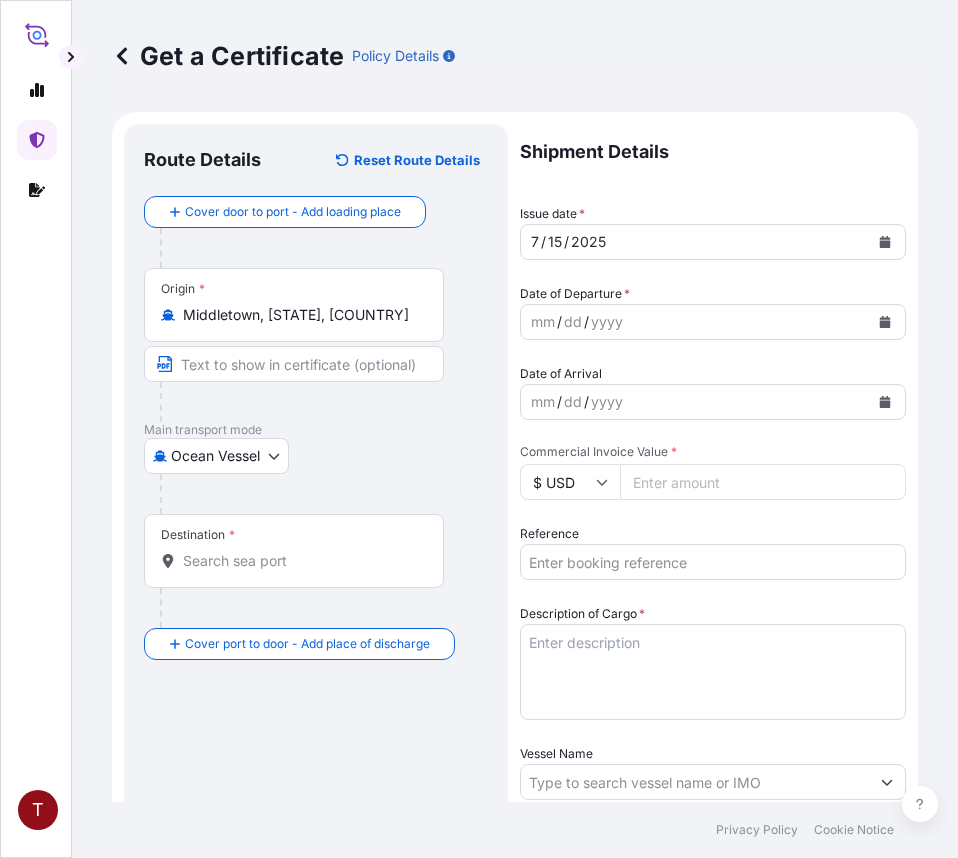 click on "Destination *" at bounding box center [301, 561] 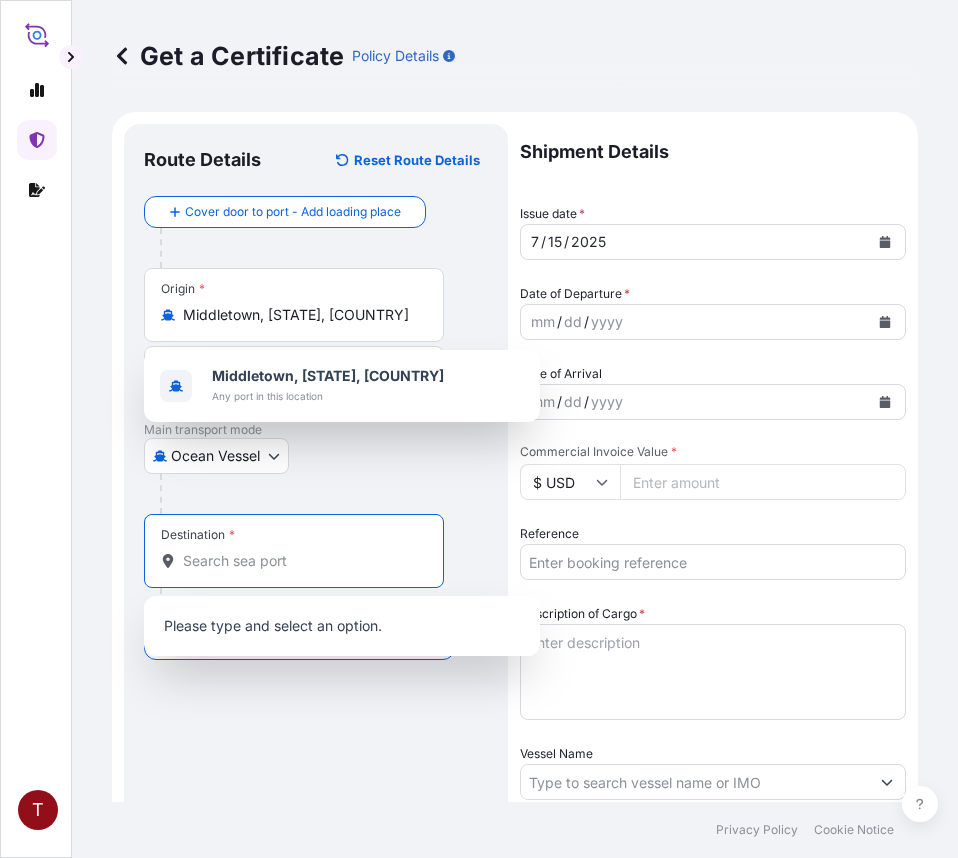 paste on "SOUTH KOREA" 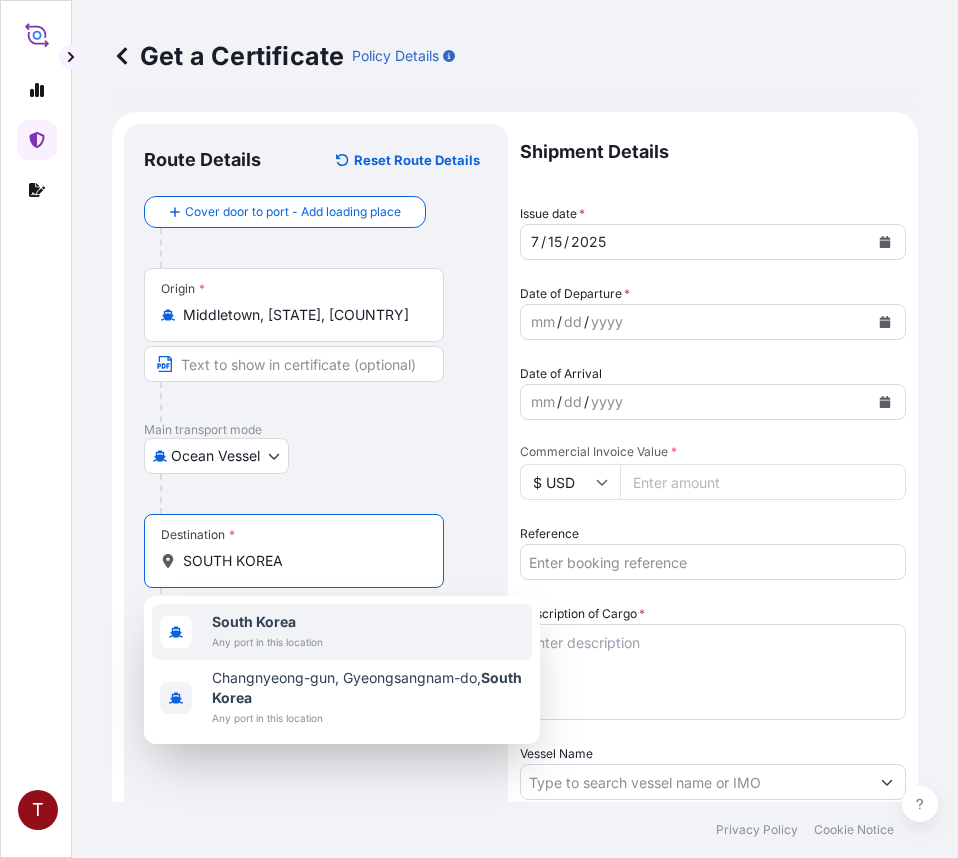 click on "South Korea" at bounding box center (254, 621) 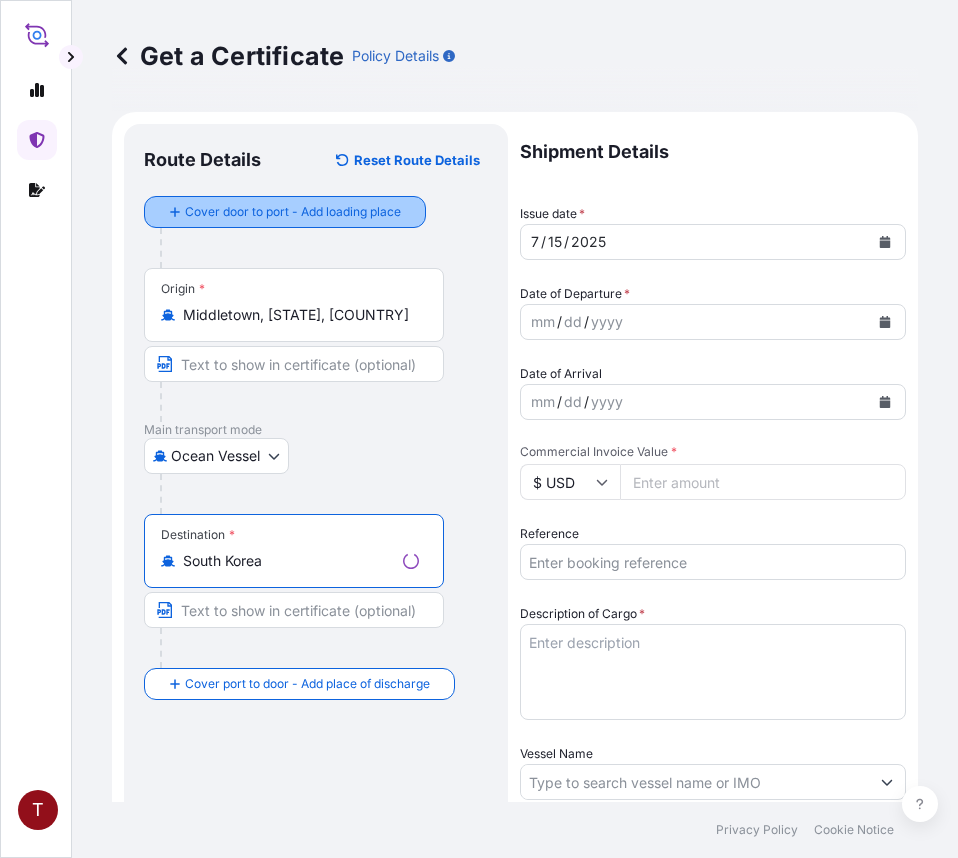 type on "South Korea" 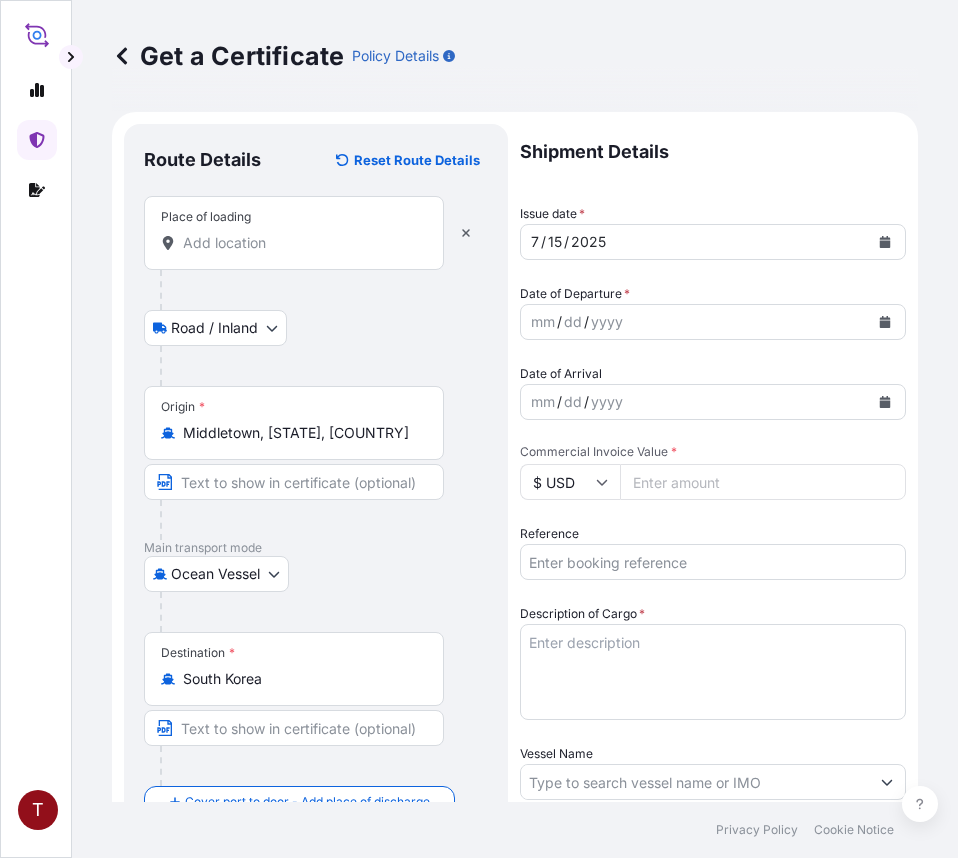 click on "Place of loading" at bounding box center (301, 243) 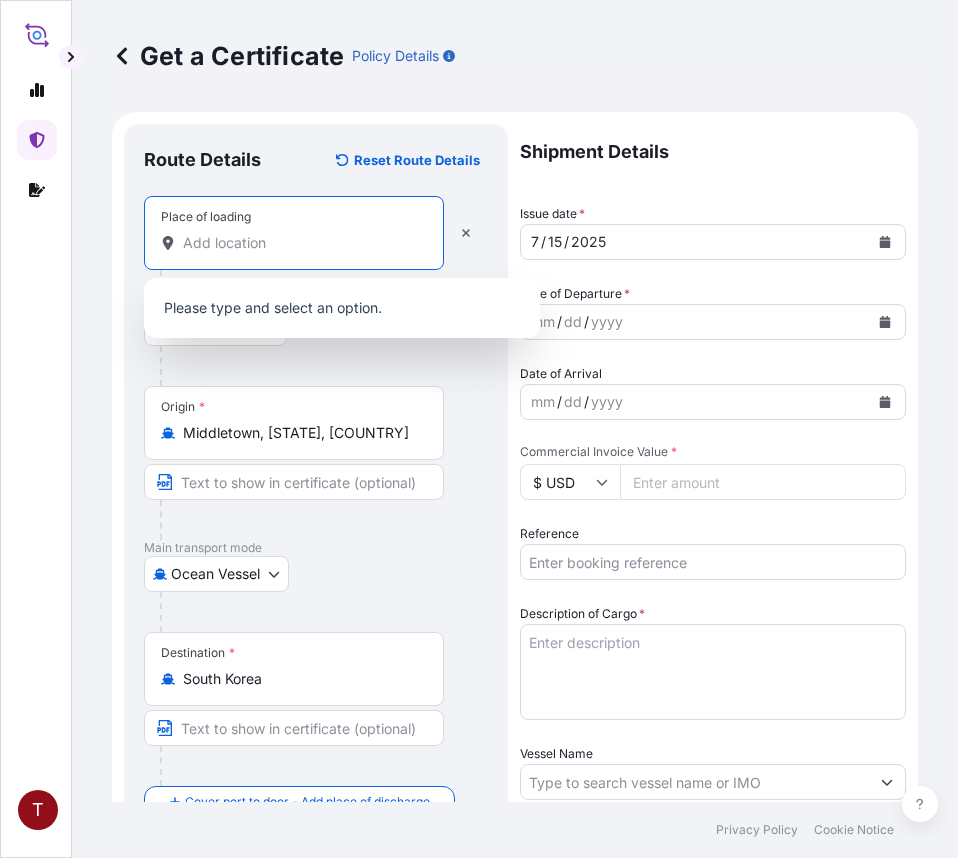 paste on "NEWARK, NJ" 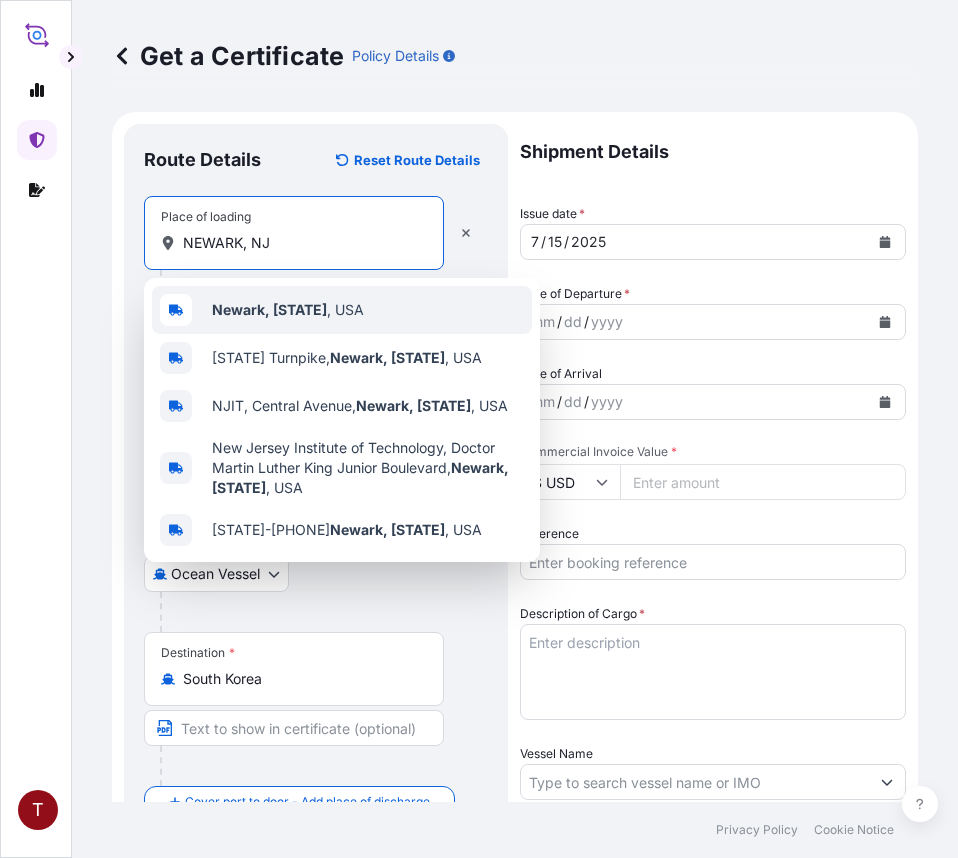 click on "Newark, [STATE]" at bounding box center [269, 309] 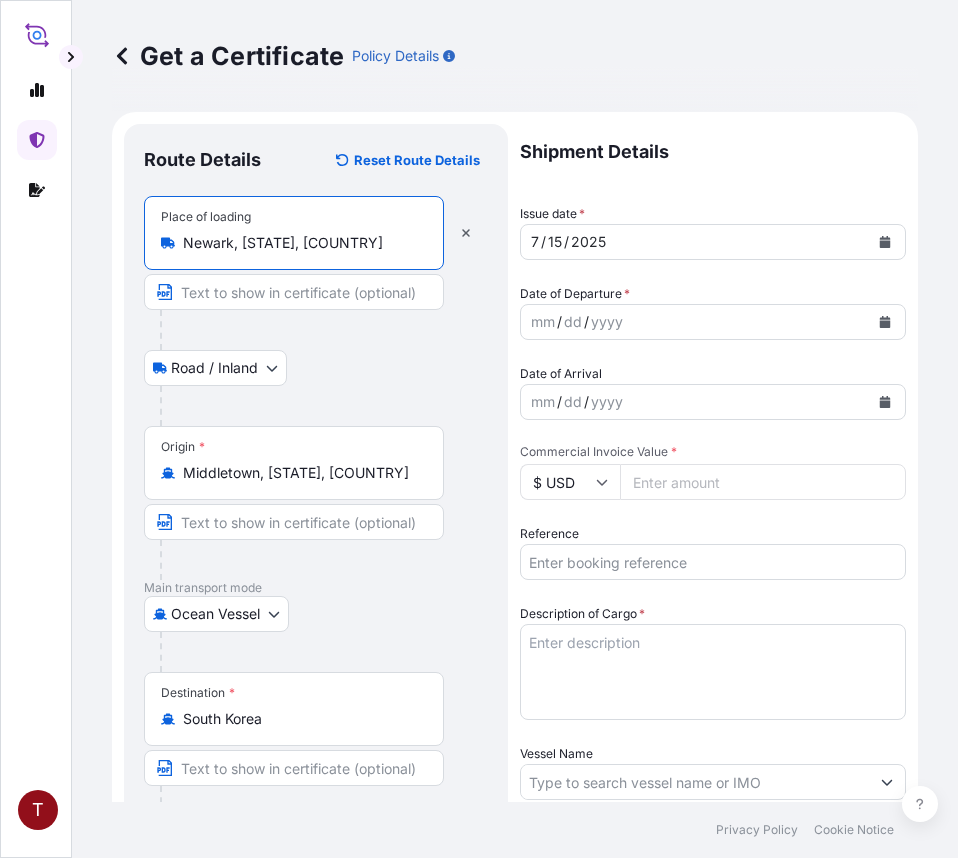 scroll, scrollTop: 400, scrollLeft: 0, axis: vertical 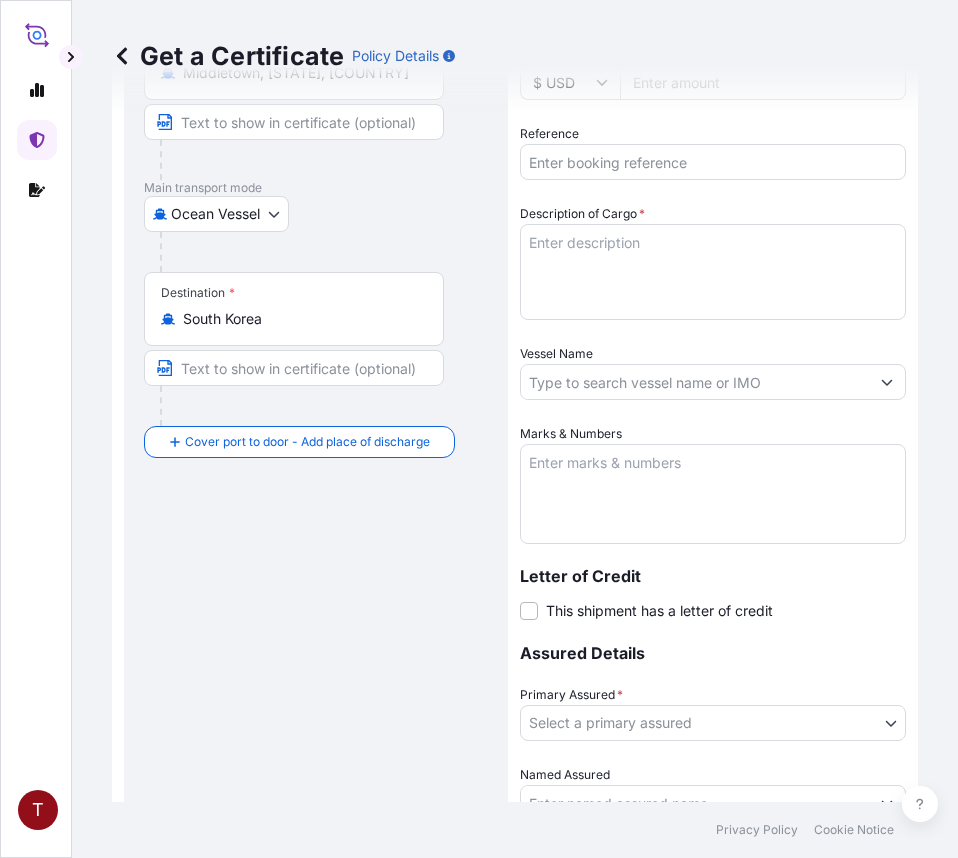 type on "Newark, [STATE], [COUNTRY]" 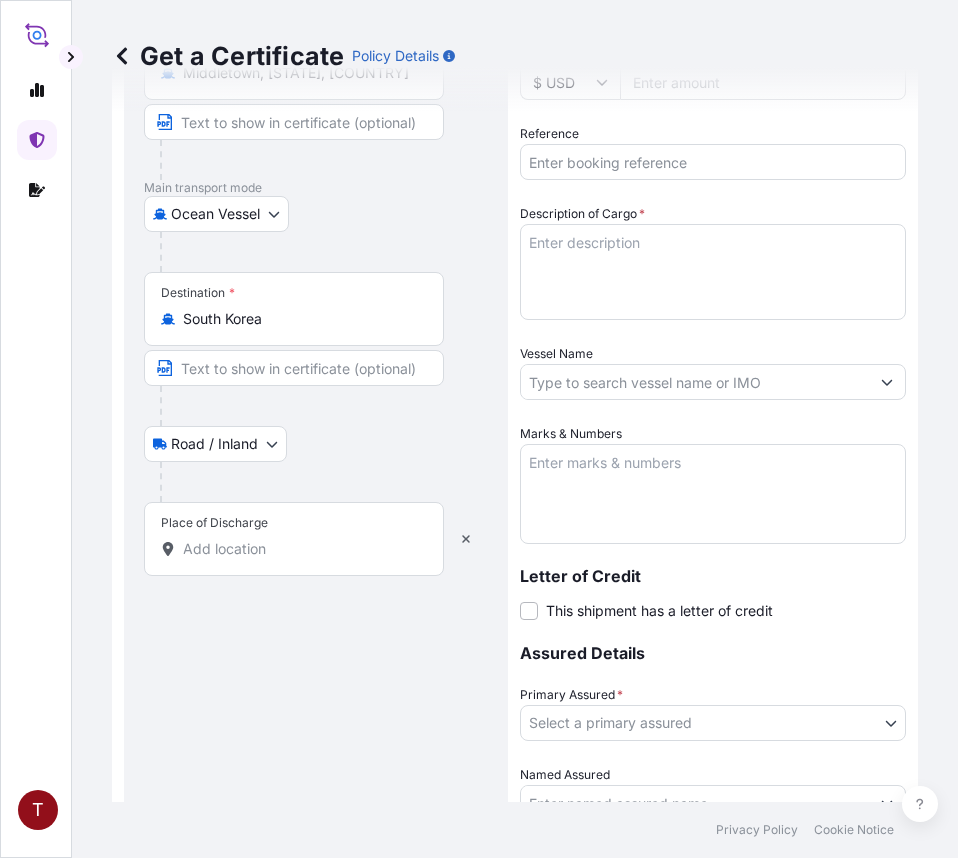 click on "Place of Discharge" at bounding box center (301, 549) 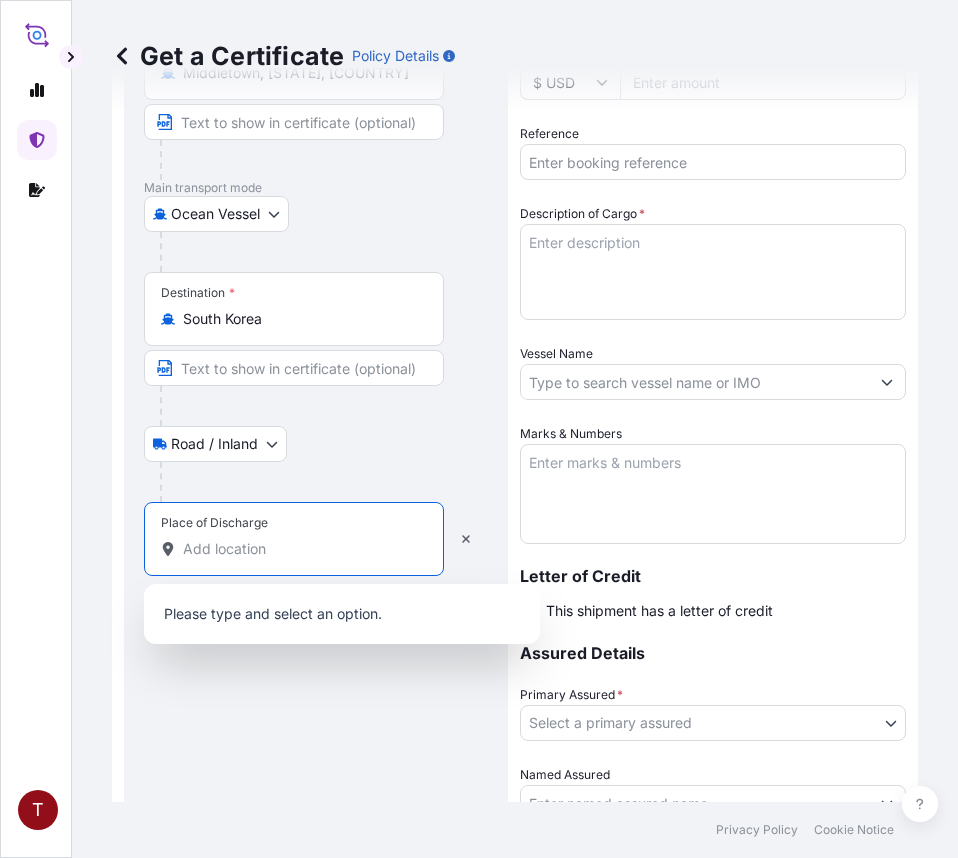 paste on "BUSAN, SOUTH KOREA" 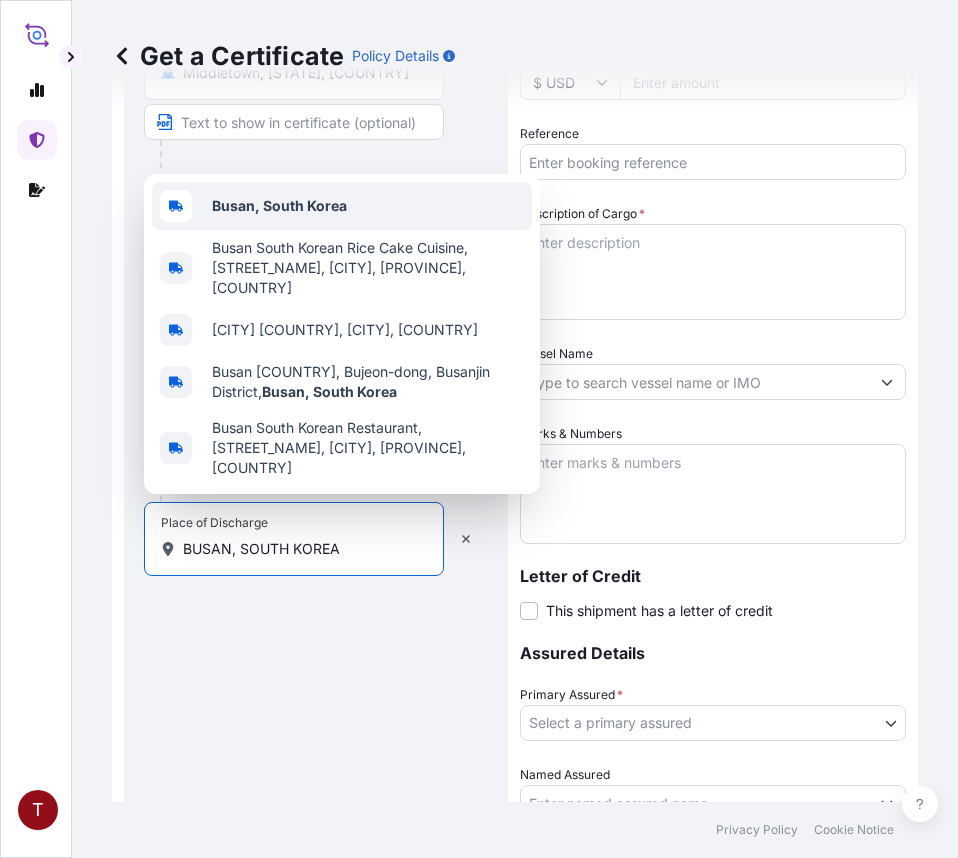 click on "Busan, South Korea" at bounding box center [342, 206] 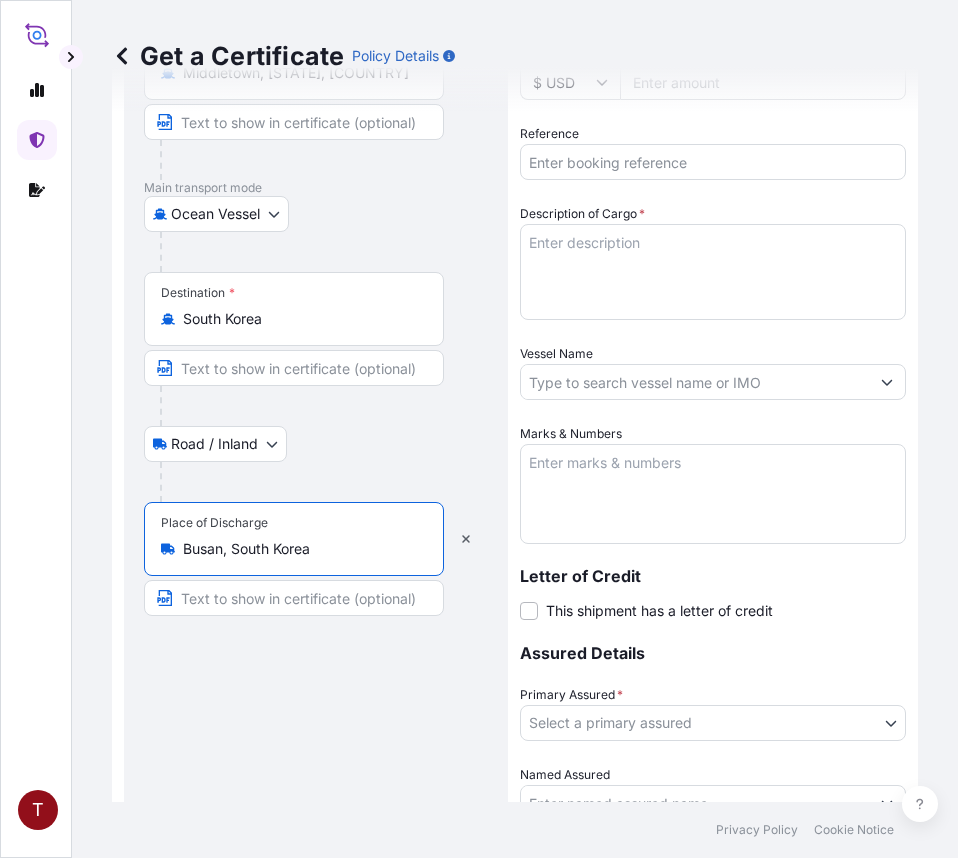 scroll, scrollTop: 0, scrollLeft: 0, axis: both 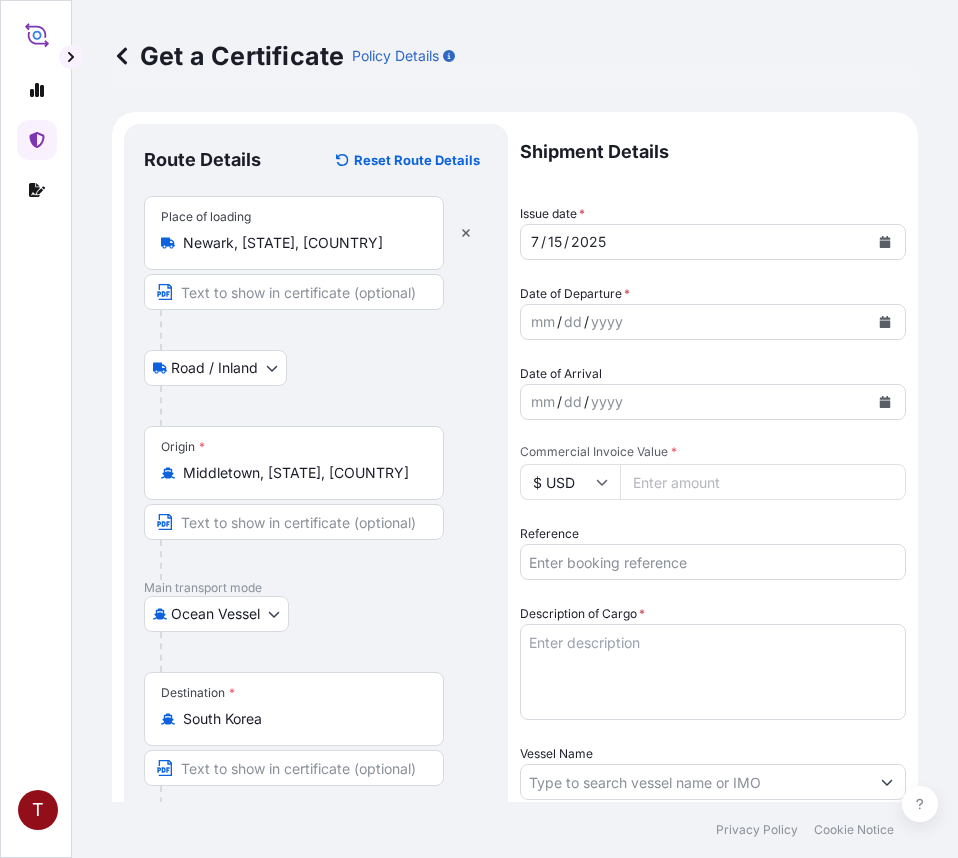 type on "Busan, South Korea" 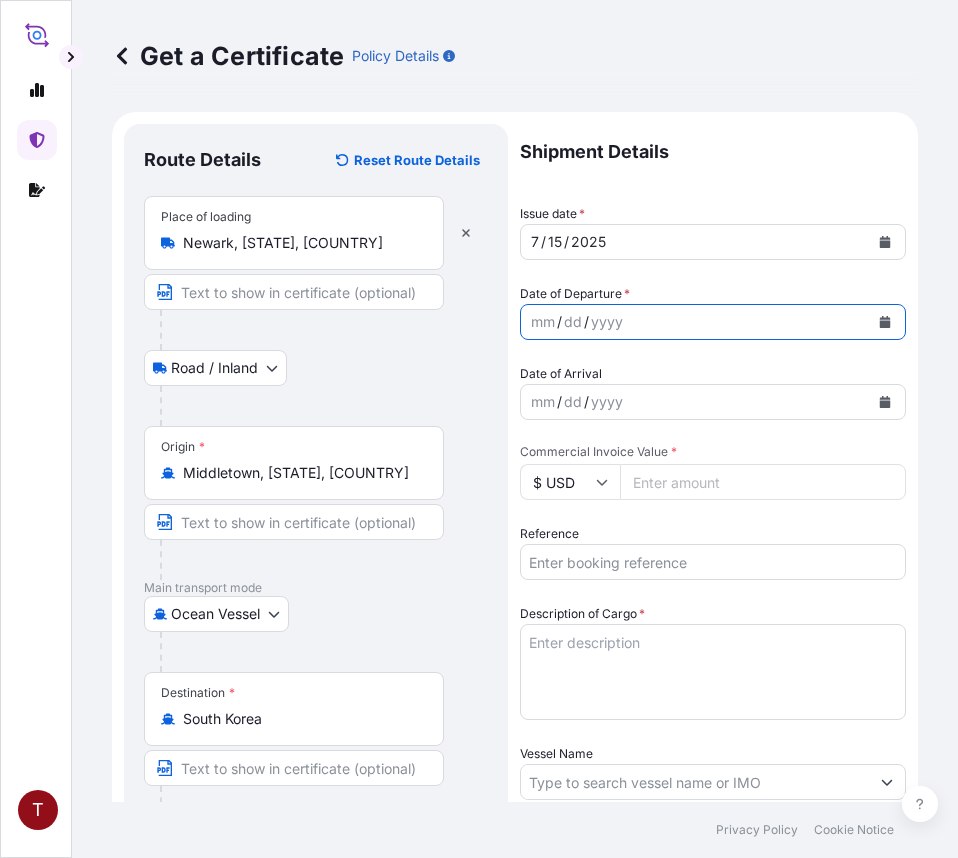click 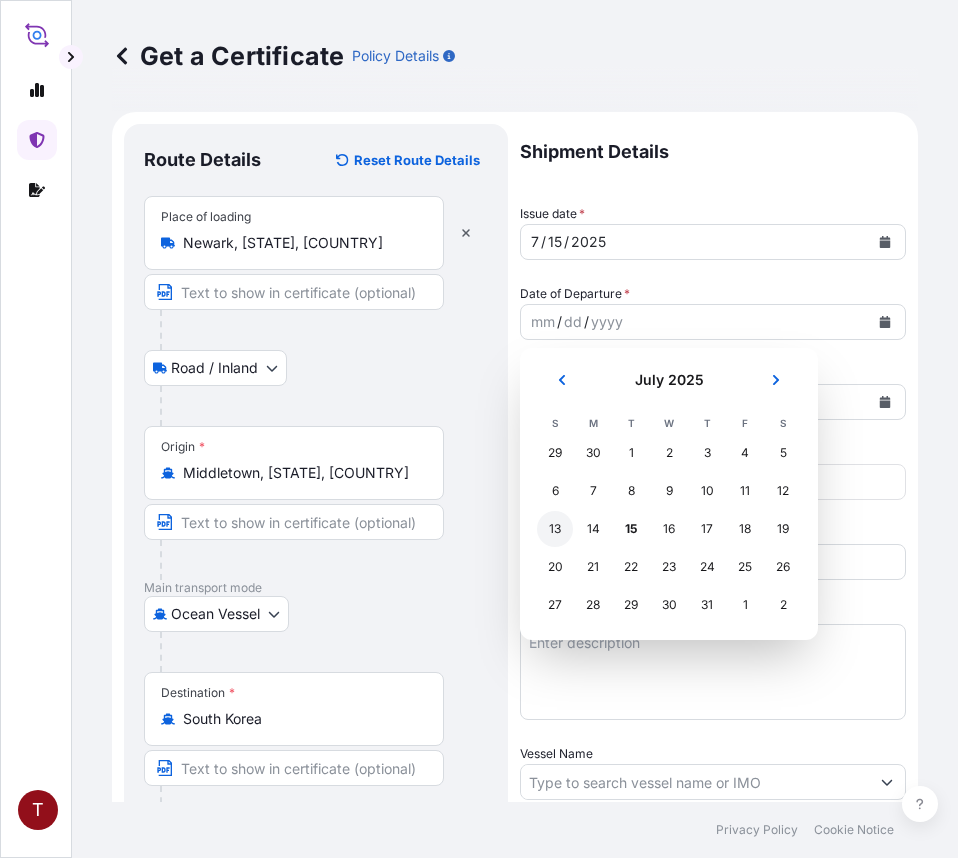 click on "13" at bounding box center (555, 529) 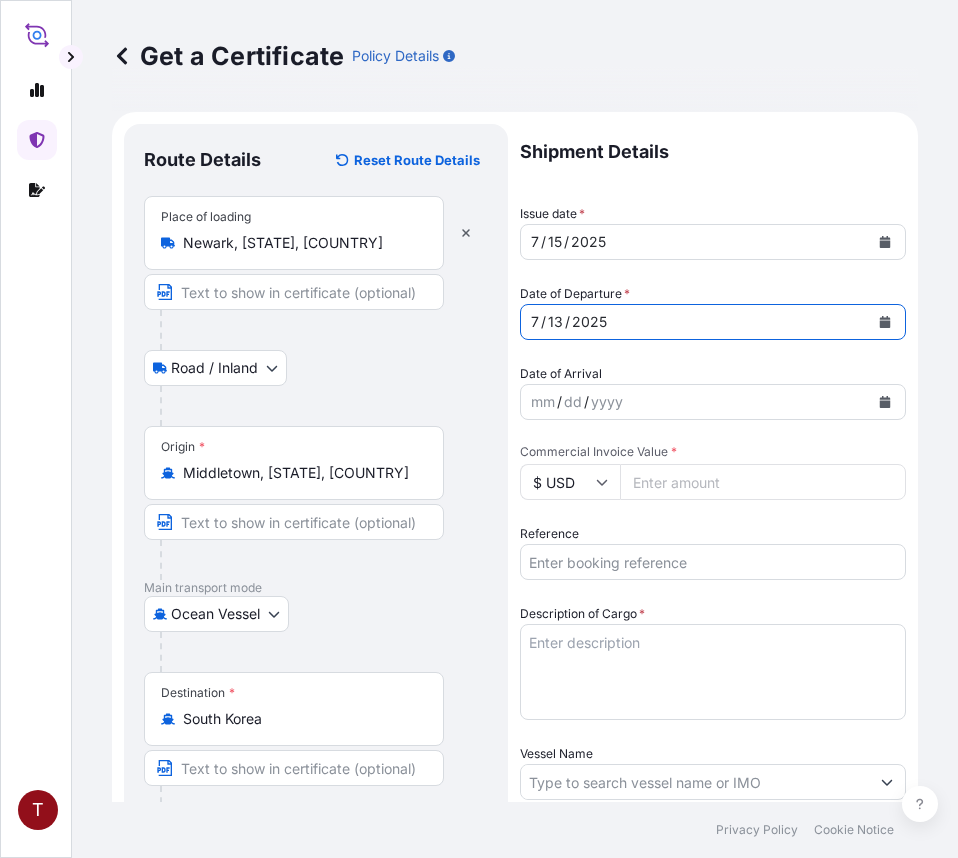 click 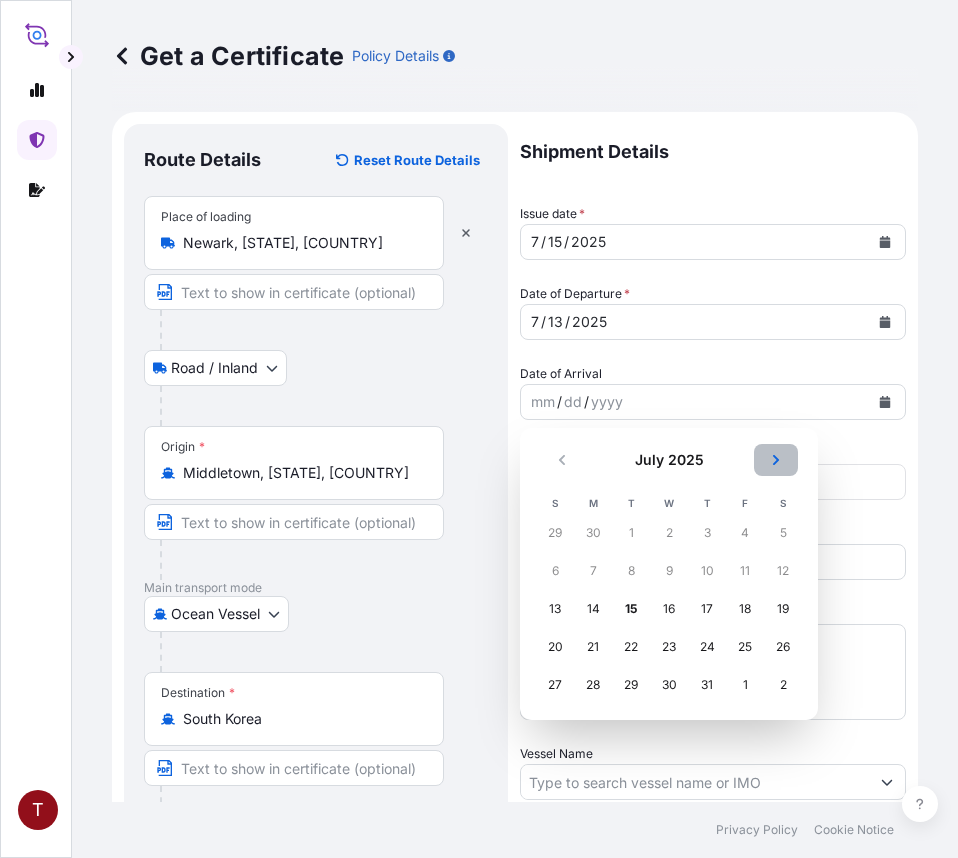click at bounding box center [776, 460] 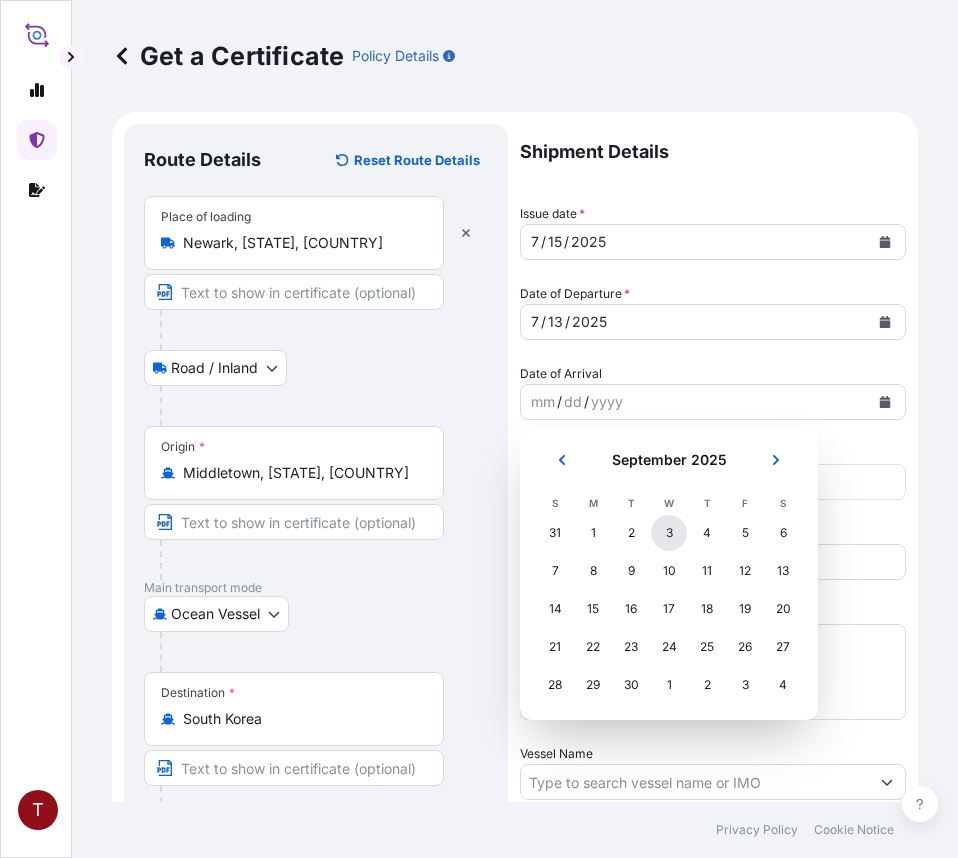 click on "3" at bounding box center (669, 533) 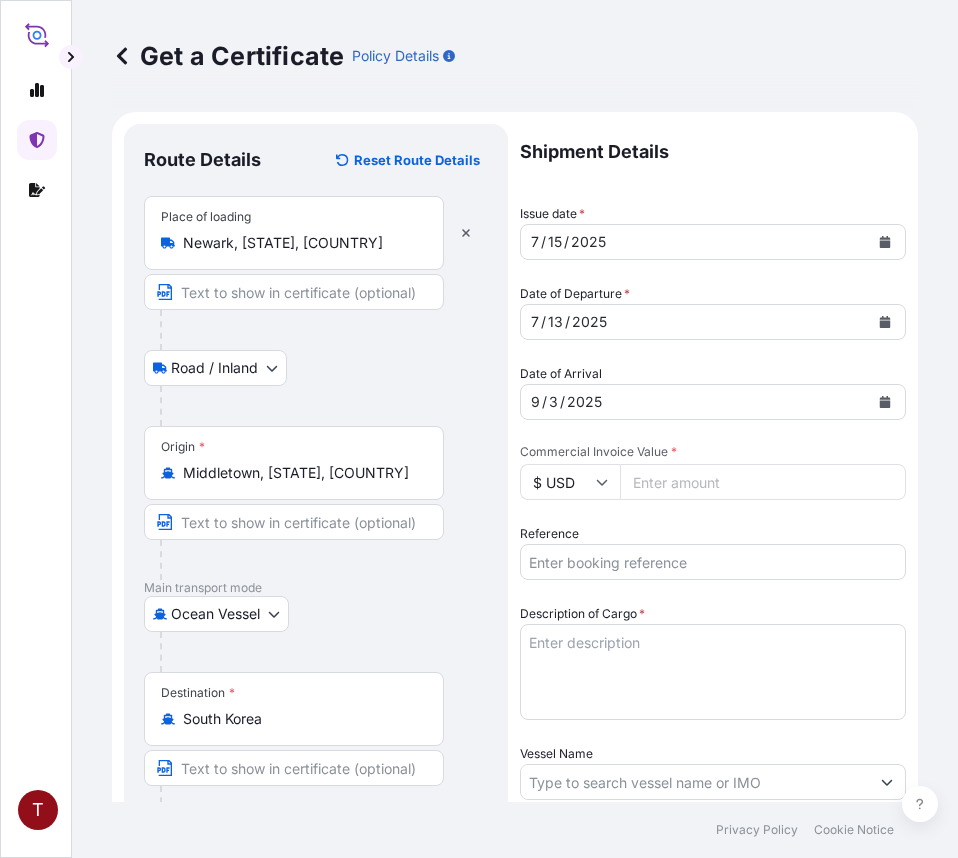 click on "Commercial Invoice Value    *" at bounding box center [763, 482] 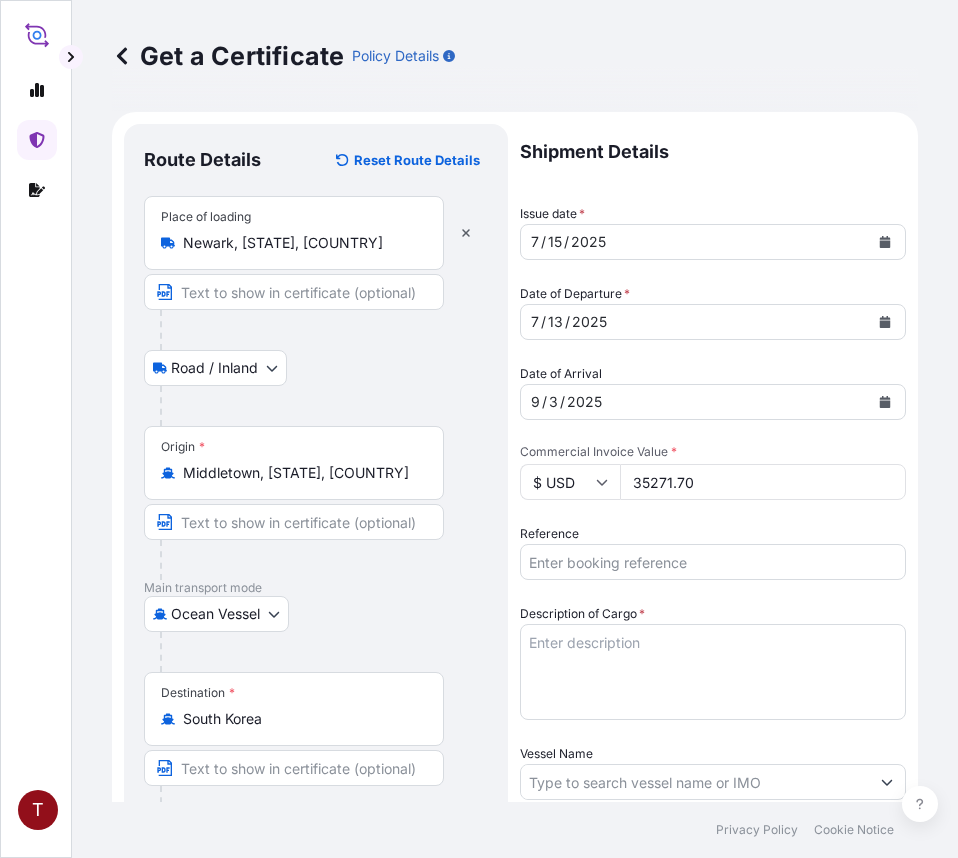 type on "35271.70" 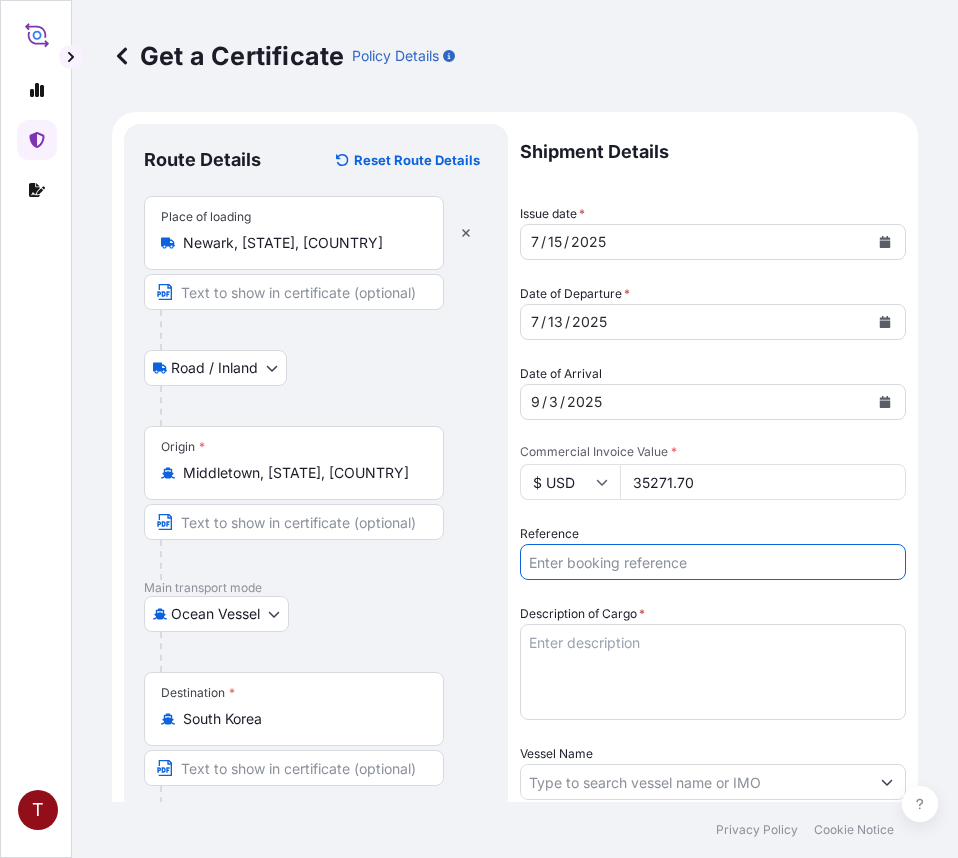 paste on "10420798965" 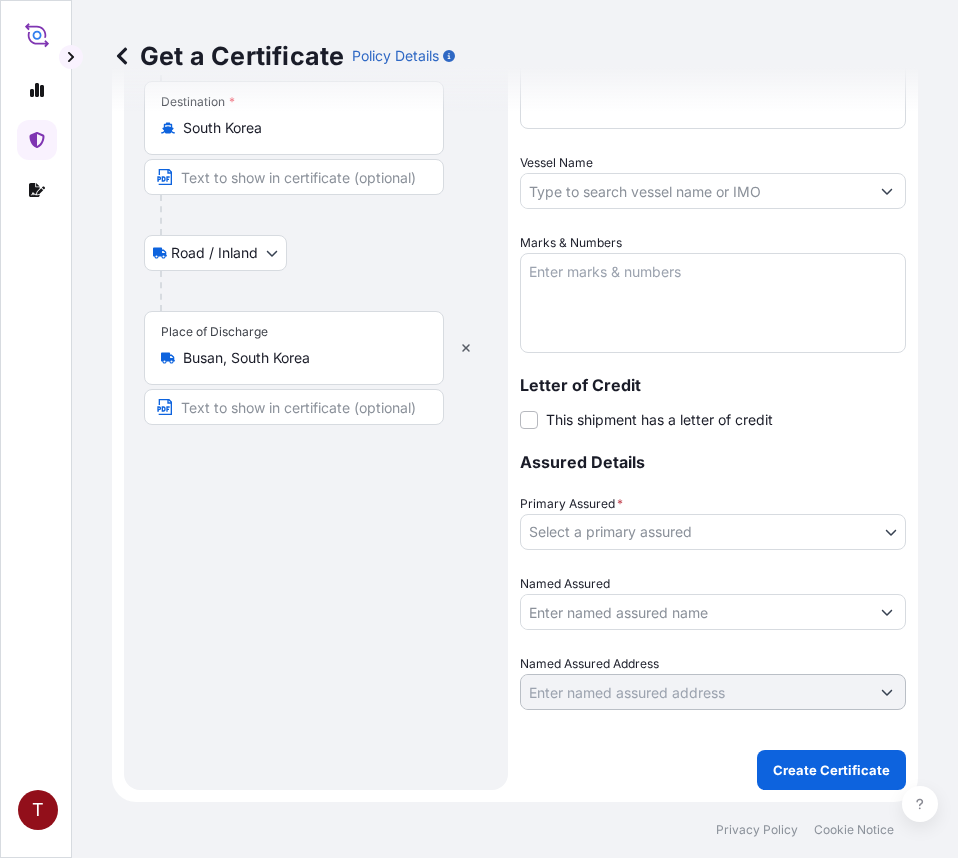 scroll, scrollTop: 491, scrollLeft: 0, axis: vertical 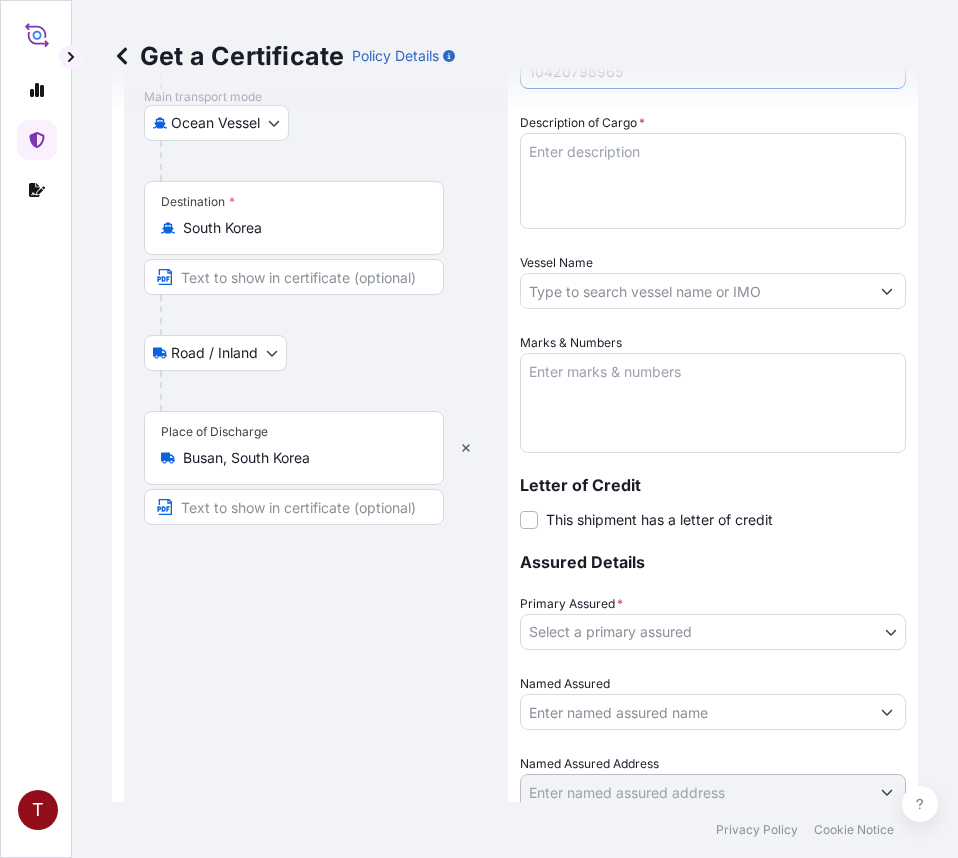 type on "10420798965" 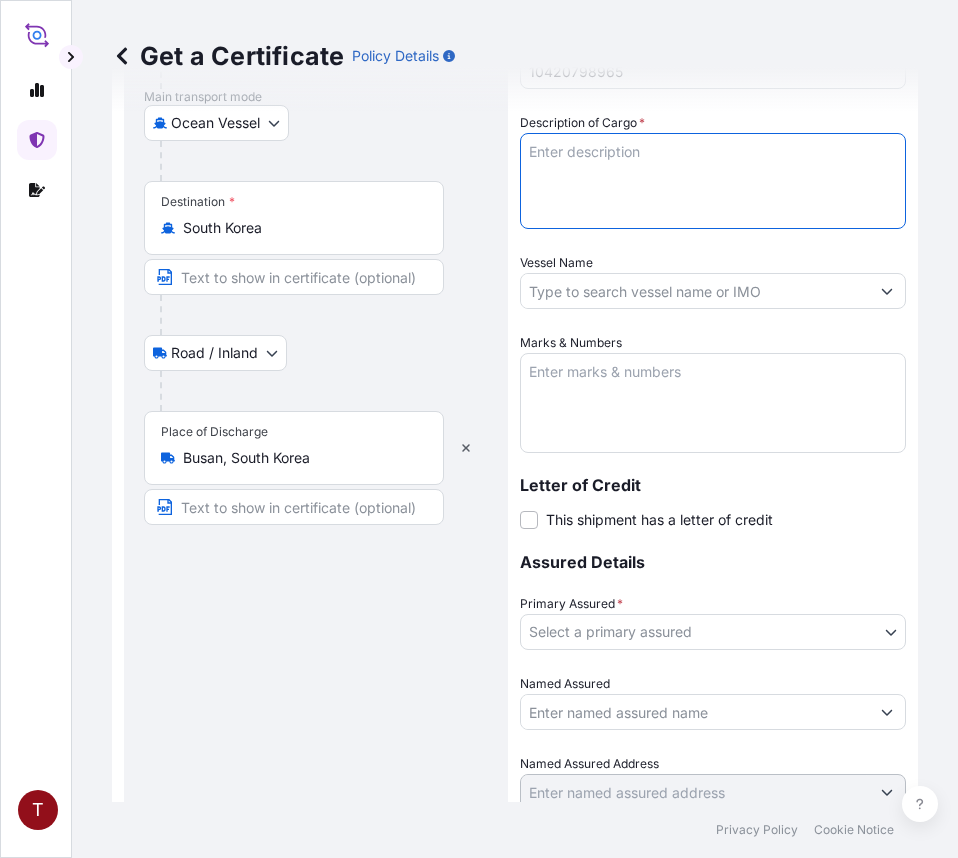 click on "Description of Cargo *" at bounding box center [713, 181] 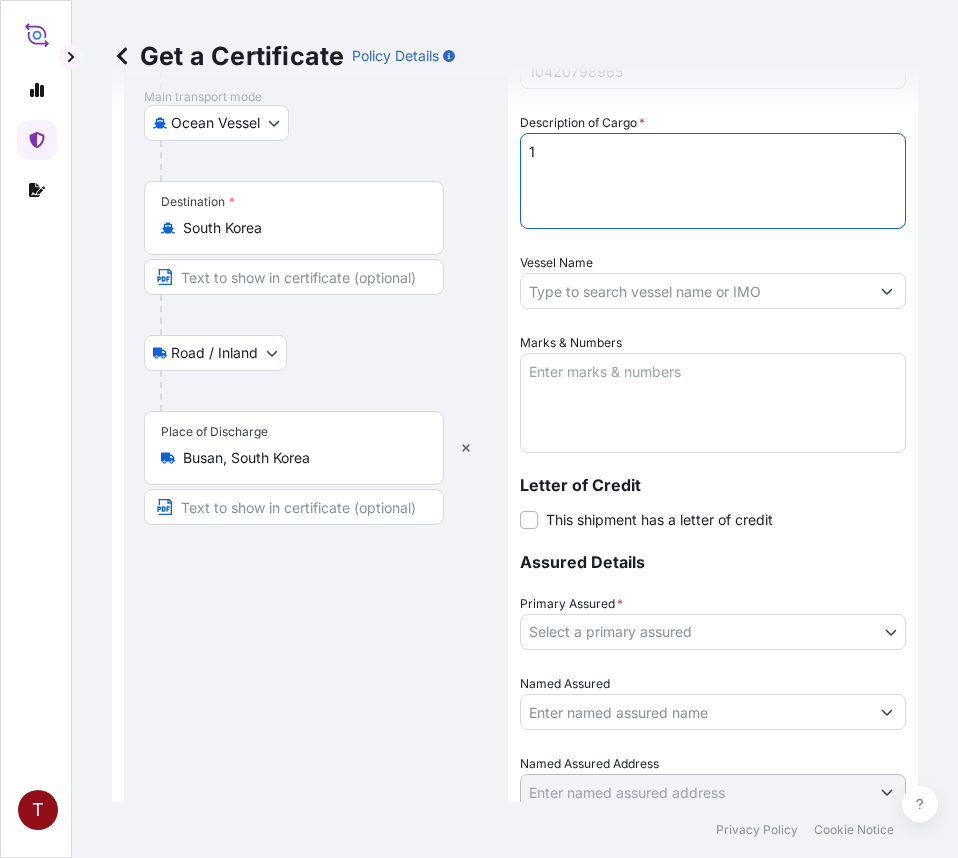 paste on "BULK UNPACKED LOADED INTO
1 20FT ISOTANK - NONDANGEROUS LIQUIDS
CALIMULSE L-50" 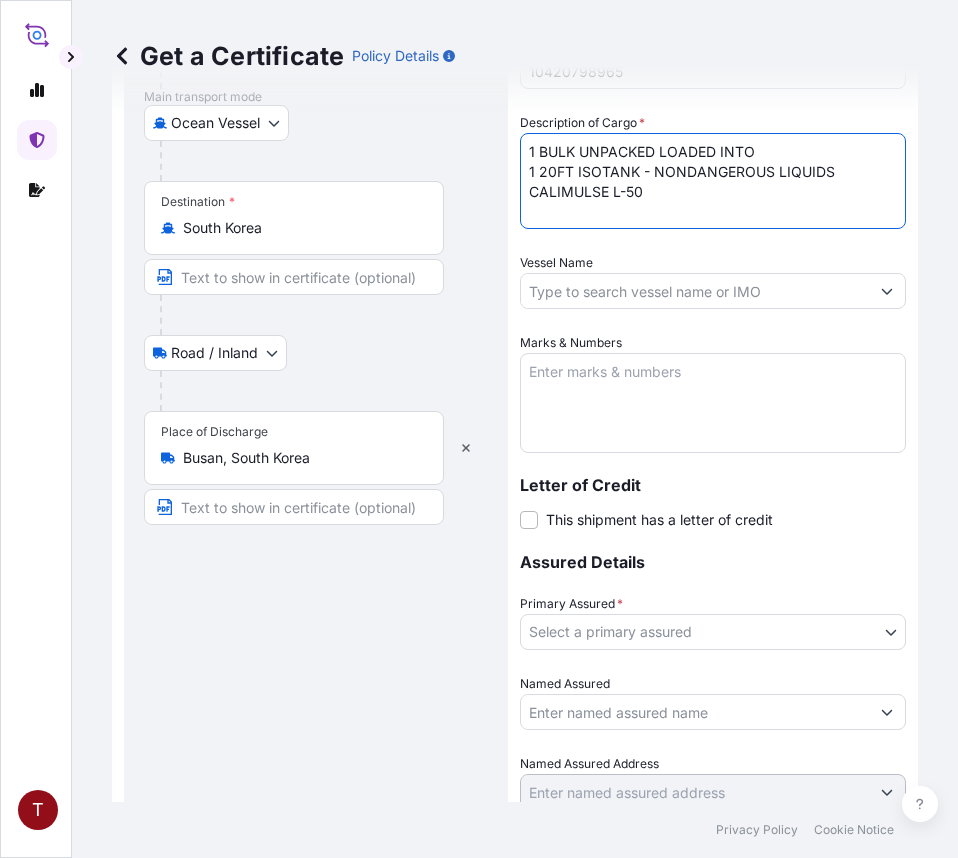 type on "1 BULK UNPACKED LOADED INTO
1 20FT ISOTANK - NONDANGEROUS LIQUIDS
CALIMULSE L-50" 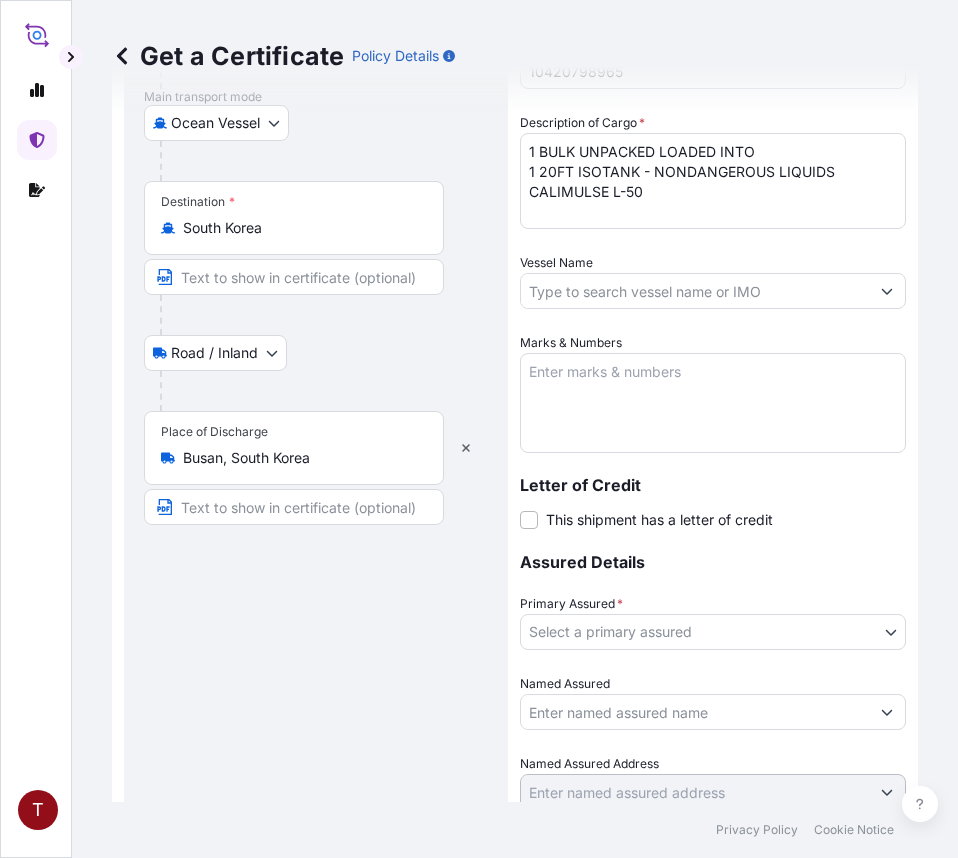 click on "Vessel Name" at bounding box center [695, 291] 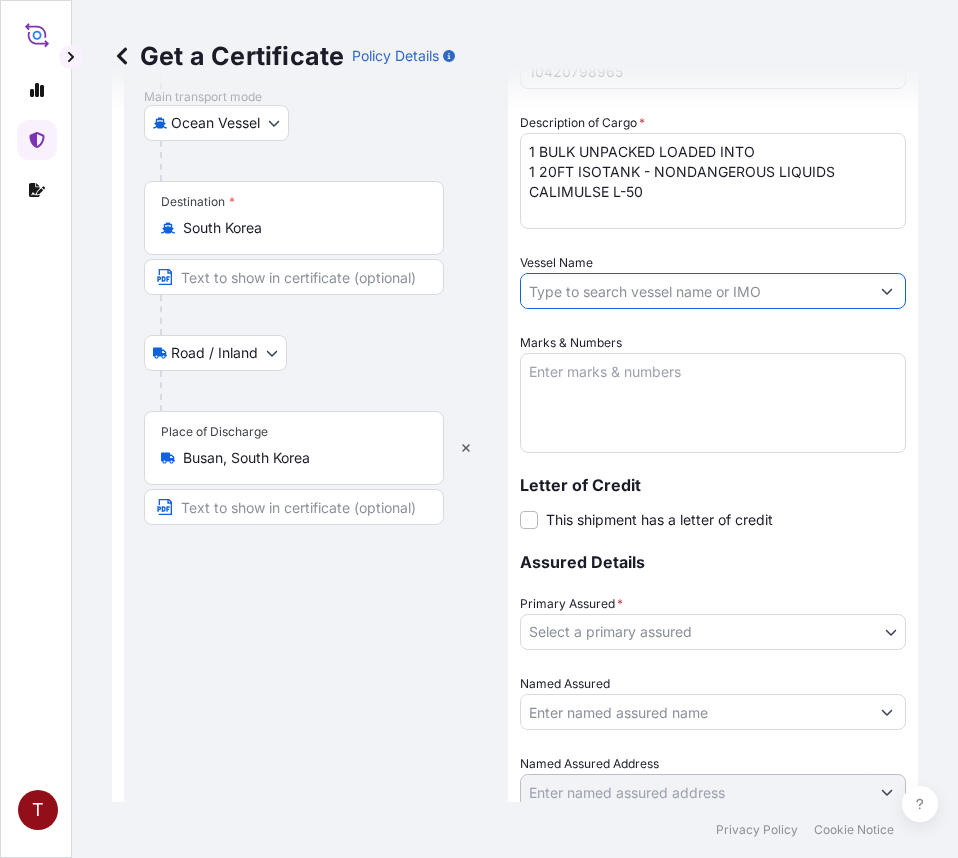 paste on "NAVIOS CONSTELLATION 529W" 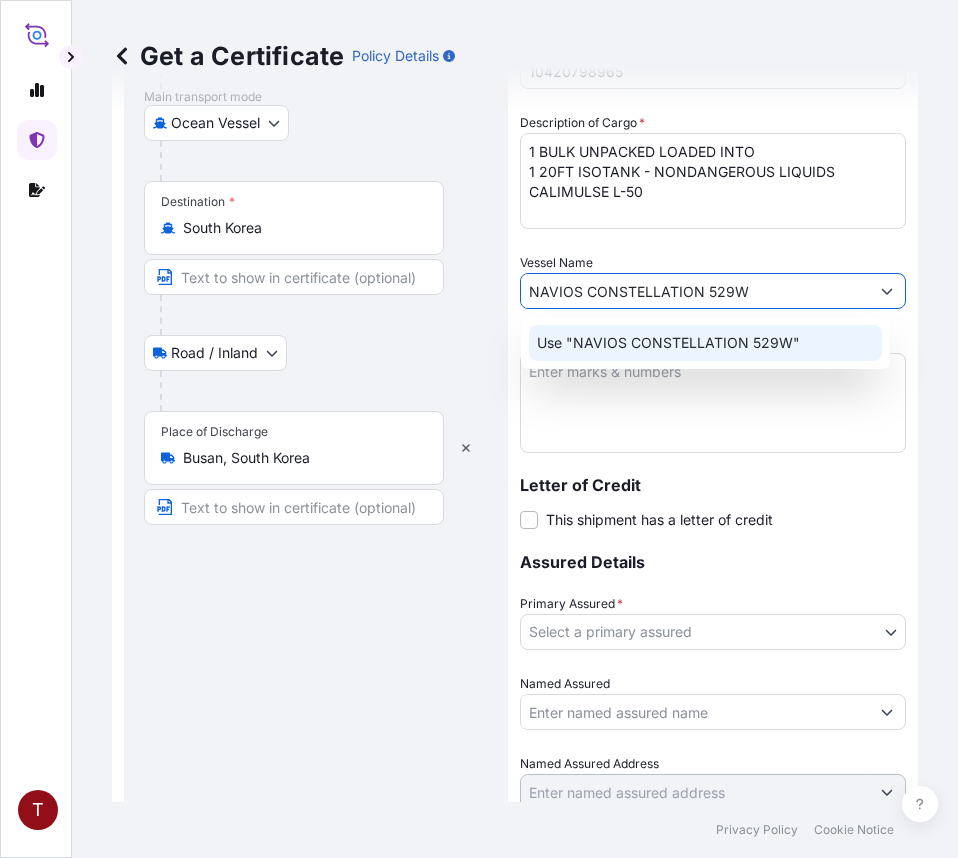 click on "Use "NAVIOS CONSTELLATION 529W"" 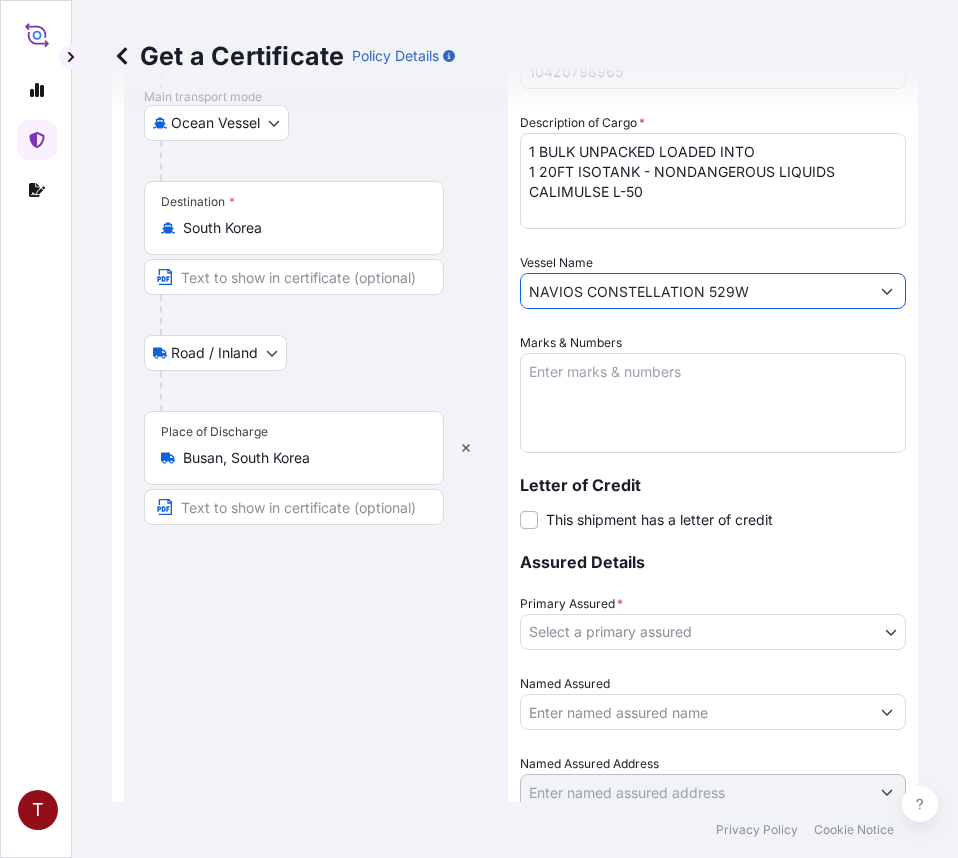 type on "NAVIOS CONSTELLATION 529W" 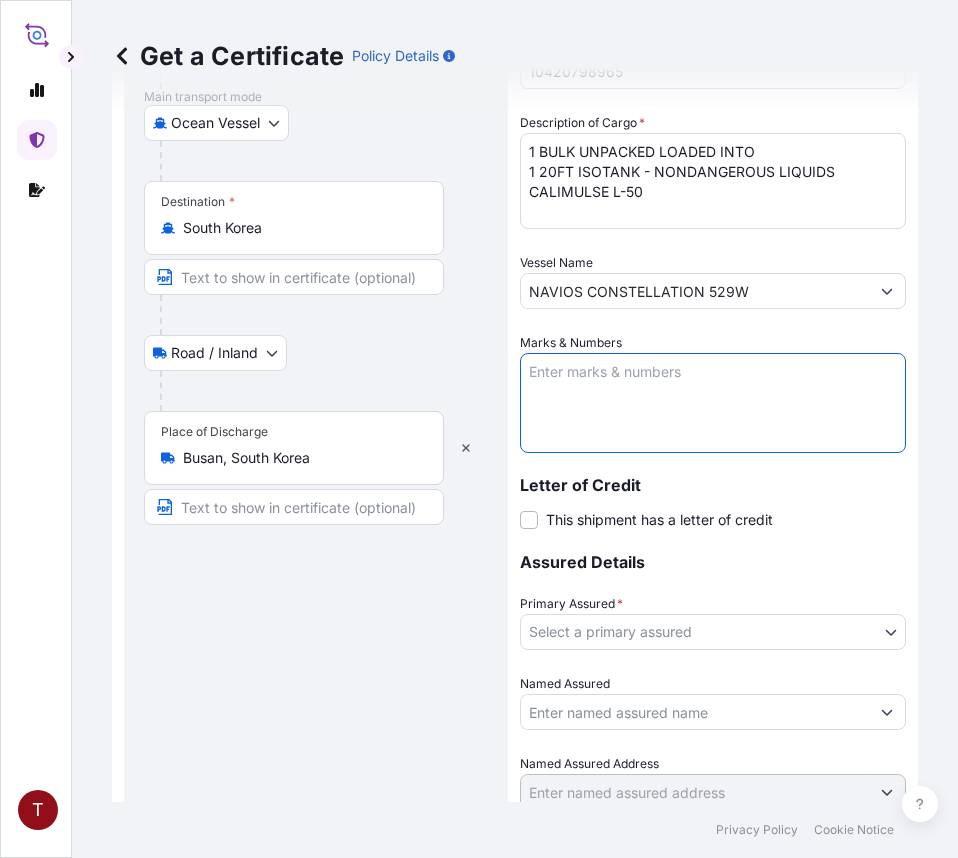 click on "Marks & Numbers" at bounding box center (713, 403) 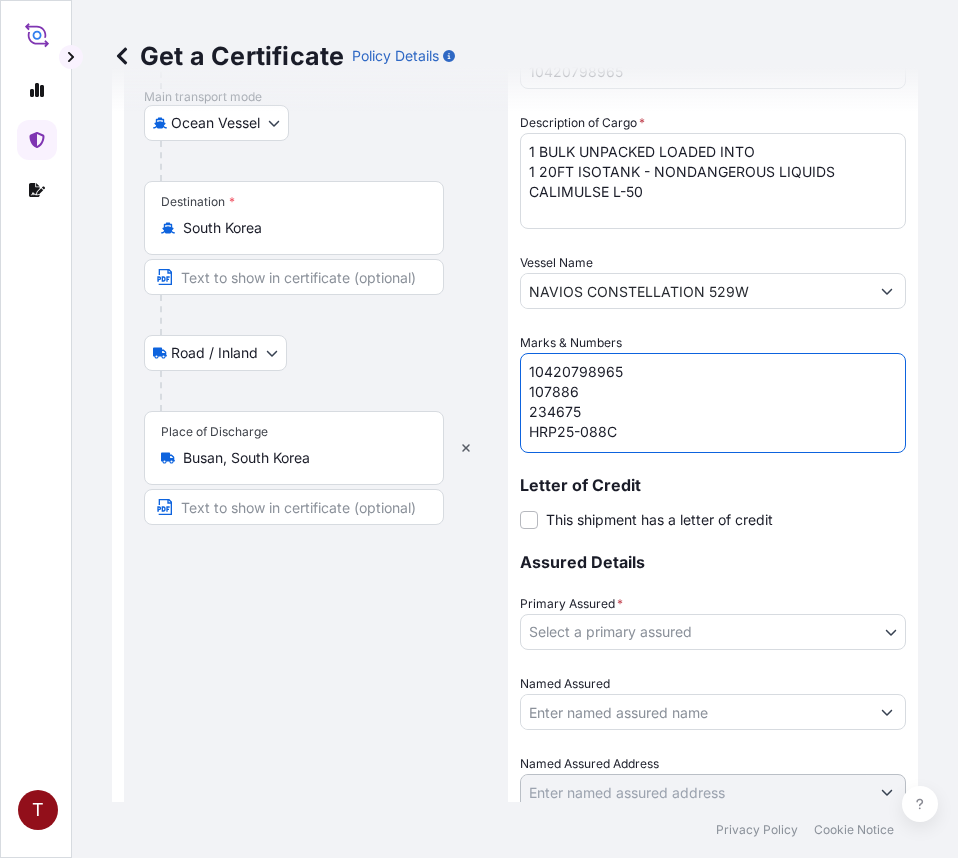 scroll, scrollTop: 8, scrollLeft: 0, axis: vertical 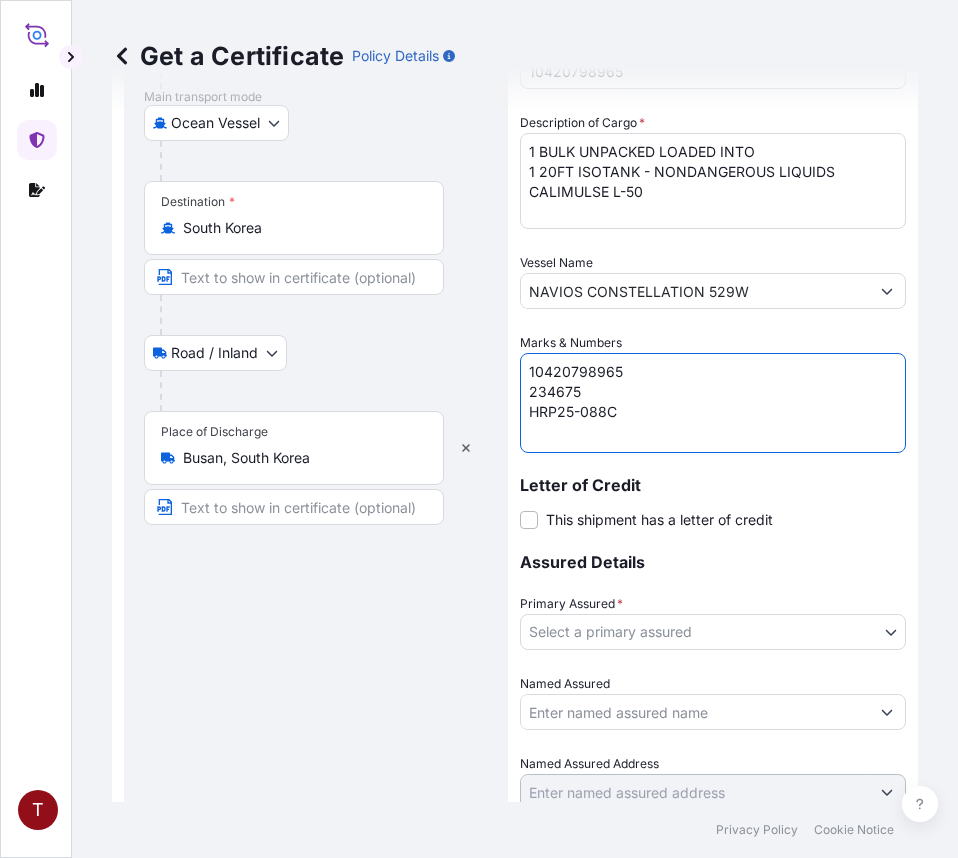 type on "10420798965
234675
HRP25-088C" 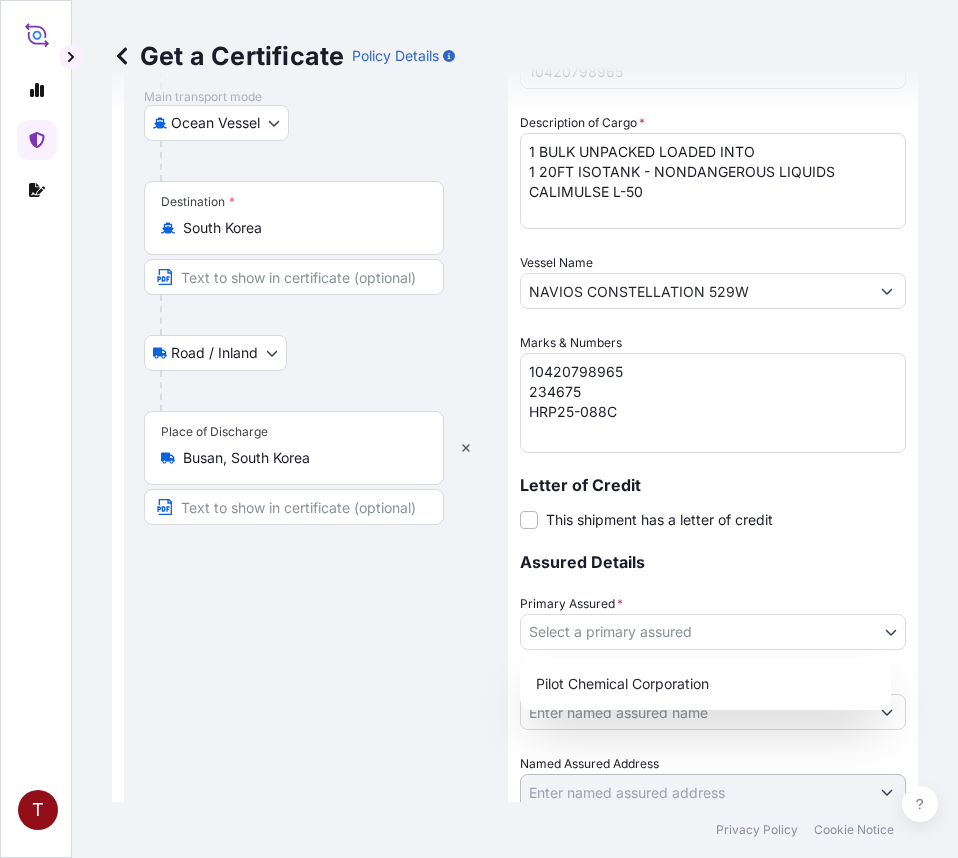 click on "T Get a Certificate Policy Details Route Details Reset Route Details Place of loading Newark, [STATE], [COUNTRY] Road / Inland Road / Inland Origin * Middletown, [STATE], [COUNTRY] Main transport mode Ocean Vessel Air Road Ocean Vessel Destination * South Korea Road / Inland Road / Inland Place of Discharge Busan, South Korea Shipment Details Issue date * 7 / 15 / 2025 Date of Departure * 7 / 13 / 2025 Date of Arrival 9 / 3 / 2025 Commodity Surfactants or related materials Packing Category Commercial Invoice Value    * $ USD 35271.70 Reference 10420798965 Description of Cargo * 1 BULK UNPACKED LOADED INTO
1 20FT ISOTANK - NONDANGEROUS LIQUIDS
CALIMULSE L-50 Vessel Name NAVIOS CONSTELLATION 529W Marks & Numbers 10420798965
234675
HRP25-088C Letter of Credit This shipment has a letter of credit Letter of credit * Letter of credit may not exceed 12000 characters Assured Details Primary Assured * Select a primary assured Pilot Chemical Corporation Named Assured Named Assured Address Create Certificate Privacy Policy
0" at bounding box center [479, 429] 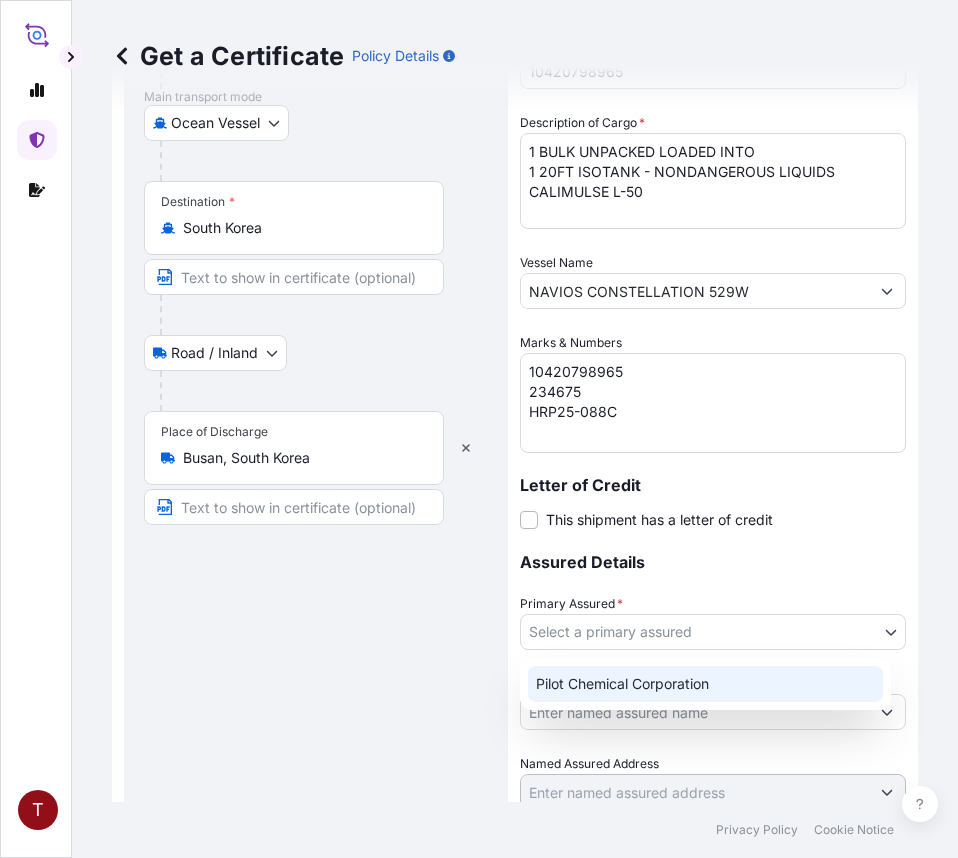 click on "Pilot Chemical Corporation" at bounding box center (705, 684) 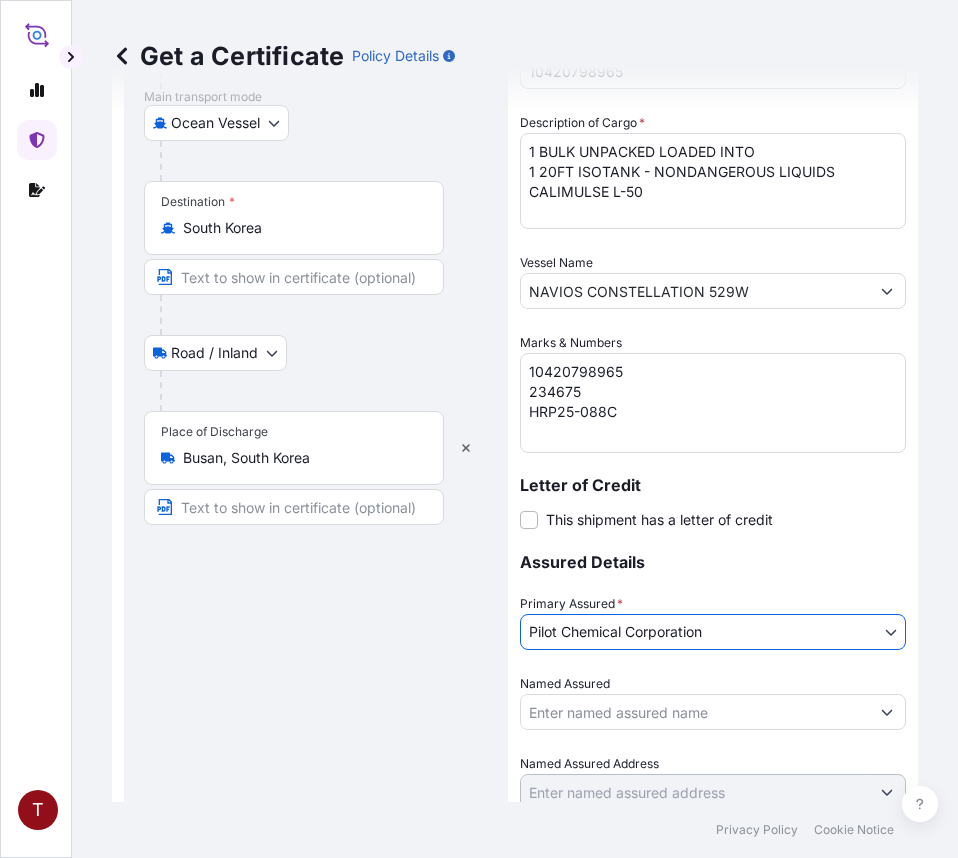 scroll, scrollTop: 591, scrollLeft: 0, axis: vertical 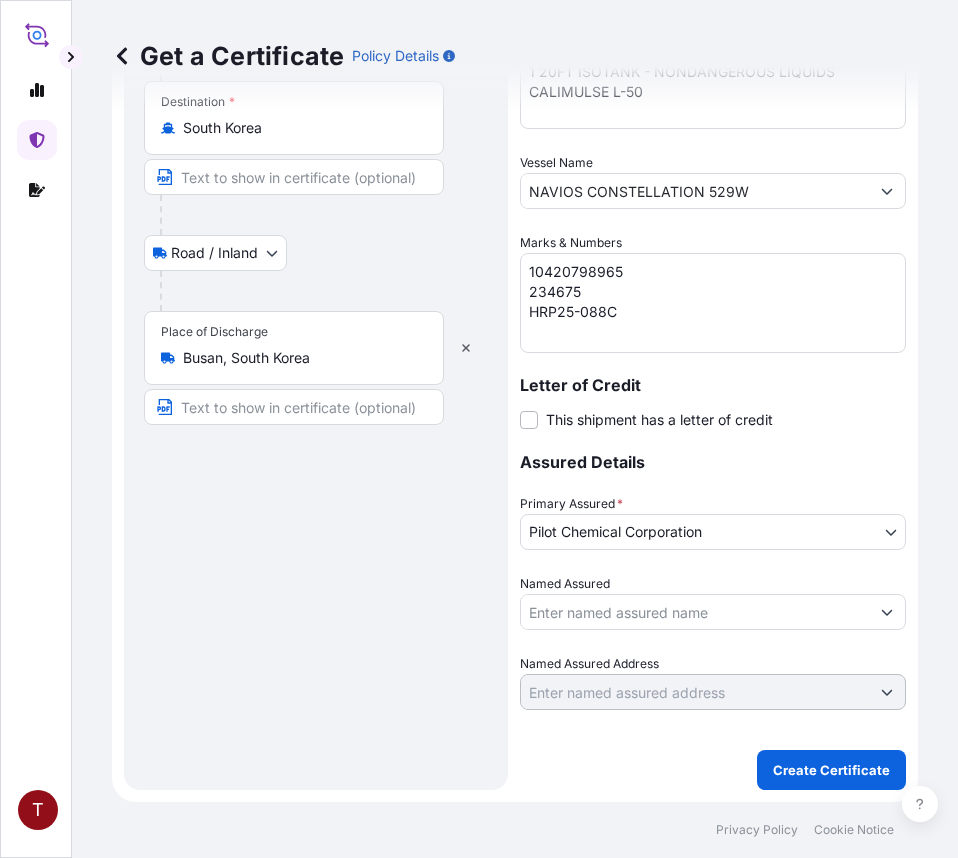 click on "Named Assured" at bounding box center (695, 612) 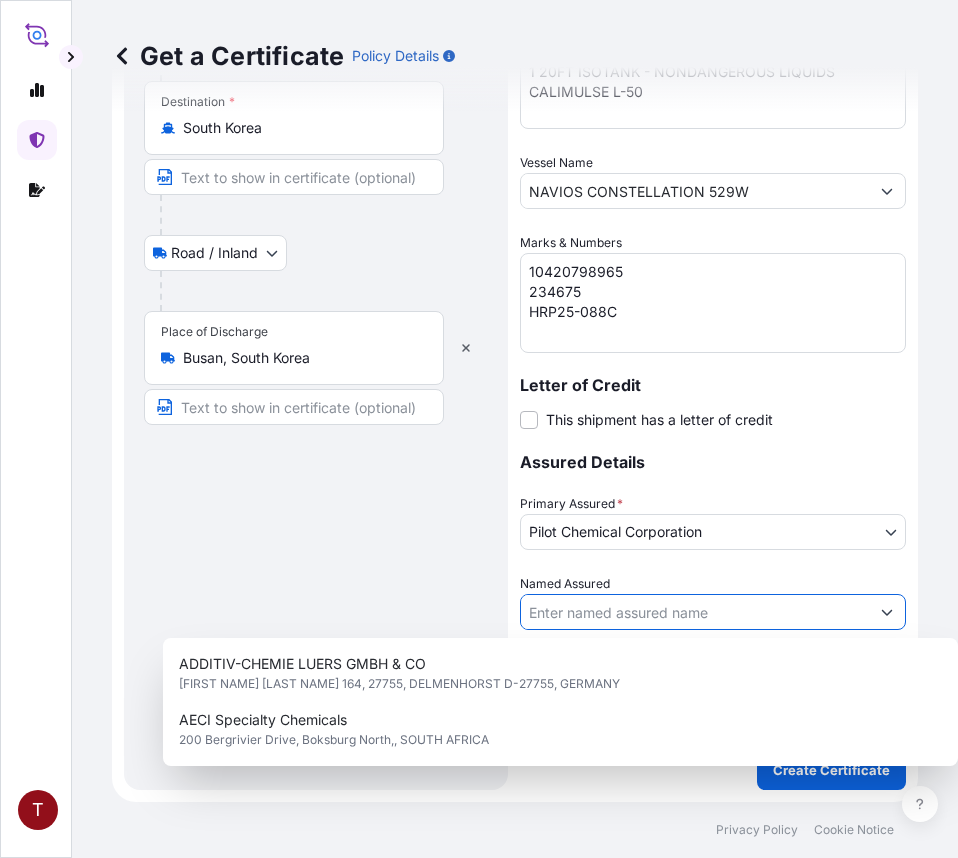 paste on "HEERAE CORP. 15F, DONGHEE BLDG 302, GANGNAM-DAERO GANGNAM-GU SEOUL , KR 06253 SOUTH KOREA" 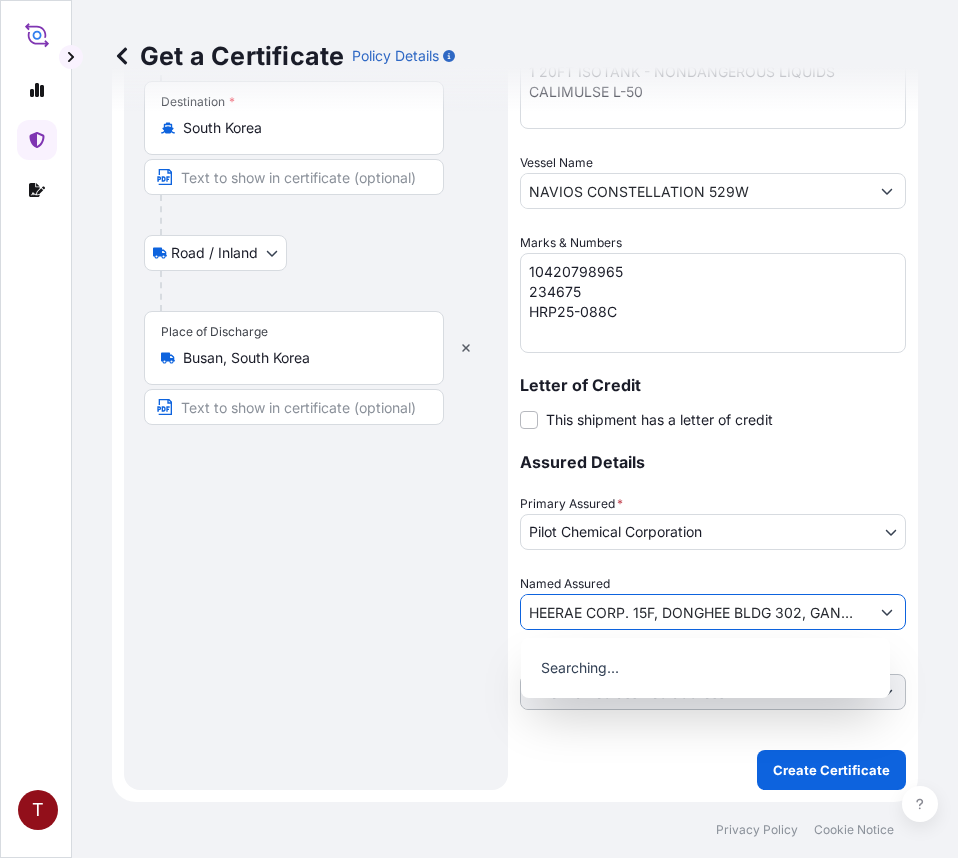 scroll, scrollTop: 0, scrollLeft: 430, axis: horizontal 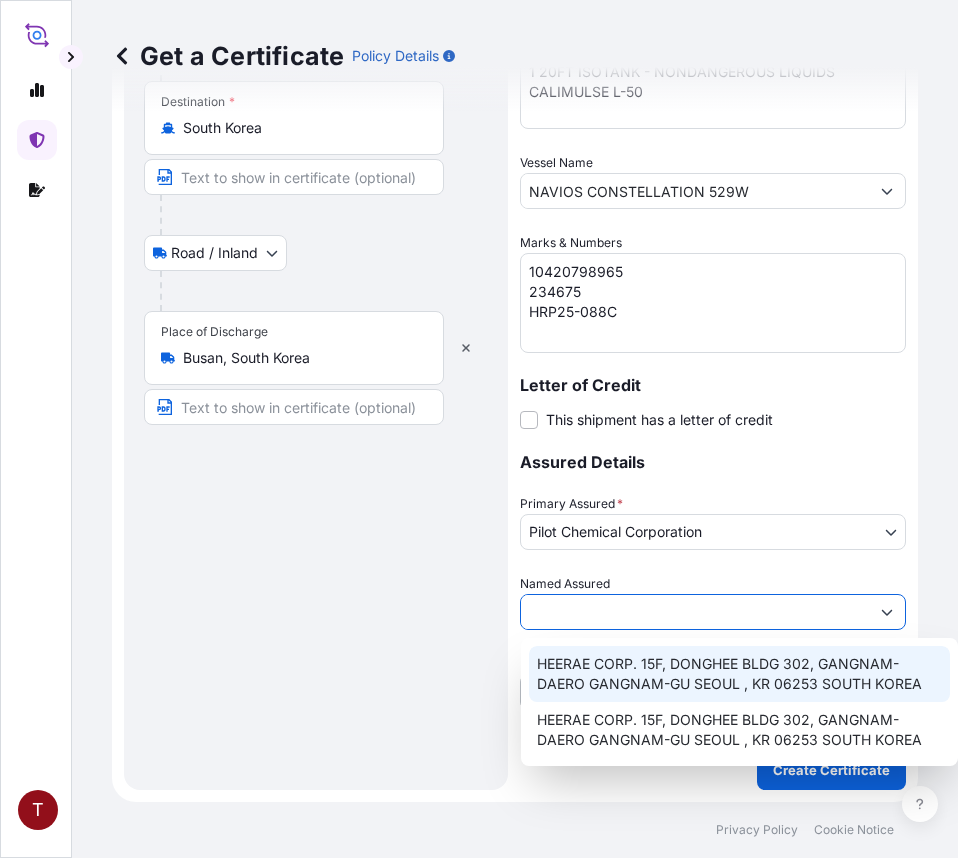click on "HEERAE CORP. 15F, DONGHEE BLDG 302, GANGNAM-DAERO GANGNAM-GU SEOUL , KR 06253 SOUTH KOREA" at bounding box center (739, 674) 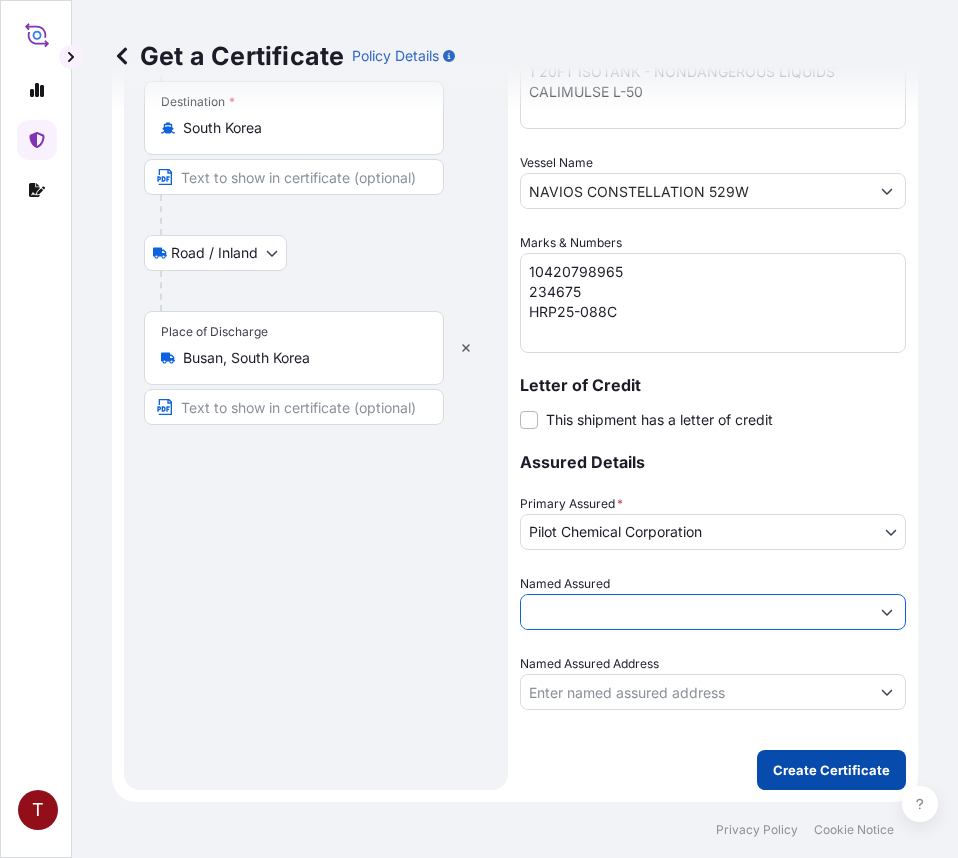 type on "HEERAE CORP. 15F, DONGHEE BLDG 302, GANGNAM-DAERO GANGNAM-GU SEOUL , KR 06253 SOUTH KOREA" 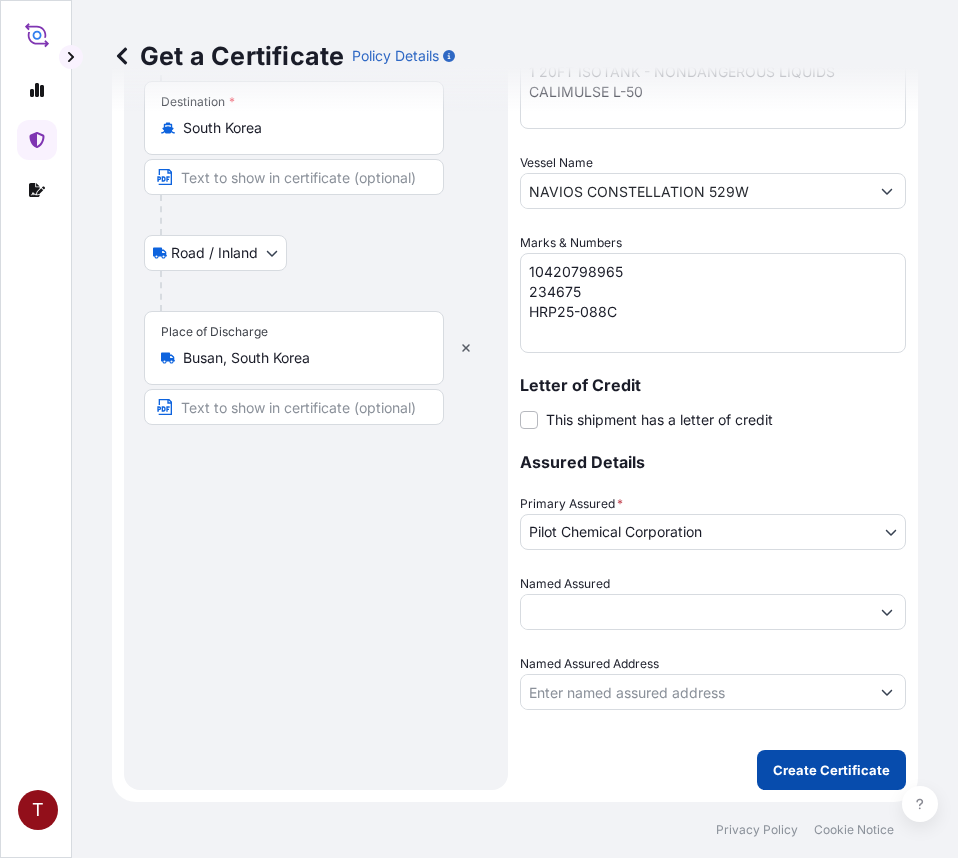 scroll, scrollTop: 0, scrollLeft: 0, axis: both 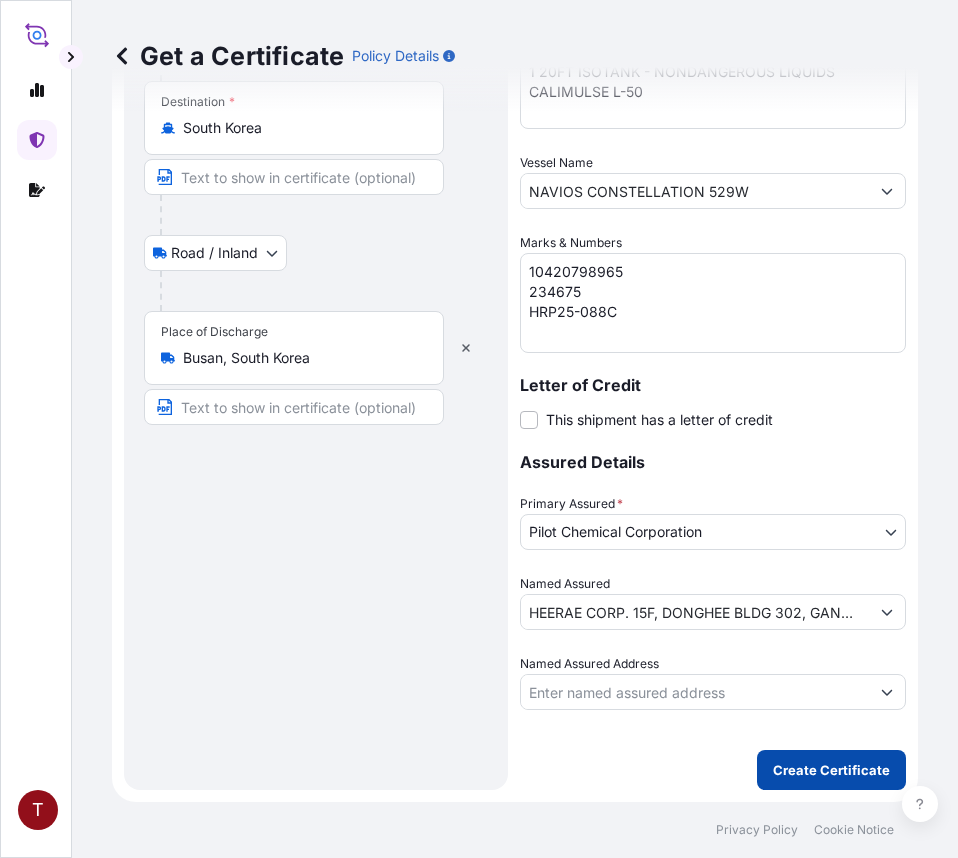 click on "Create Certificate" at bounding box center [831, 770] 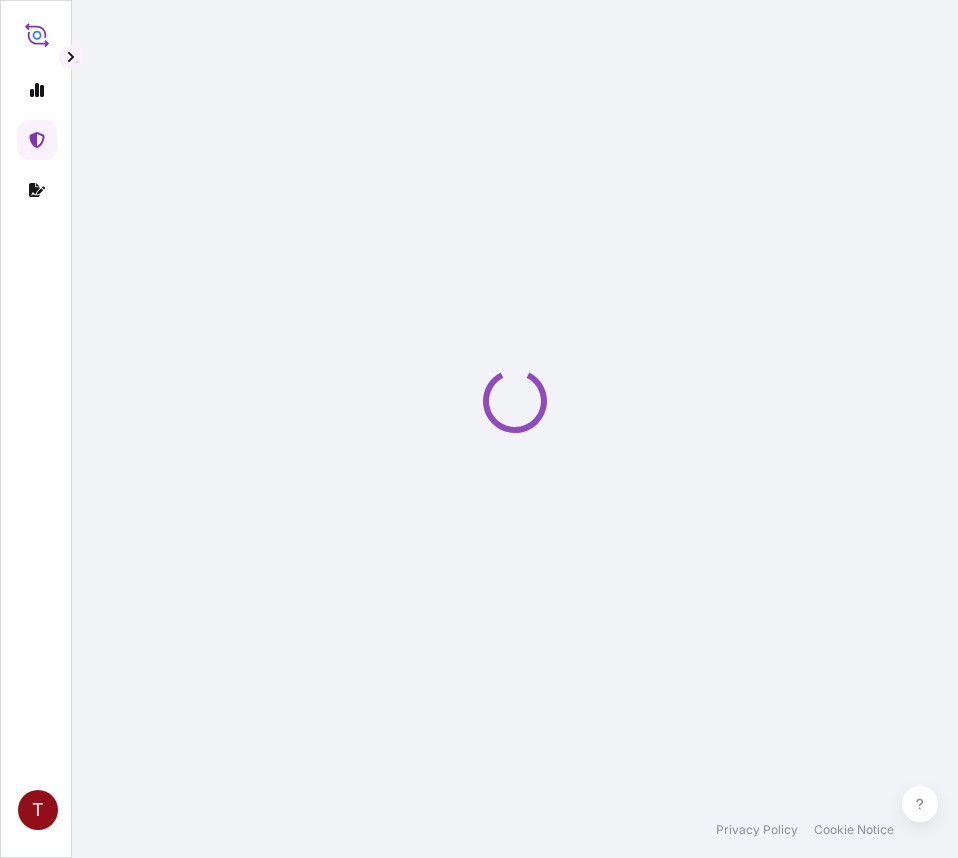 scroll, scrollTop: 0, scrollLeft: 0, axis: both 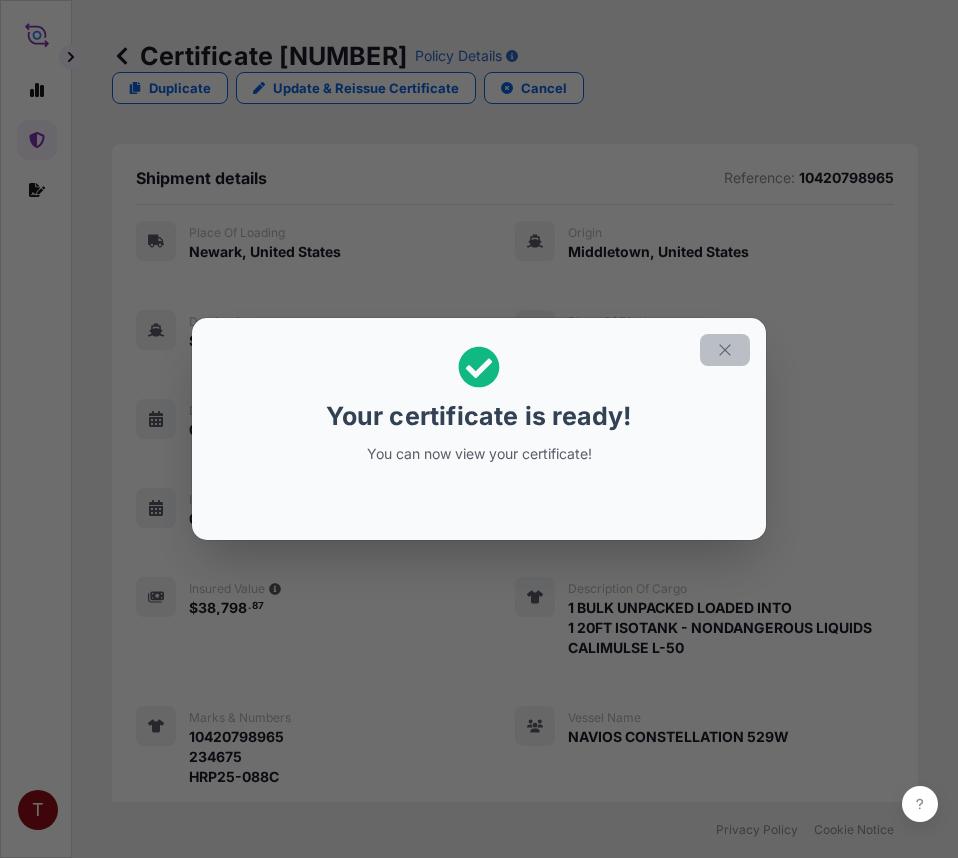 click 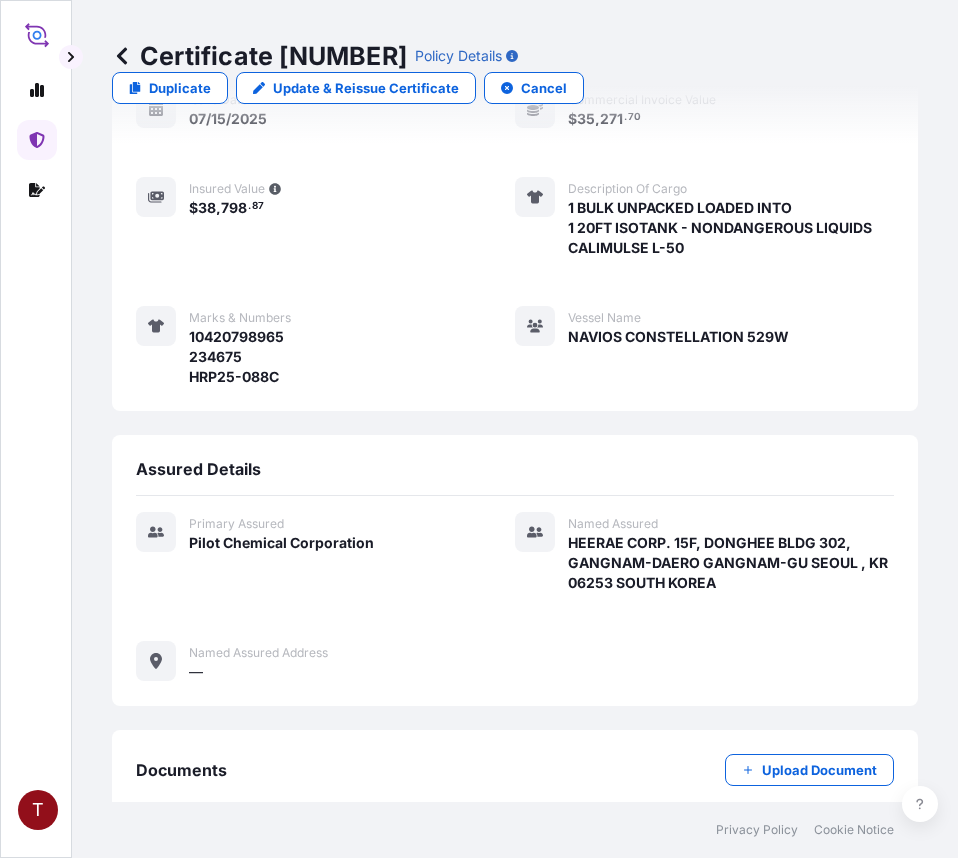 scroll, scrollTop: 826, scrollLeft: 0, axis: vertical 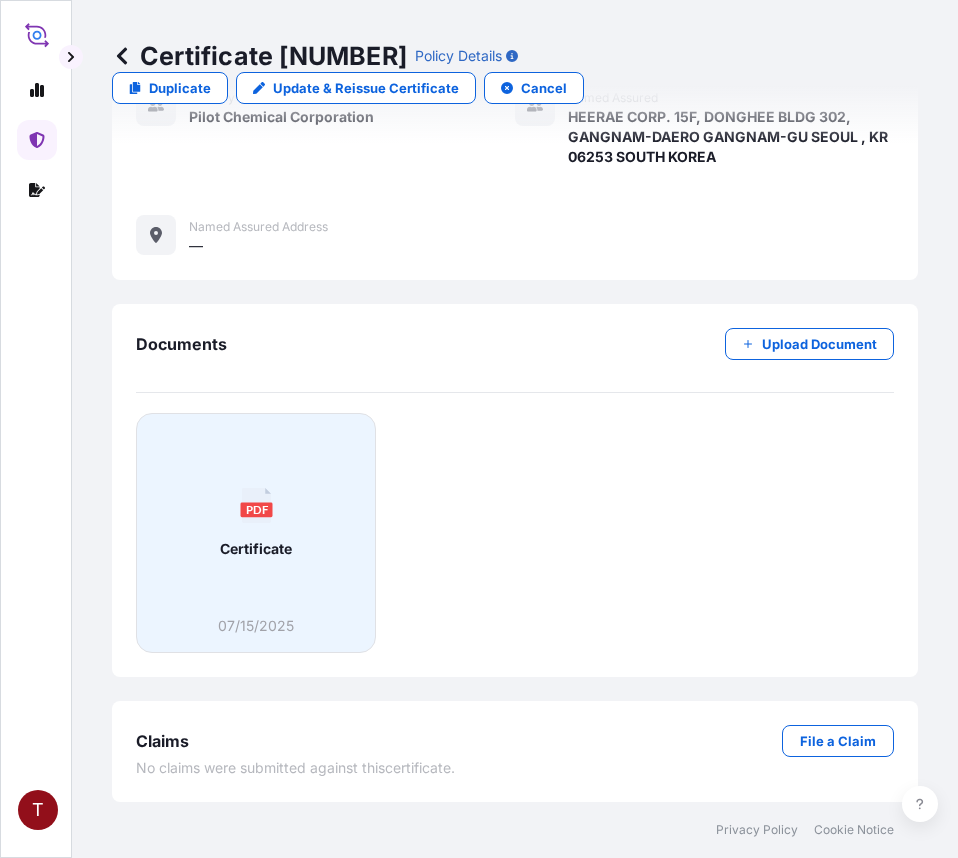 click 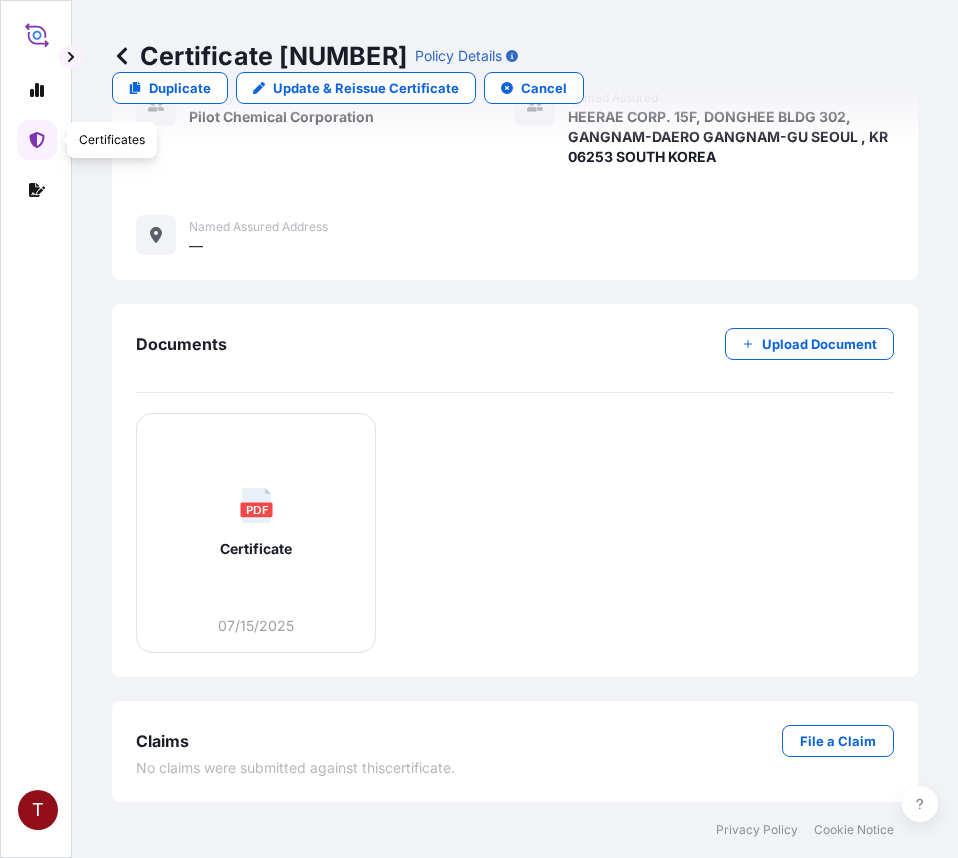 click at bounding box center [37, 140] 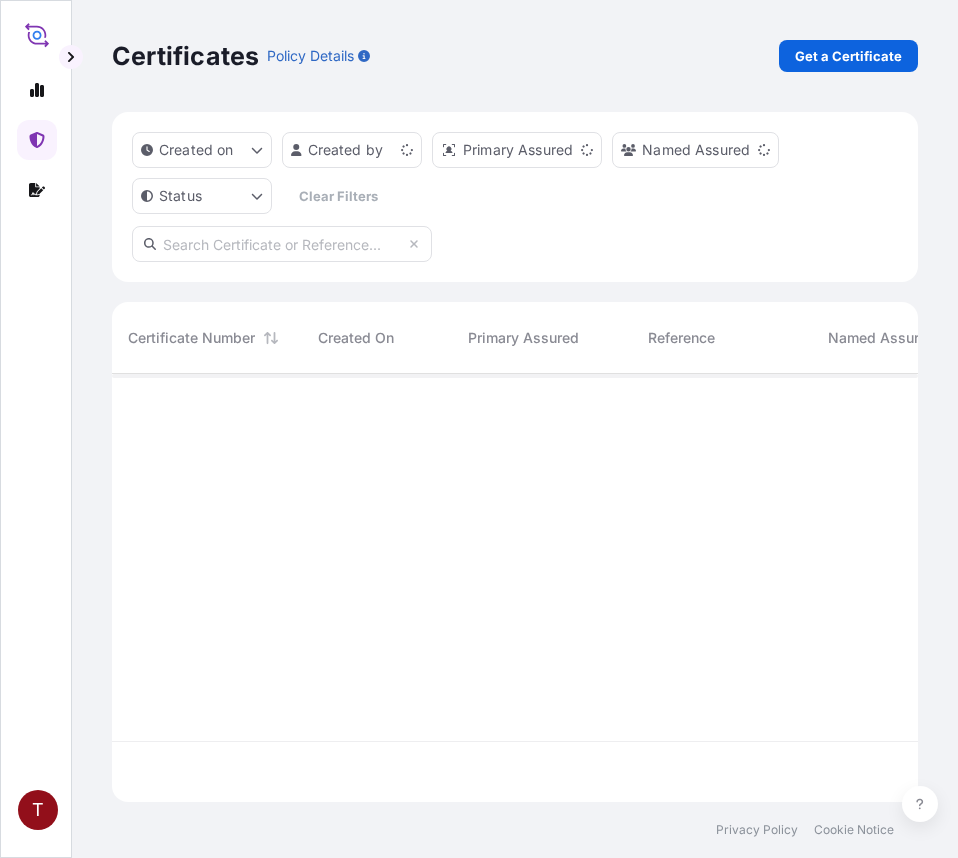 scroll, scrollTop: 0, scrollLeft: 0, axis: both 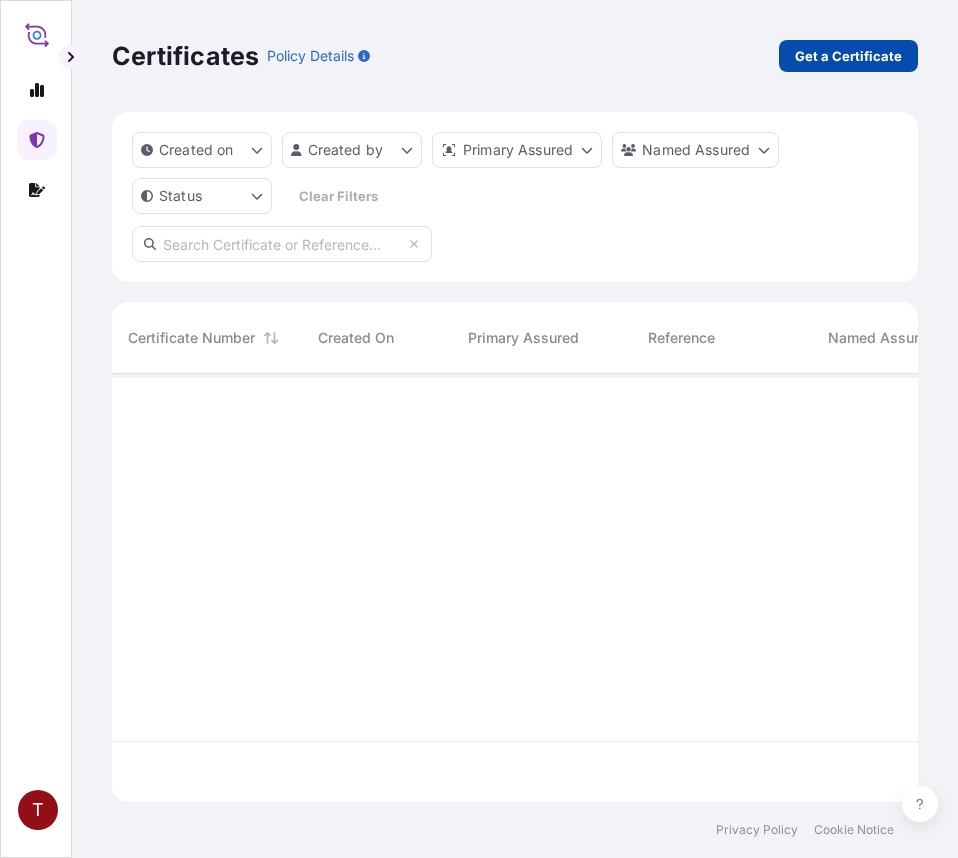 click on "Get a Certificate" at bounding box center [848, 56] 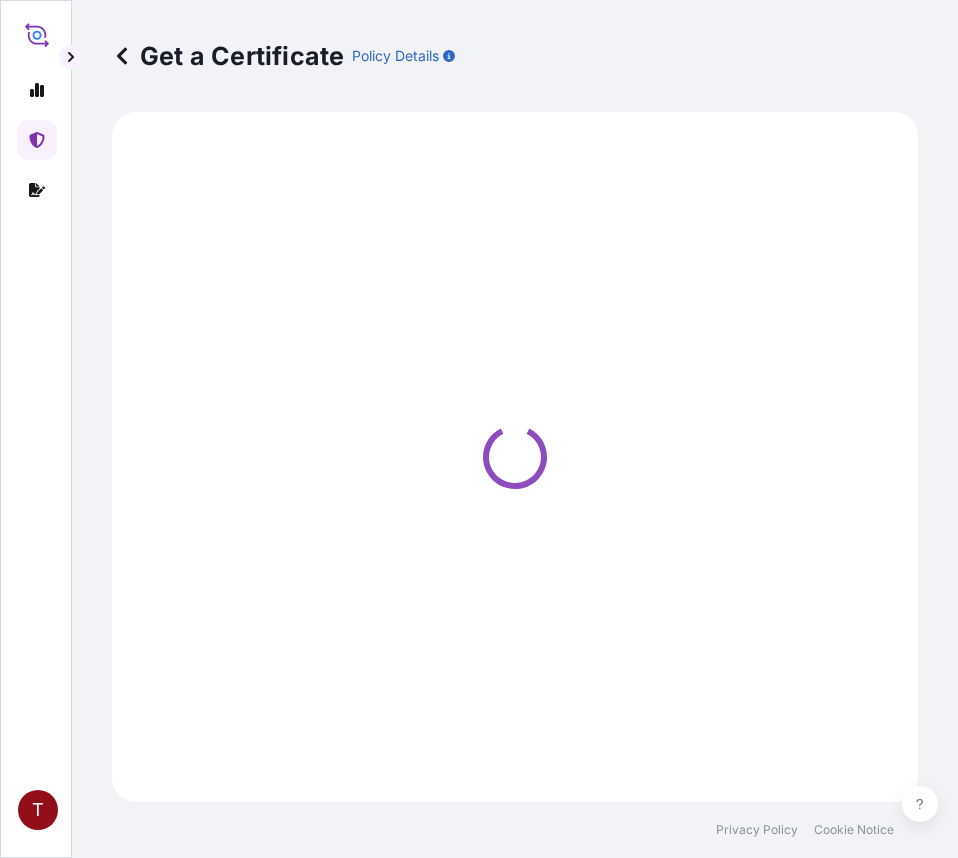 select on "Ocean Vessel" 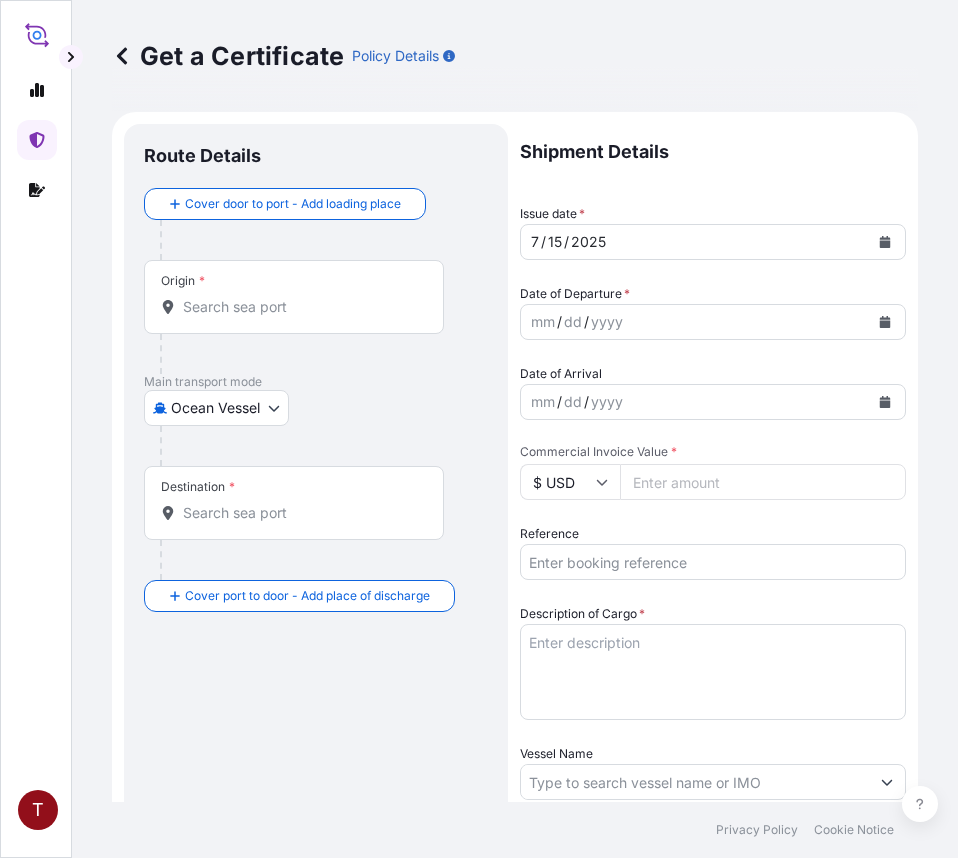 click on "Origin *" at bounding box center (301, 307) 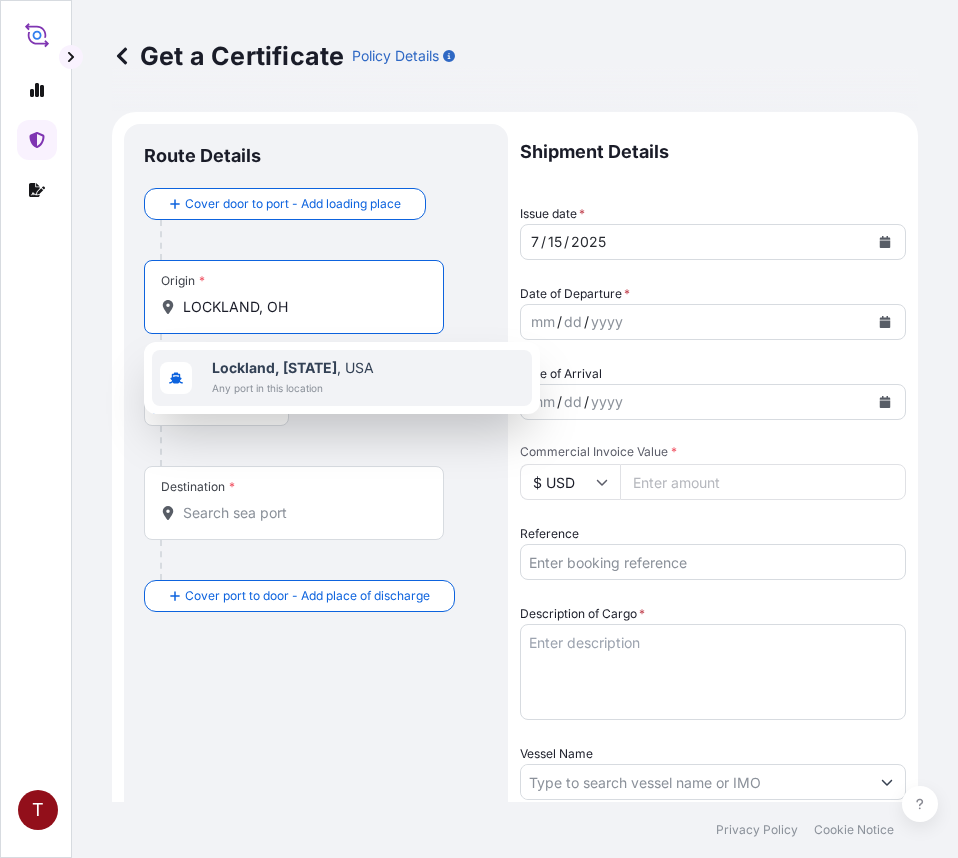 click on "Lockland, [STATE]" at bounding box center [274, 367] 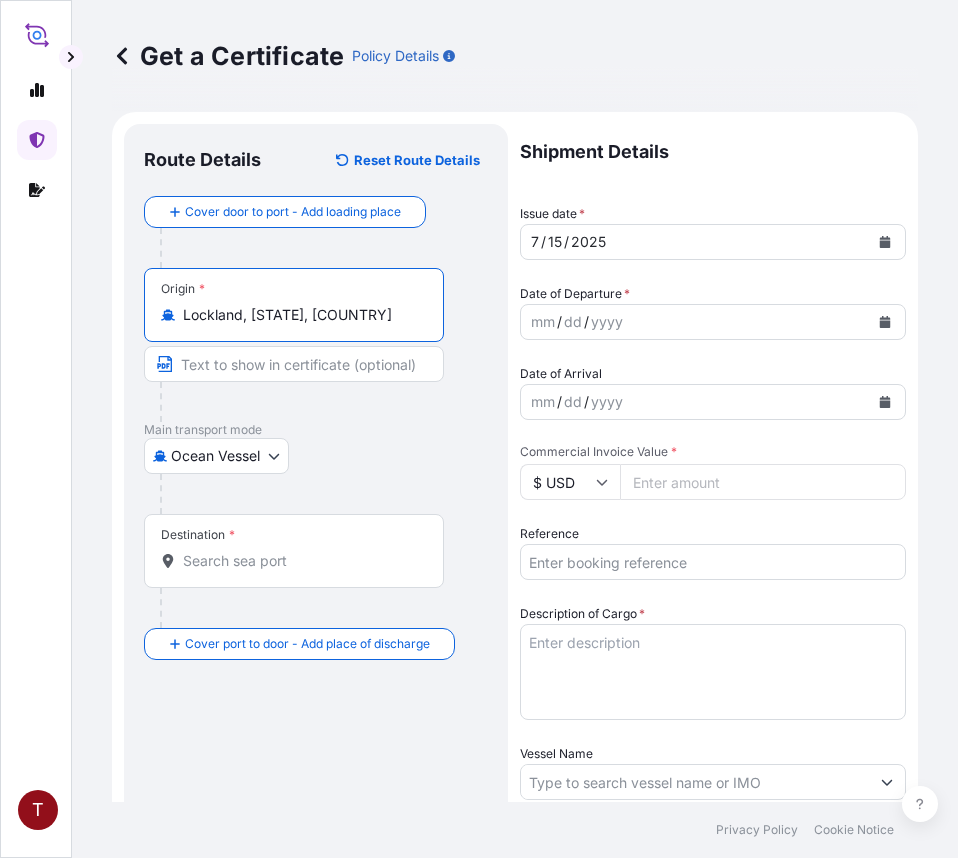 type on "Lockland, [STATE], [COUNTRY]" 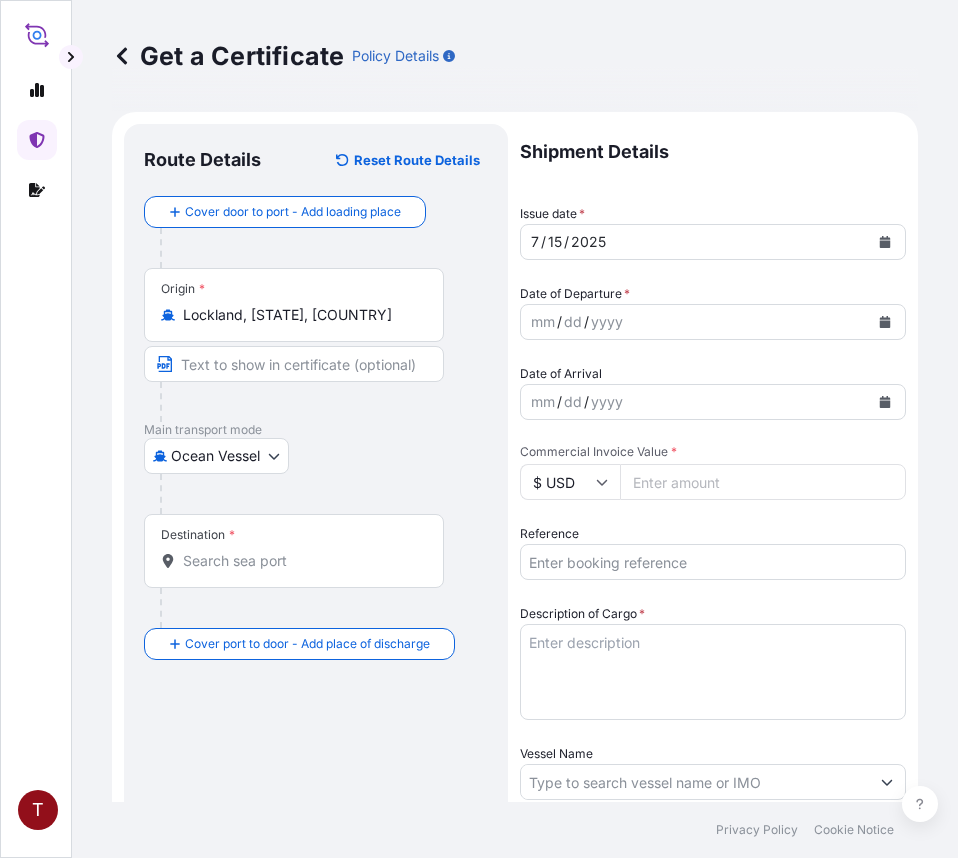 click on "Destination *" at bounding box center [301, 561] 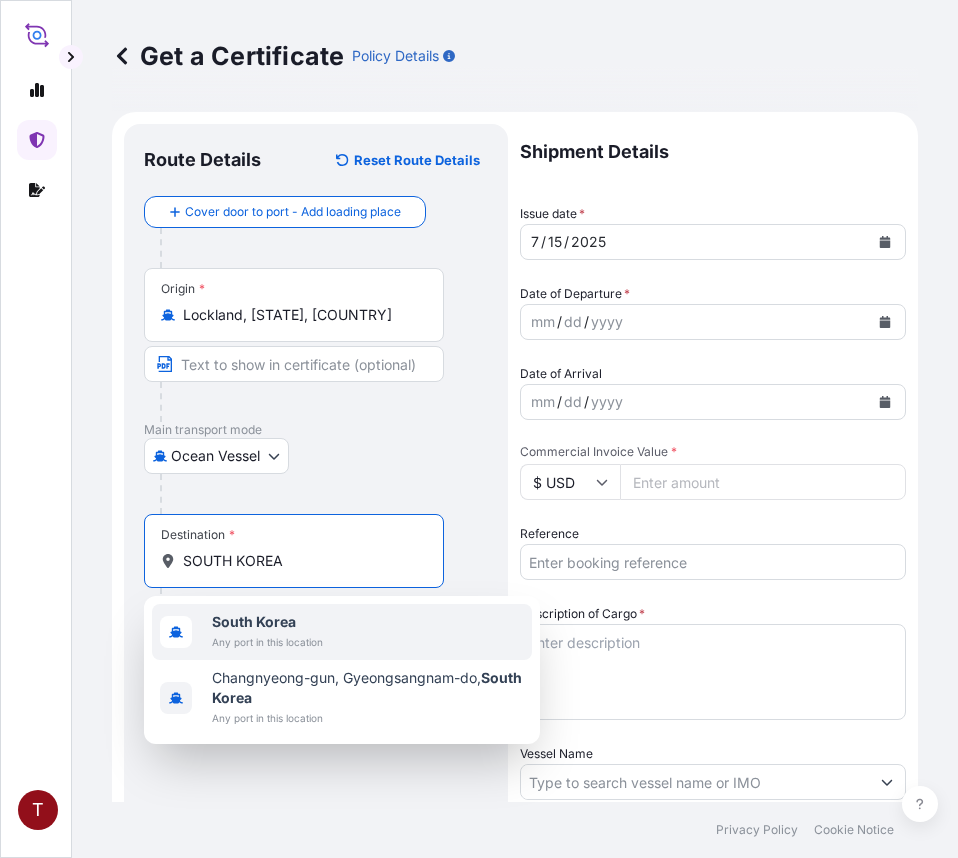 click on "South Korea" at bounding box center (254, 621) 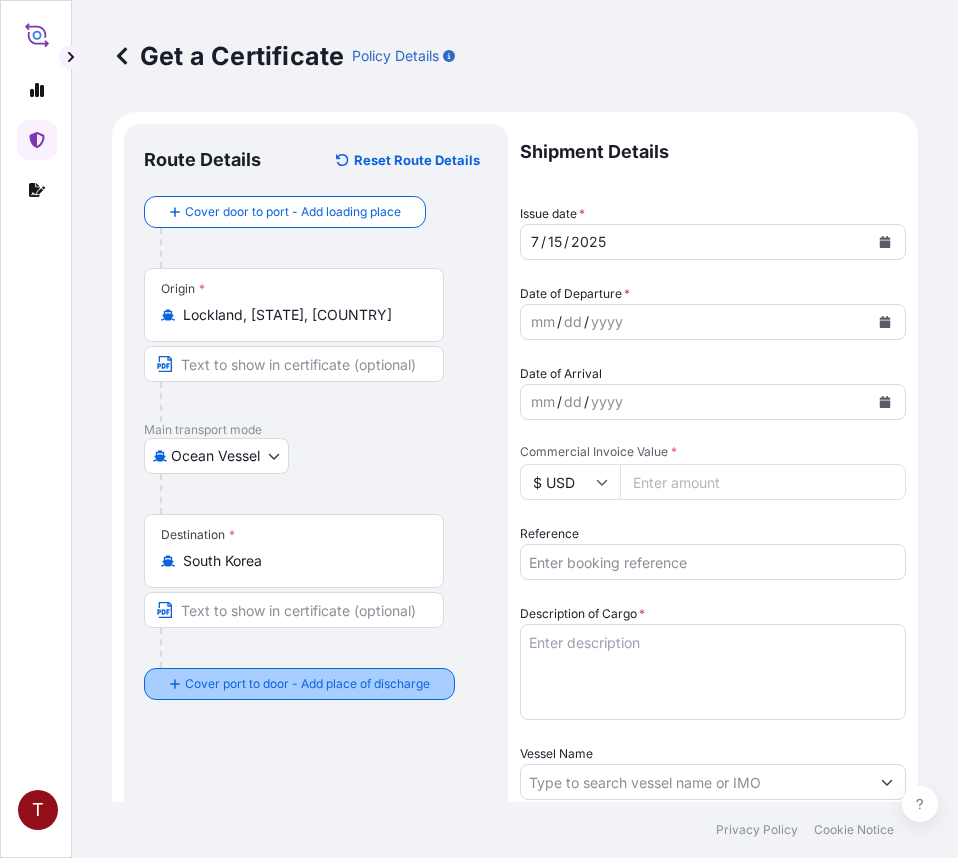 type on "[CITY], [STATE], [COUNTRY]" 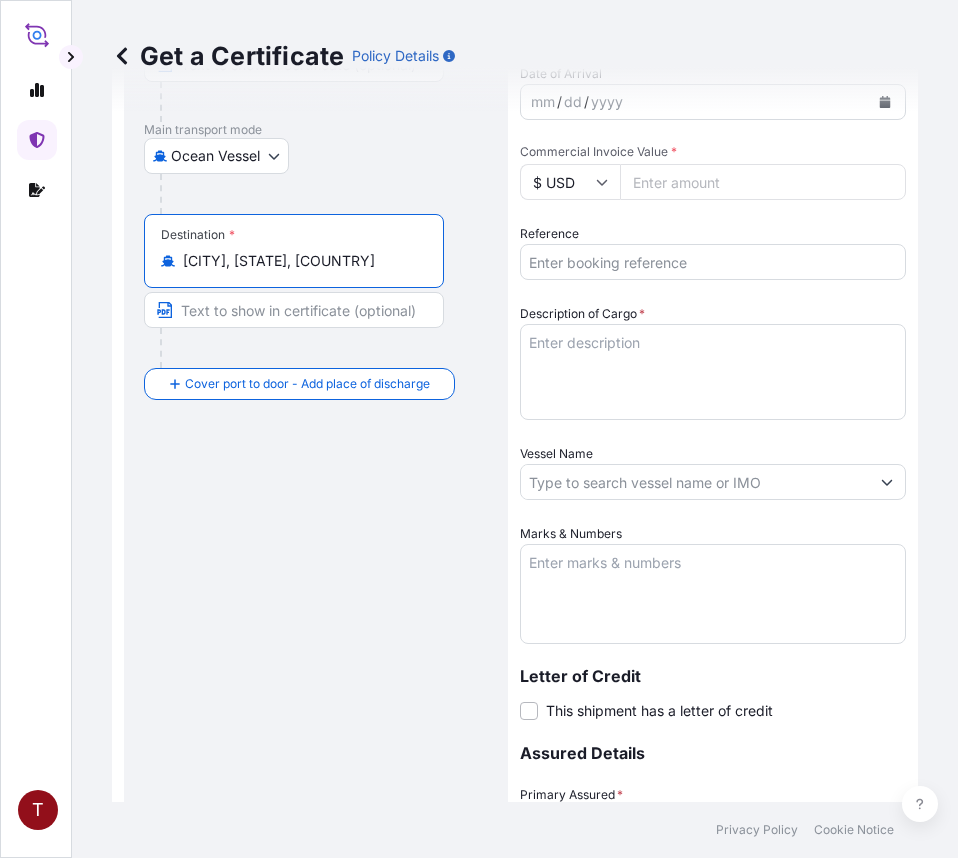scroll, scrollTop: 400, scrollLeft: 0, axis: vertical 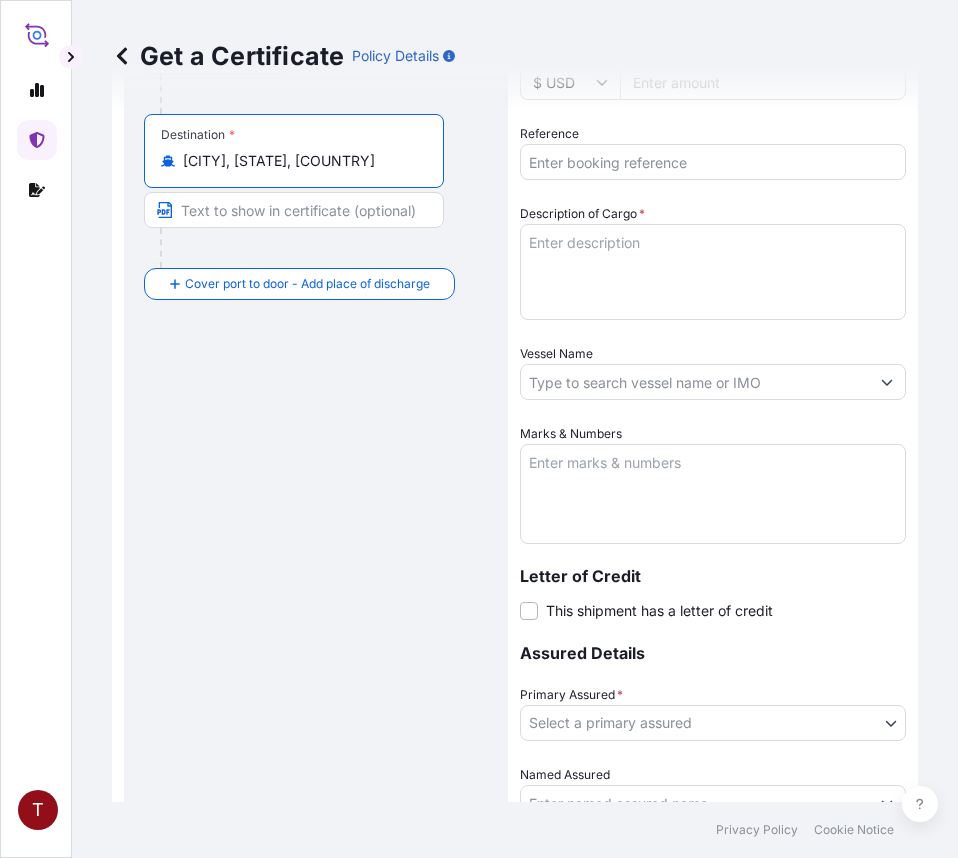click at bounding box center [302, 248] 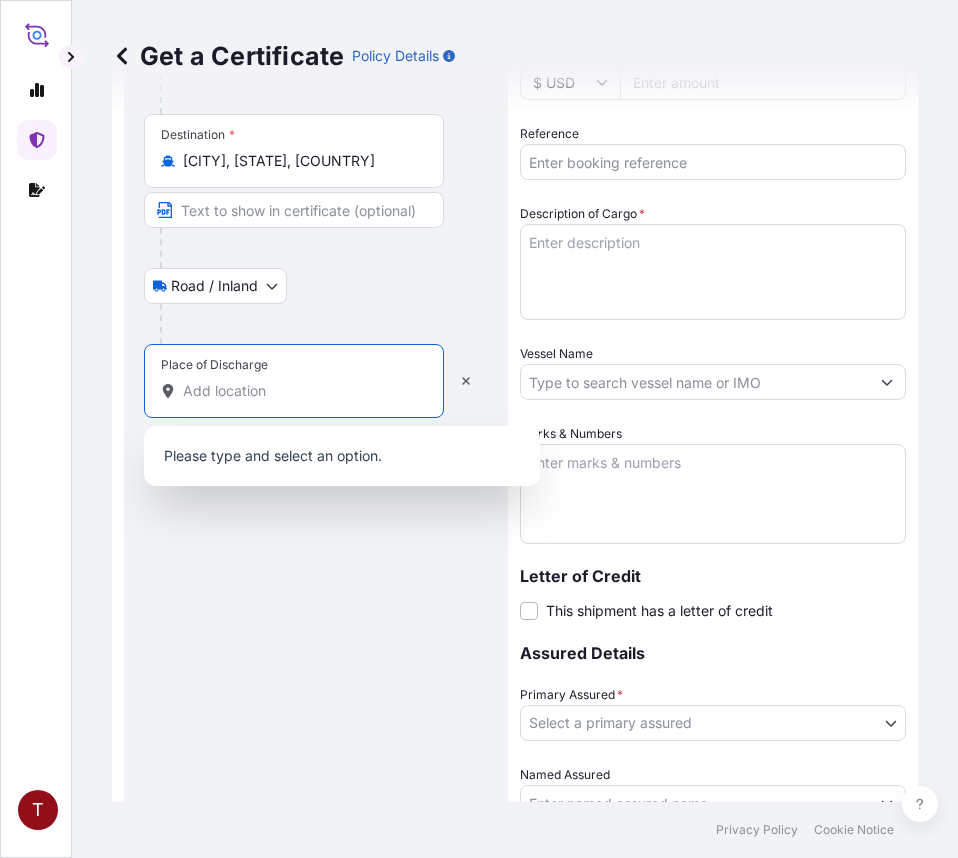 click on "Place of Discharge" at bounding box center [301, 391] 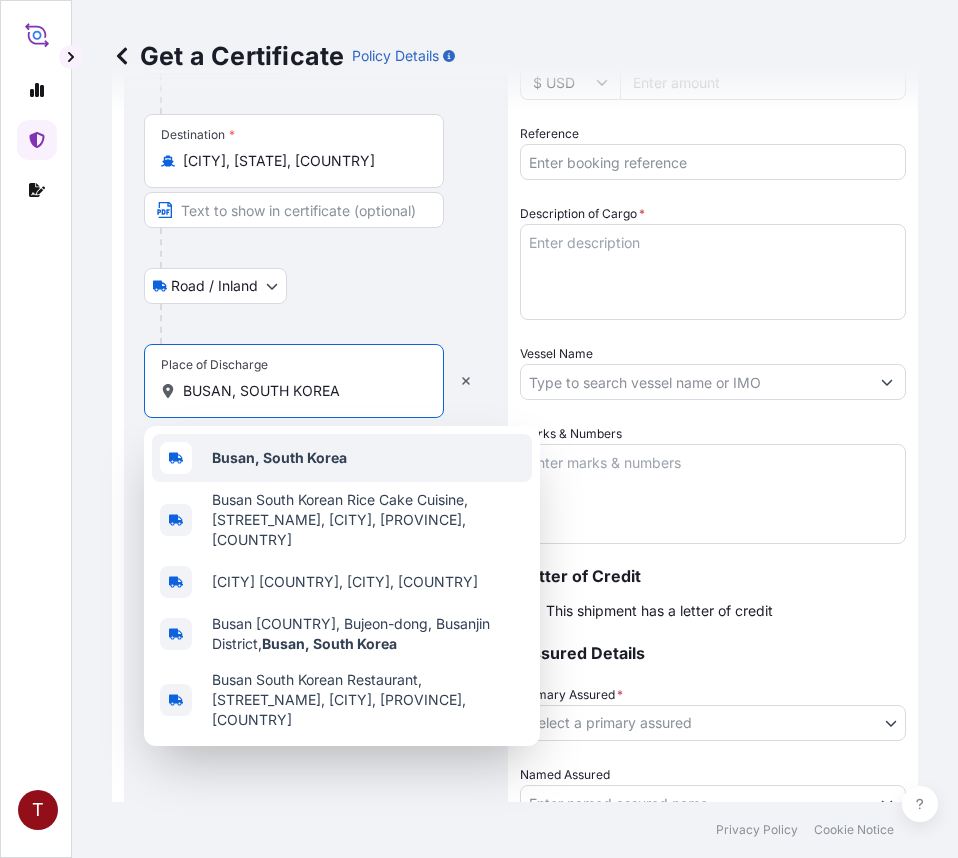 click on "Busan, South Korea" at bounding box center [279, 457] 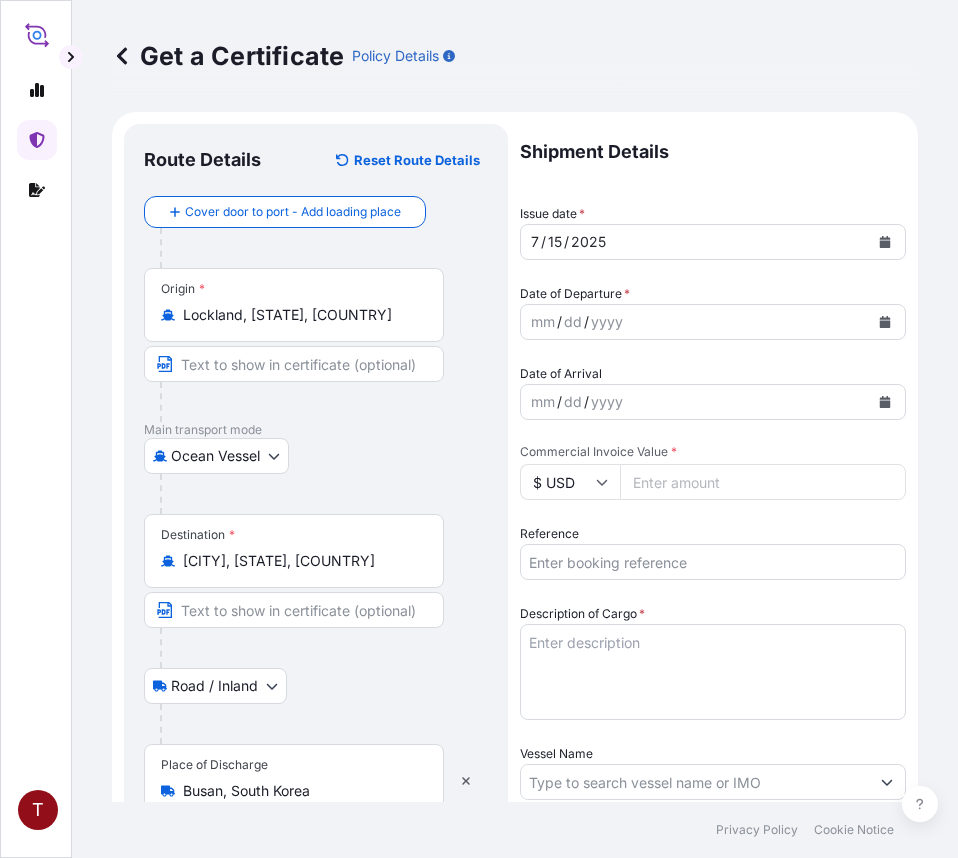 scroll, scrollTop: 100, scrollLeft: 0, axis: vertical 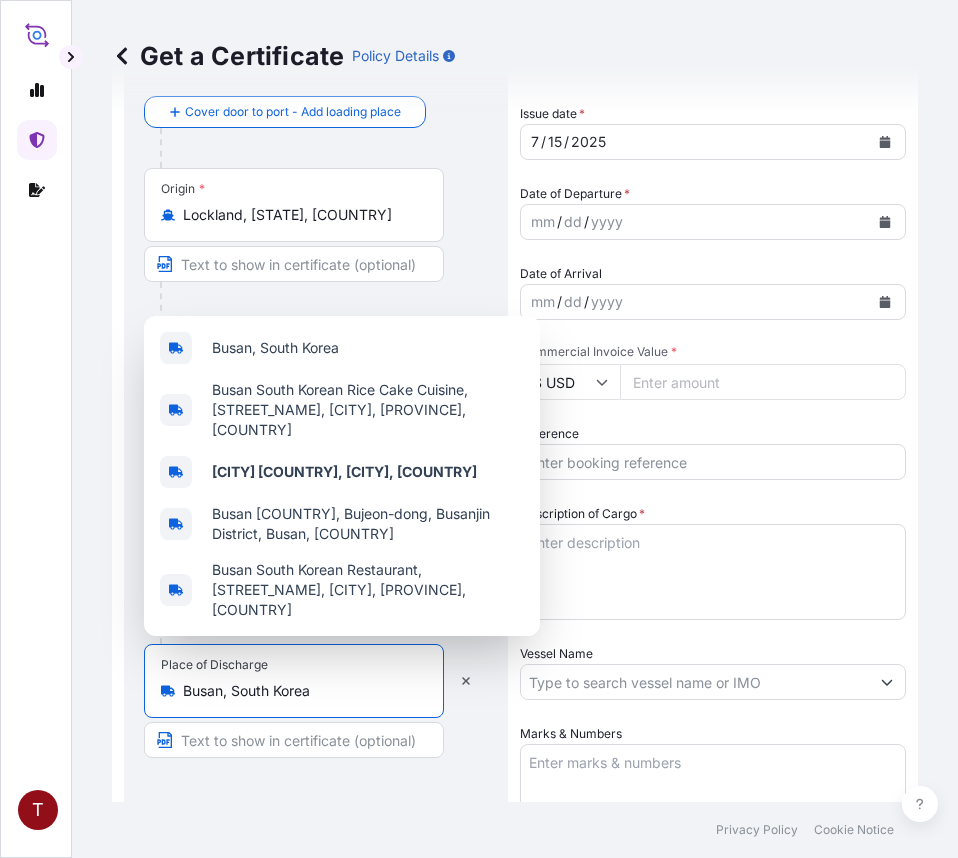type on "[CITY] [COUNTRY], [CITY], [COUNTRY]" 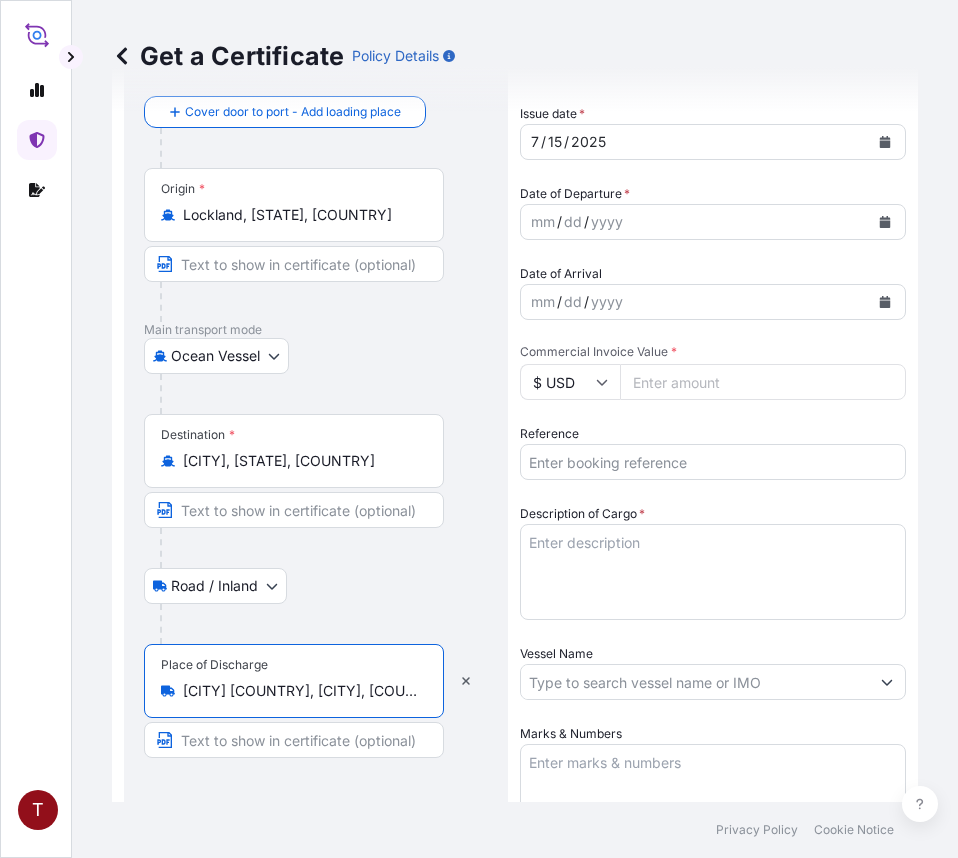 click on "[CITY], [STATE], [COUNTRY]" at bounding box center [301, 461] 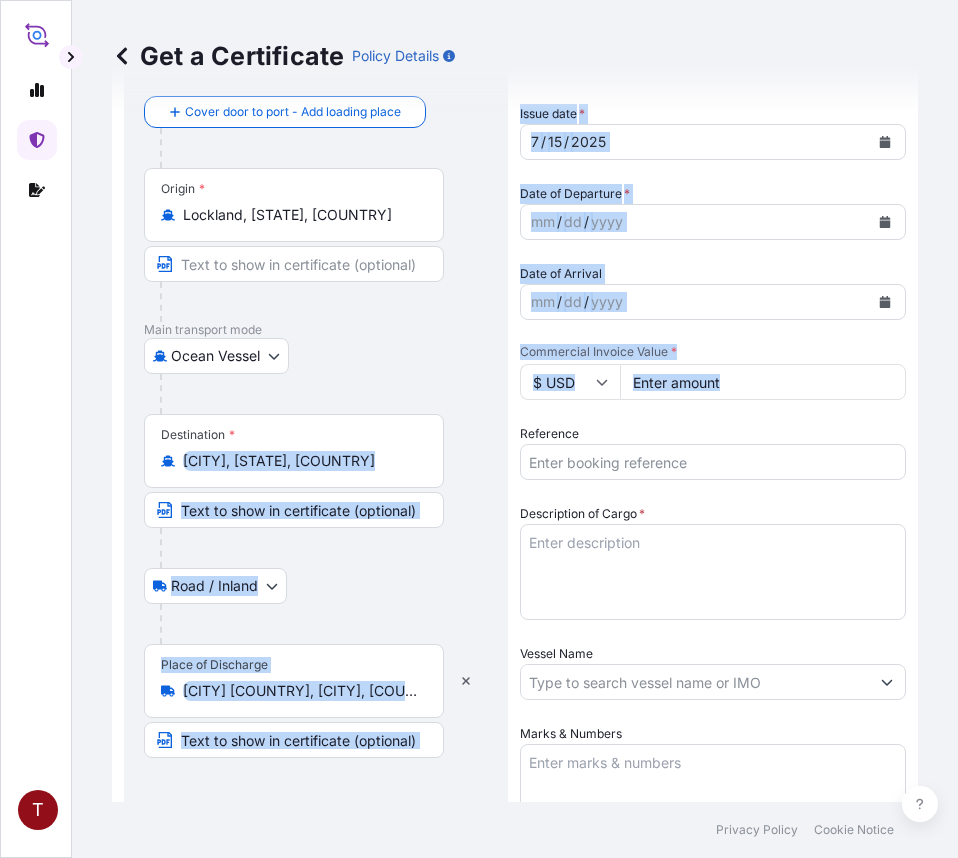 drag, startPoint x: 222, startPoint y: 455, endPoint x: 562, endPoint y: 458, distance: 340.01324 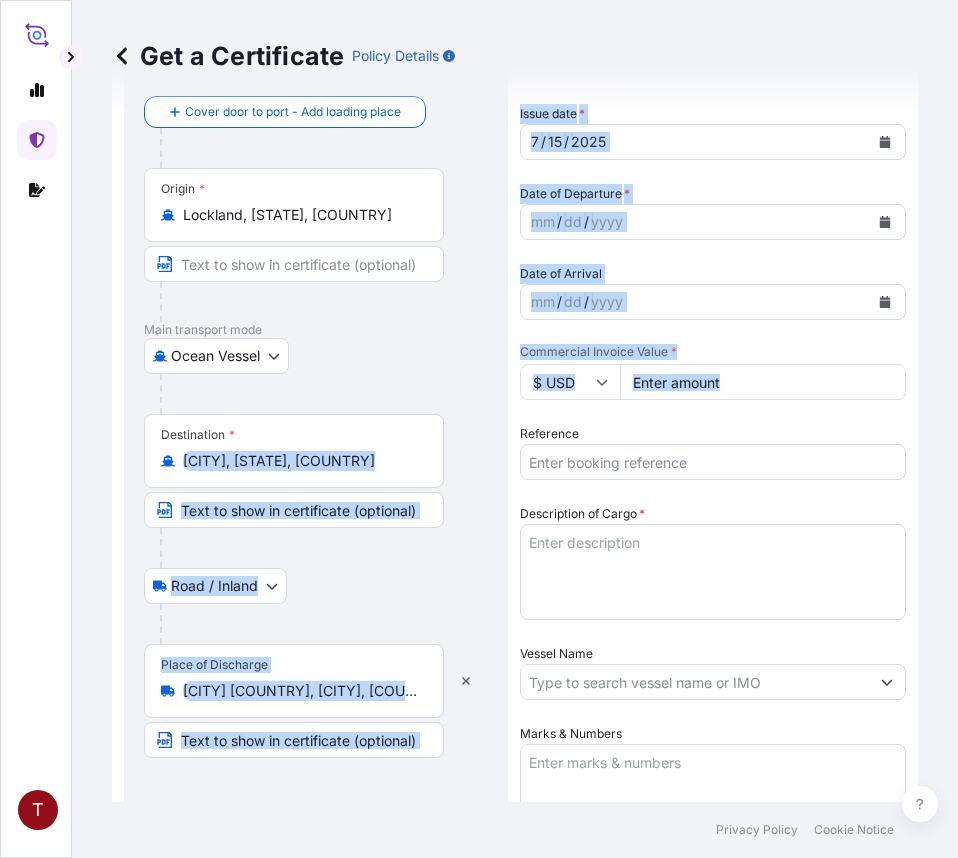 click on "Route Details Reset Route Details   Cover door to port - Add loading place Place of loading Road / Inland Road / Inland Origin * [CITY], [STATE], USA Main transport mode Ocean Vessel Air Road Ocean Vessel Destination * [CITY], [STATE], [COUNTRY] Road / Inland Road / Inland Place of Discharge [CITY] [COUNTRY], [CITY], [COUNTRY] Shipment Details Issue date * 7 / 15 / 2025 Date of Departure * mm / dd / yyyy Date of Arrival mm / dd / yyyy Commodity Surfactants or related materials Packing Category Commercial Invoice Value    * $ USD Reference Description of Cargo * Vessel Name Marks & Numbers Letter of Credit This shipment has a letter of credit Letter of credit * Letter of credit may not exceed 12000 characters Assured Details Primary Assured * Select a primary assured Pilot Chemical Corporation Named Assured Named Assured Address Create Certificate" at bounding box center [515, 652] 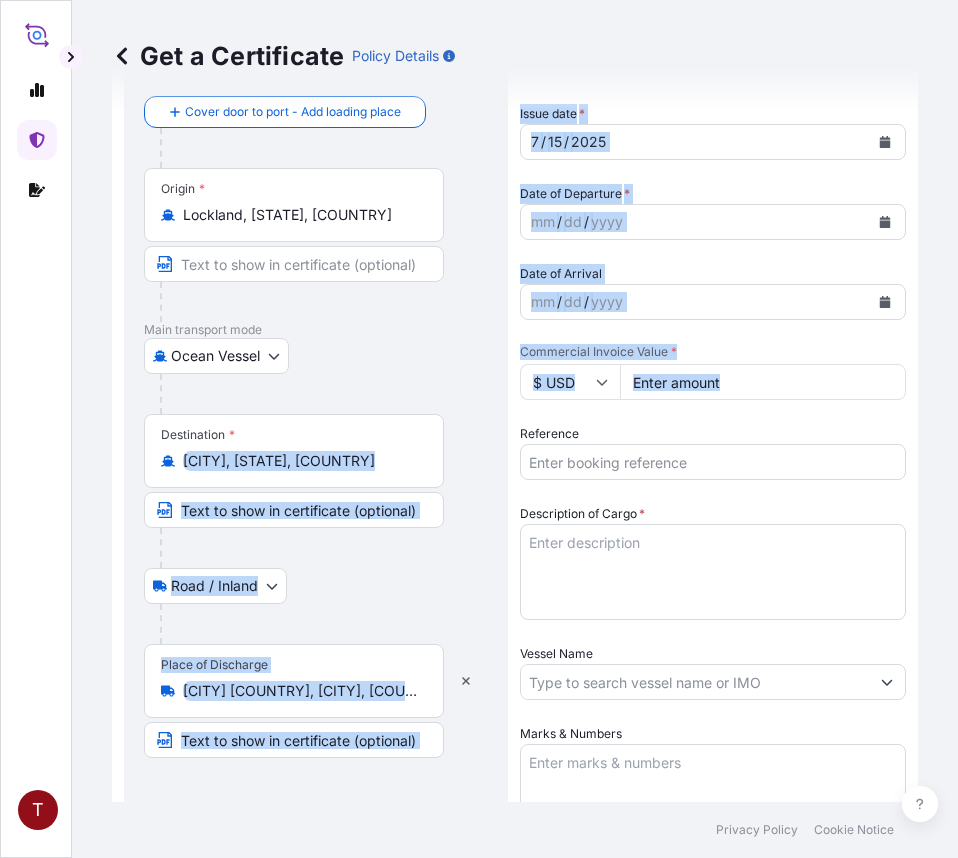 click on "Destination * Changnyeong-gun, Gyeongsangnam-do, South Korea" at bounding box center [316, 491] 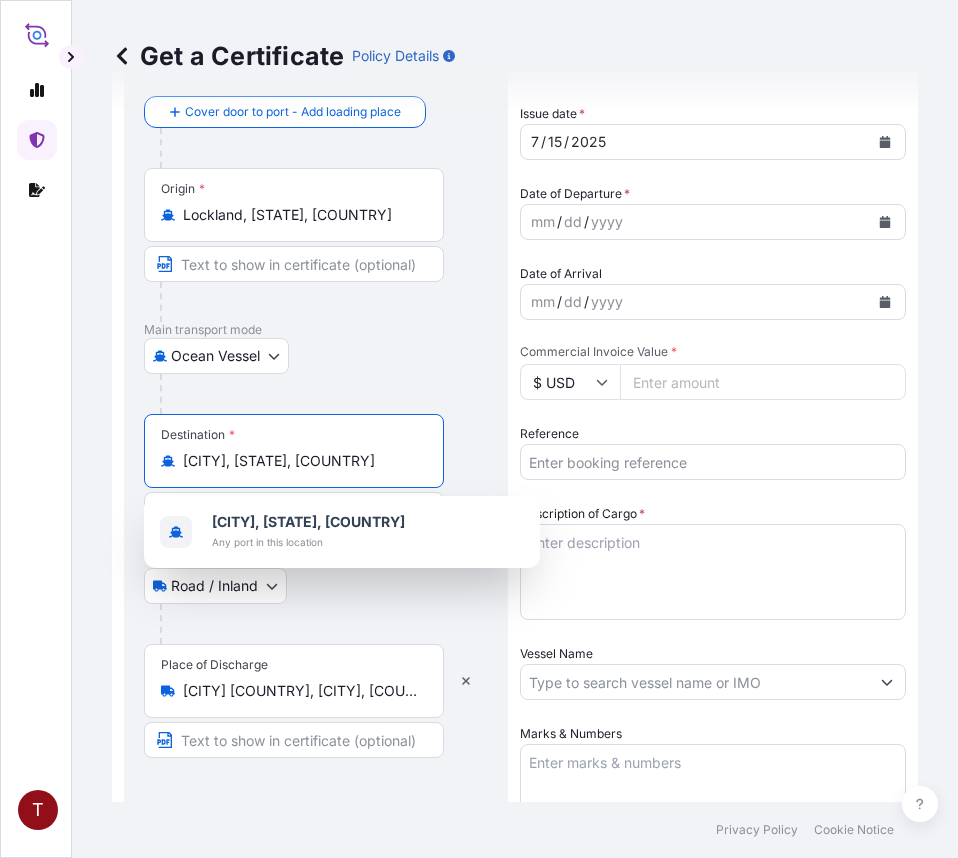 scroll, scrollTop: 0, scrollLeft: 120, axis: horizontal 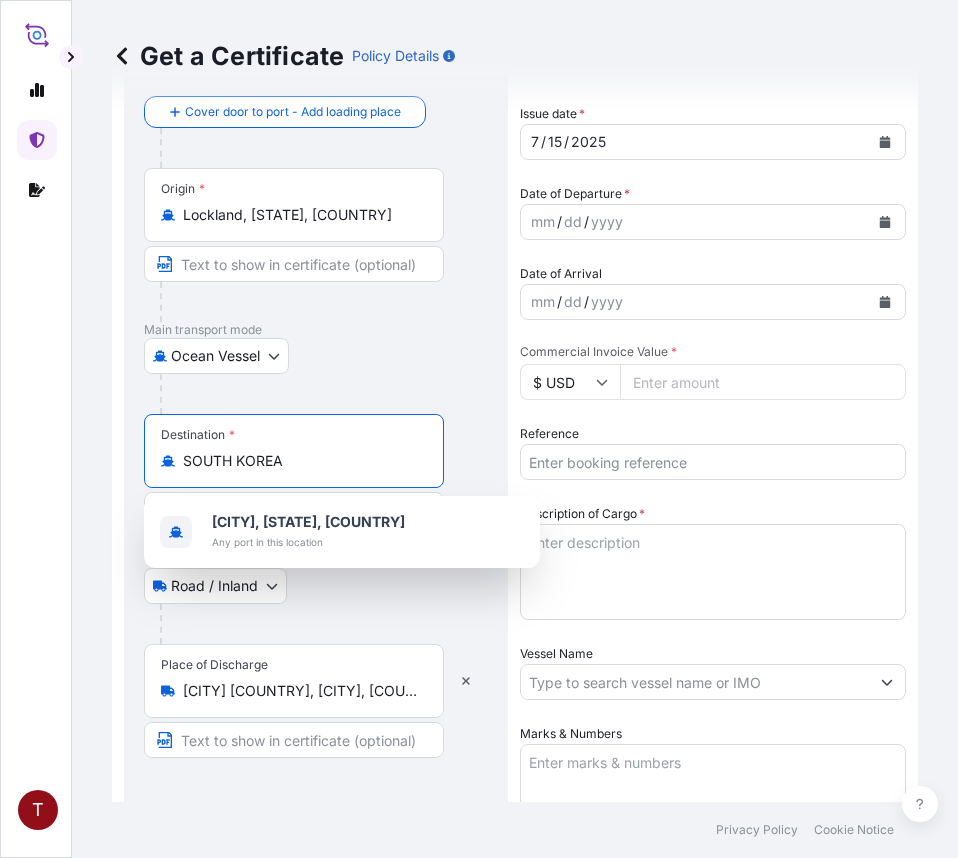 drag, startPoint x: 186, startPoint y: 462, endPoint x: 599, endPoint y: 473, distance: 413.14645 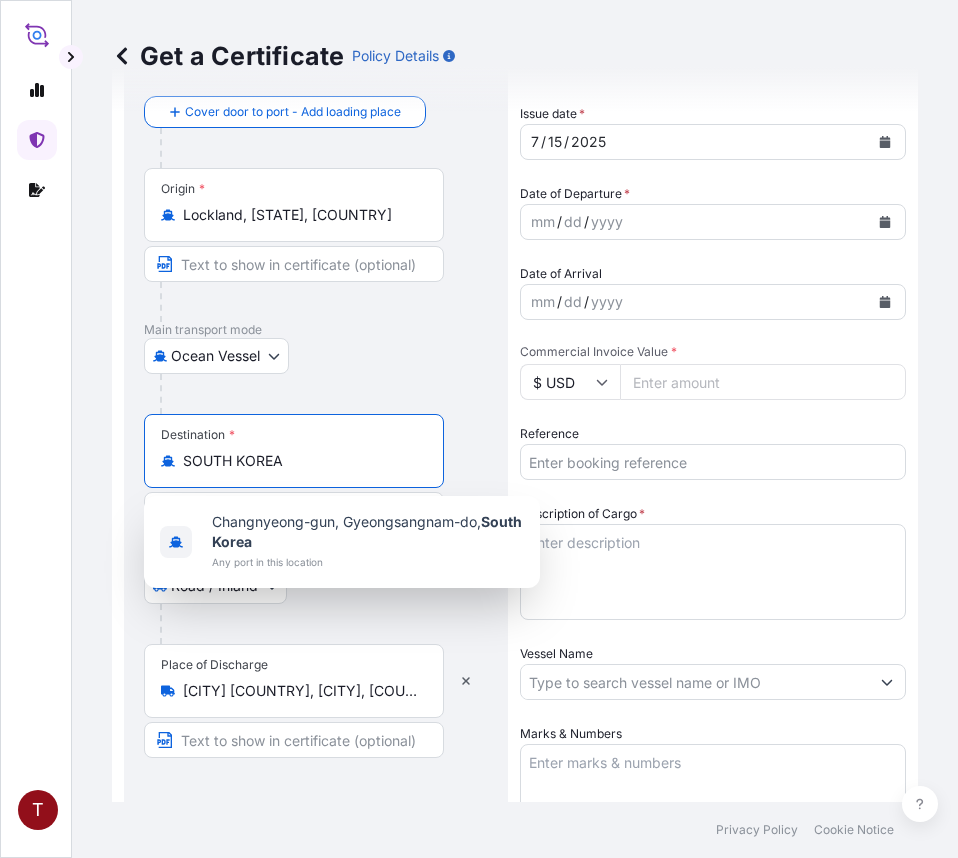 scroll, scrollTop: 0, scrollLeft: 0, axis: both 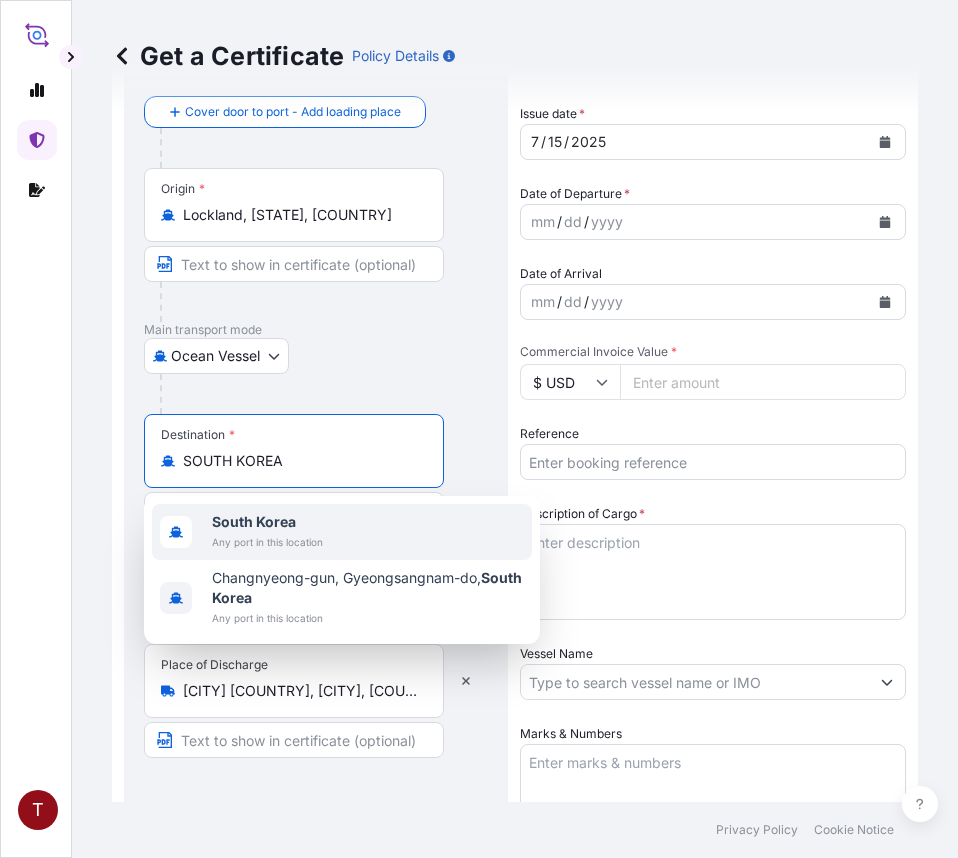 click on "Any port in this location" at bounding box center [267, 542] 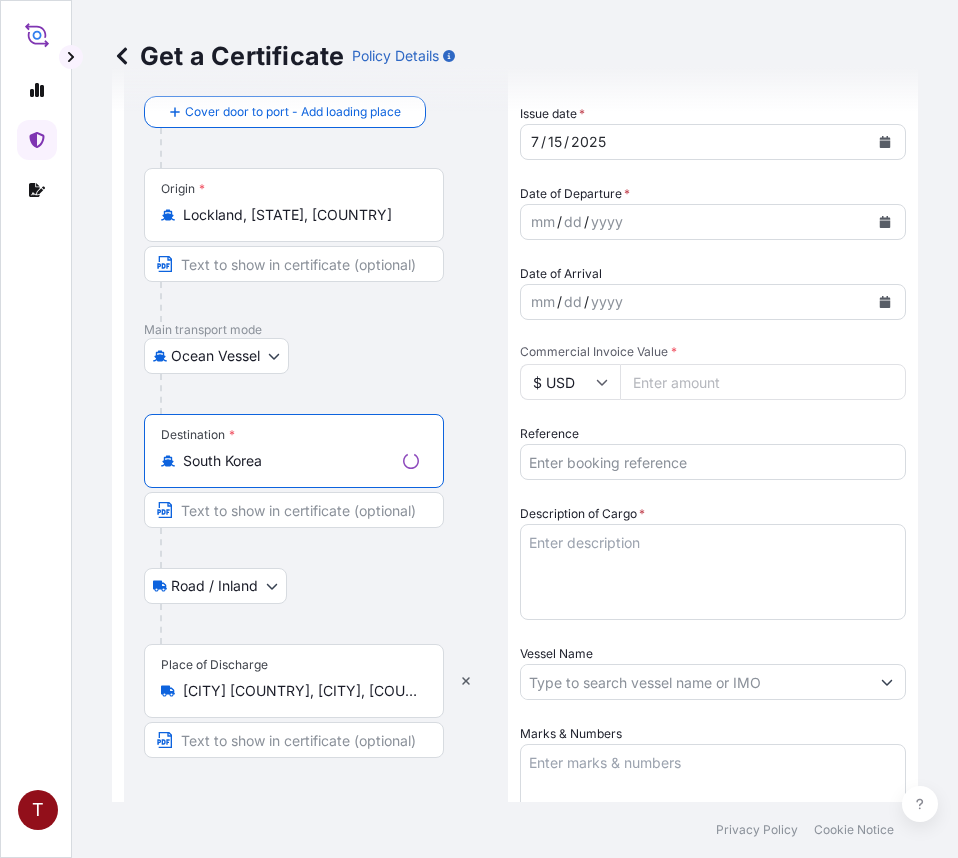 type on "South Korea" 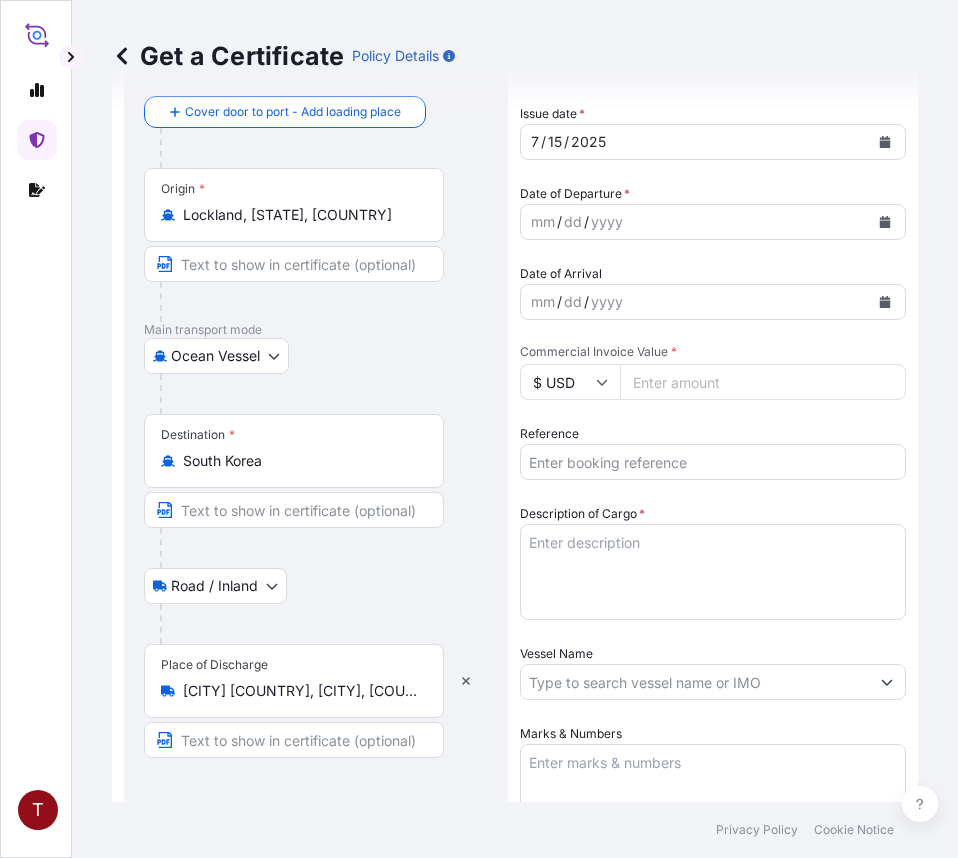 click on "Place of Discharge Busan south Korea, Moom, Punjab, India" at bounding box center [294, 681] 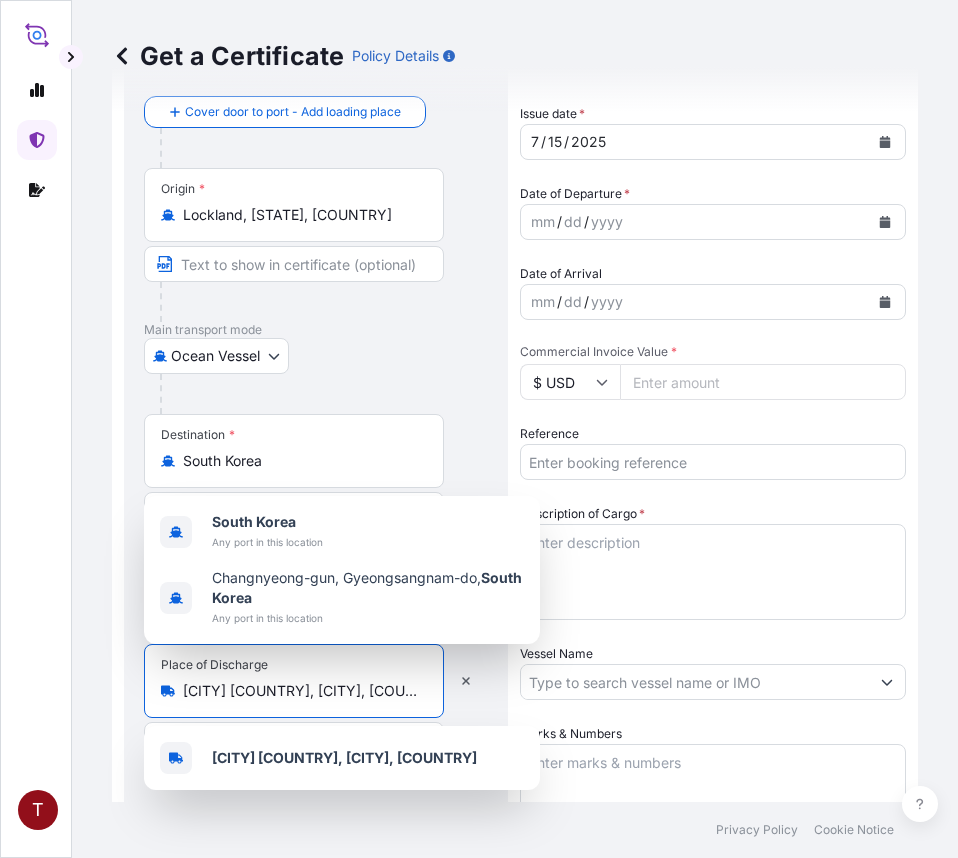 scroll, scrollTop: 0, scrollLeft: 31, axis: horizontal 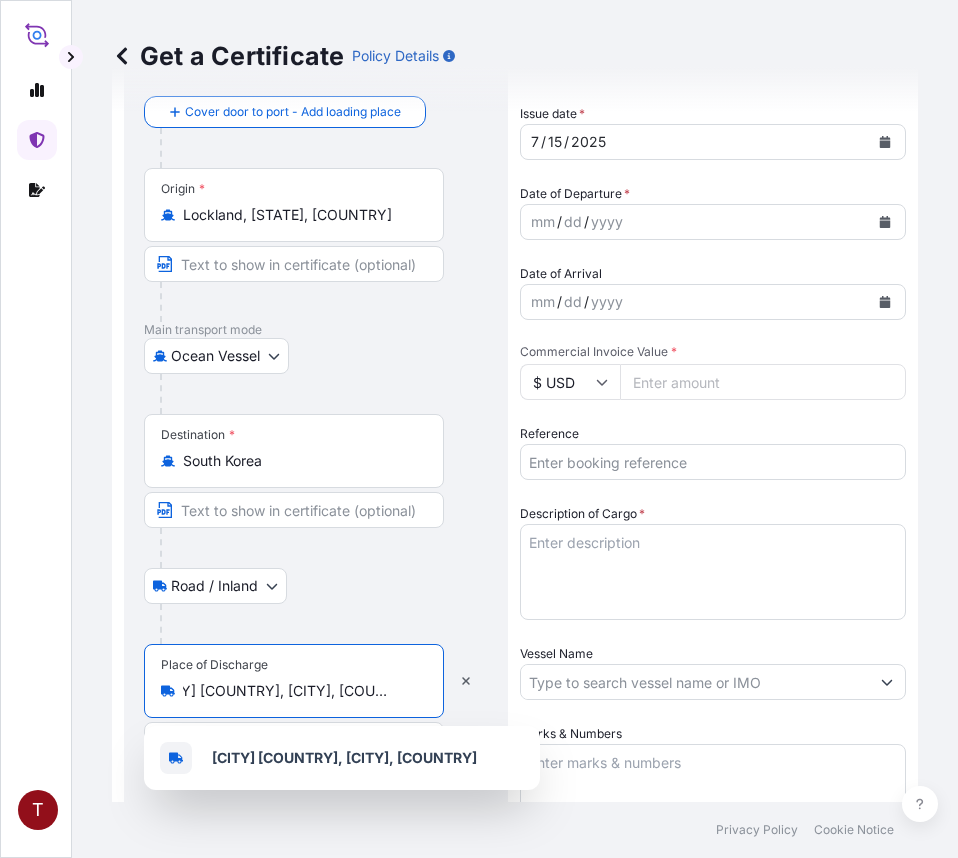 click on "[CITY] [COUNTRY], [CITY], [COUNTRY]" at bounding box center (301, 691) 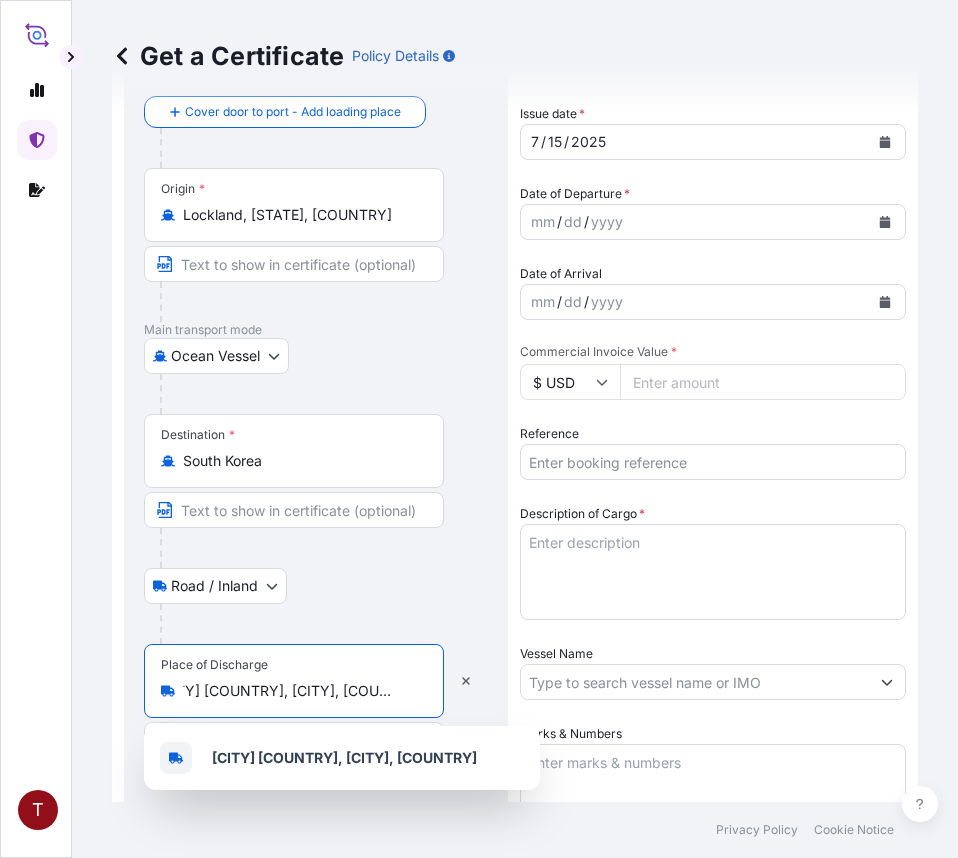 scroll, scrollTop: 0, scrollLeft: 31, axis: horizontal 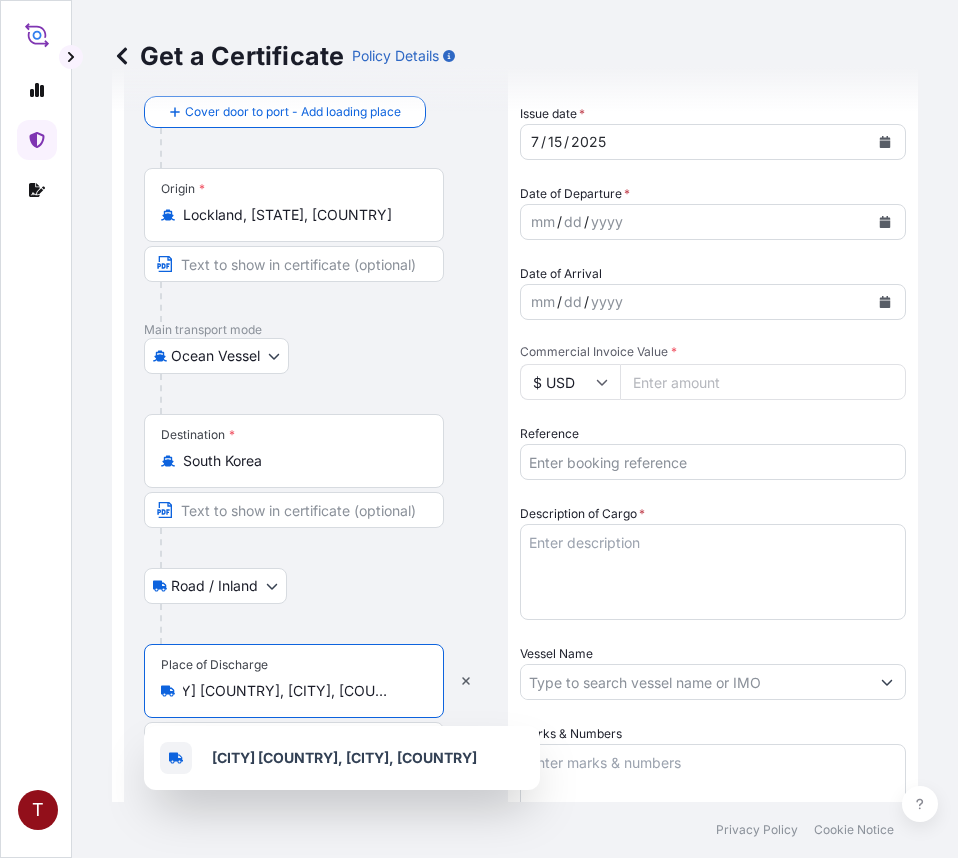drag, startPoint x: 184, startPoint y: 690, endPoint x: 581, endPoint y: 679, distance: 397.15237 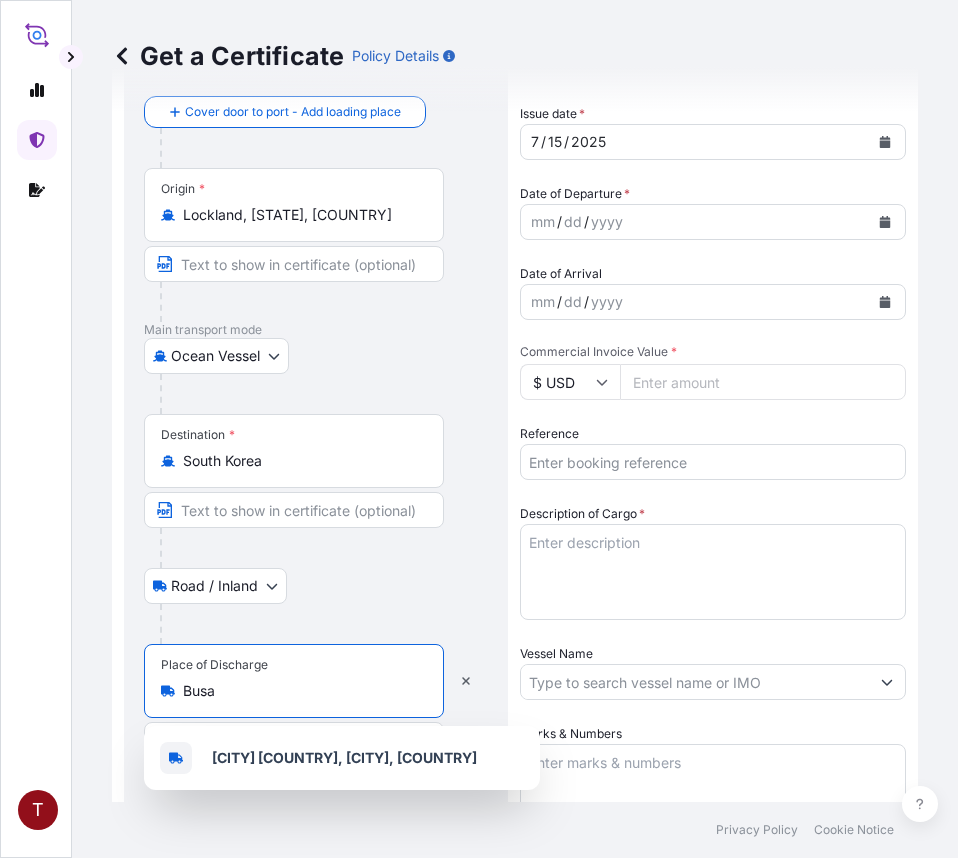 scroll, scrollTop: 0, scrollLeft: 0, axis: both 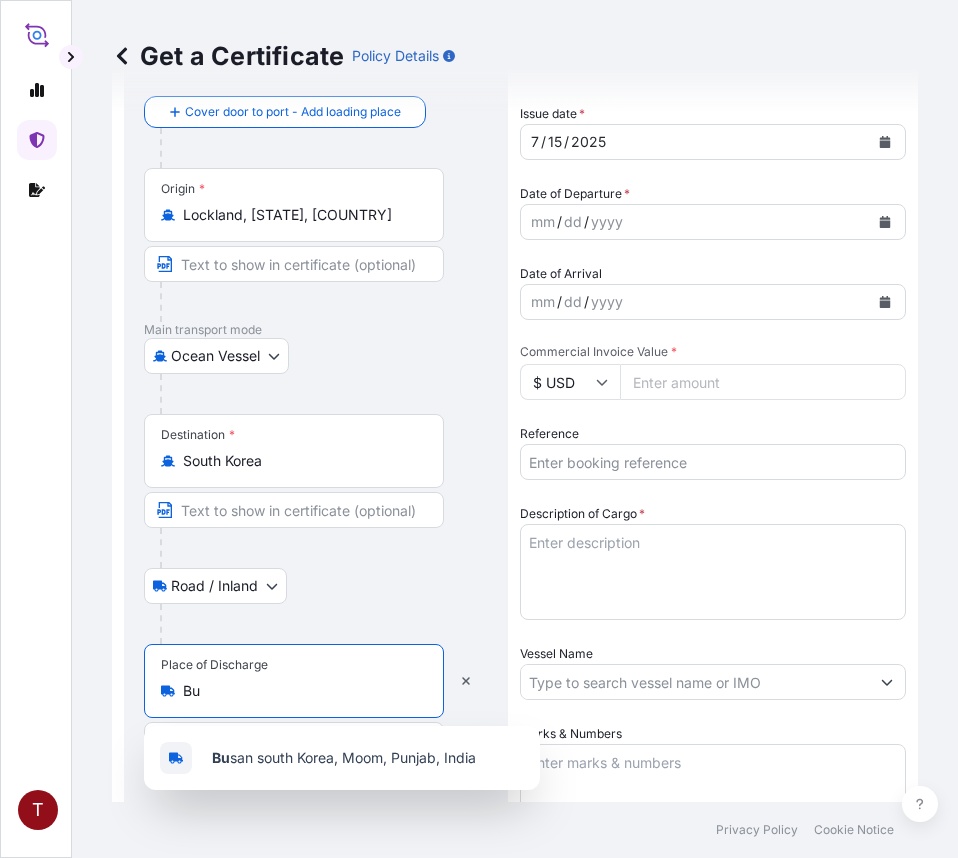type on "B" 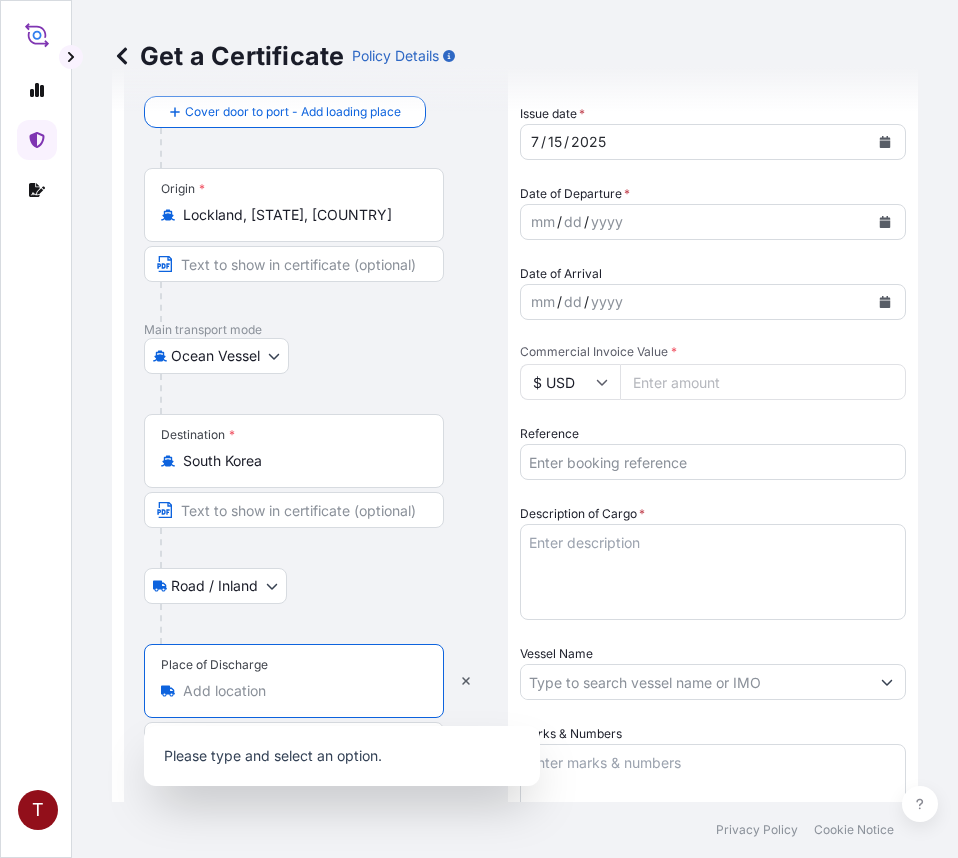 paste on "BUSAN, SOUTH KOREA" 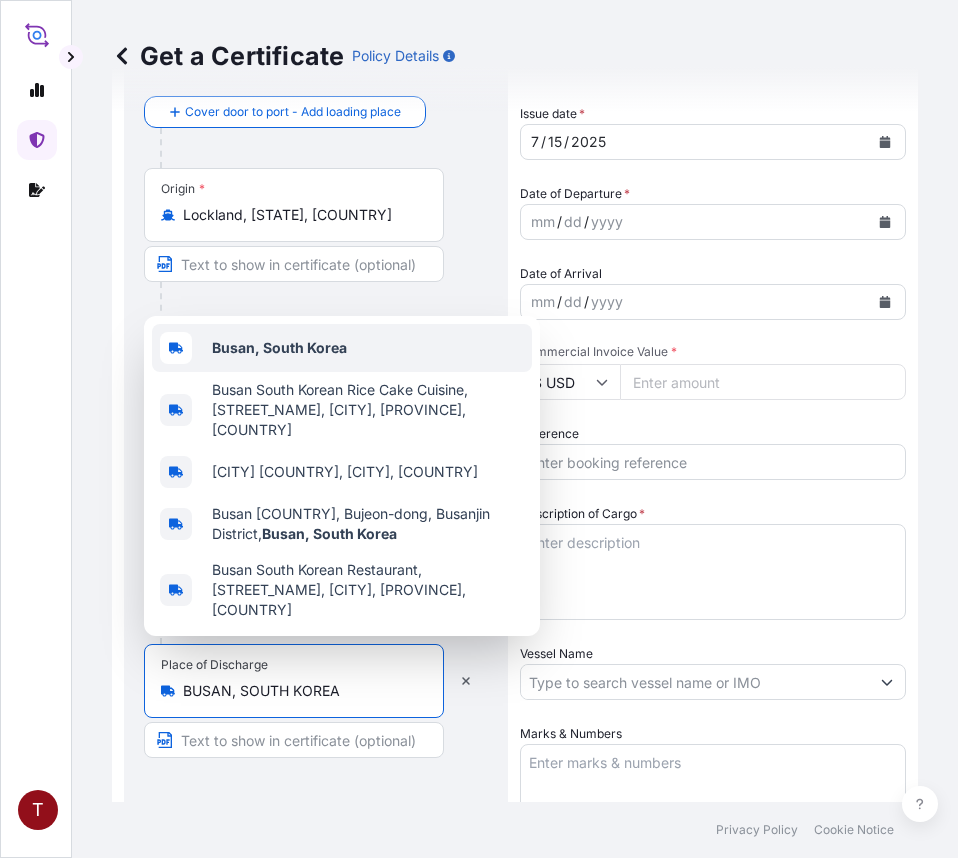click on "Busan, South Korea" at bounding box center (279, 347) 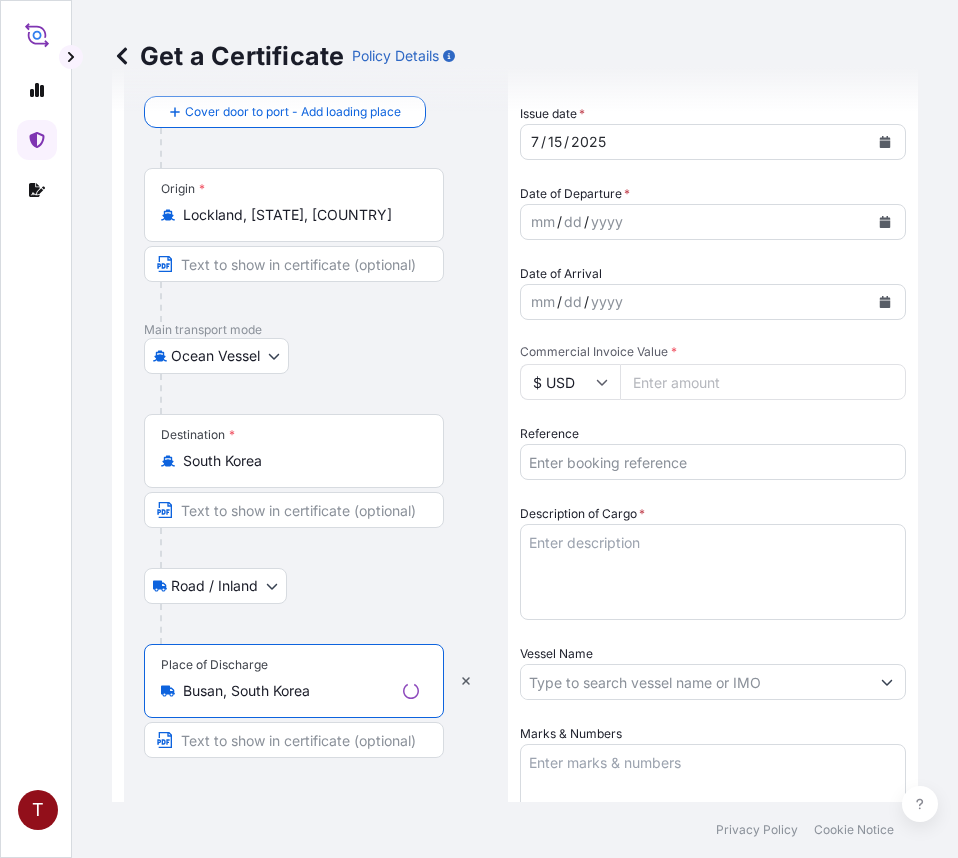 scroll, scrollTop: 0, scrollLeft: 0, axis: both 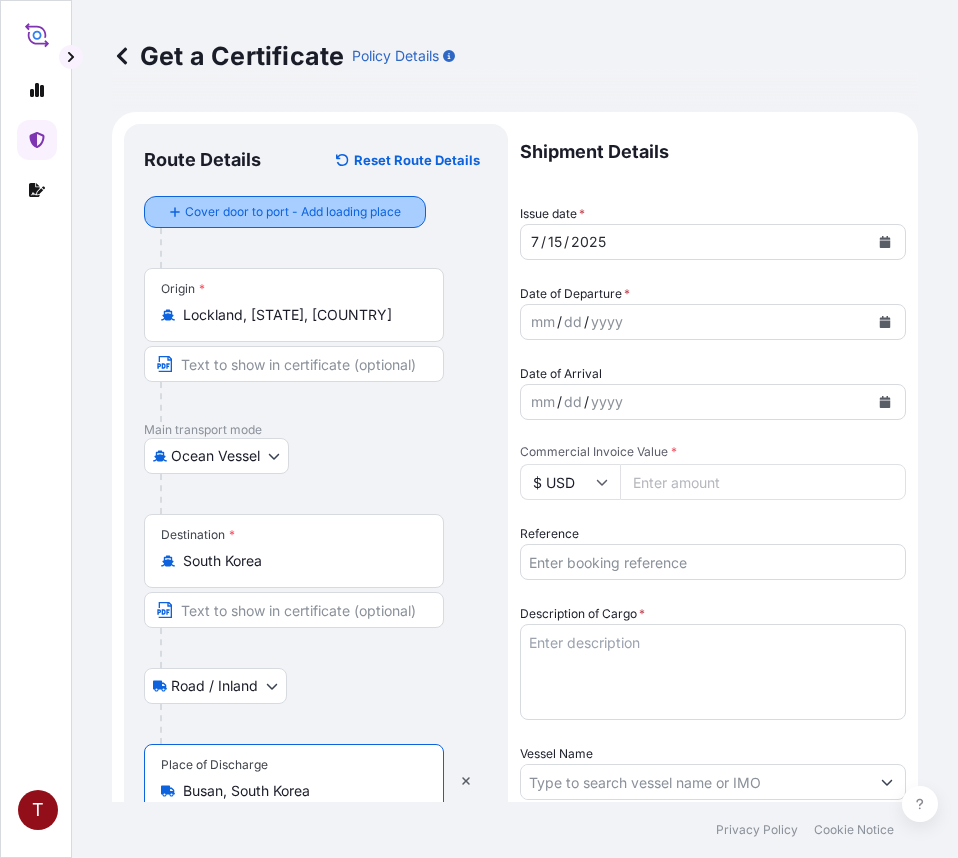 type on "Busan, South Korea" 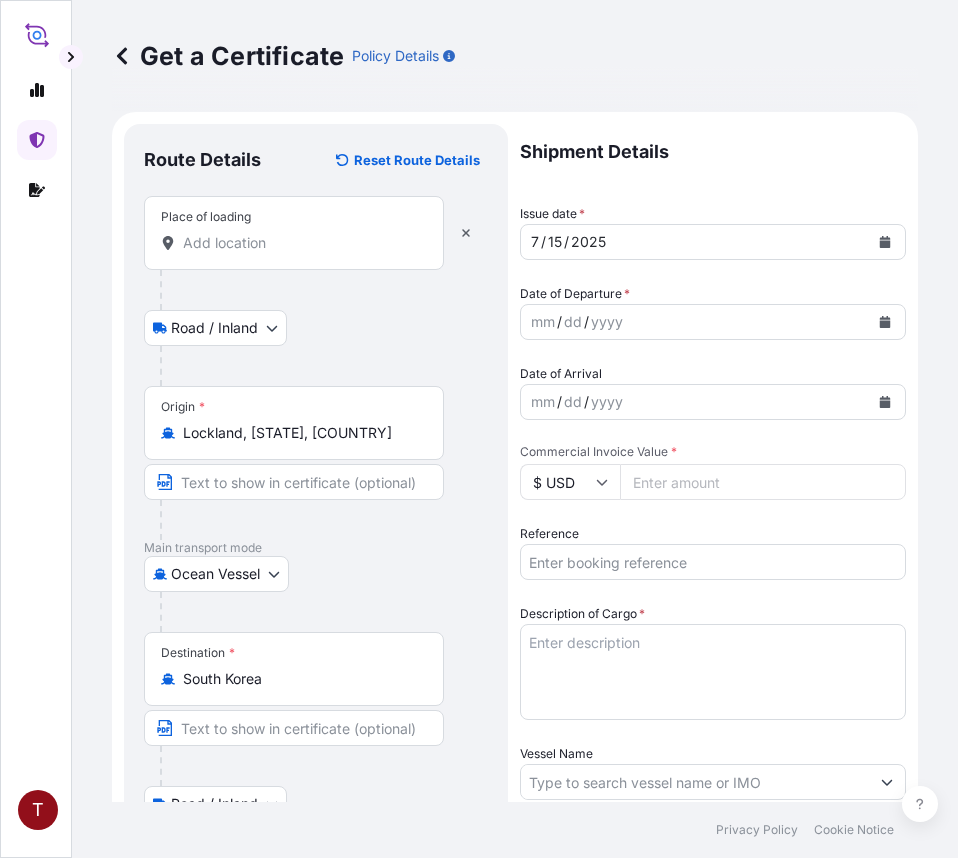 click on "Place of loading" at bounding box center [301, 243] 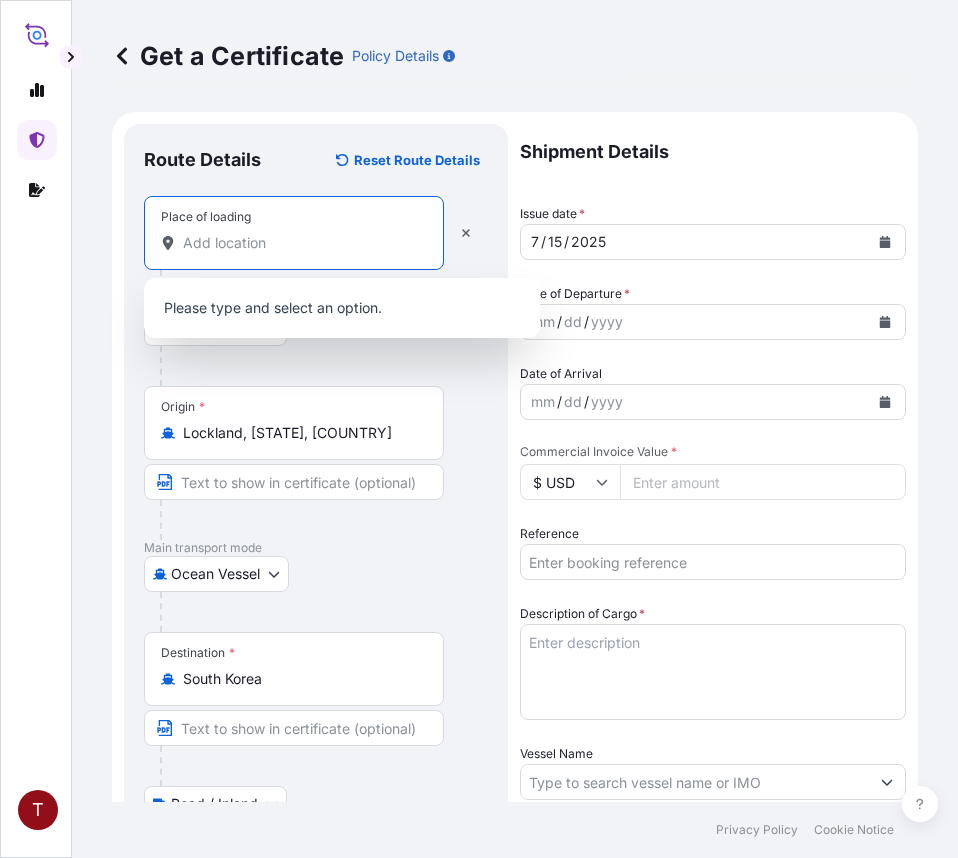 paste on "NEWARK, NJ" 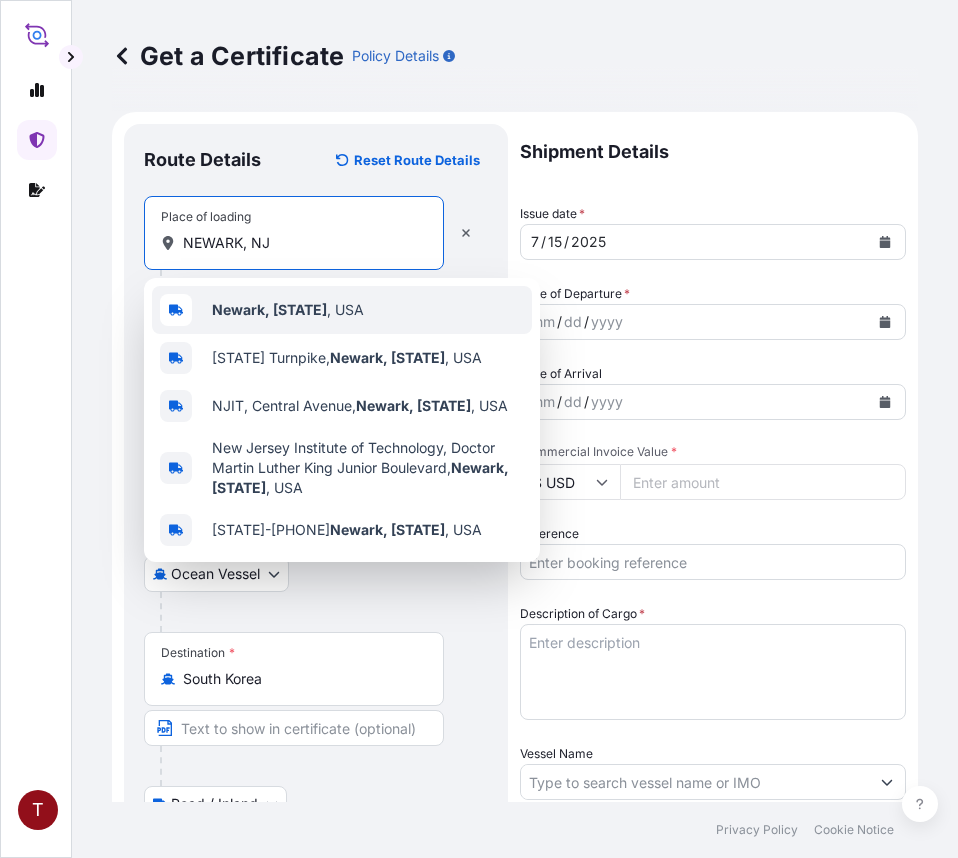 click on "Newark, [STATE]" at bounding box center (269, 309) 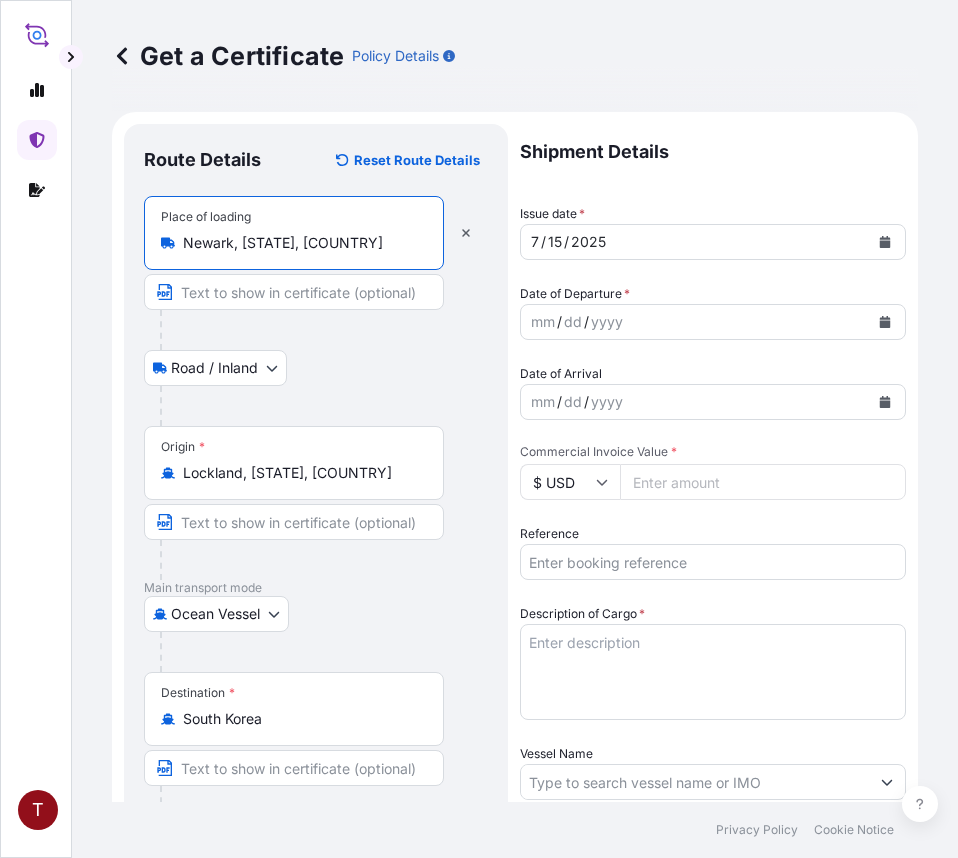 type on "Newark, [STATE], [COUNTRY]" 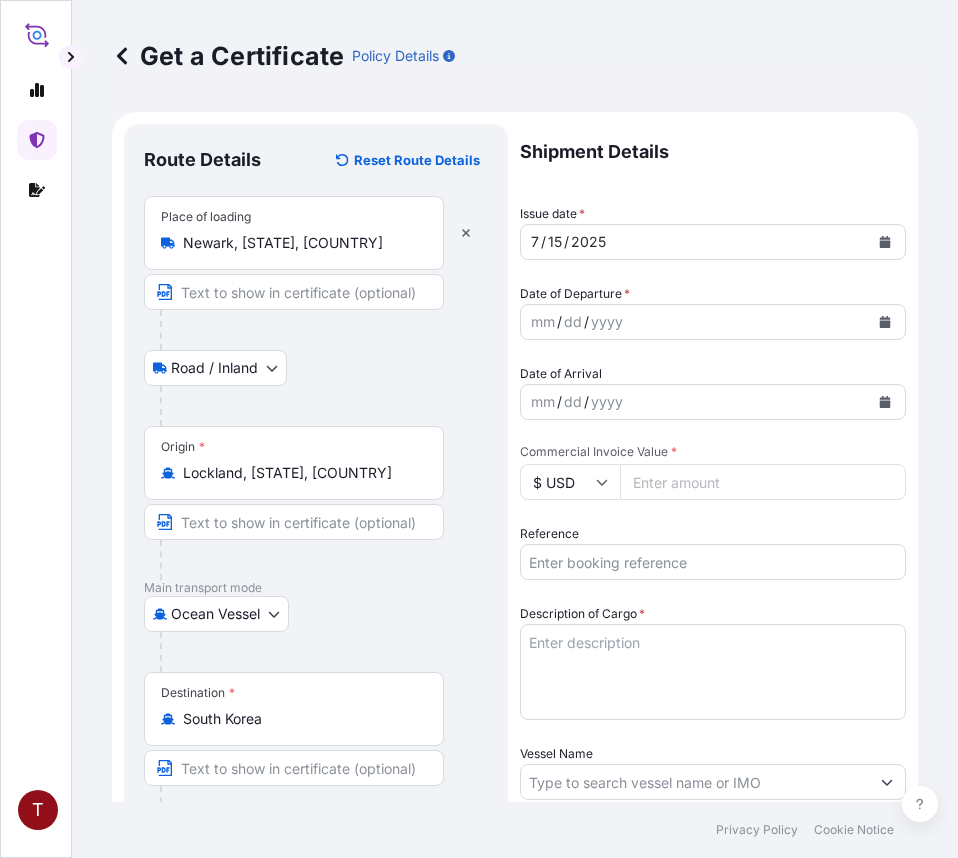 click 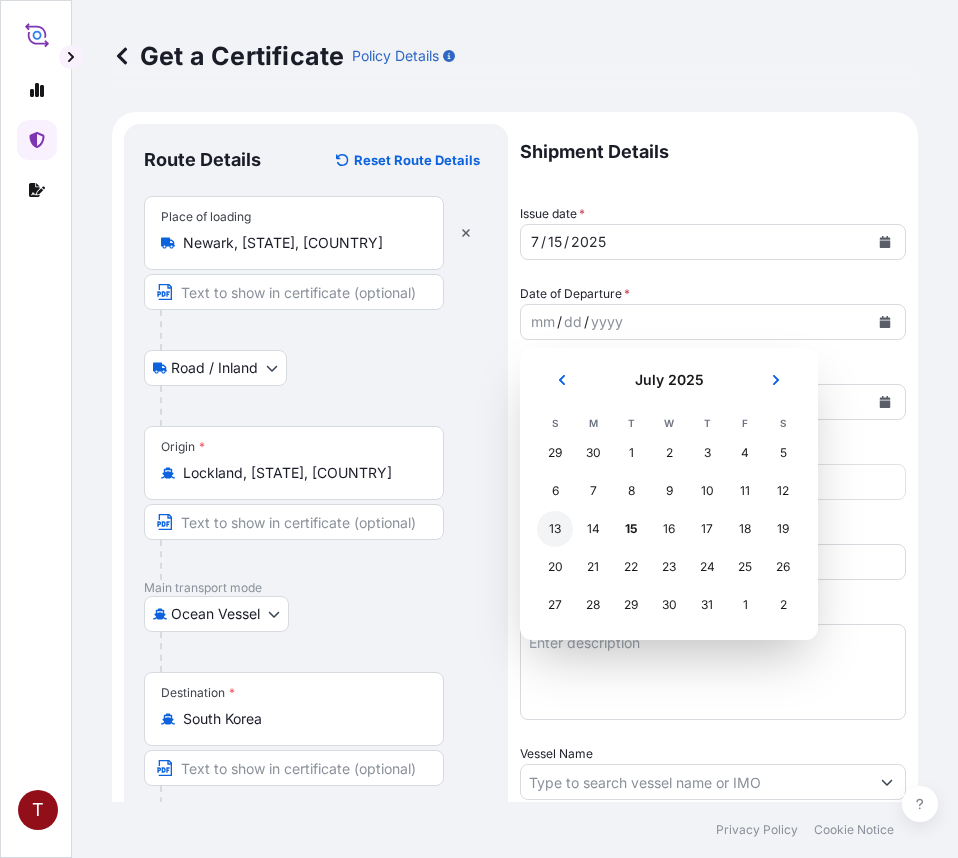 click on "13" at bounding box center [555, 529] 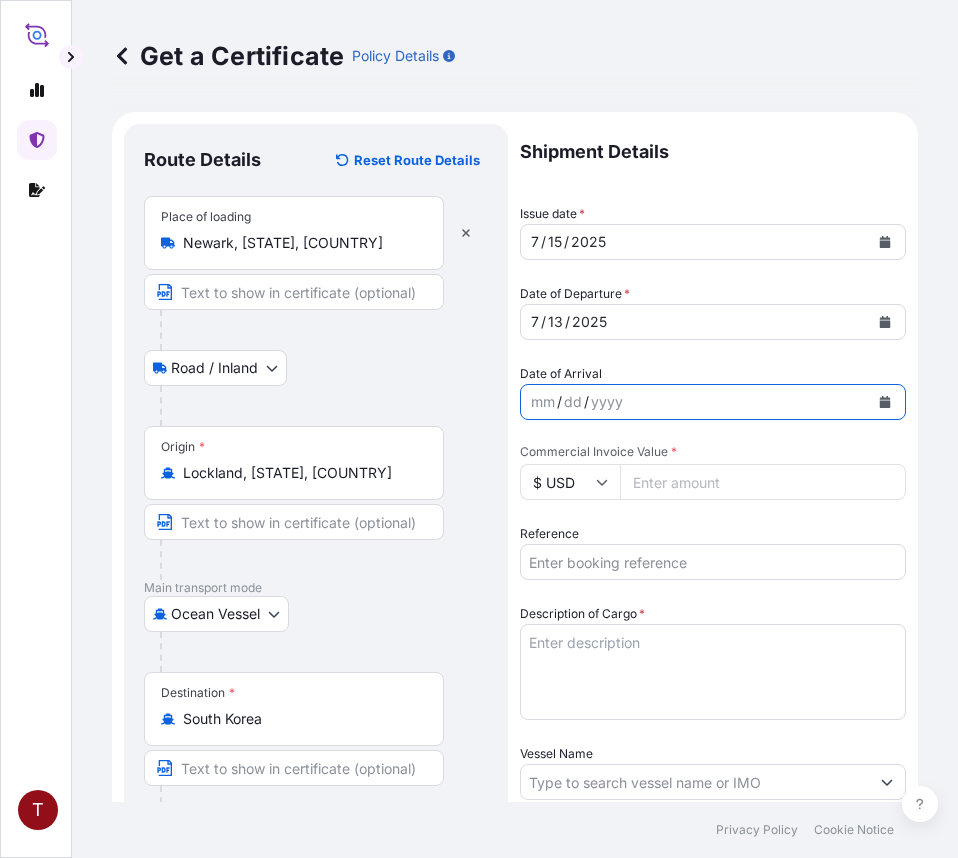 click at bounding box center (885, 402) 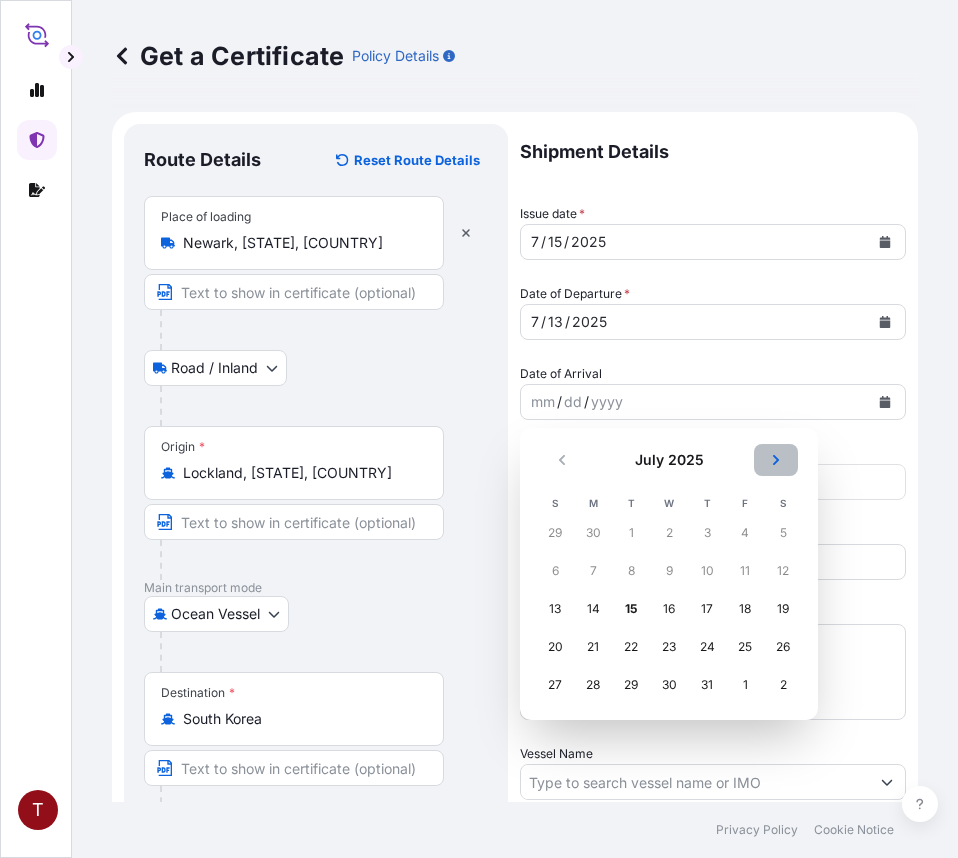 click 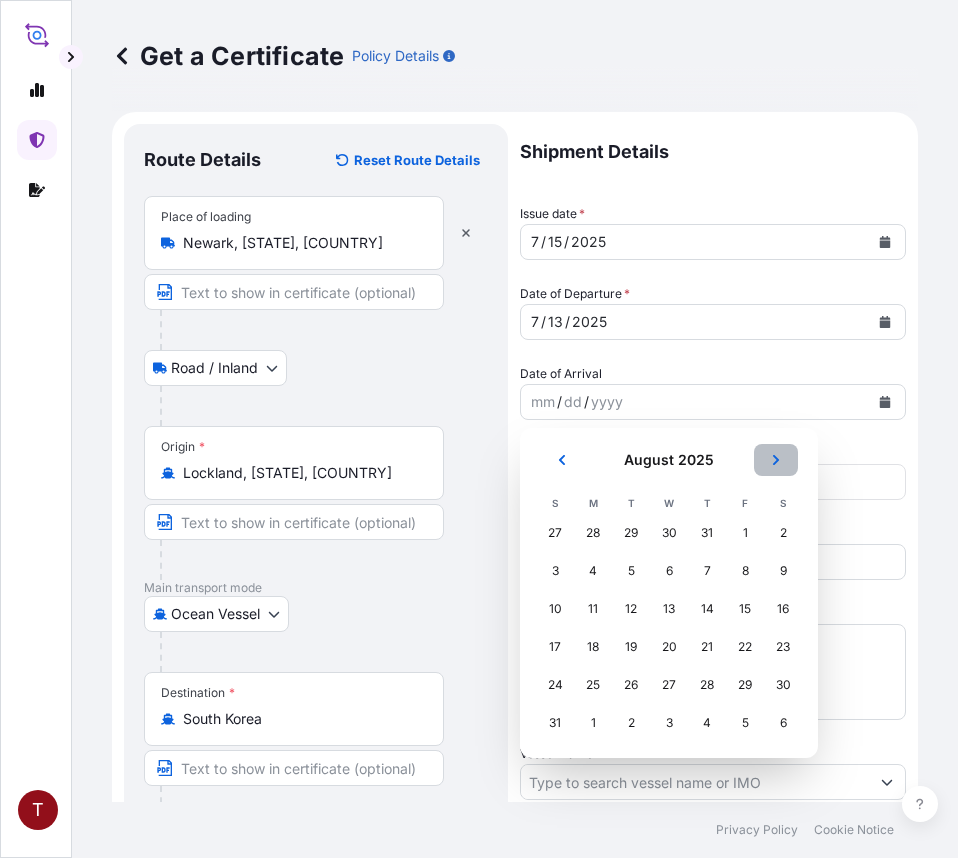 click 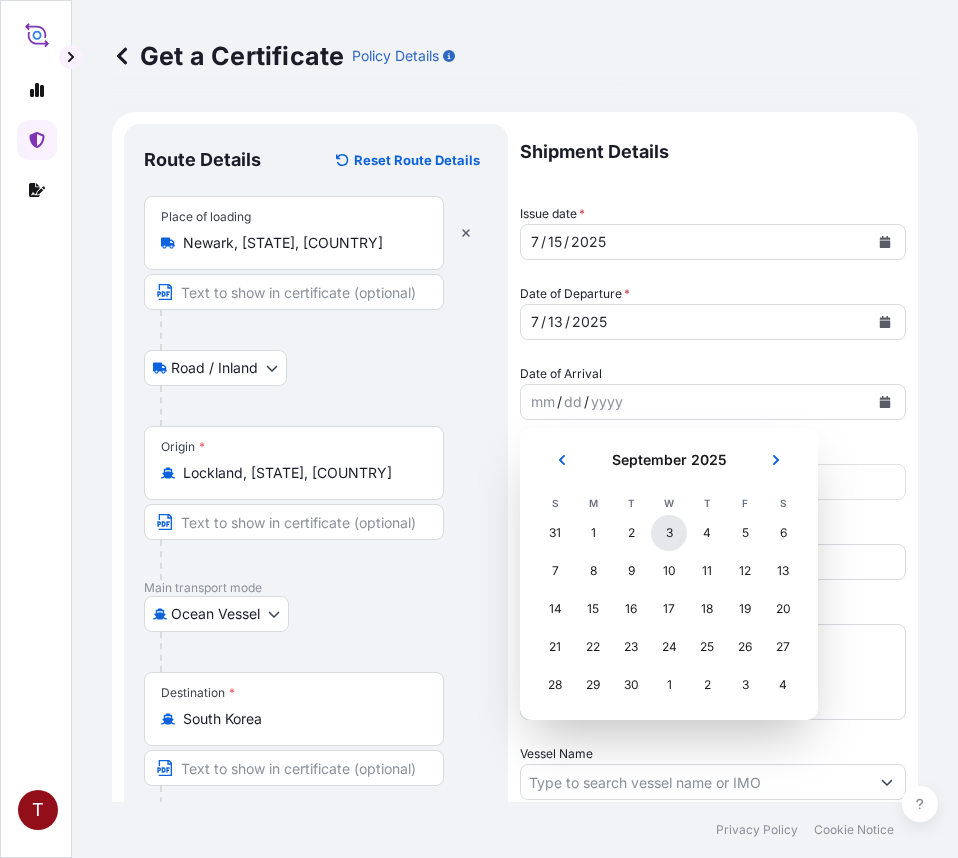 click on "3" at bounding box center (669, 533) 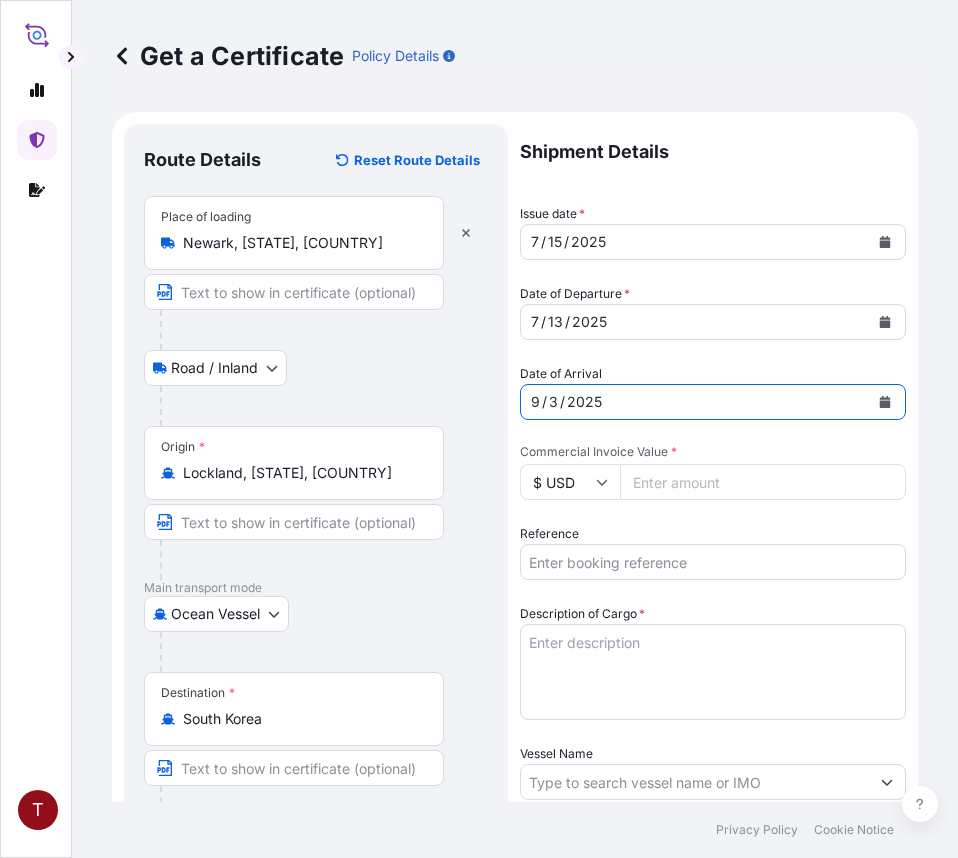 scroll, scrollTop: 400, scrollLeft: 0, axis: vertical 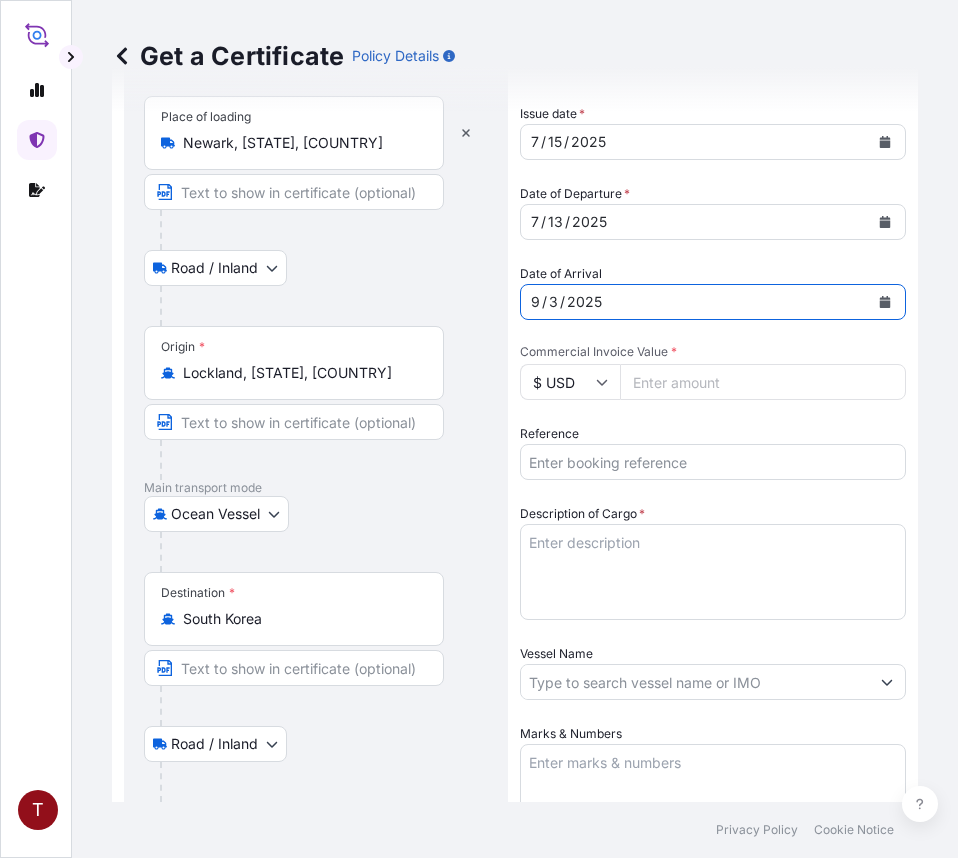click on "Commercial Invoice Value    *" at bounding box center (763, 382) 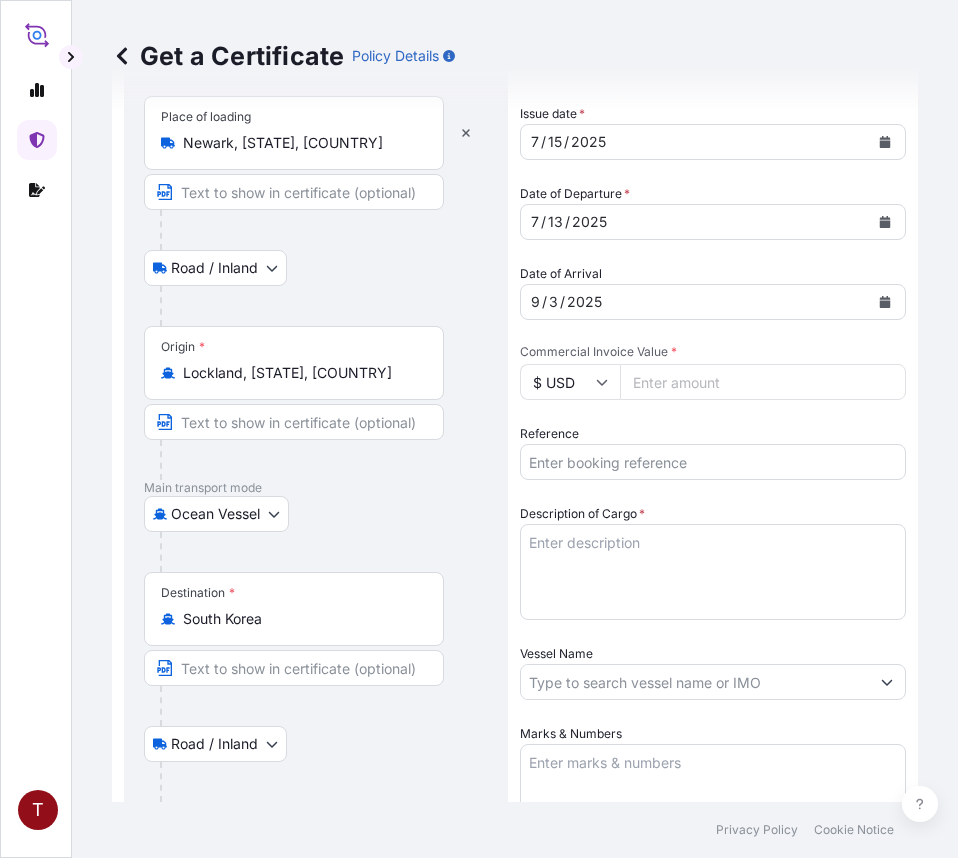 paste on "39698.81" 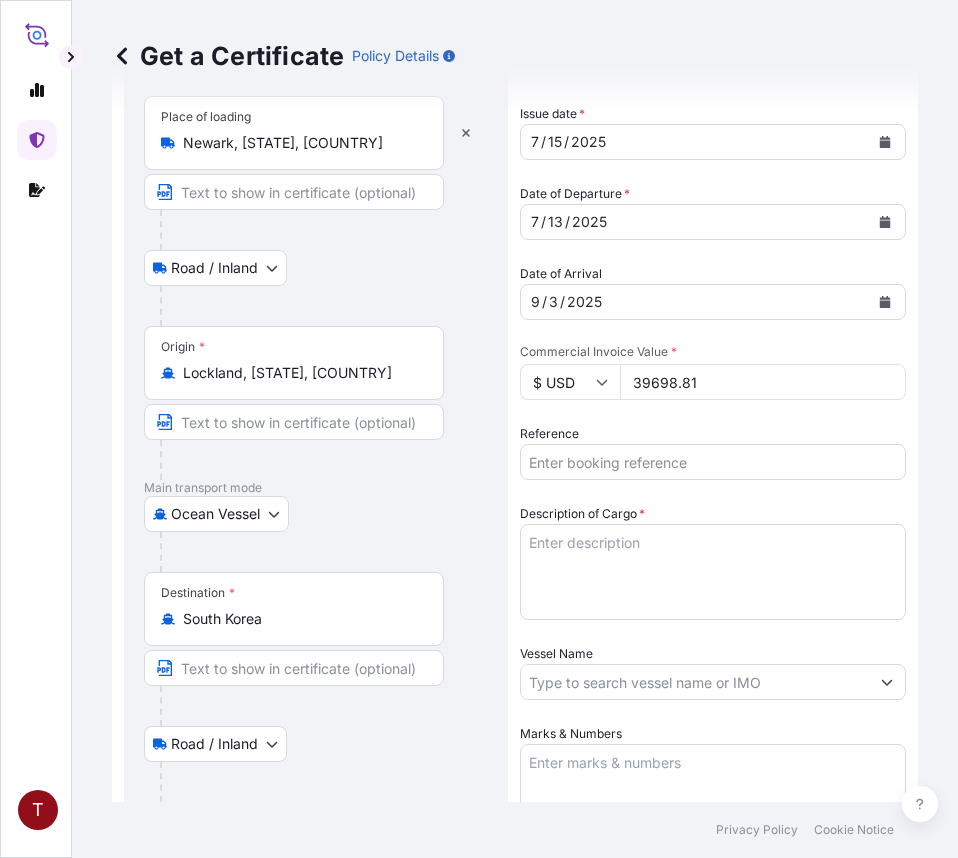 type on "39698.81" 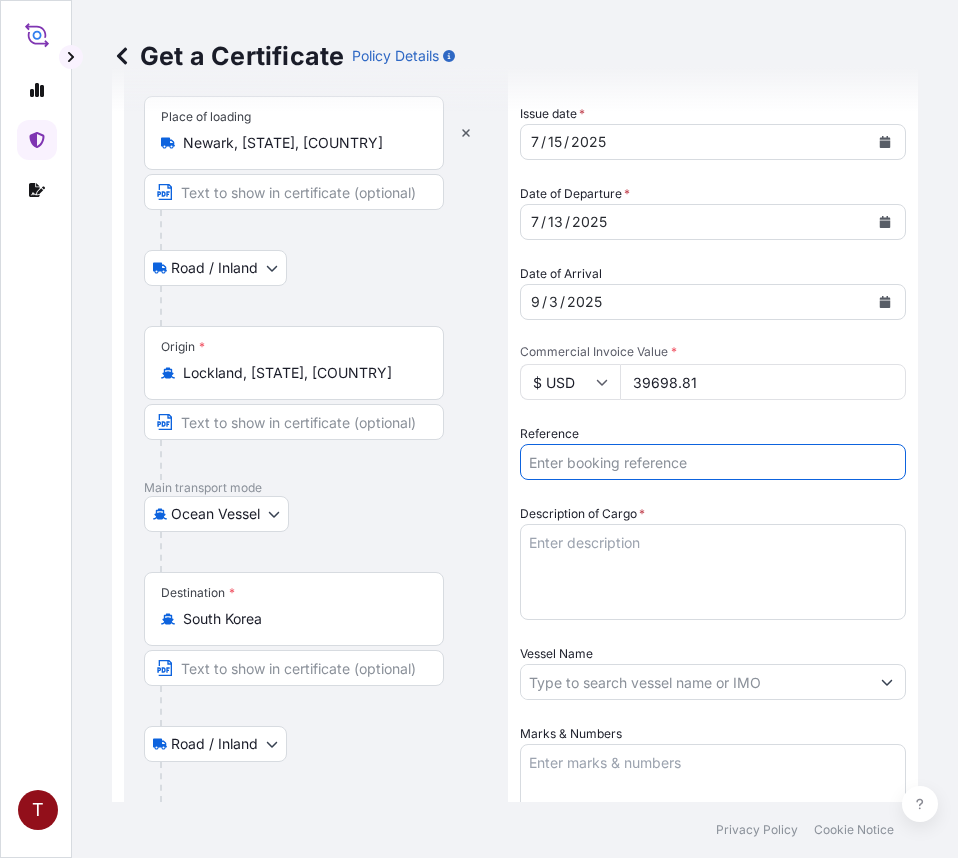 paste on "10420804830" 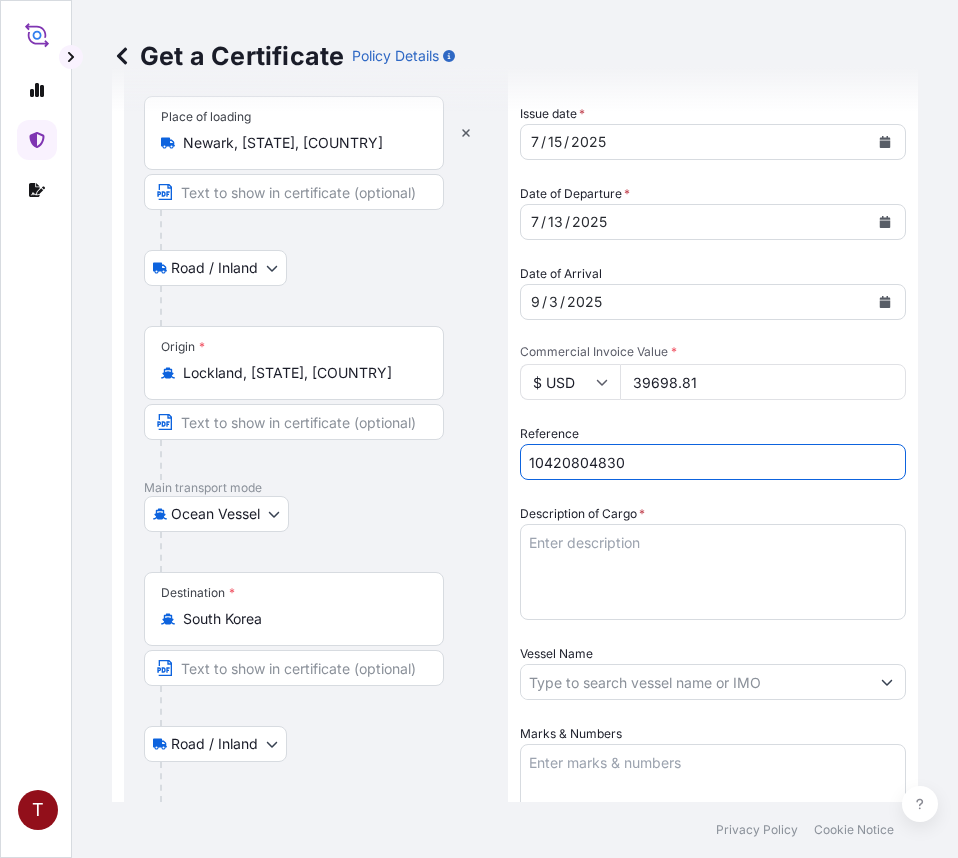 scroll, scrollTop: 400, scrollLeft: 0, axis: vertical 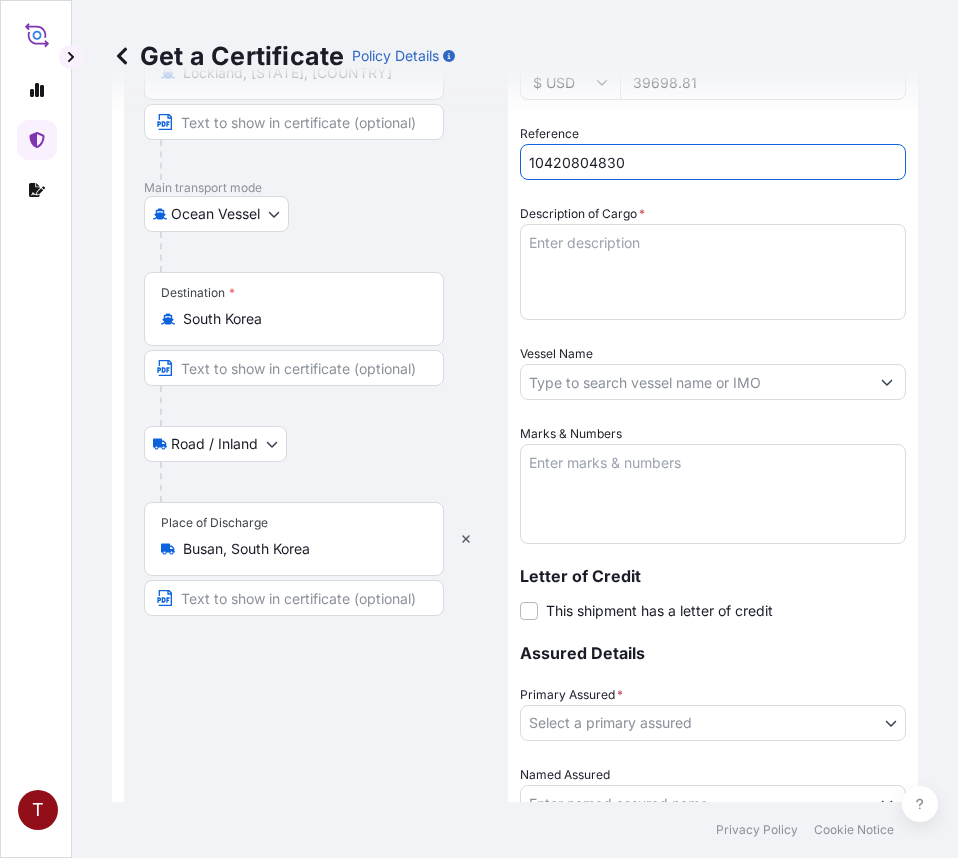 type on "10420804830" 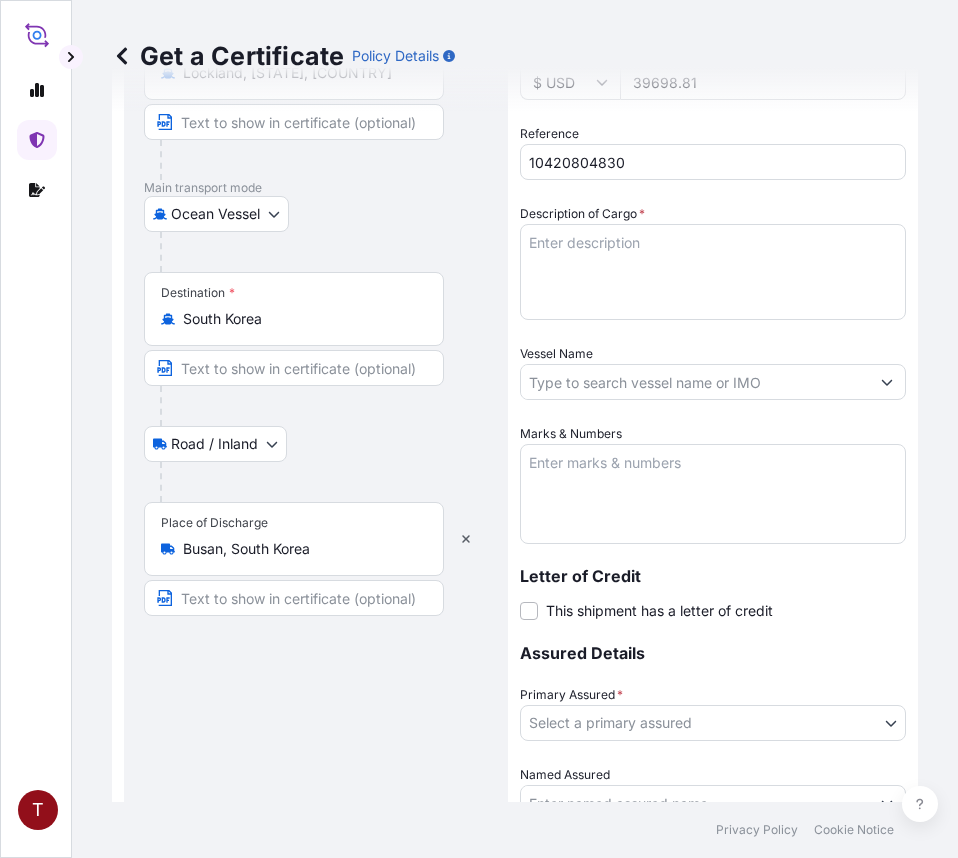 click on "Description of Cargo *" at bounding box center (713, 272) 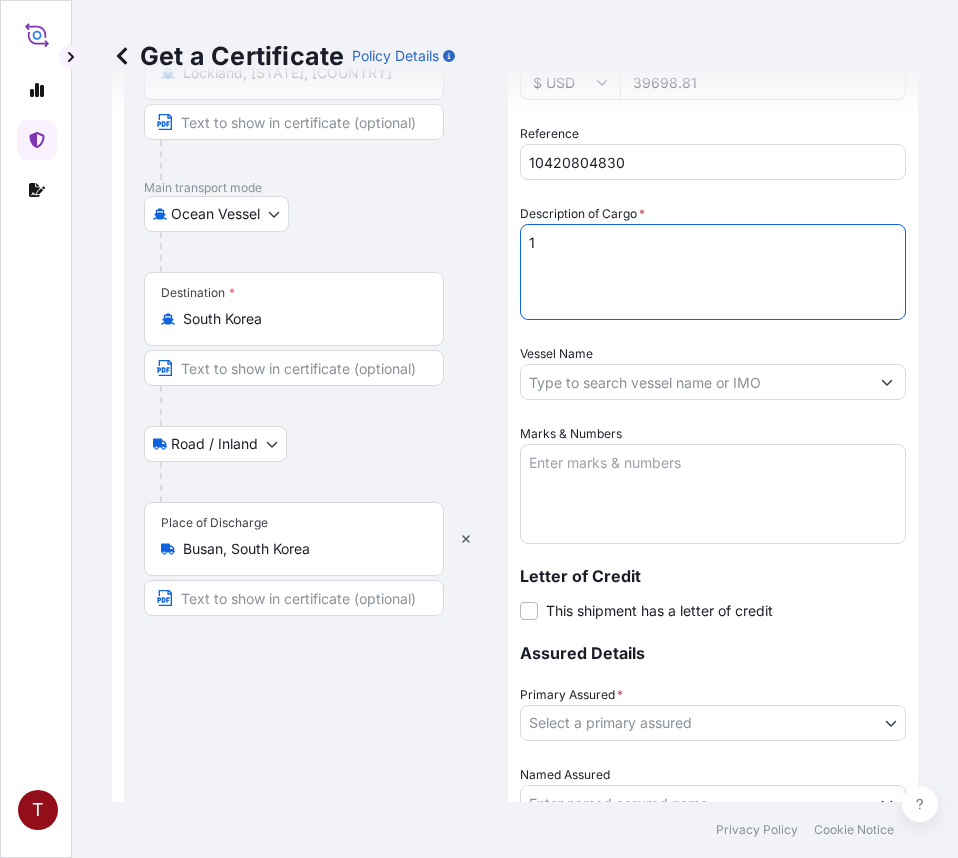 paste on "BULK UNPACKED LOADED INTO
1 20FT ISOTANK - DANGEROUS LIQUIDS
CALFAX DB-45" 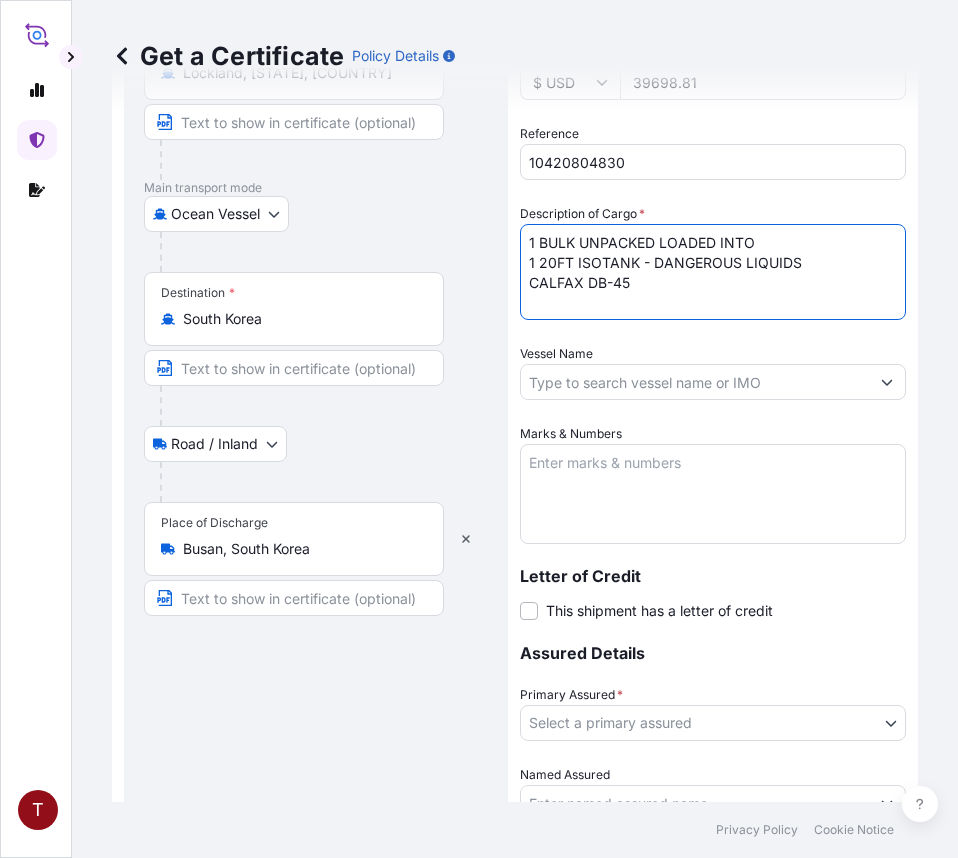 type on "1 BULK UNPACKED LOADED INTO
1 20FT ISOTANK - DANGEROUS LIQUIDS
CALFAX DB-45" 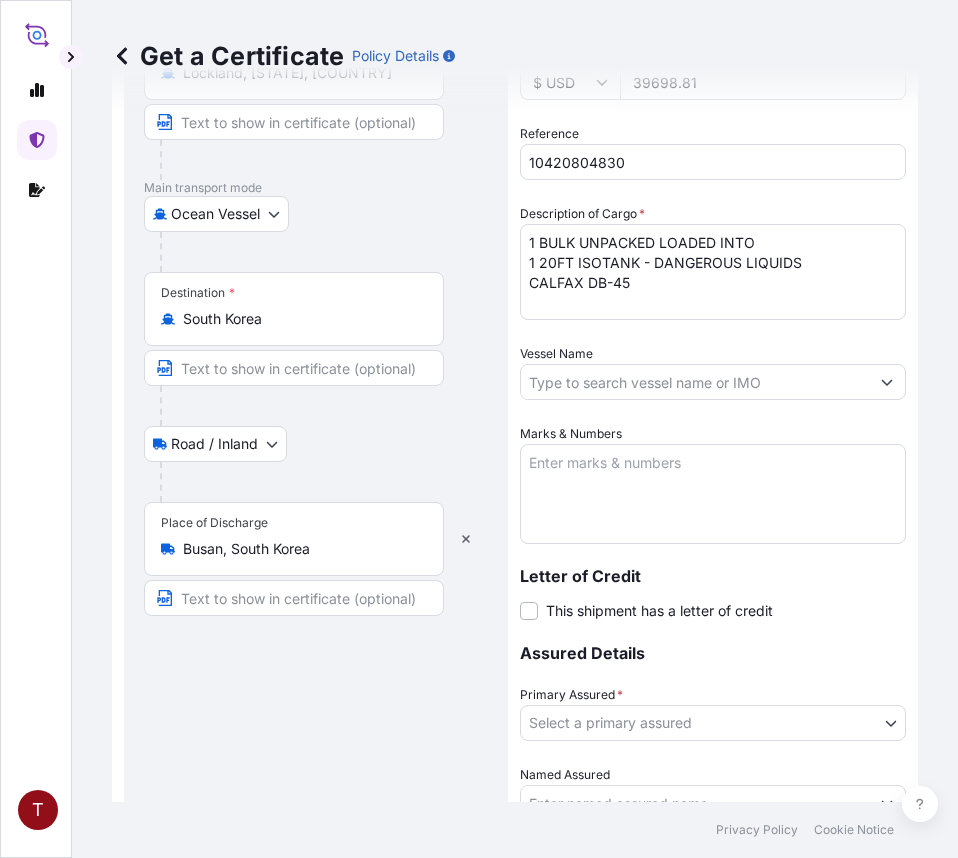 click on "Vessel Name" at bounding box center [695, 382] 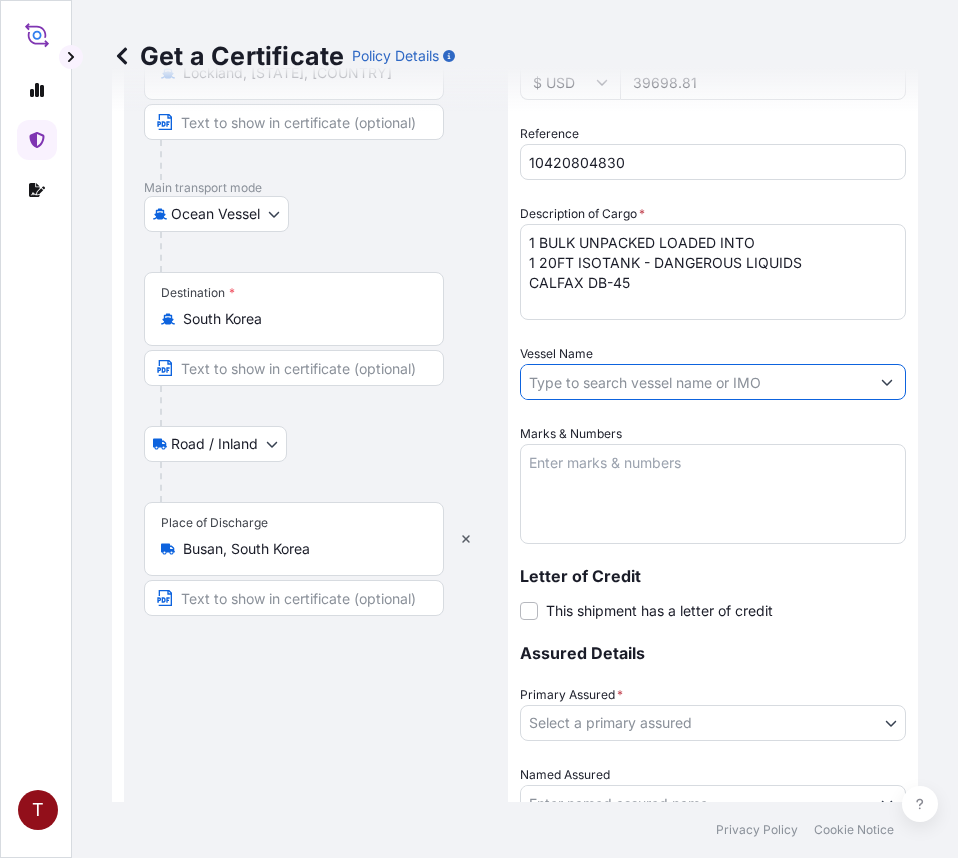 paste on "NAVIOS CONSTELLATION 529W" 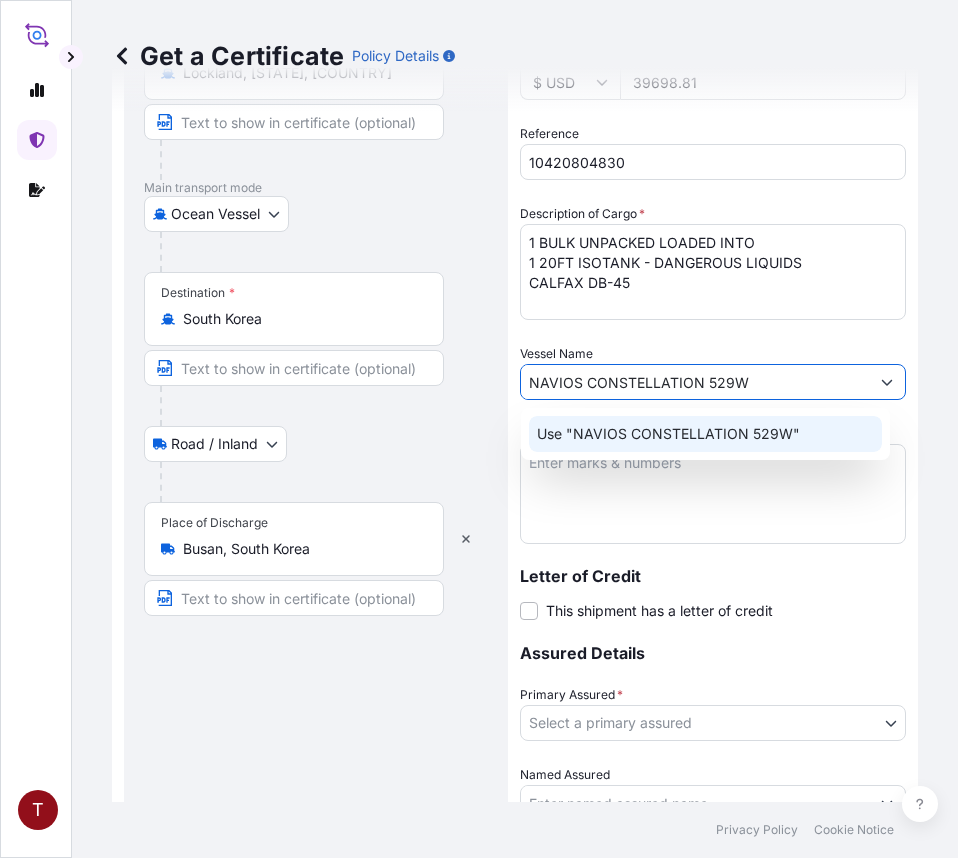 click on "Use "NAVIOS CONSTELLATION 529W"" 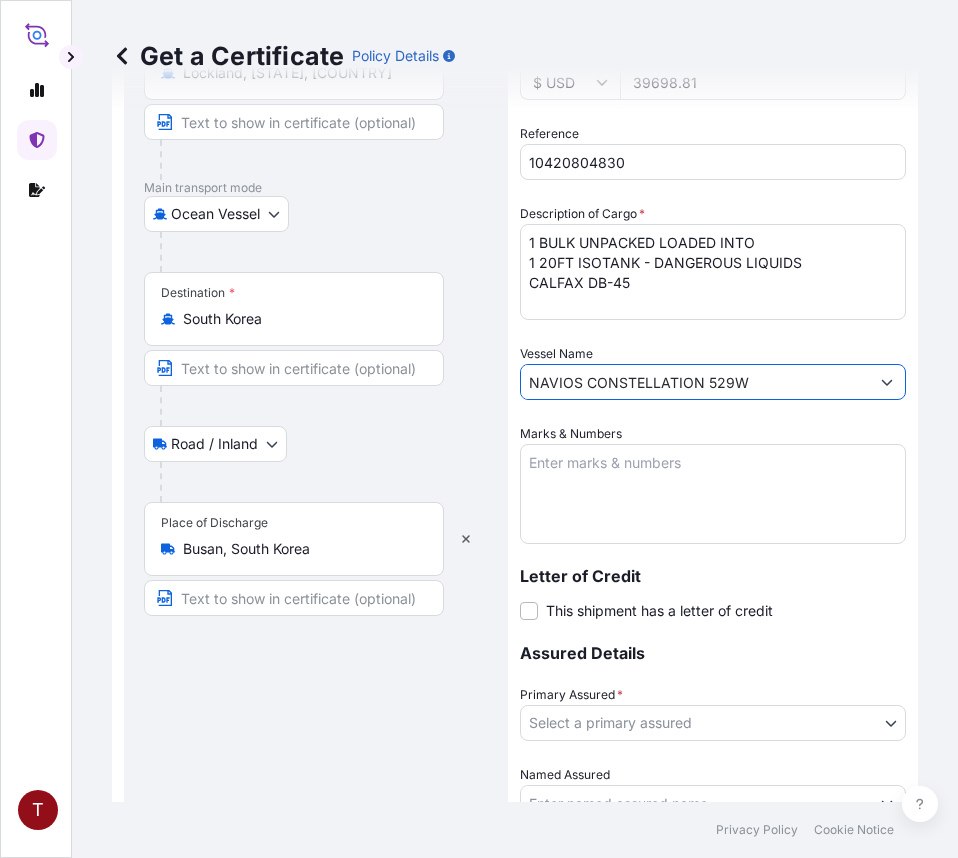 type on "NAVIOS CONSTELLATION 529W" 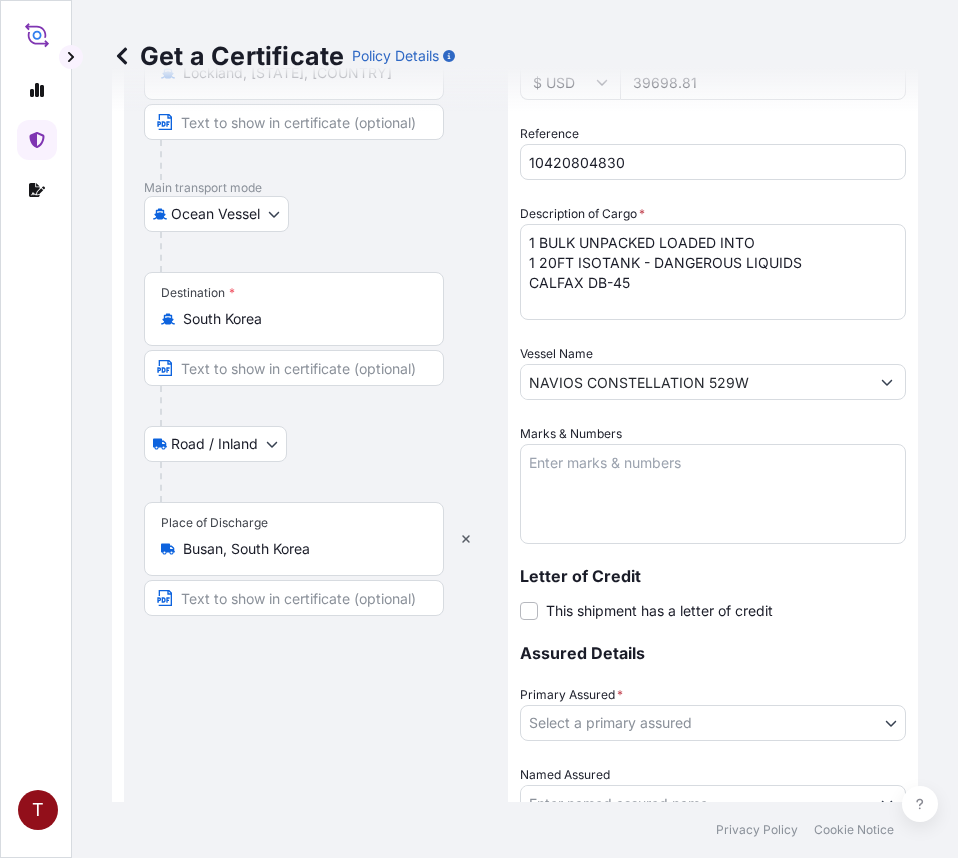 click on "Marks & Numbers" at bounding box center (713, 494) 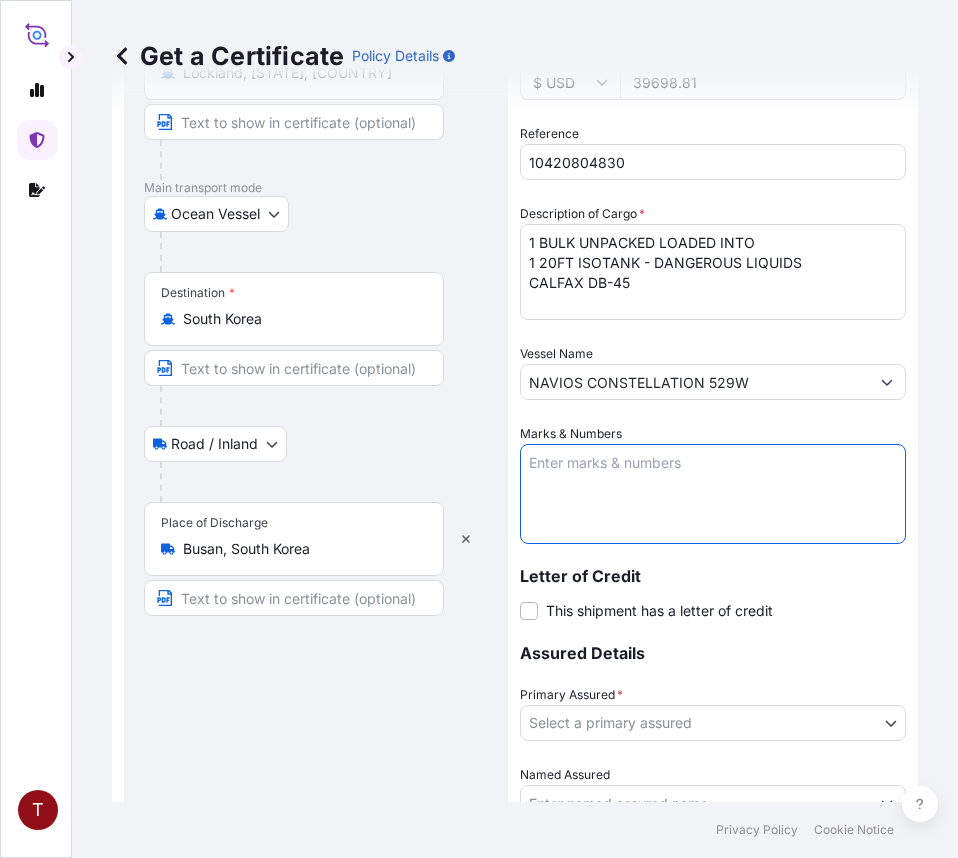 paste on "10420804830
107886
234847
HRP25-102C" 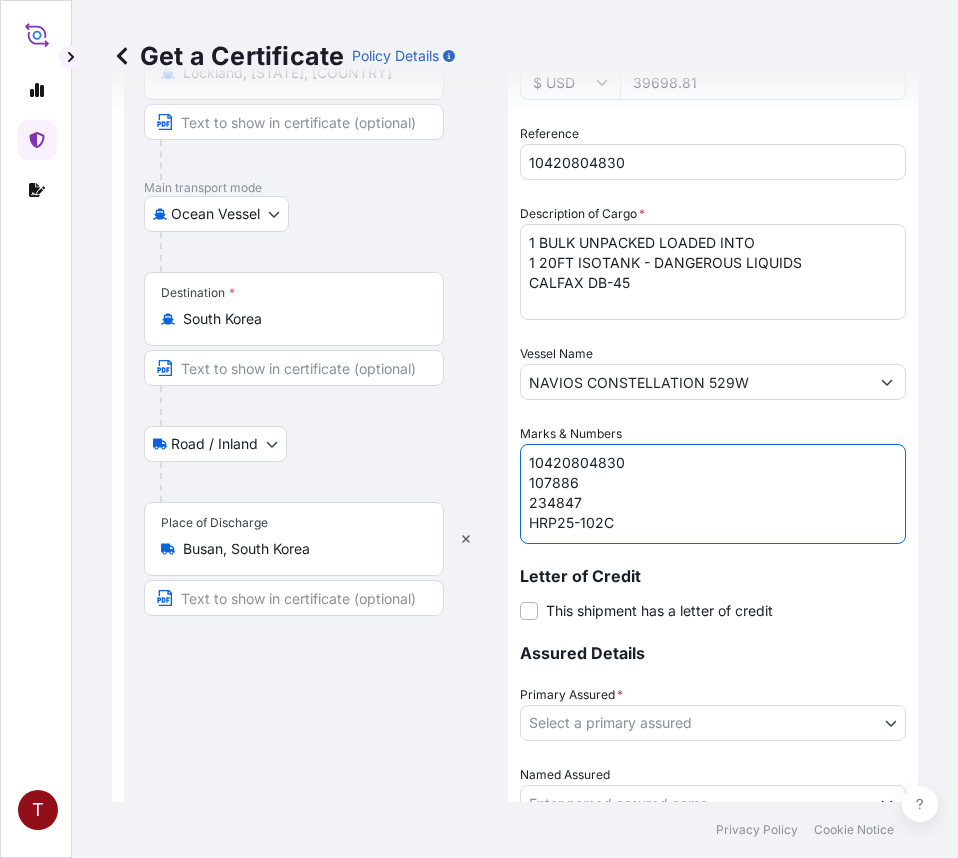 scroll, scrollTop: 8, scrollLeft: 0, axis: vertical 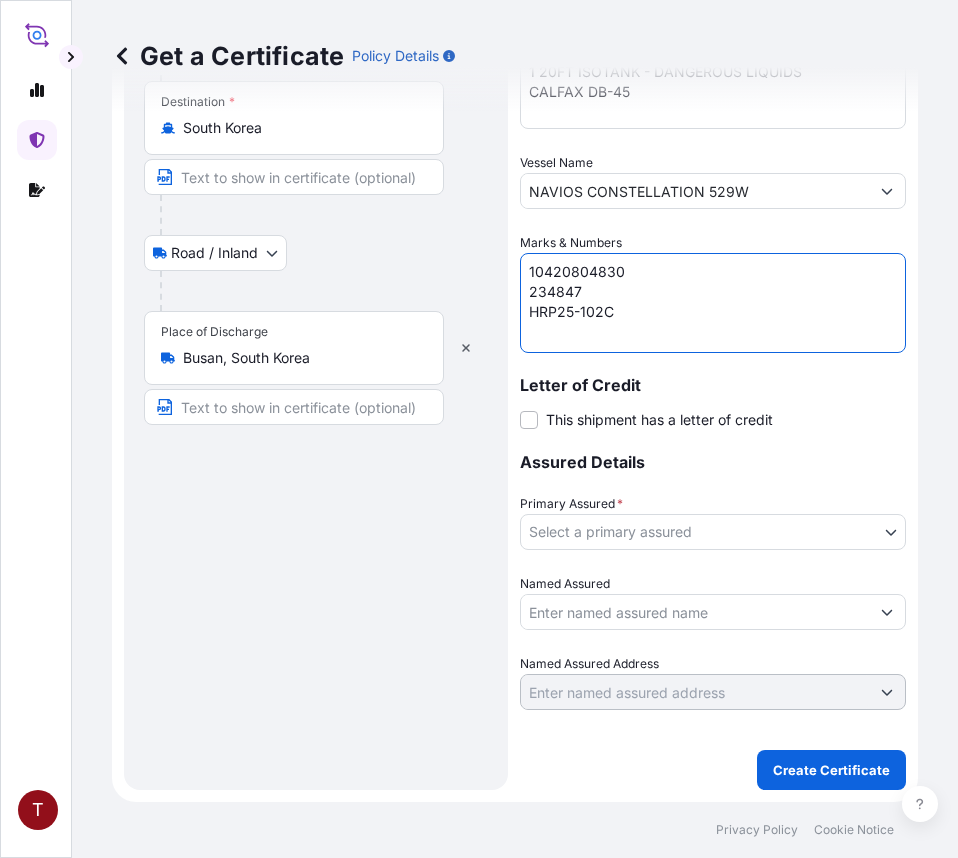 type on "10420804830
234847
HRP25-102C" 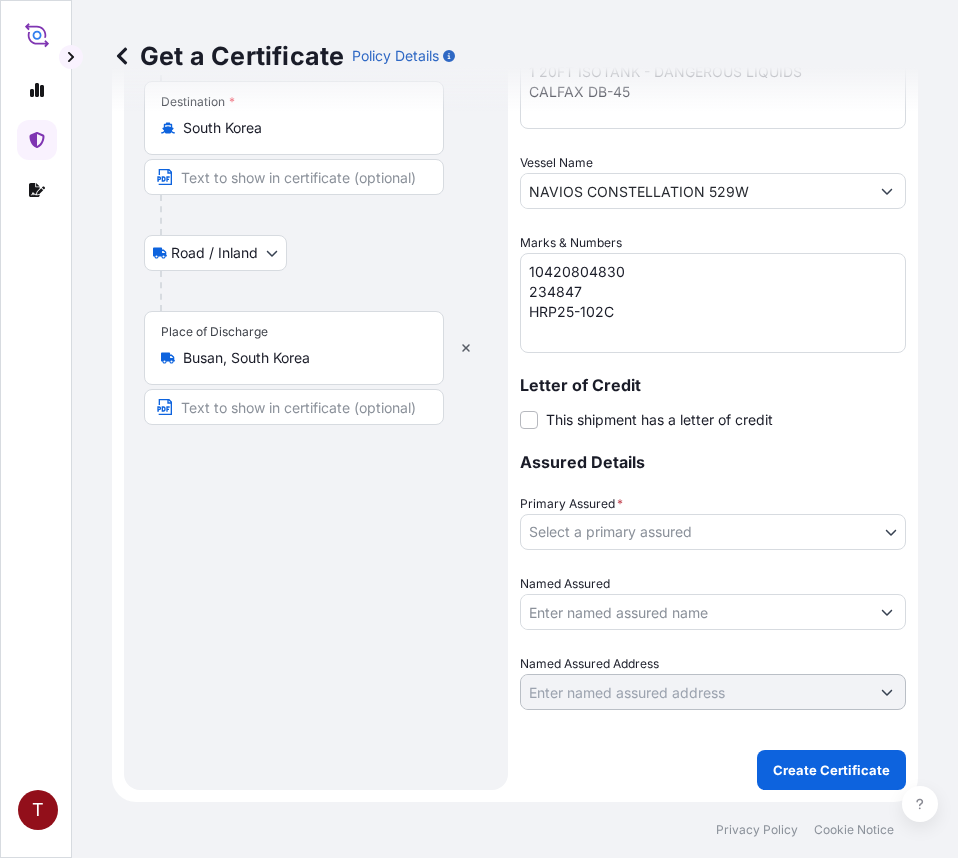 click on "T Get a Certificate Policy Details Route Details Reset Route Details Place of loading Newark, [STATE], [COUNTRY] Road / Inland Road / Inland Origin * Lockland, [STATE], [COUNTRY] Main transport mode Ocean Vessel Air Road Ocean Vessel Destination * South Korea Road / Inland Road / Inland Place of Discharge Busan, South Korea Shipment Details Issue date * 7 / 15 / 2025 Date of Departure * 7 / 13 / 2025 Date of Arrival 9 / 3 / 2025 Commodity Surfactants or related materials Packing Category Commercial Invoice Value    * $ USD 39698.81 Reference 10420804830 Description of Cargo * 1 BULK UNPACKED LOADED INTO
1 20FT ISOTANK - DANGEROUS LIQUIDS
CALFAX DB-45 Vessel Name NAVIOS CONSTELLATION 529W Marks & Numbers 10420804830
234847
HRP25-102C Letter of Credit This shipment has a letter of credit Letter of credit * Letter of credit may not exceed 12000 characters Assured Details Primary Assured * Select a primary assured Pilot Chemical Corporation Named Assured Named Assured Address Create Certificate Privacy Policy Cookie Notice" at bounding box center (479, 429) 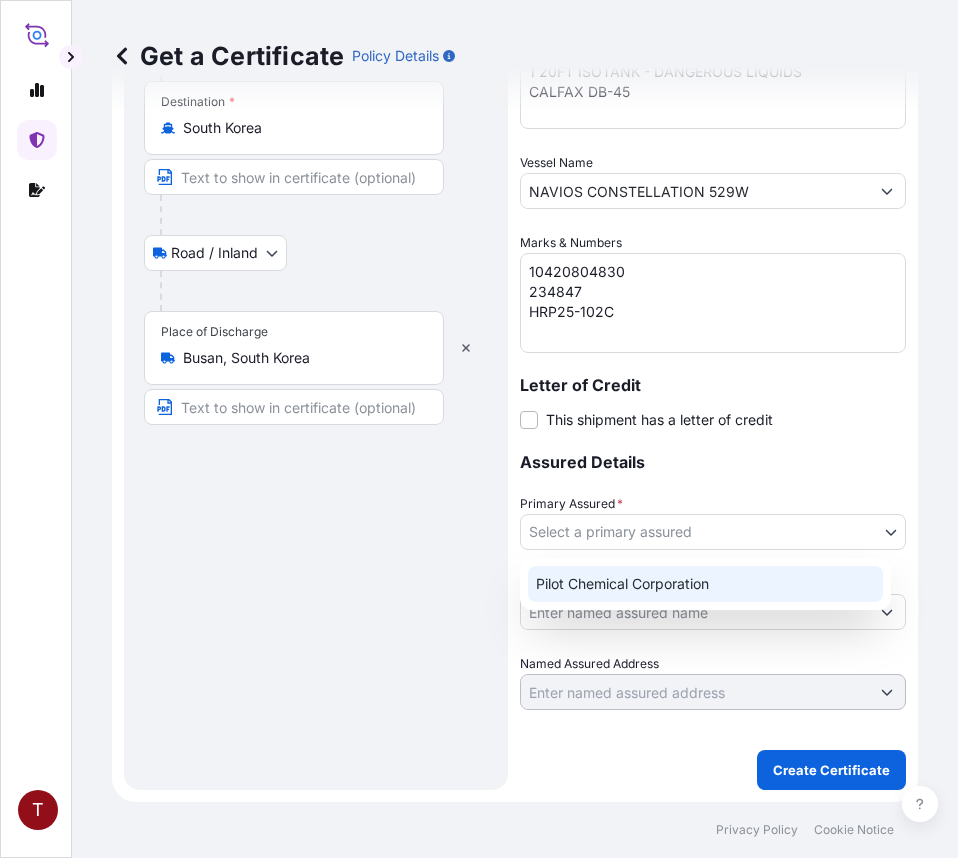 click on "Pilot Chemical Corporation" at bounding box center (705, 584) 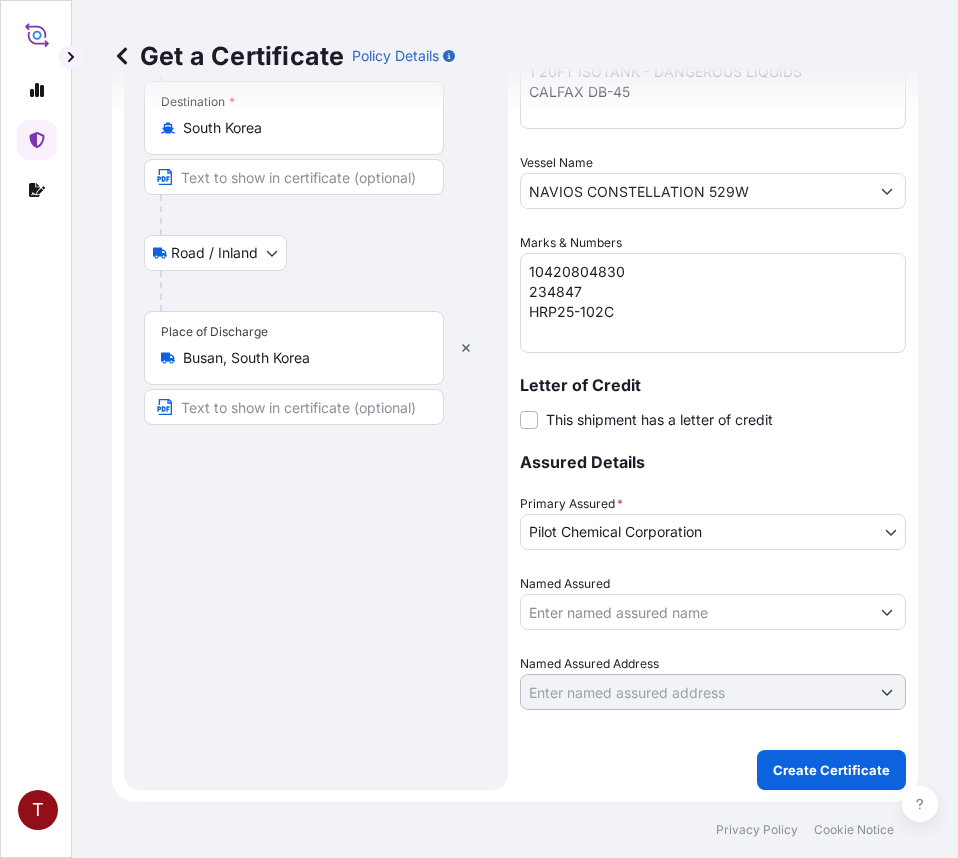 click on "Named Assured" at bounding box center [695, 612] 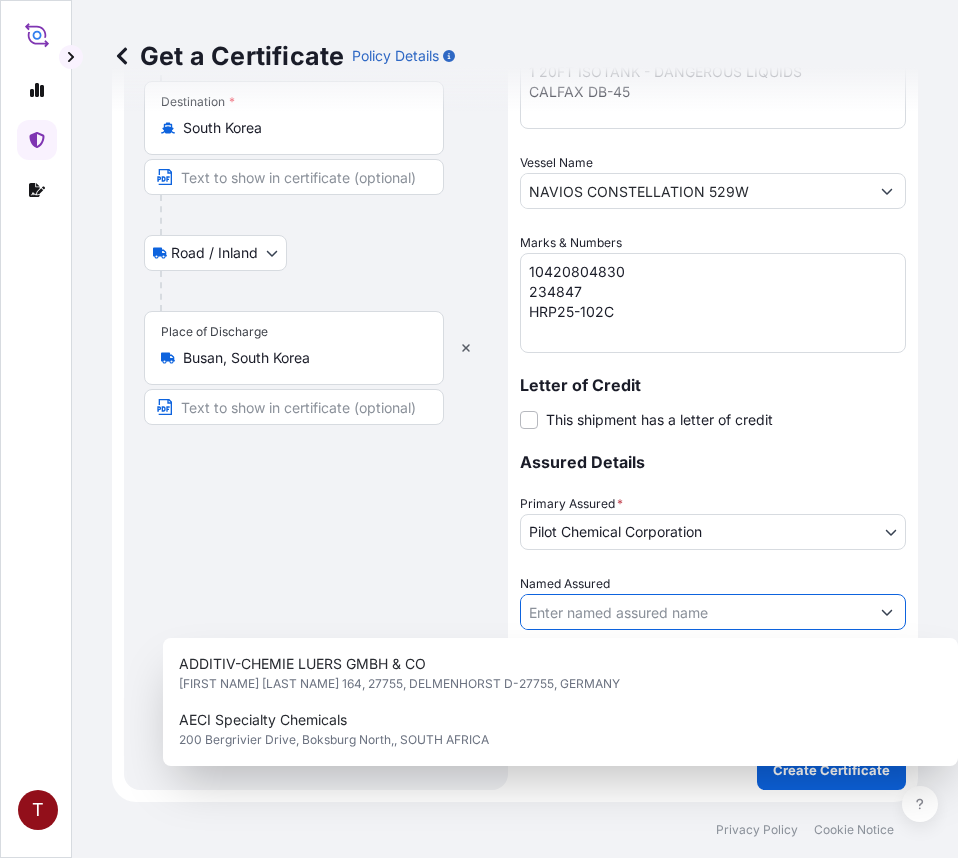 paste on "HEERAE CORP. 15F, DONGHEE BLDG 302, GANGNAM-DAERO GANGNAM-GU SEOUL , KR 06253 SOUTH KOREA" 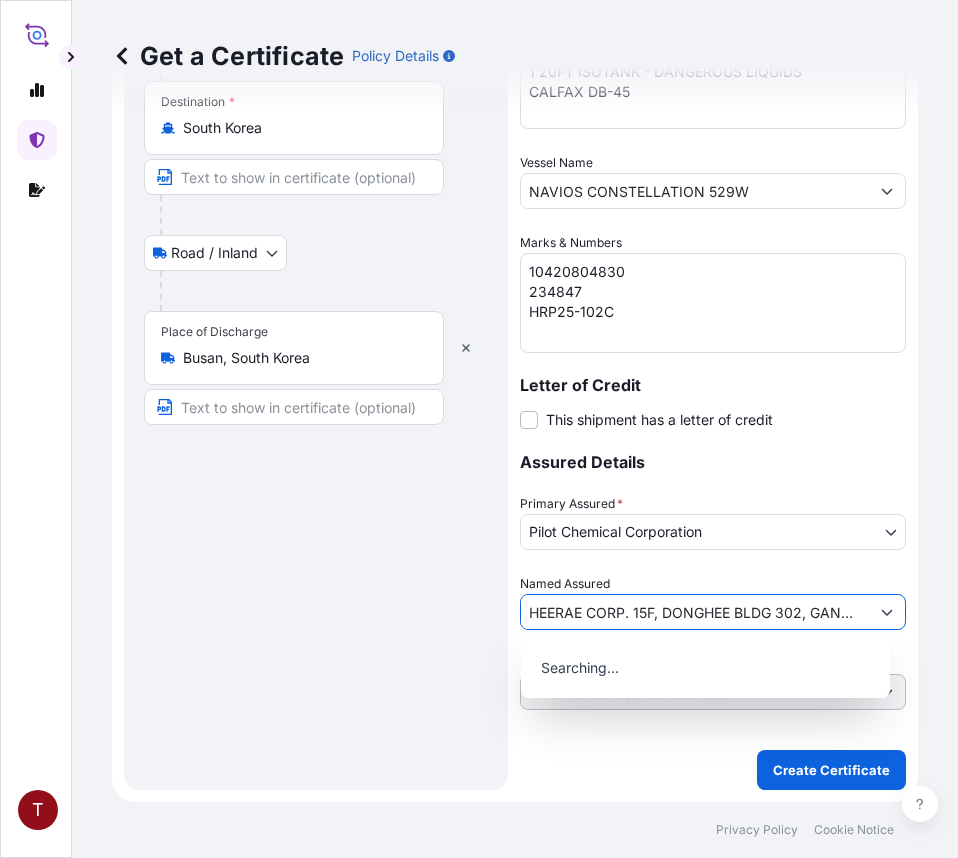 scroll, scrollTop: 0, scrollLeft: 430, axis: horizontal 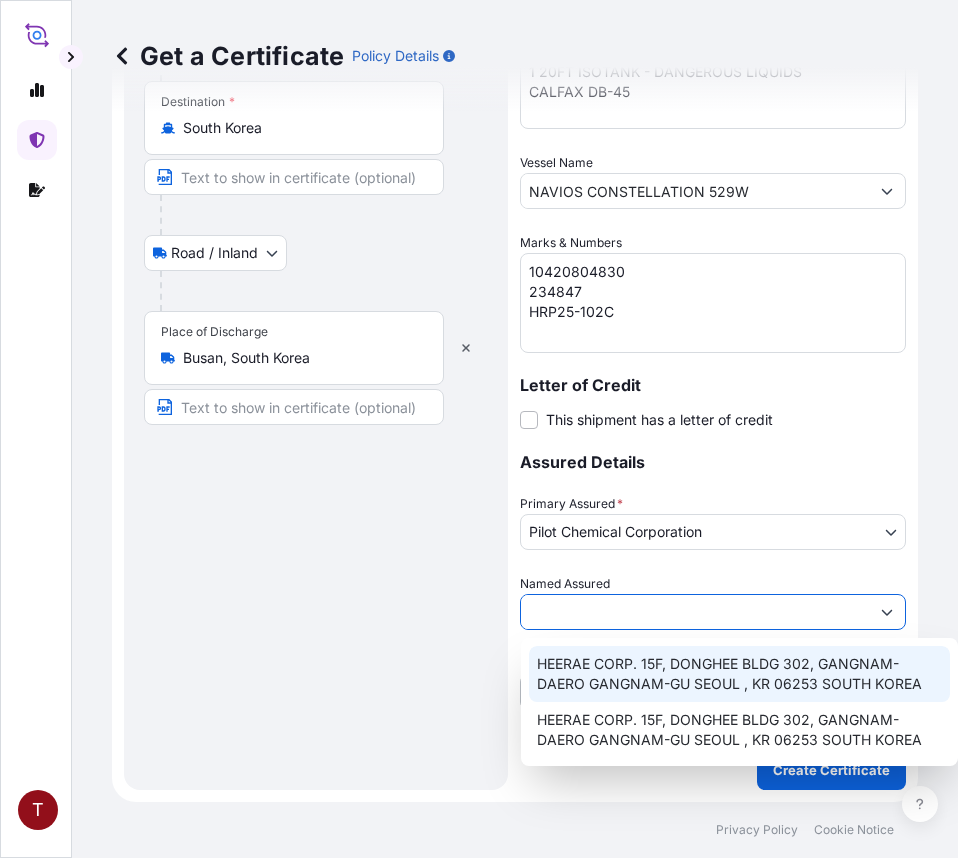 click on "HEERAE CORP. 15F, DONGHEE BLDG 302, GANGNAM-DAERO GANGNAM-GU SEOUL , KR 06253 SOUTH KOREA" at bounding box center (739, 674) 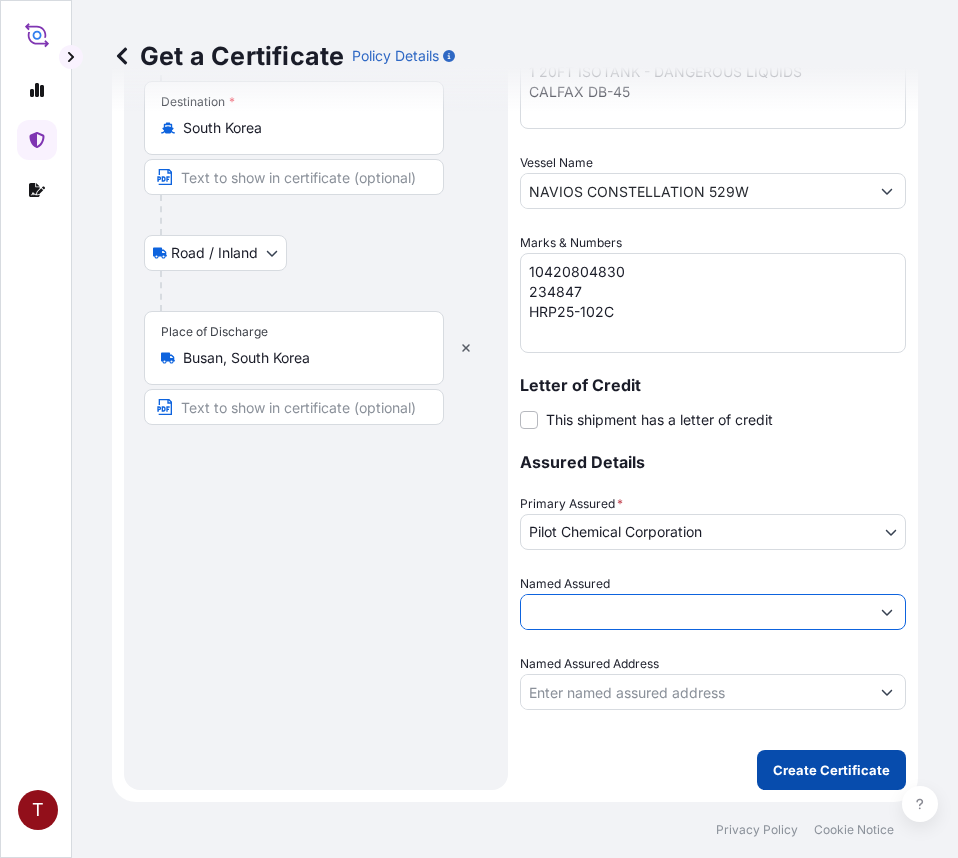type on "HEERAE CORP. 15F, DONGHEE BLDG 302, GANGNAM-DAERO GANGNAM-GU SEOUL , KR 06253 SOUTH KOREA" 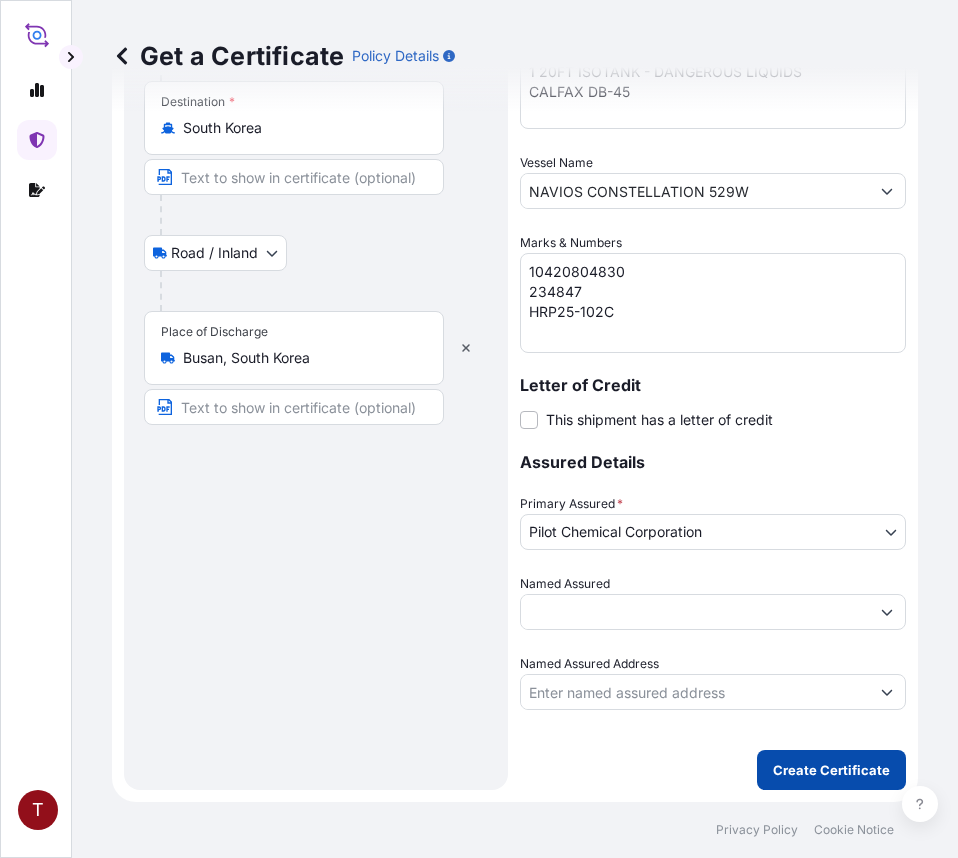 scroll, scrollTop: 0, scrollLeft: 0, axis: both 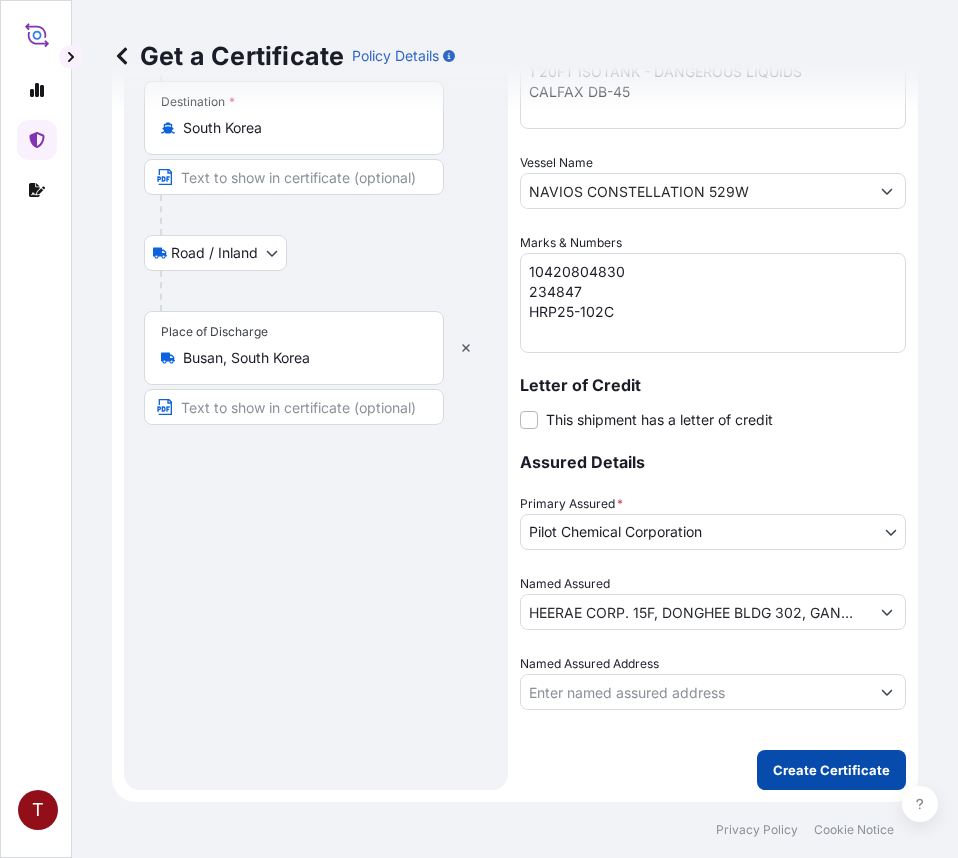 click on "Create Certificate" at bounding box center (831, 770) 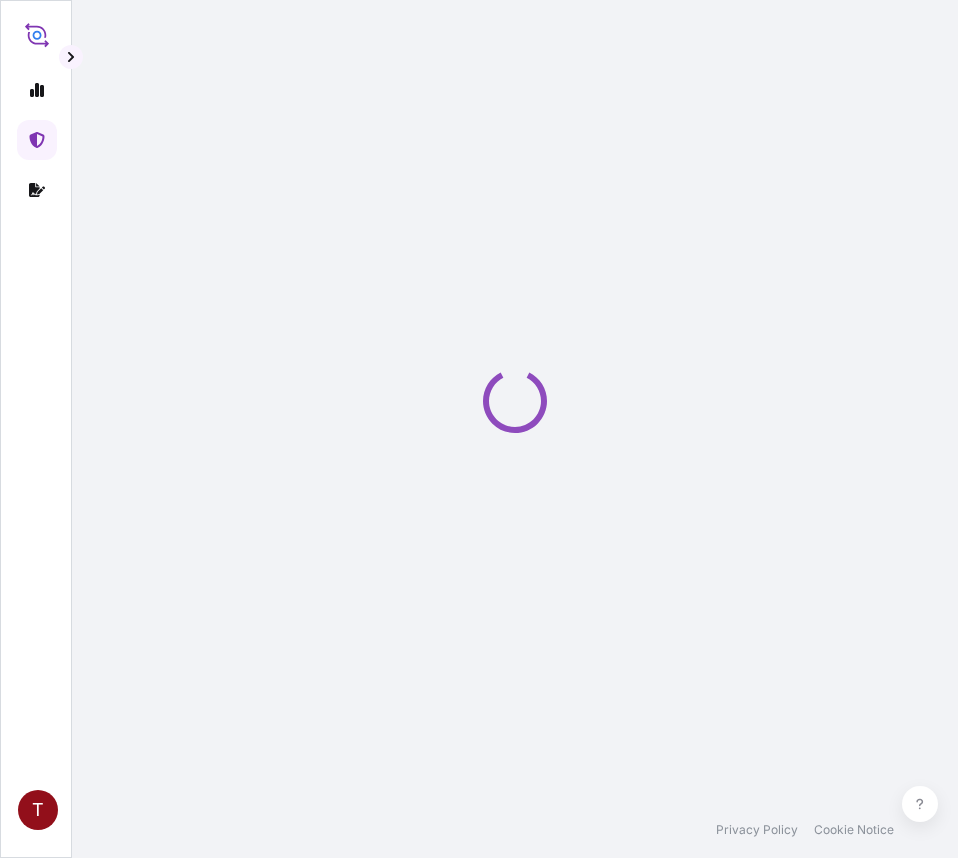 scroll, scrollTop: 0, scrollLeft: 0, axis: both 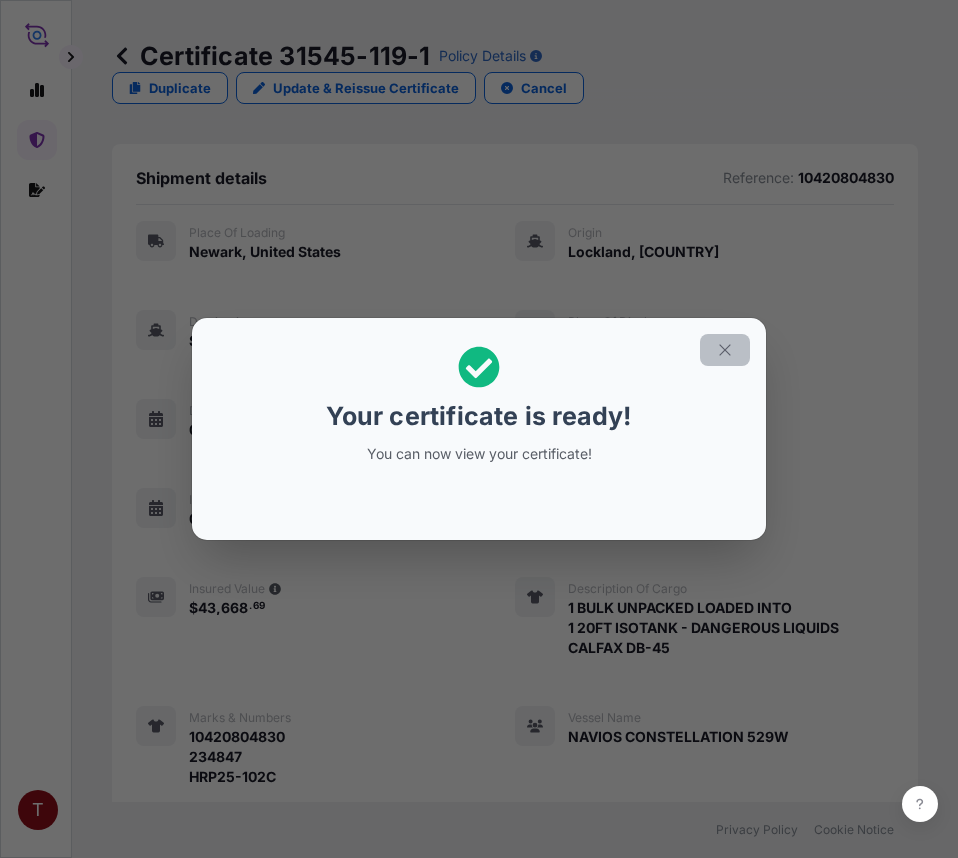 click 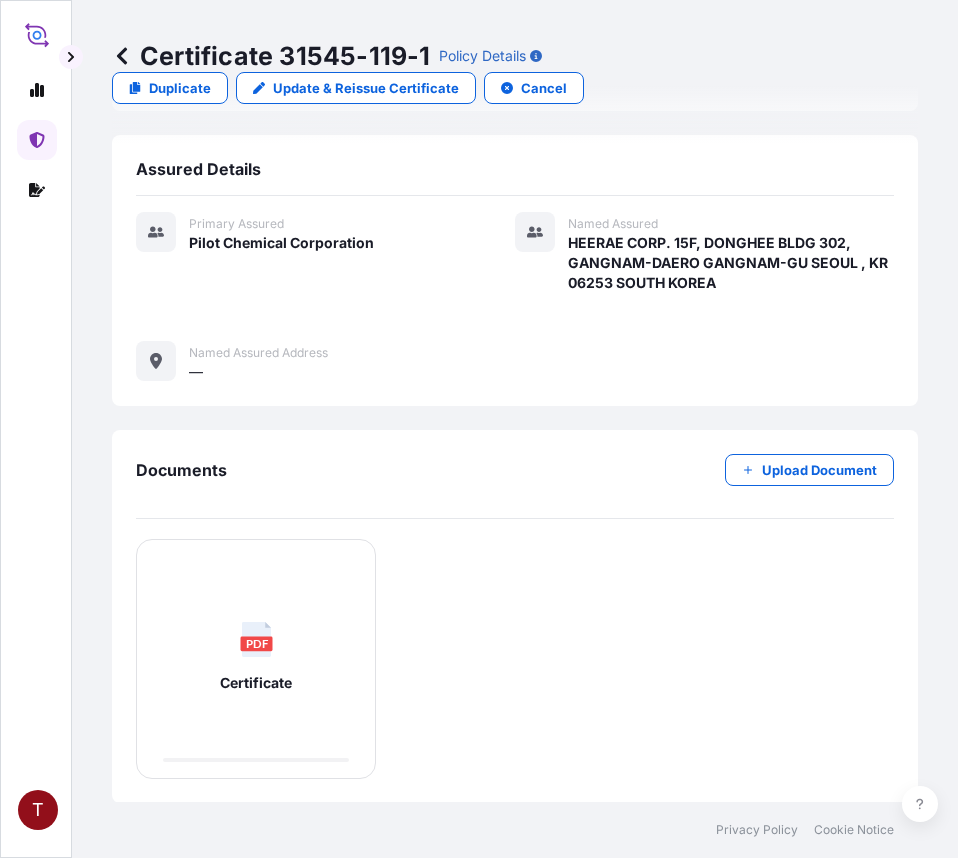 scroll, scrollTop: 826, scrollLeft: 0, axis: vertical 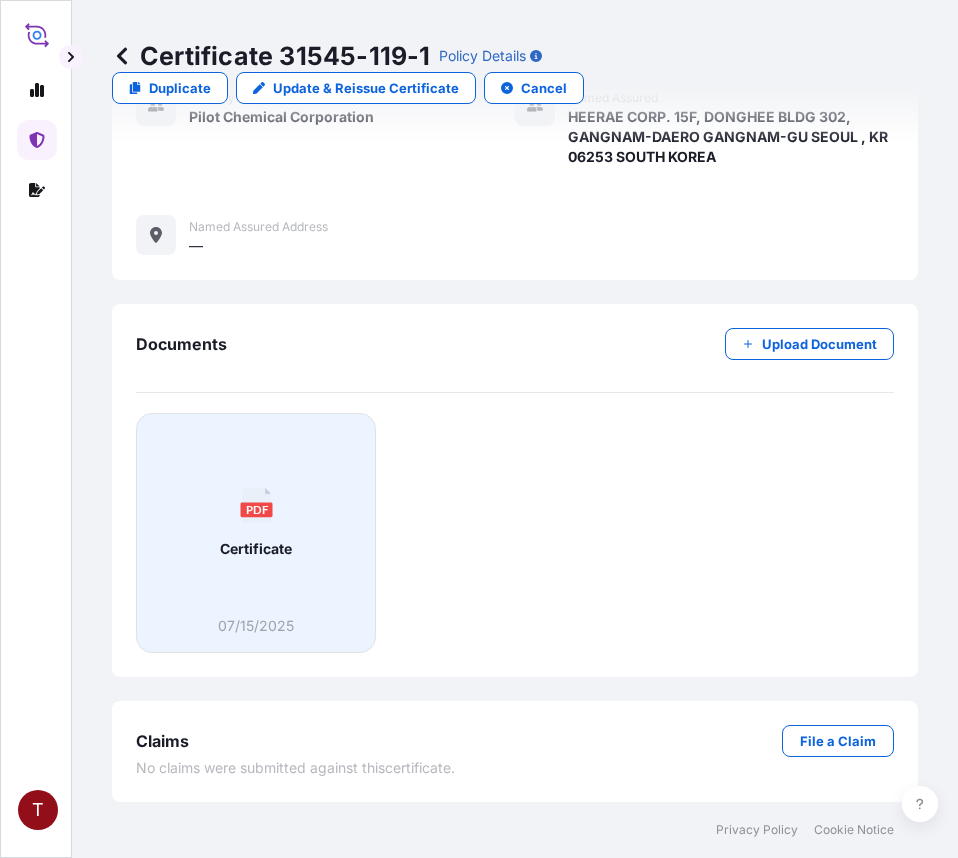 click on "PDF Certificate" at bounding box center (256, 523) 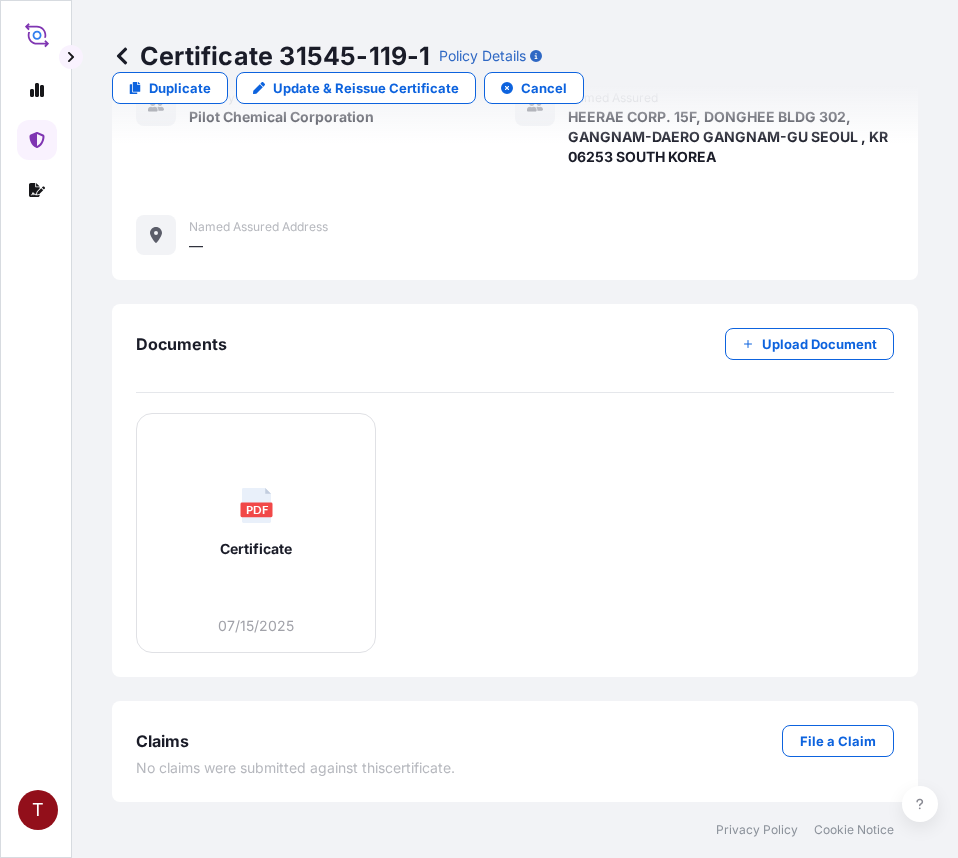 click 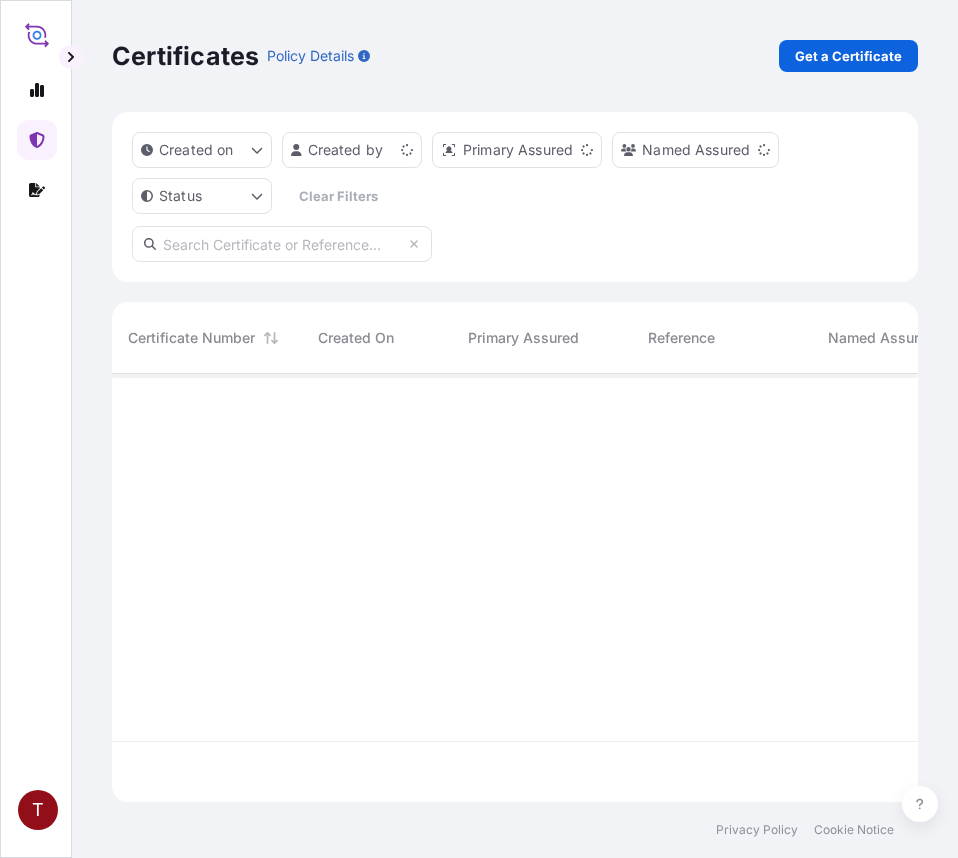 scroll, scrollTop: 16, scrollLeft: 16, axis: both 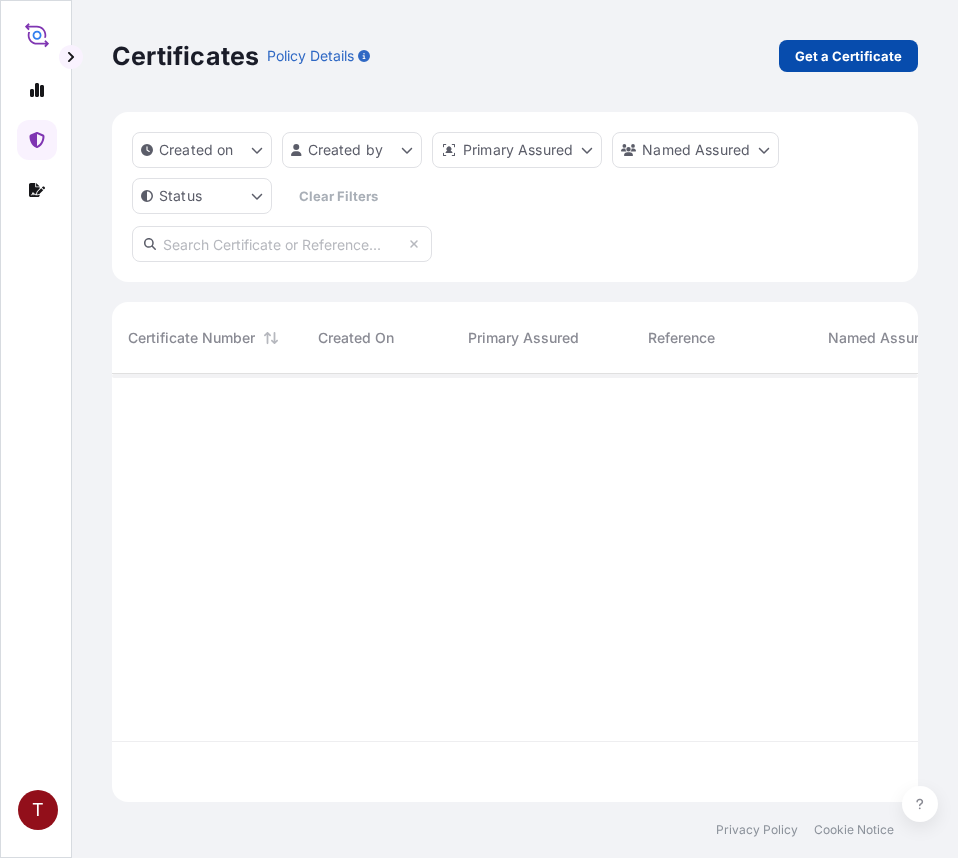 click on "Get a Certificate" at bounding box center (848, 56) 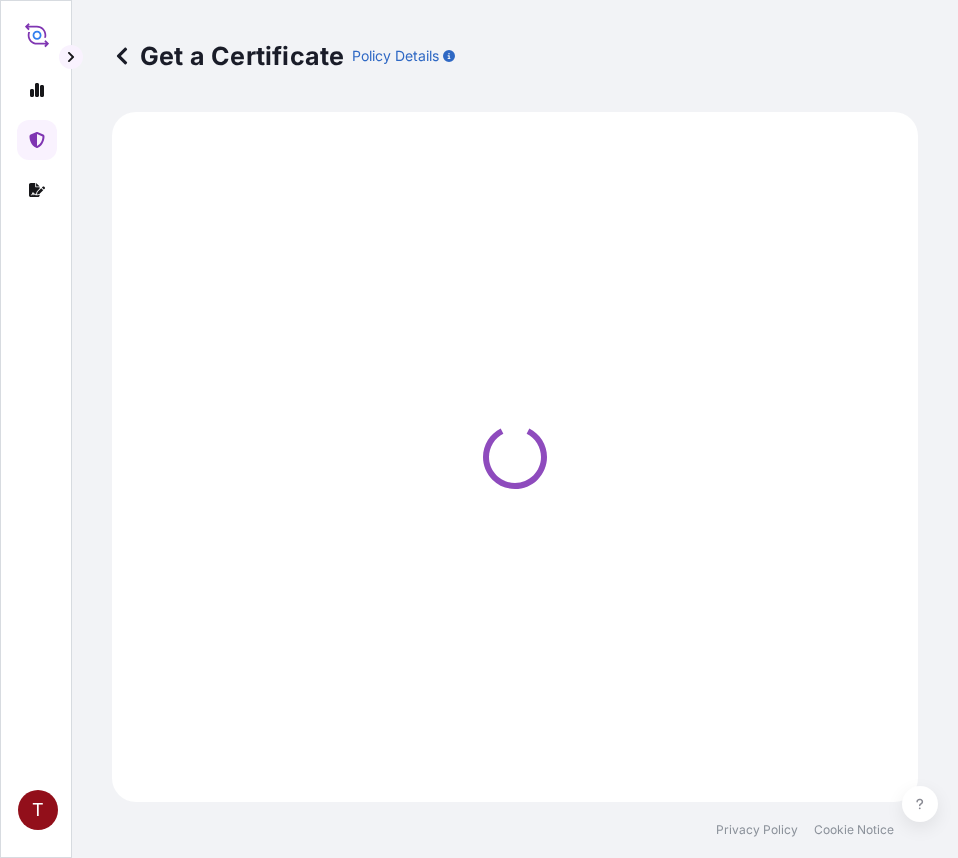 select on "Ocean Vessel" 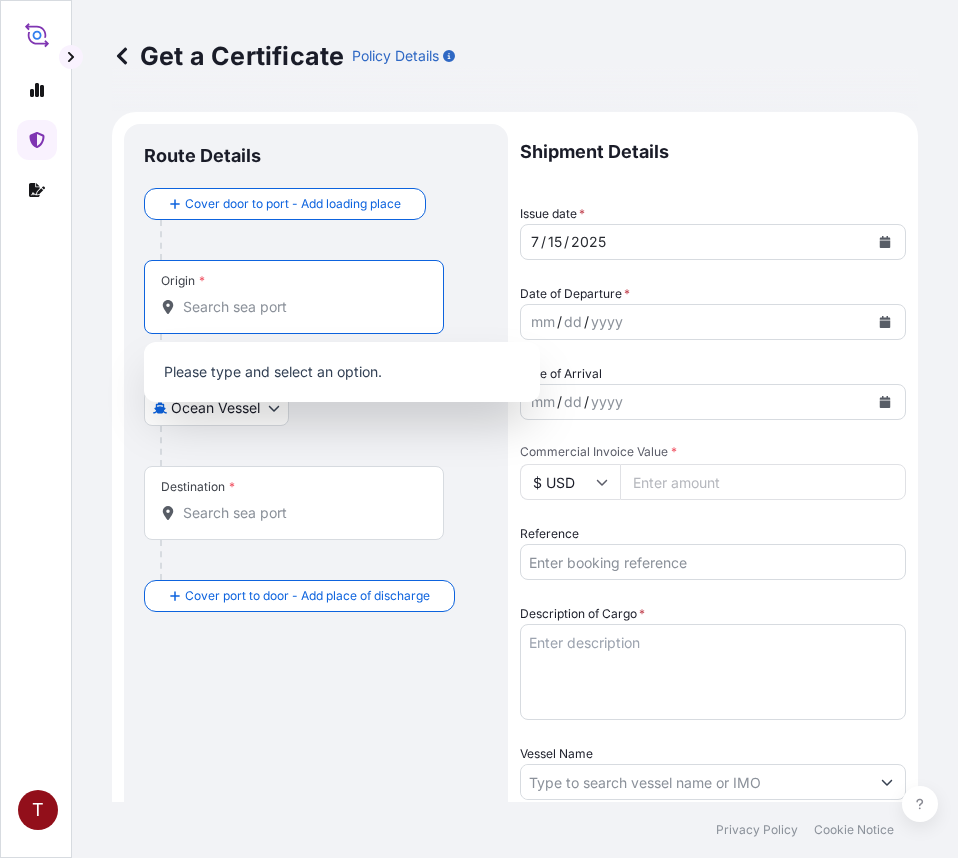 click on "Origin *" at bounding box center (301, 307) 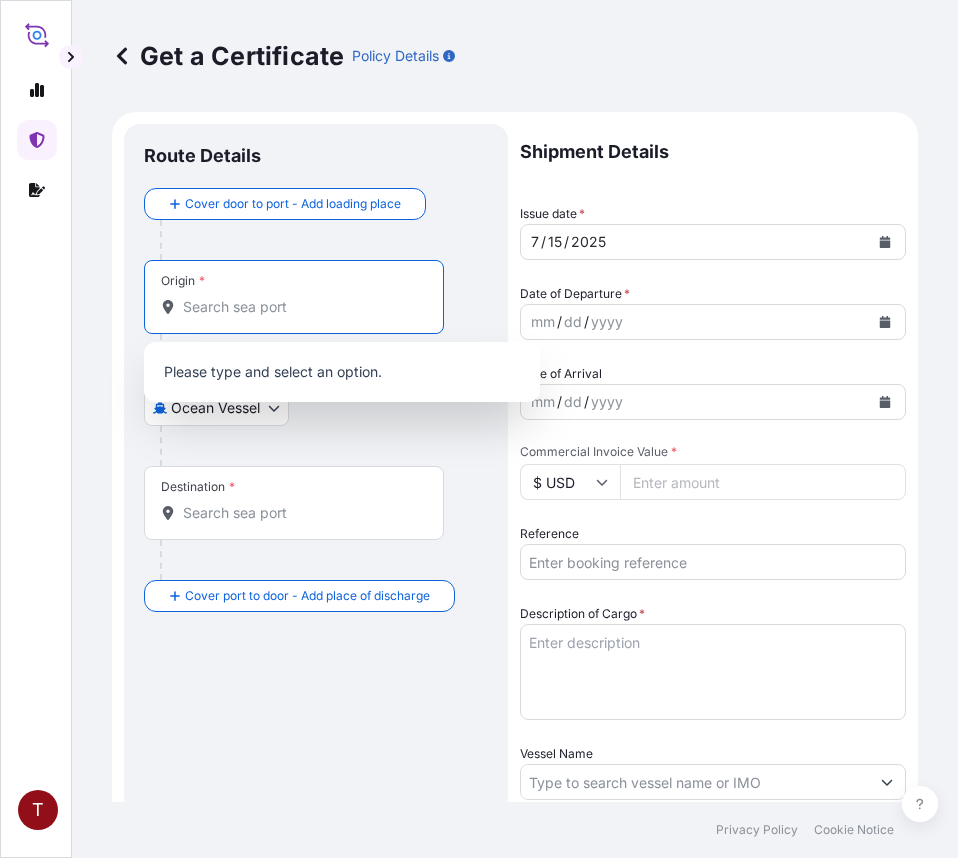paste on "LOCKLAND, OH" 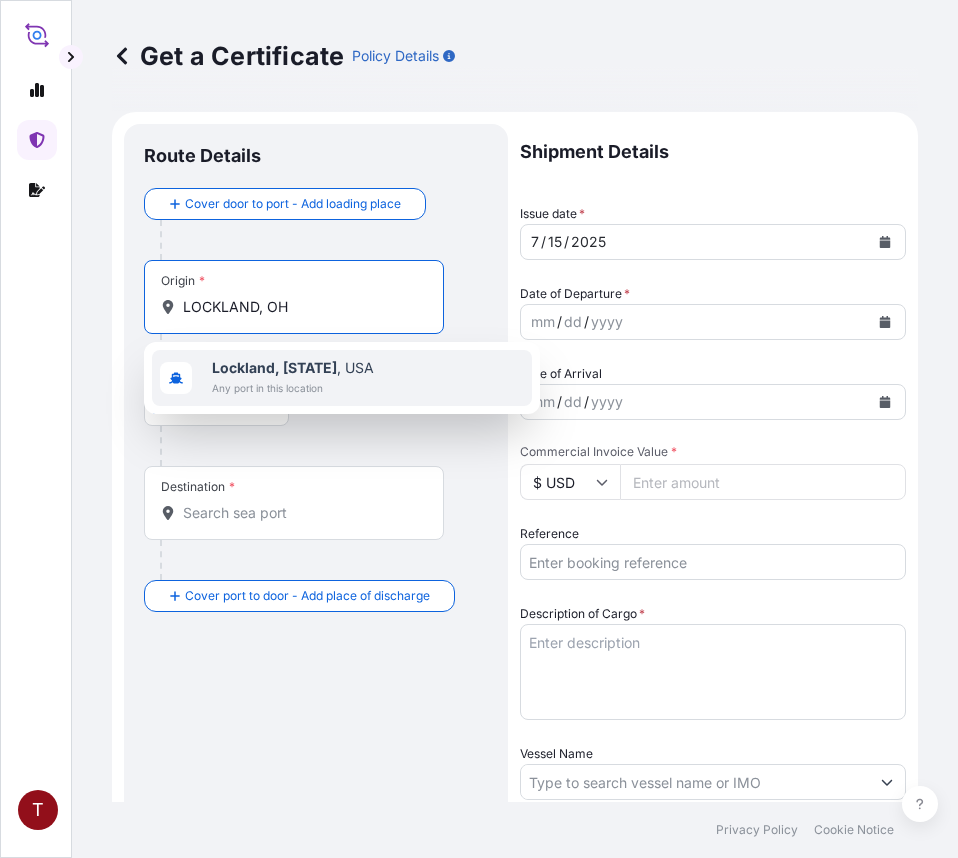 click on "Any port in this location" at bounding box center [293, 388] 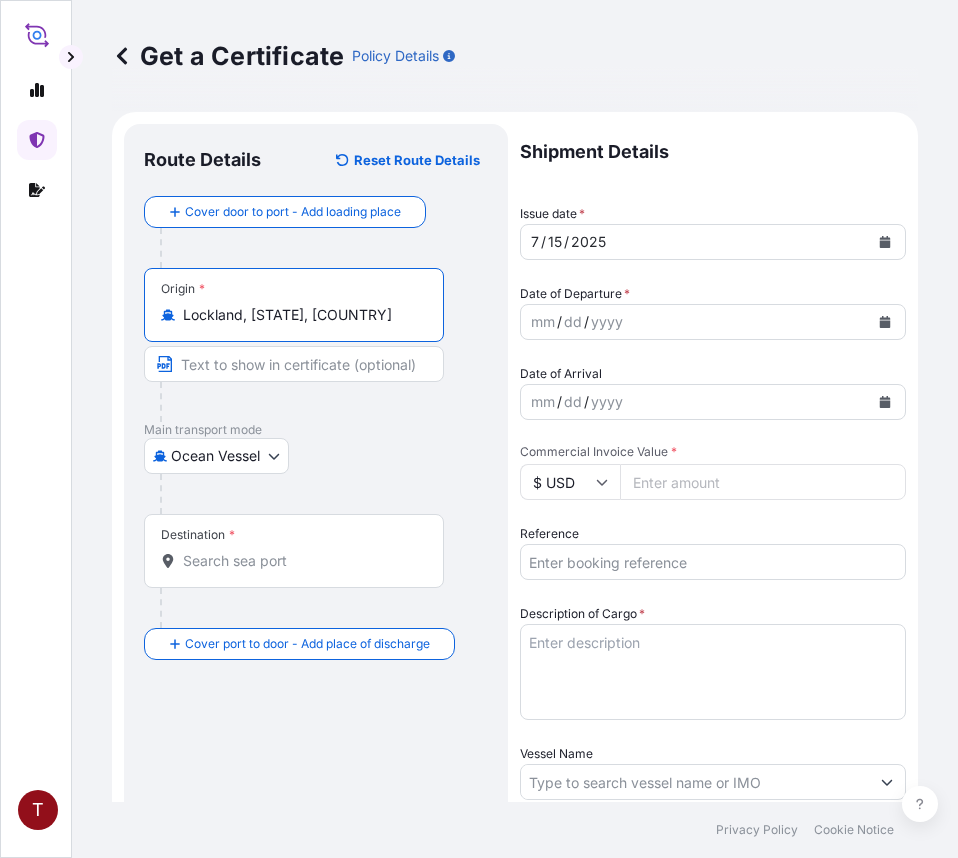 type on "Lockland, [STATE], [COUNTRY]" 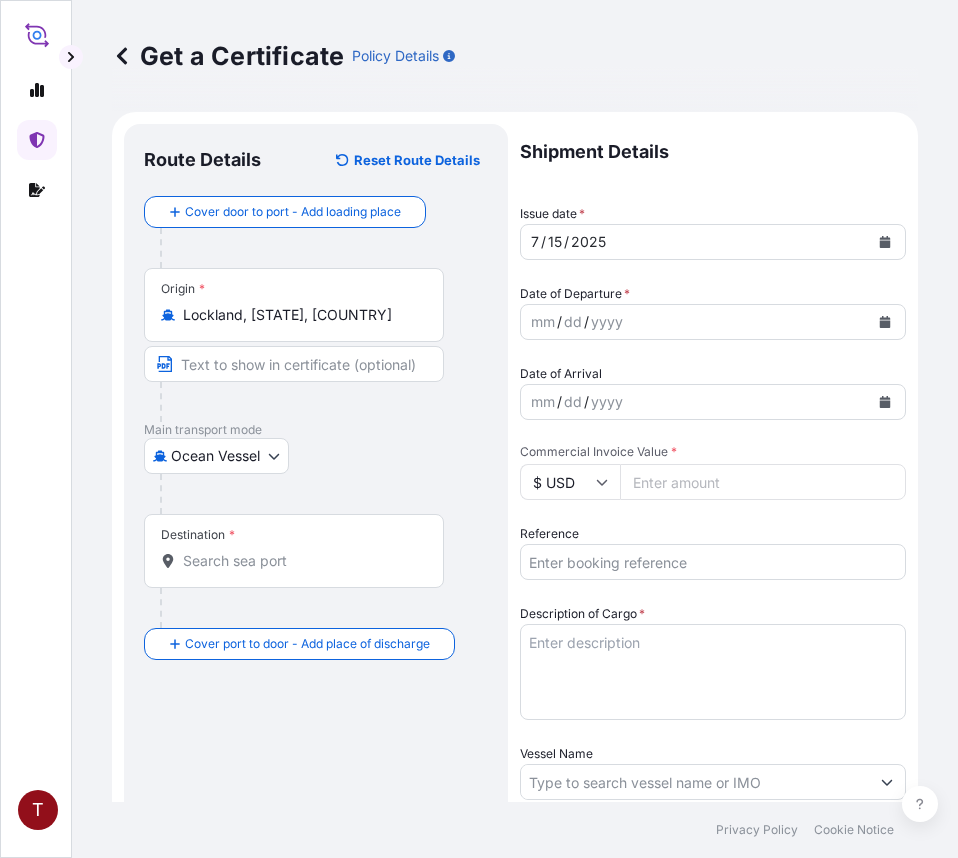 click on "Destination *" at bounding box center [301, 561] 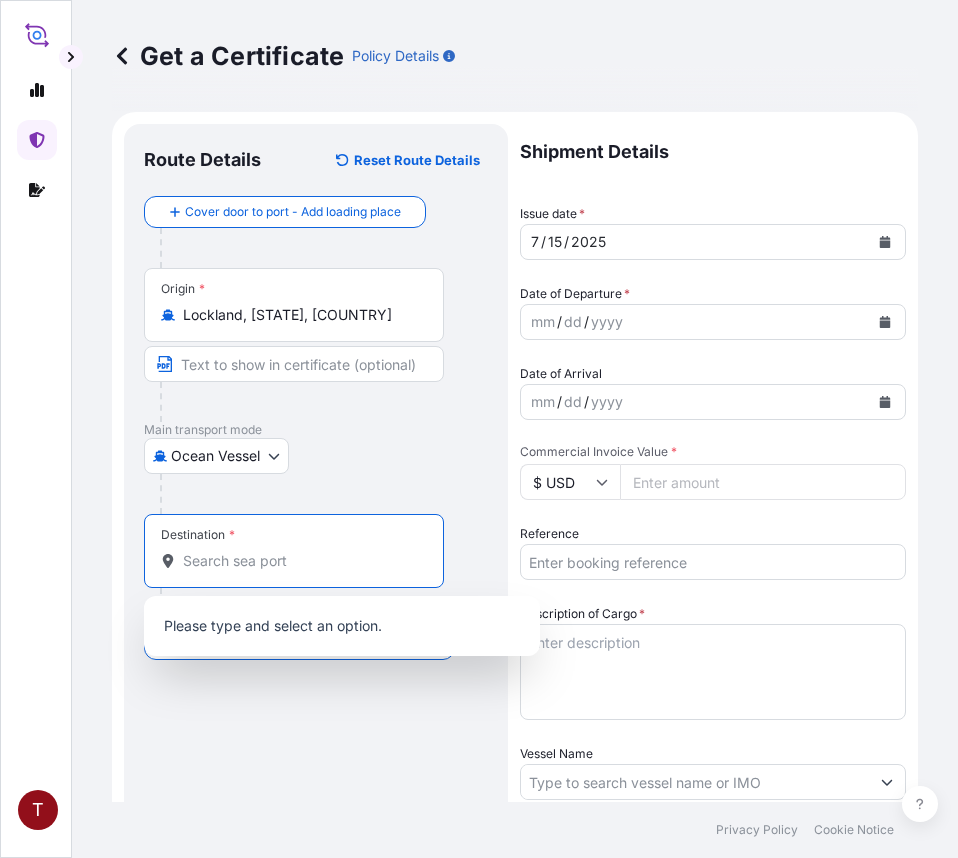 paste on "SOUTH KOREA" 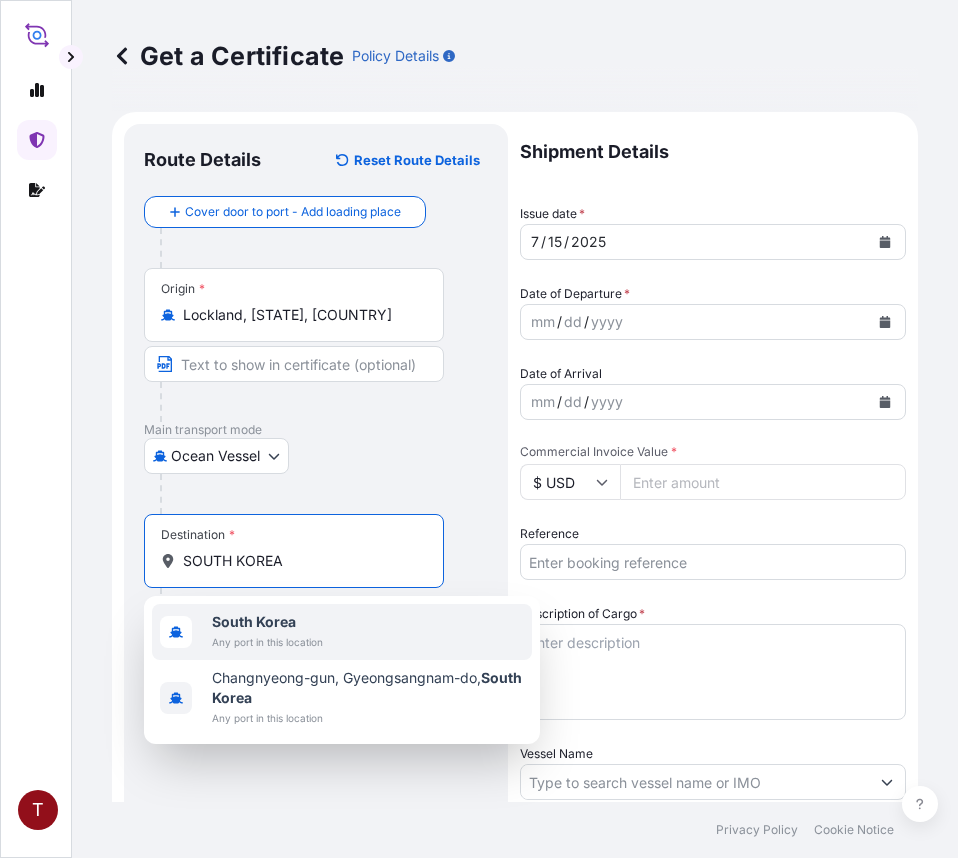 click on "South Korea" at bounding box center [254, 621] 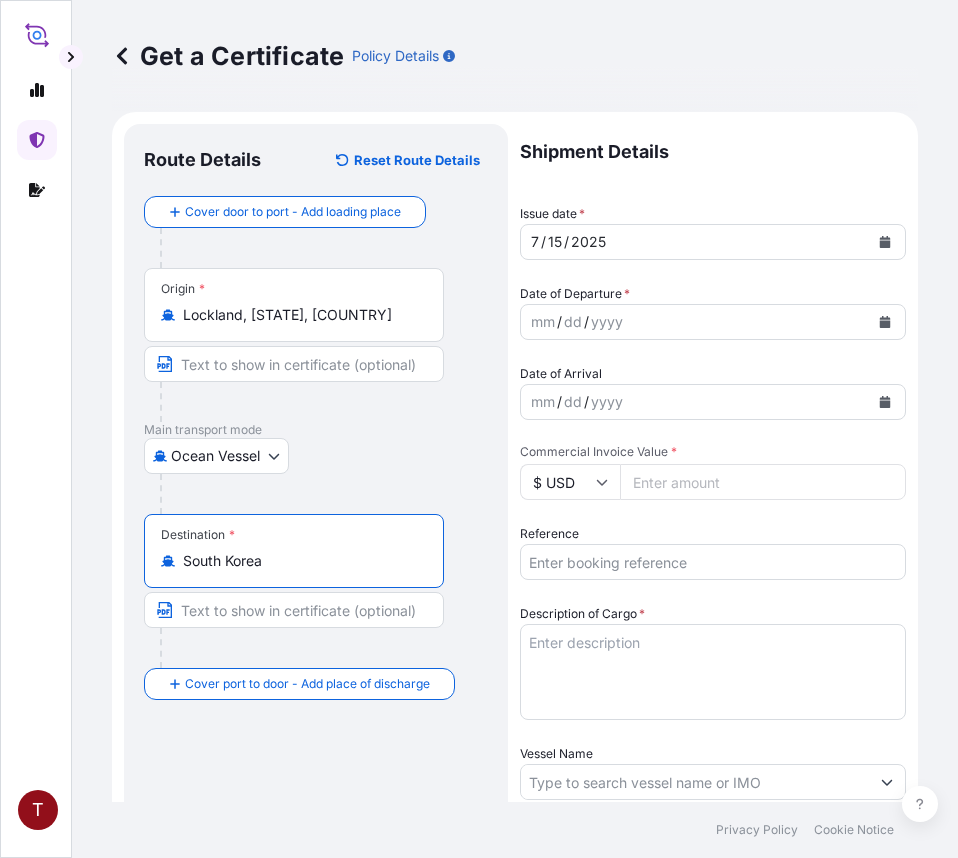 type on "South Korea" 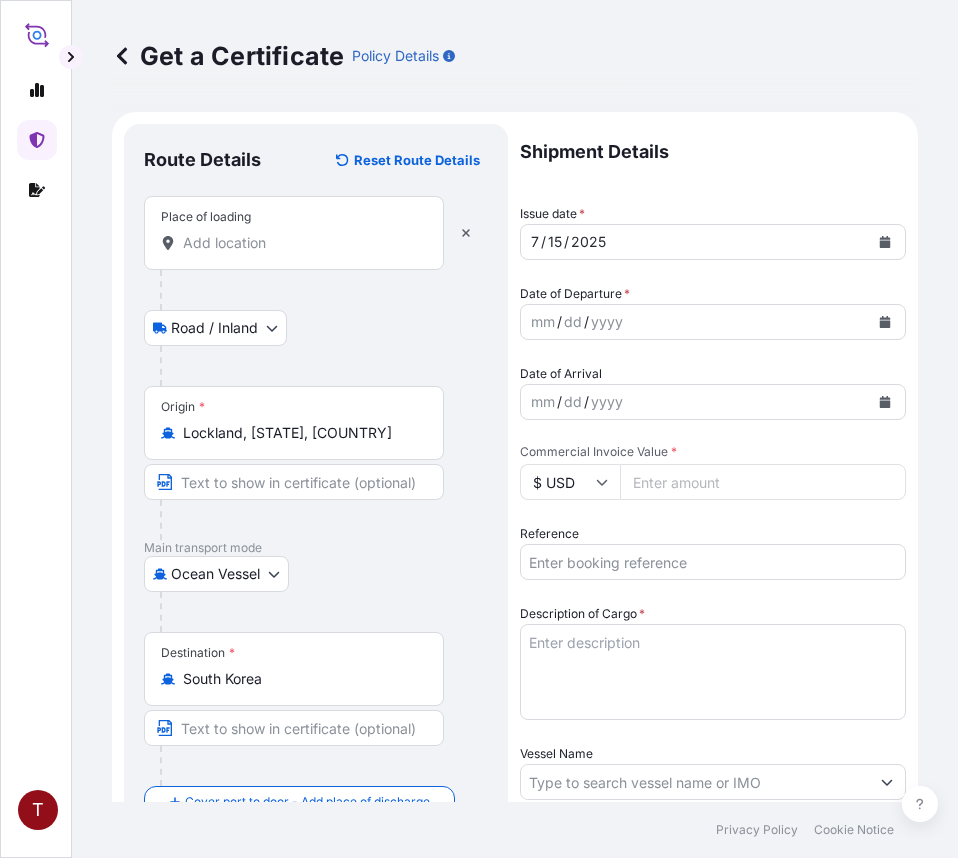 click on "Place of loading" at bounding box center [301, 243] 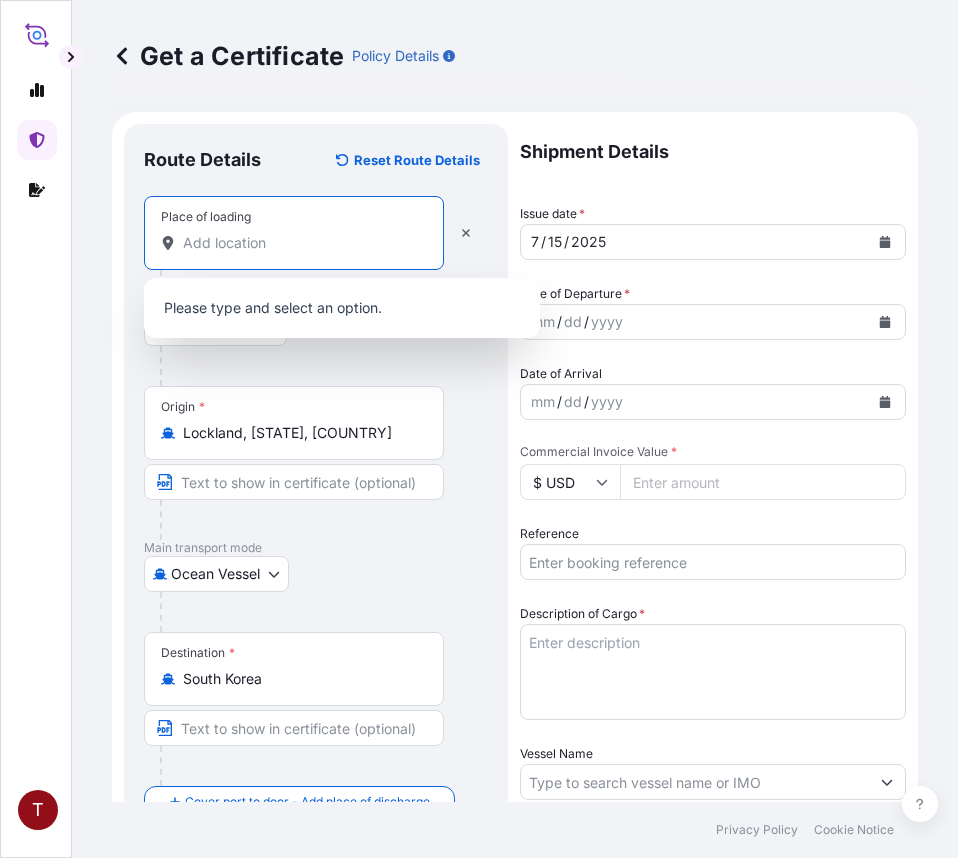 paste on "NEWARK, NJ" 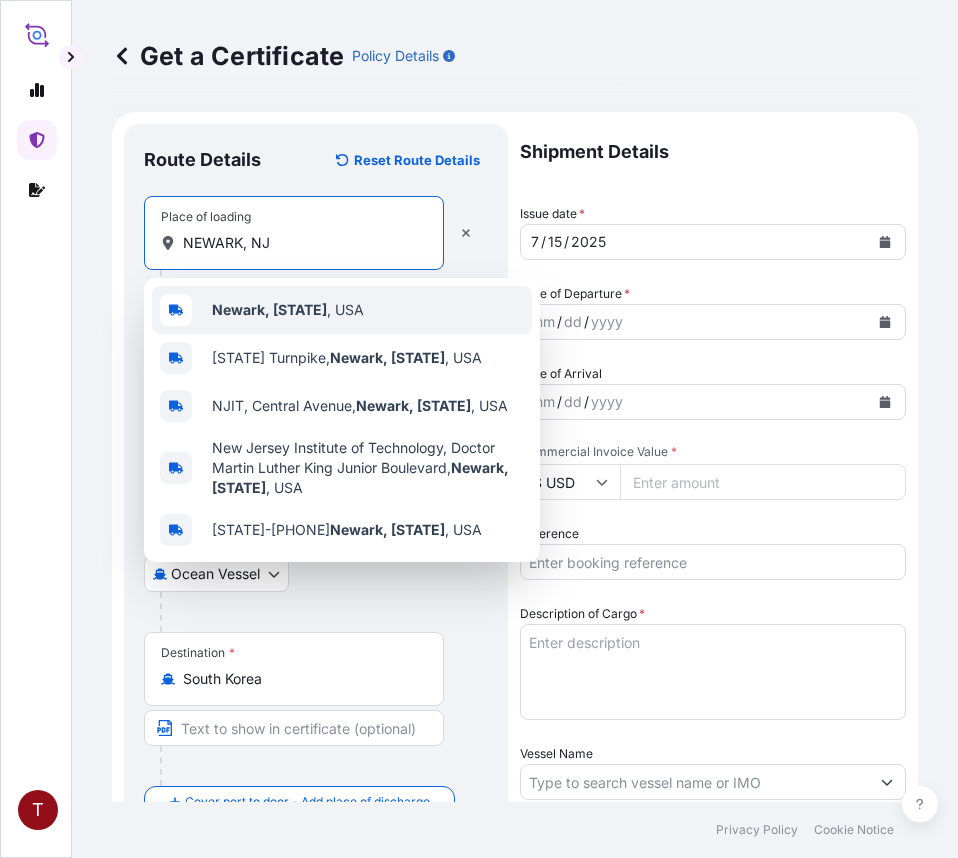 click on "Newark, [STATE]" at bounding box center [269, 309] 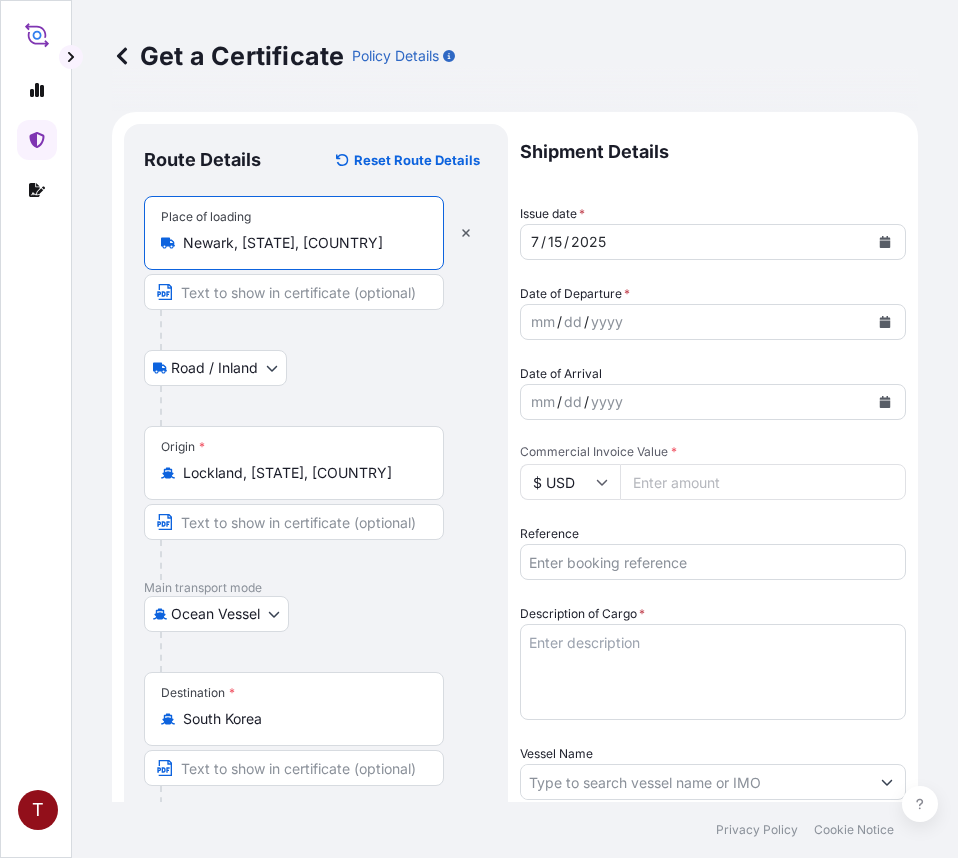 type on "Newark, [STATE], [COUNTRY]" 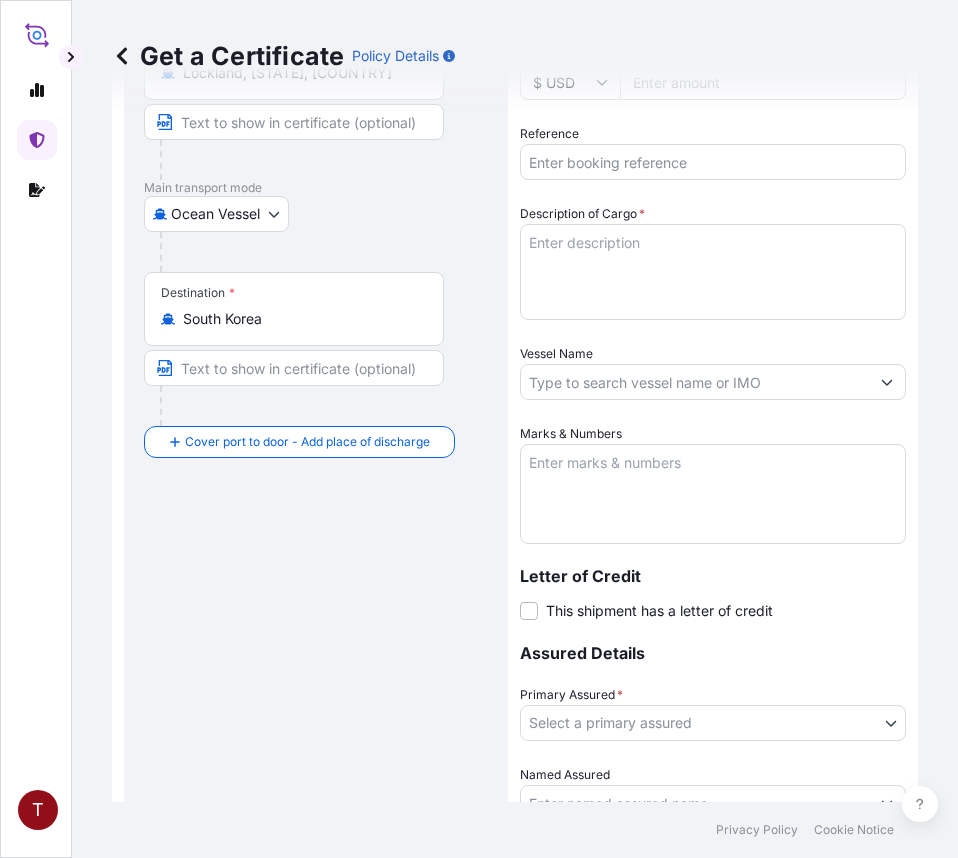scroll, scrollTop: 591, scrollLeft: 0, axis: vertical 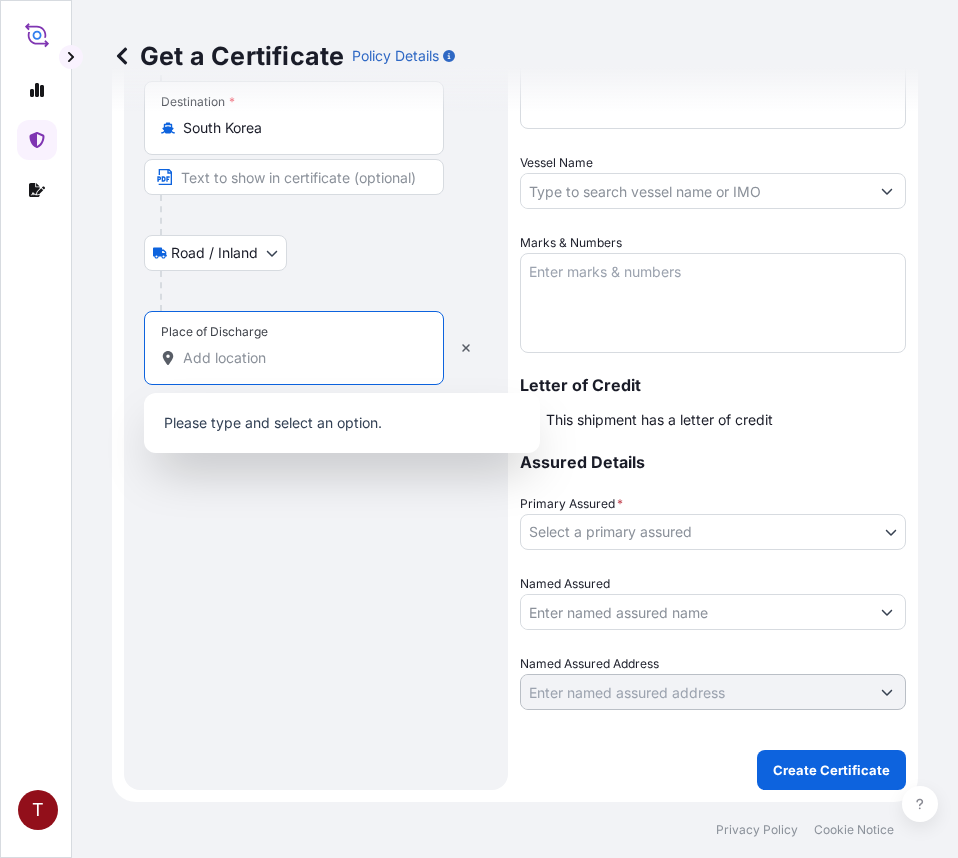 click on "Place of Discharge" at bounding box center [301, 358] 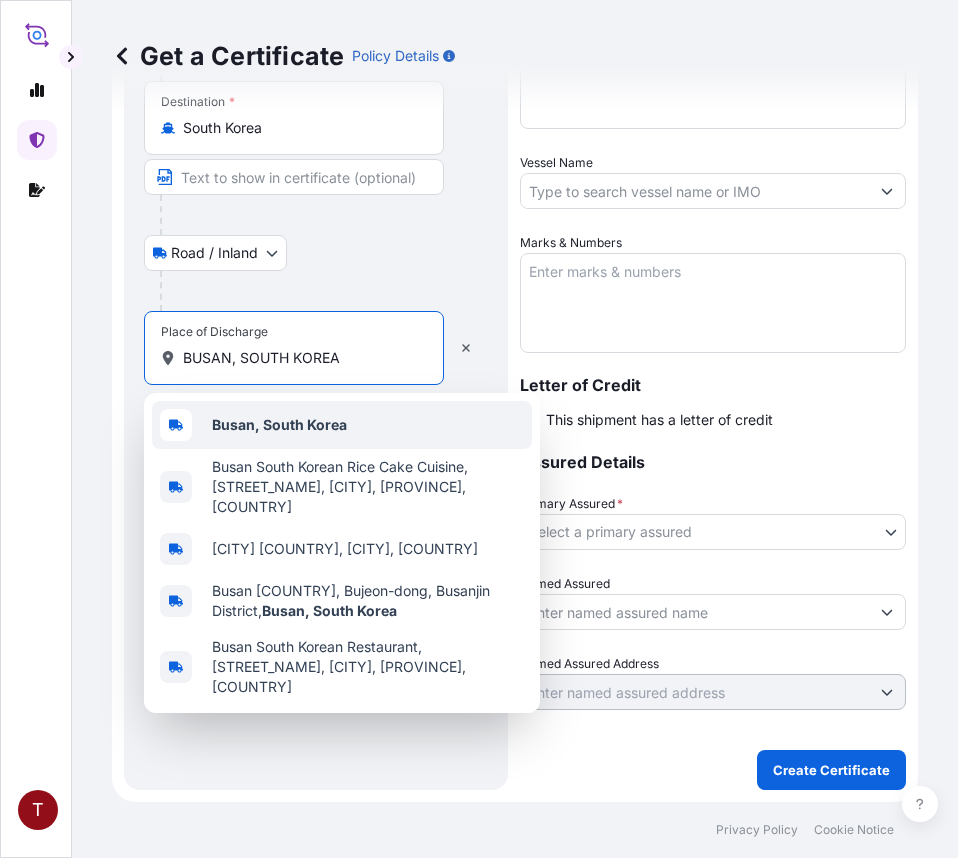 click on "Busan, South Korea" at bounding box center (279, 424) 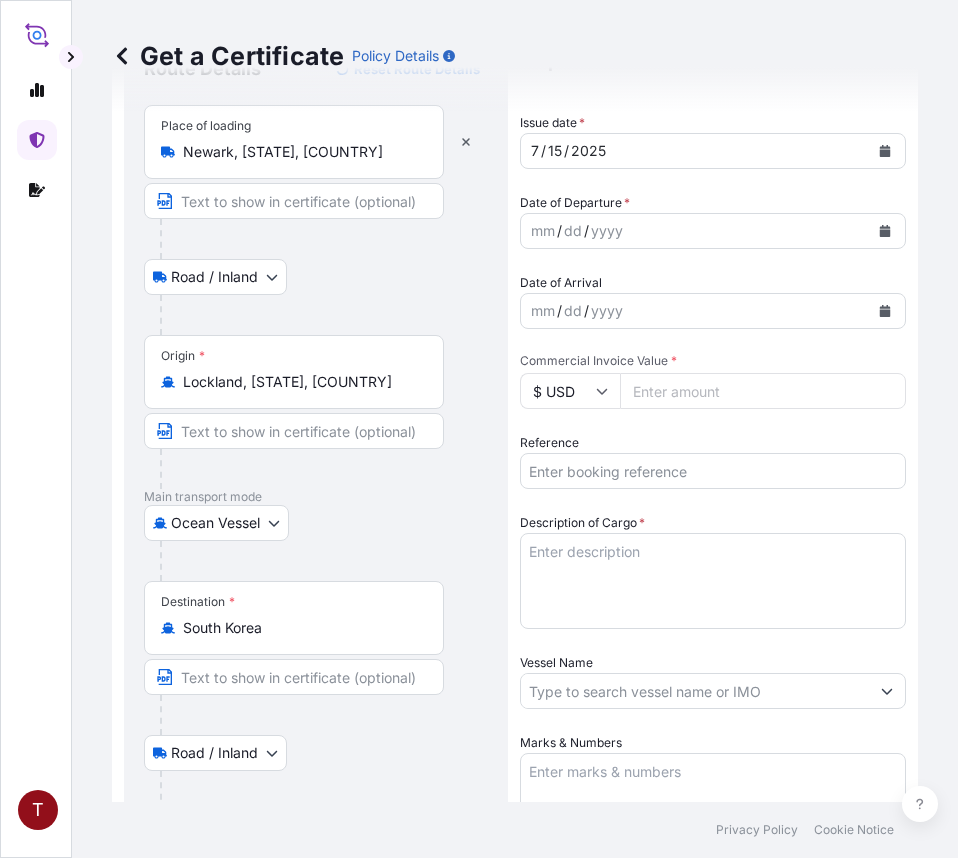 scroll, scrollTop: 0, scrollLeft: 0, axis: both 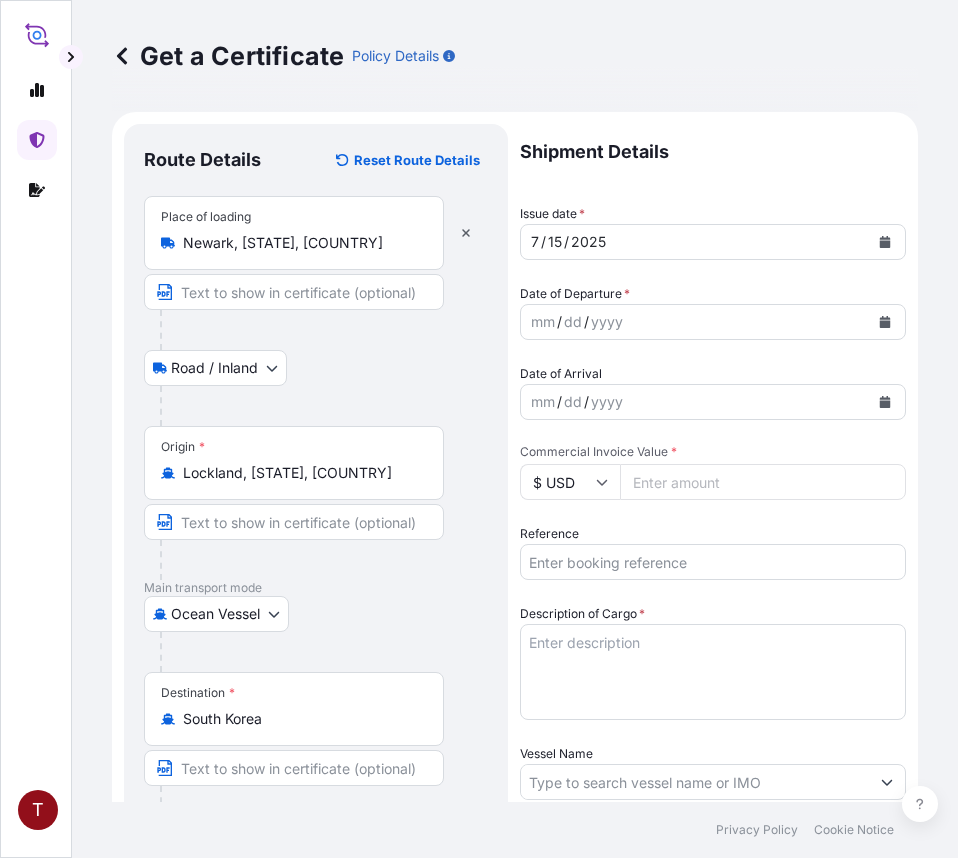 type on "Busan, South Korea" 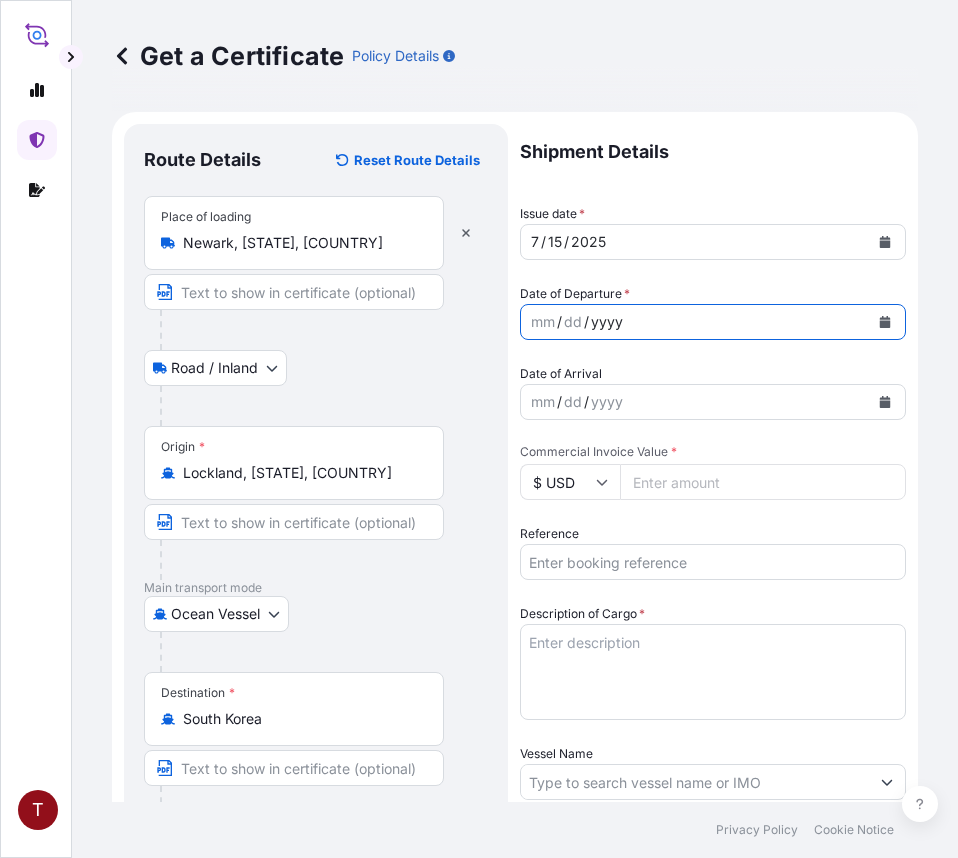 click at bounding box center [885, 322] 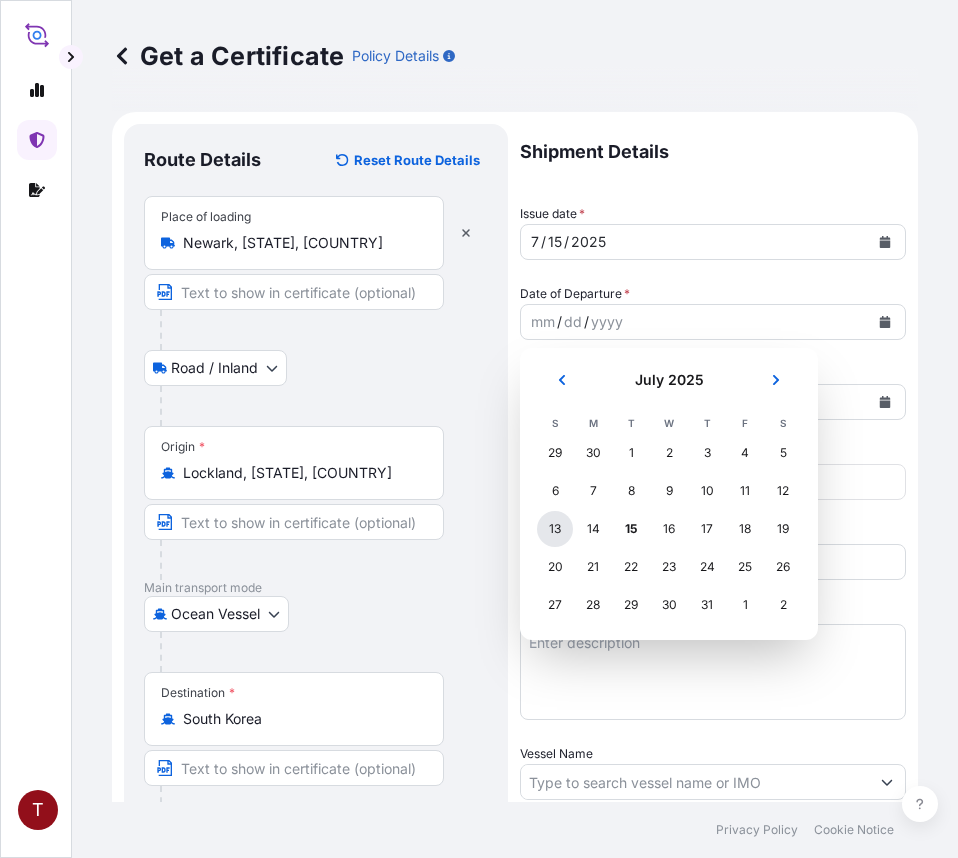 click on "13" at bounding box center [555, 529] 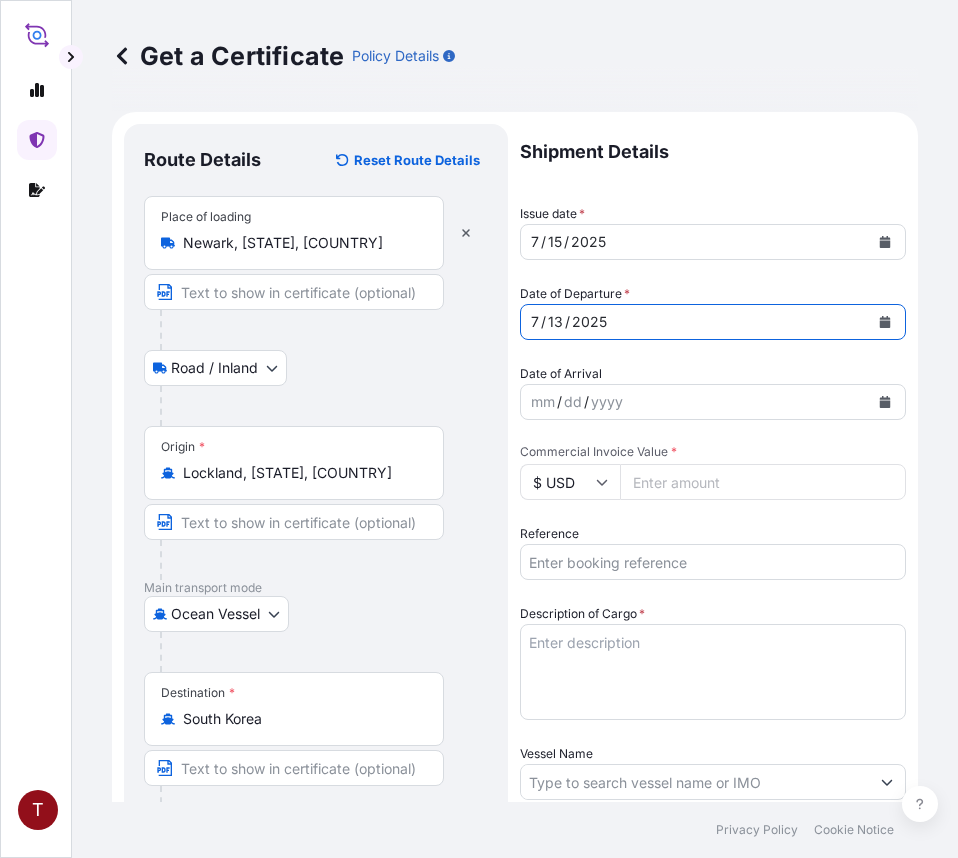 click at bounding box center [885, 402] 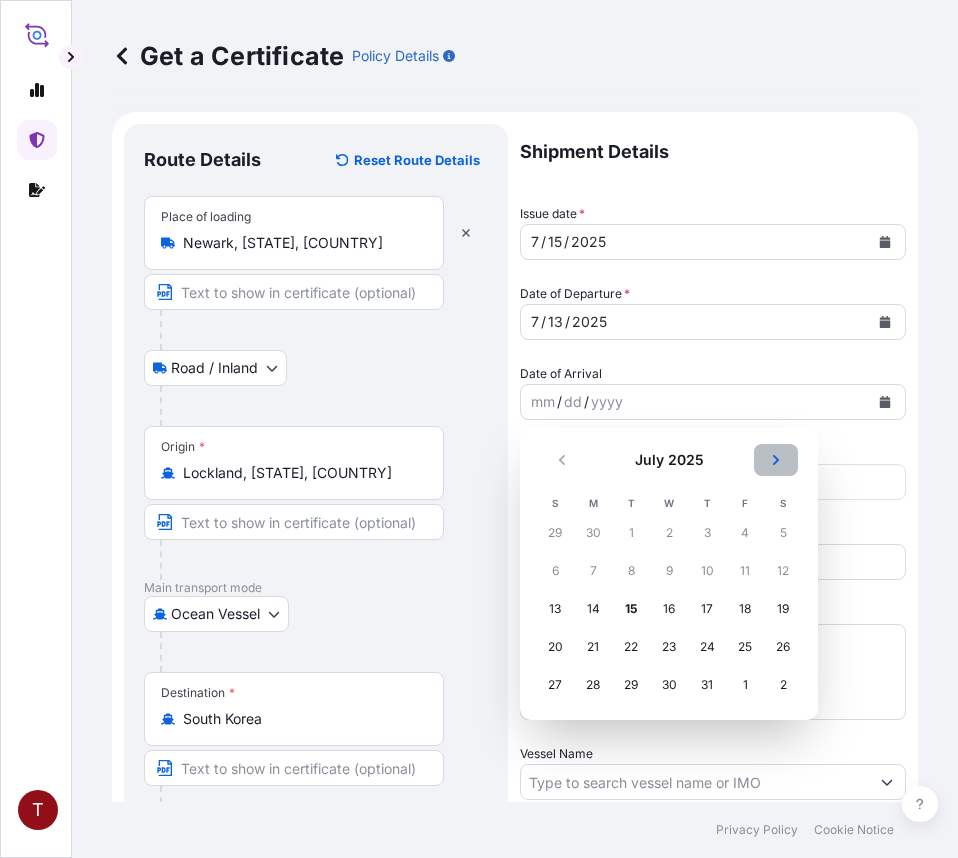 click 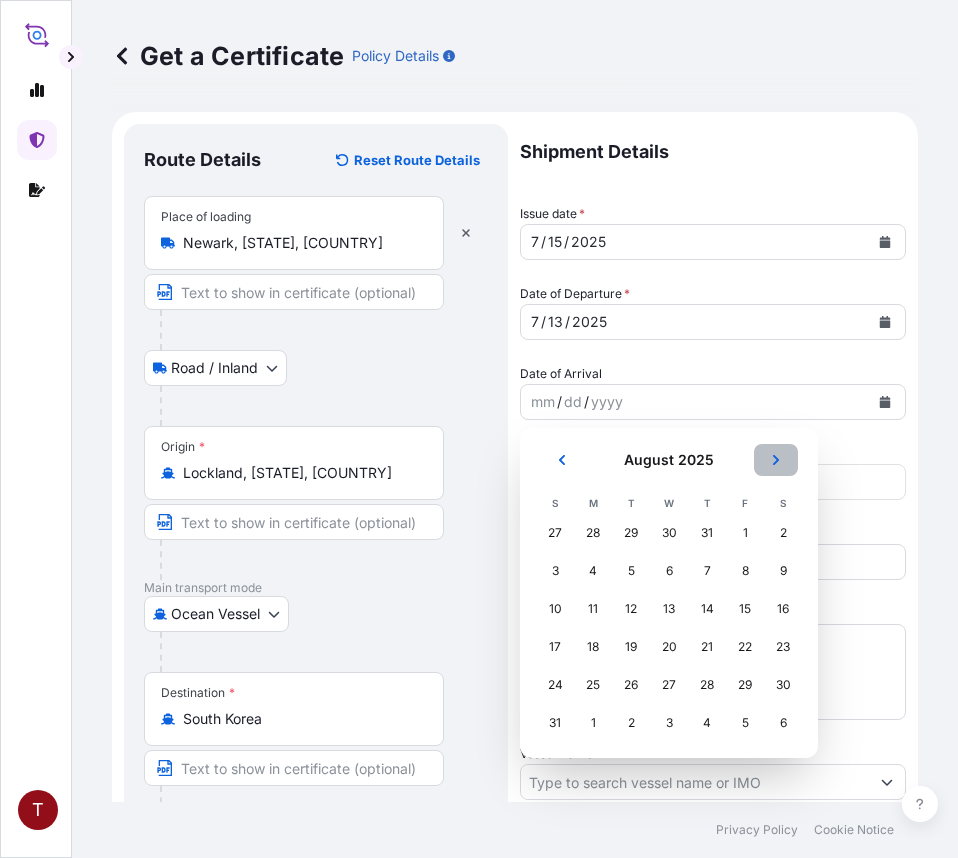 click 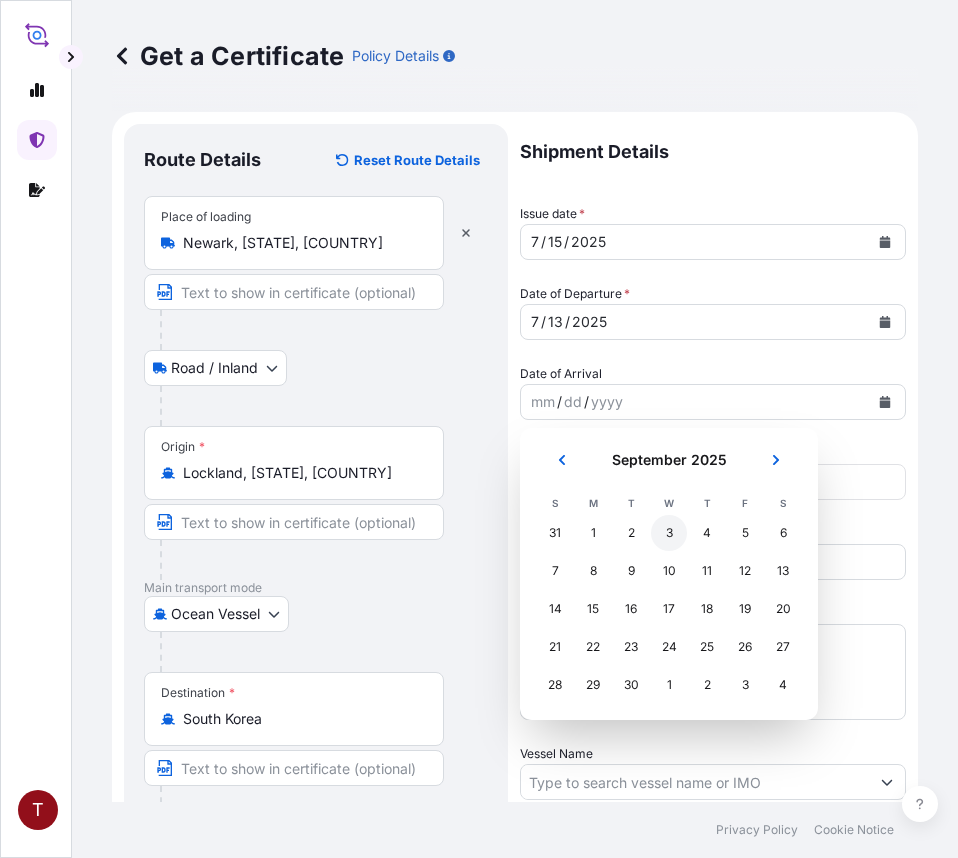 click on "3" at bounding box center (669, 533) 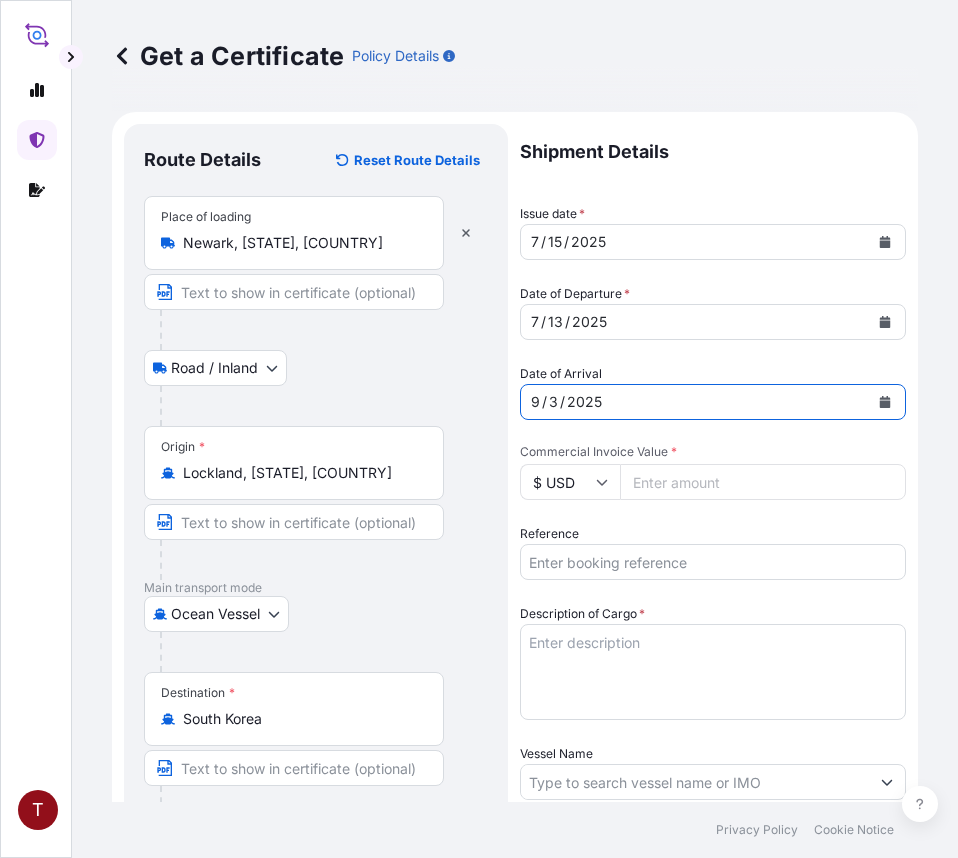 scroll, scrollTop: 500, scrollLeft: 0, axis: vertical 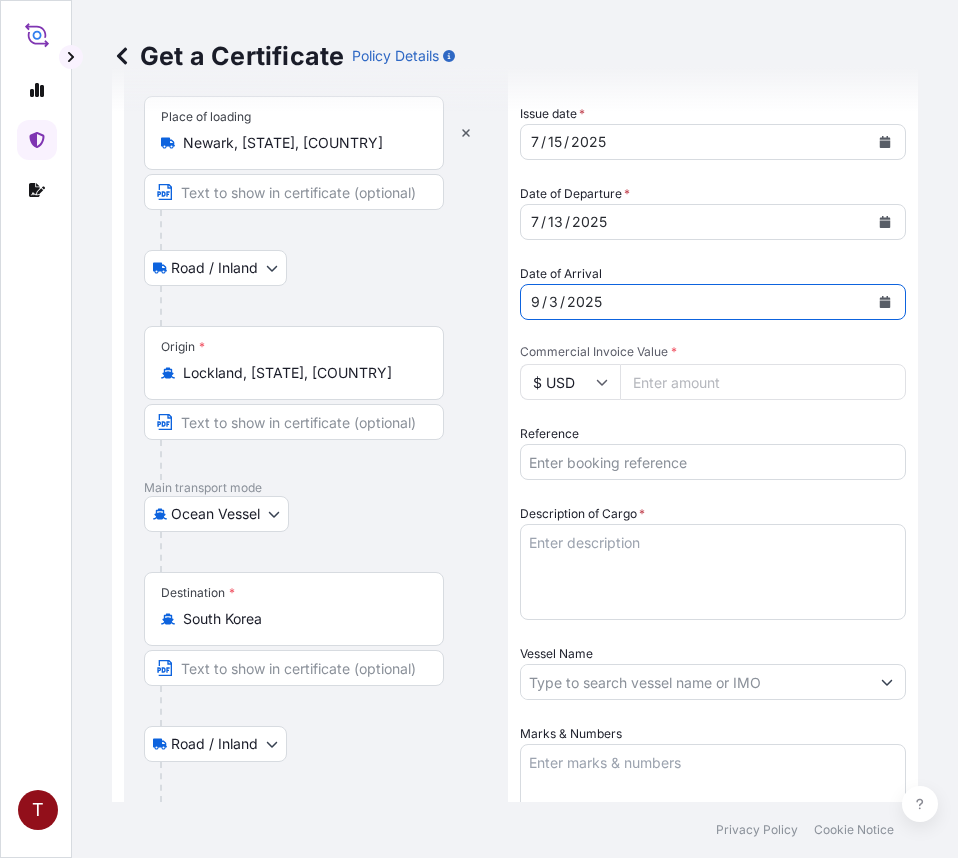 click on "Commercial Invoice Value    *" at bounding box center [763, 382] 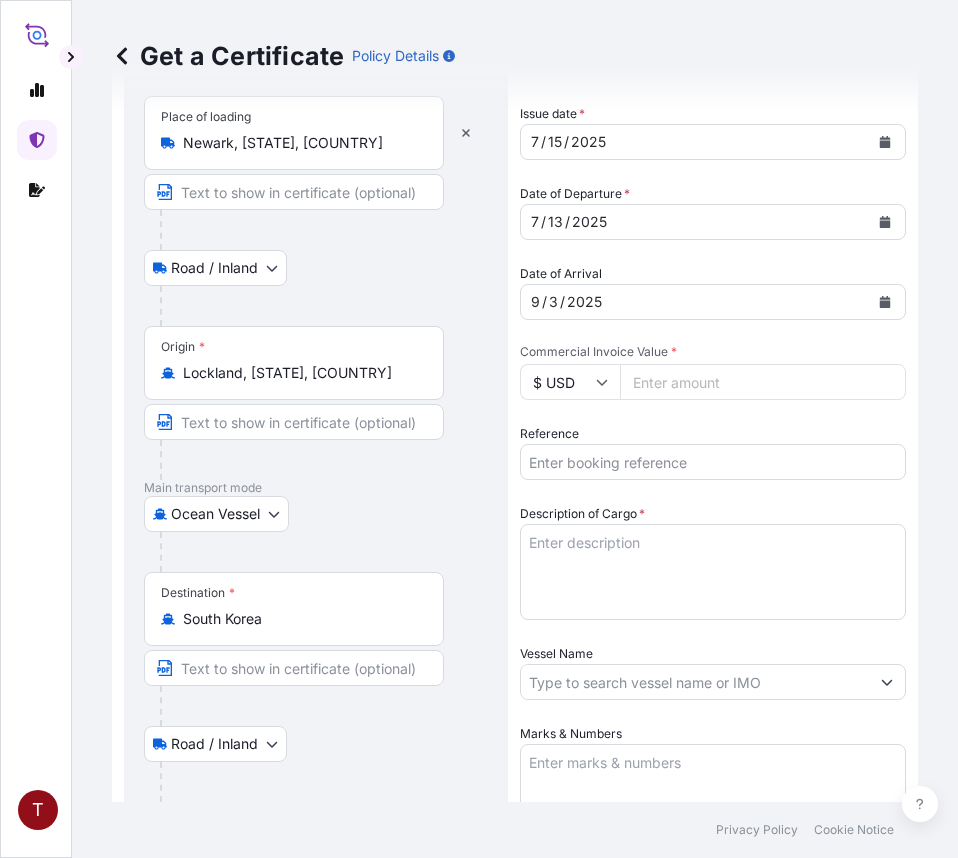 paste on "38428.74" 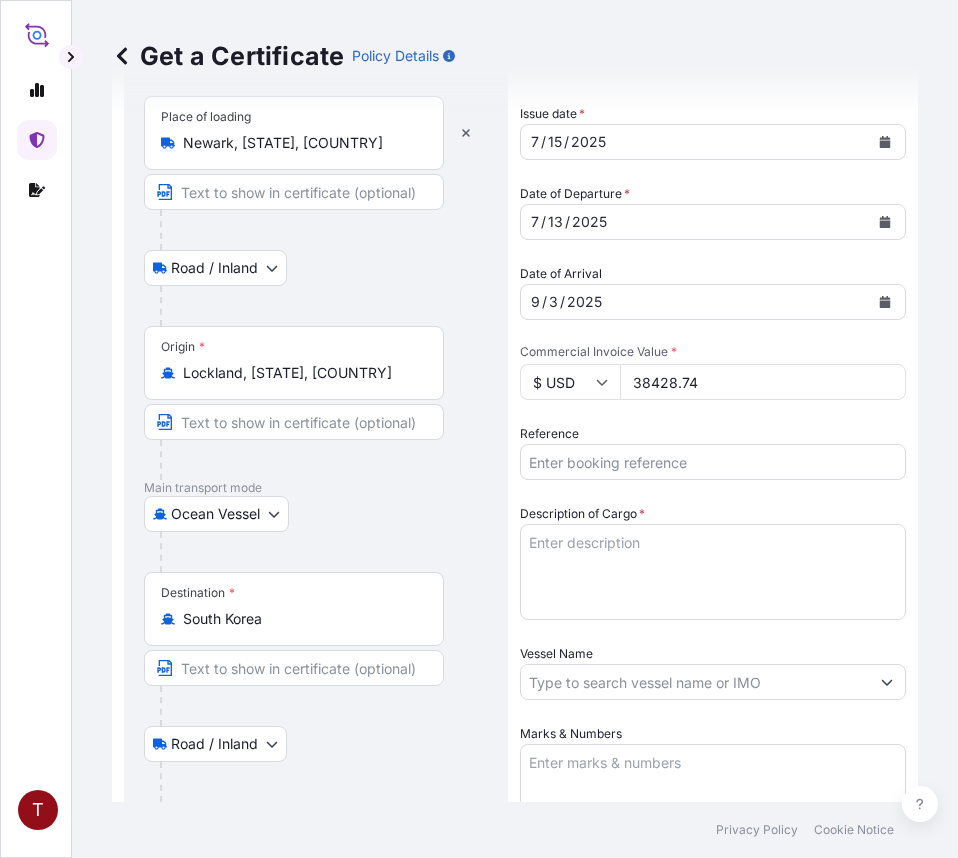 type on "38428.74" 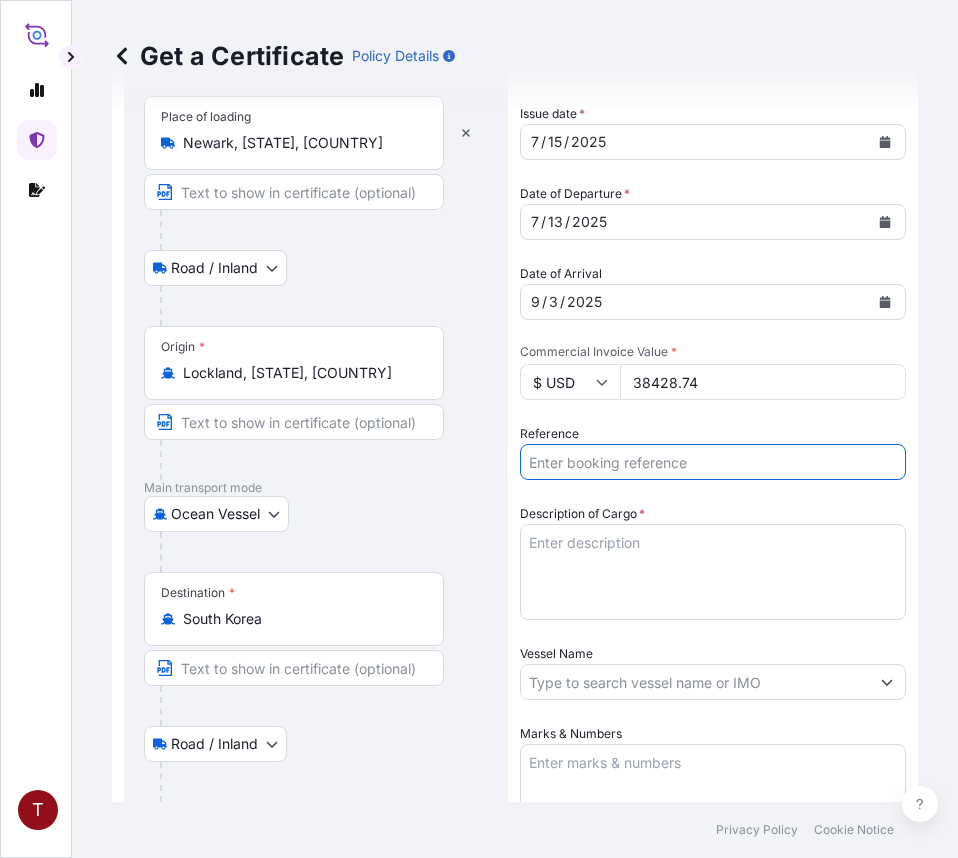 paste on "10420804827" 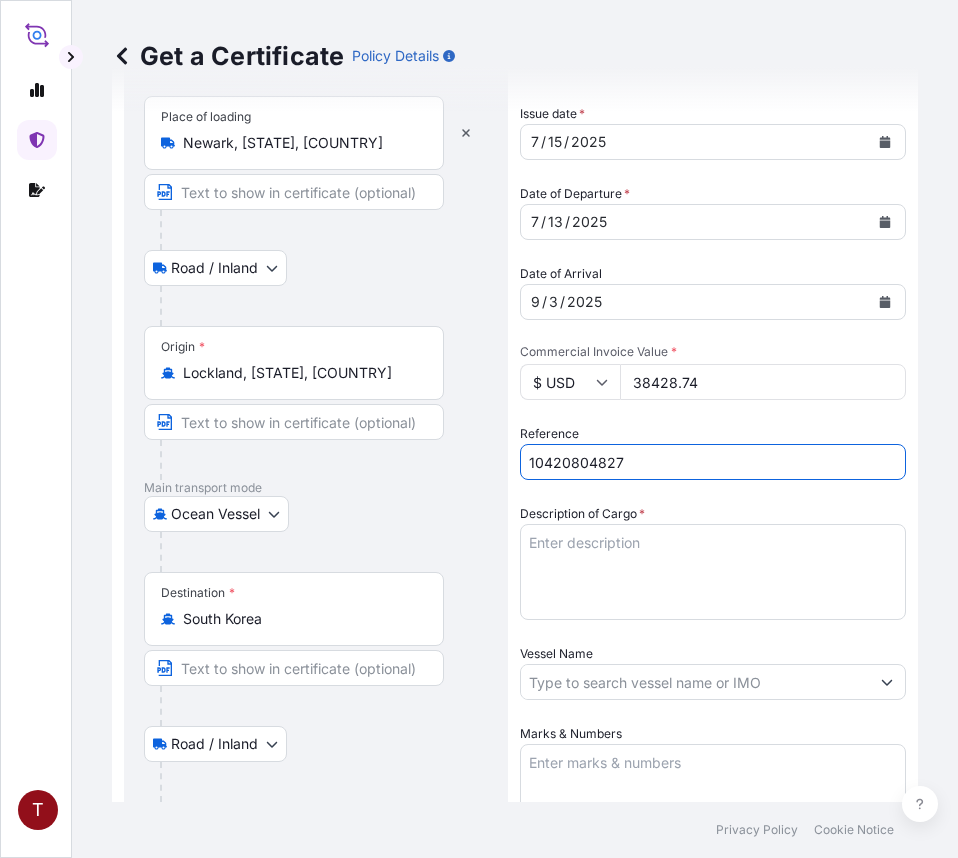 type on "10420804827" 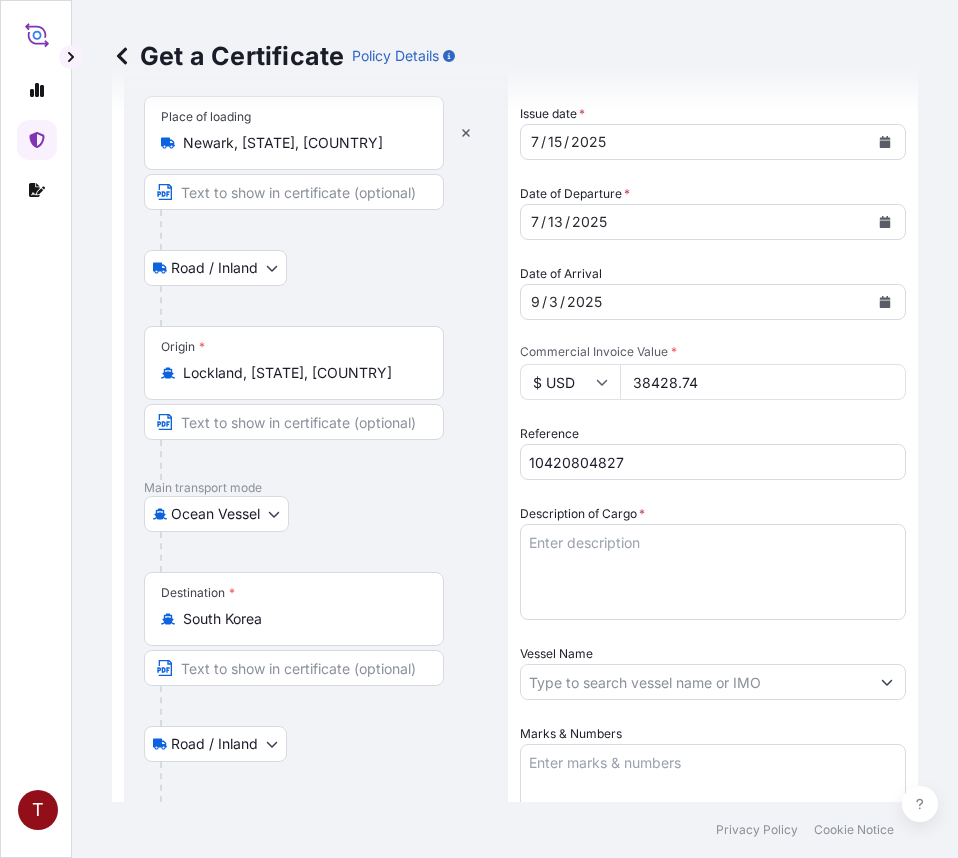 click on "Description of Cargo *" at bounding box center (713, 572) 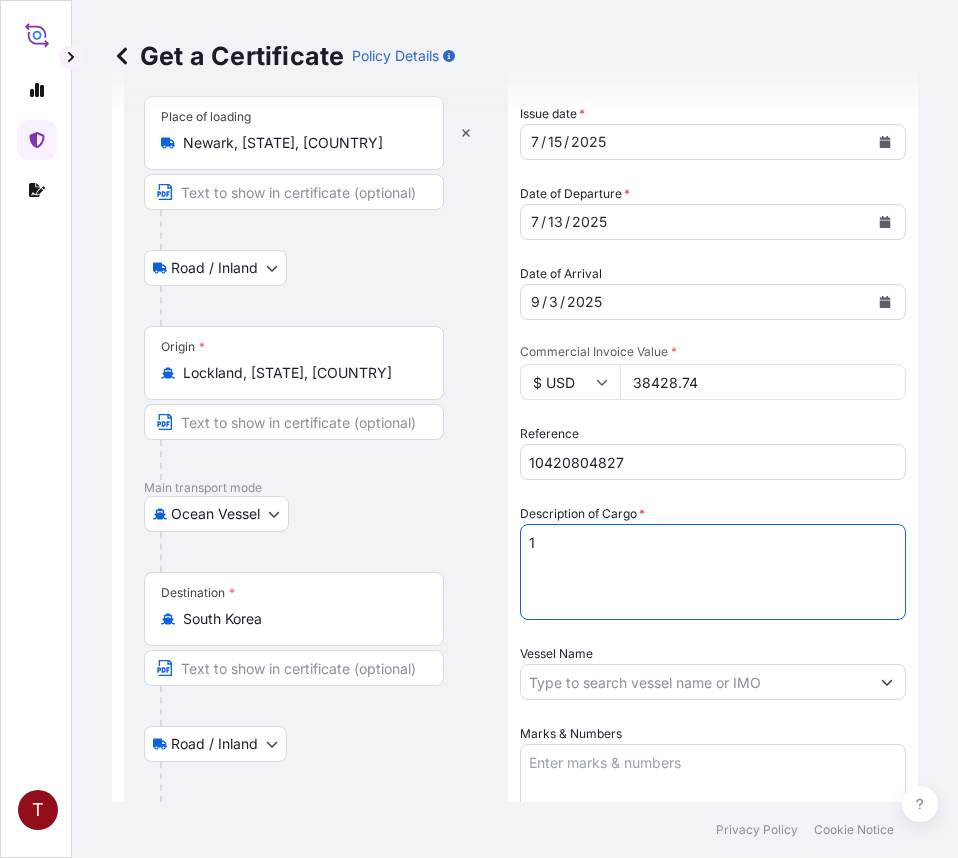 paste on "TANKS LOADED INTO
1 20FT ISOTANK - DANGEROUS LIQUIDS
CALFAX DB-45" 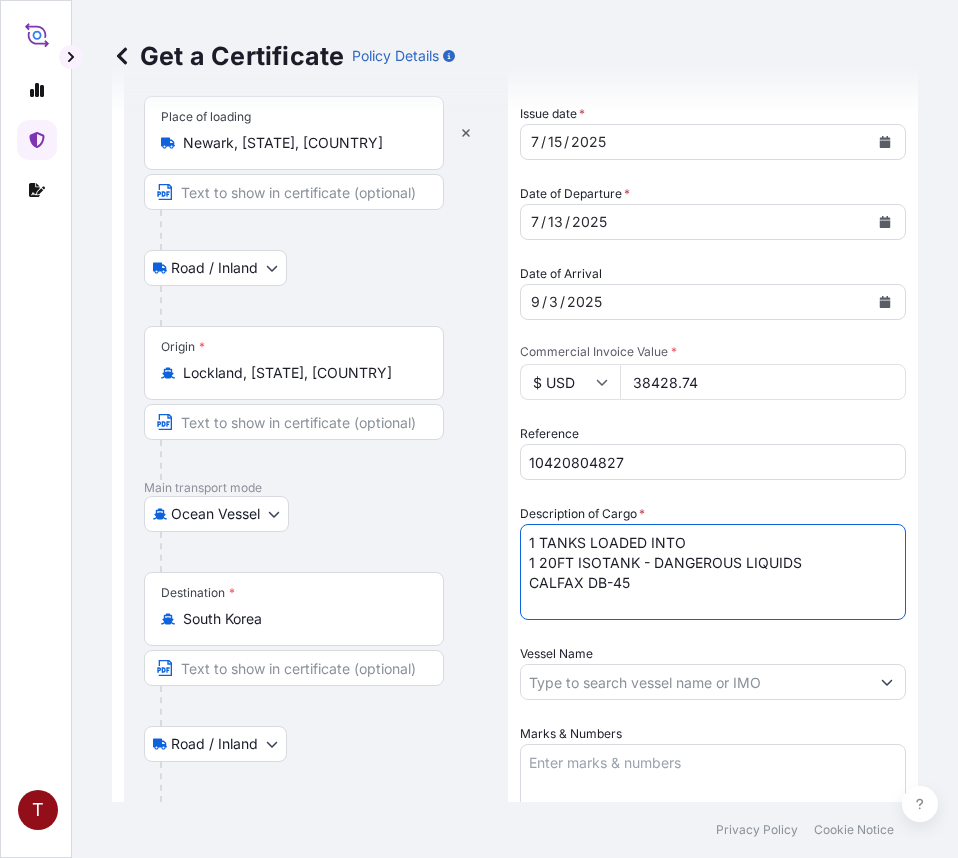 scroll, scrollTop: 400, scrollLeft: 0, axis: vertical 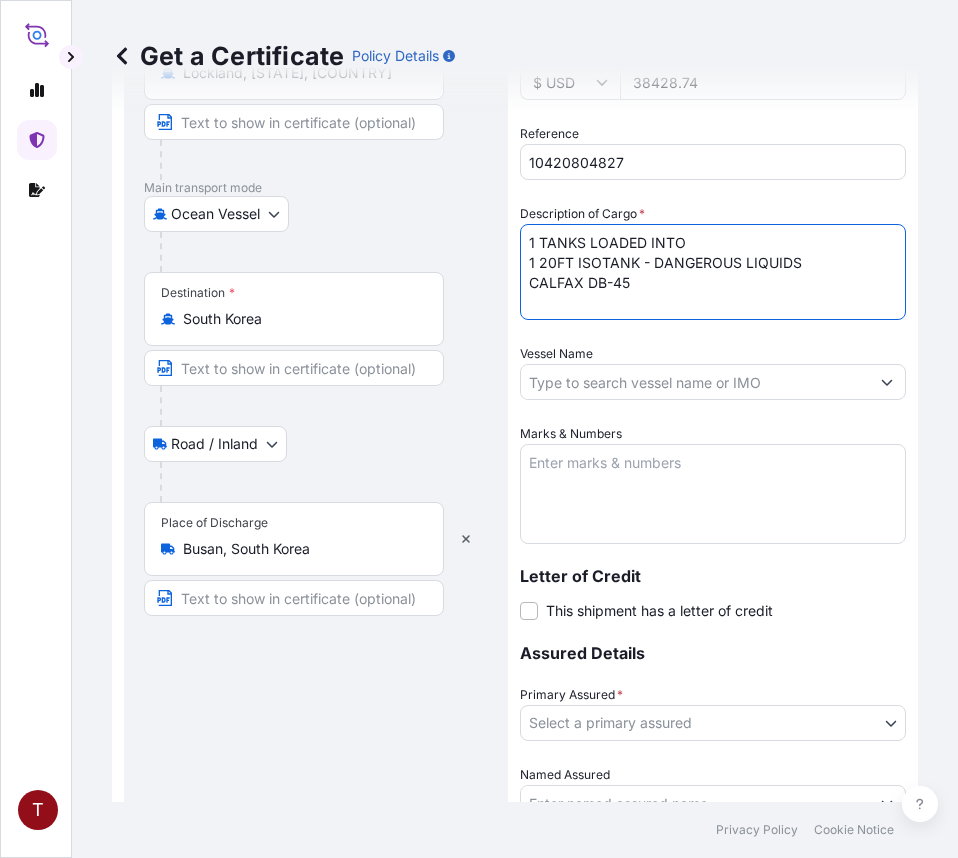 type on "1 TANKS LOADED INTO
1 20FT ISOTANK - DANGEROUS LIQUIDS
CALFAX DB-45" 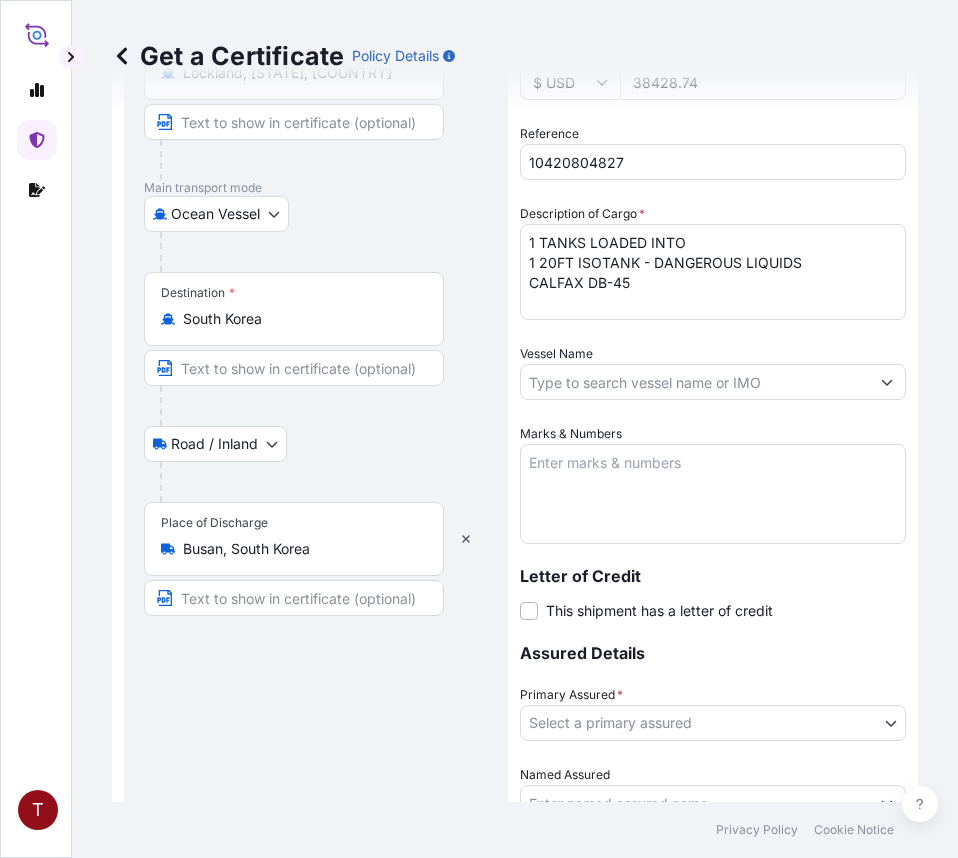 click on "Vessel Name" at bounding box center (695, 382) 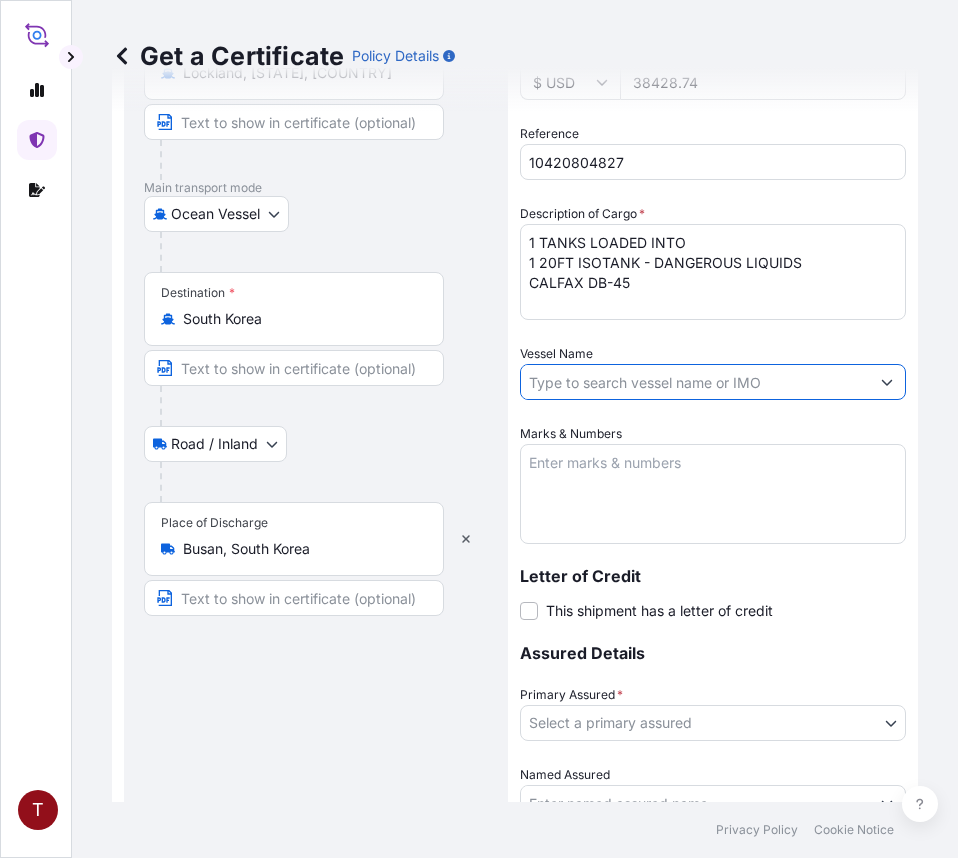 paste on "NAVIOS CONSTELLATION 529W" 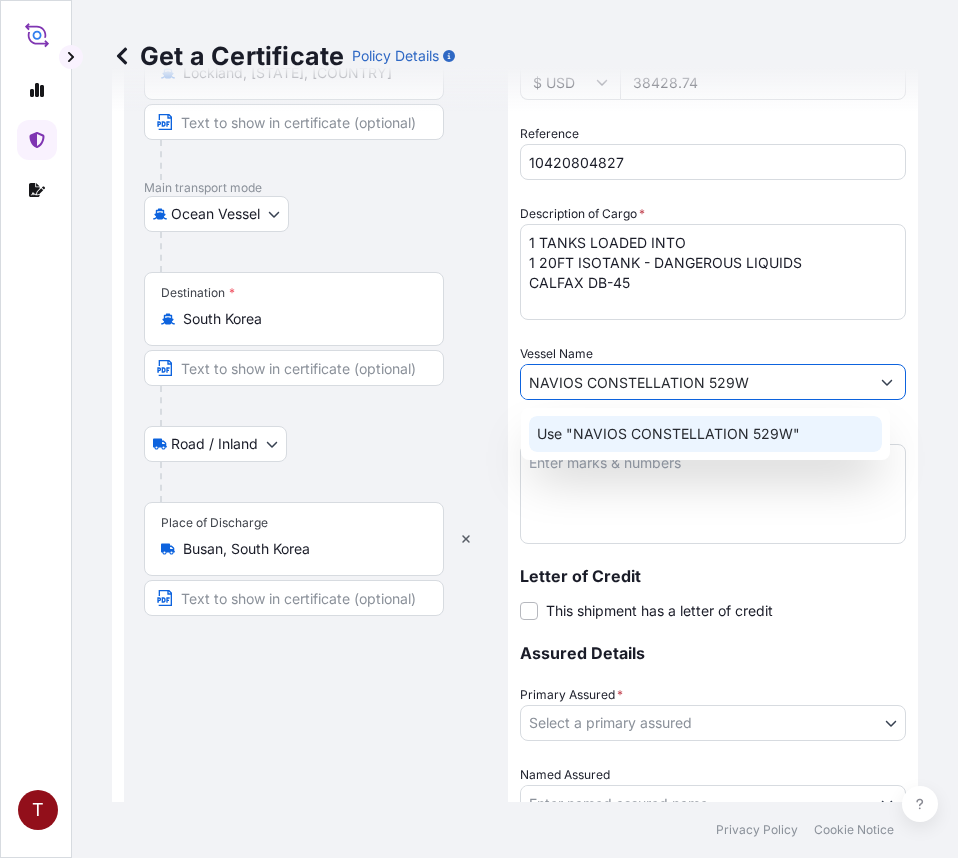 click on "Use "NAVIOS CONSTELLATION 529W"" 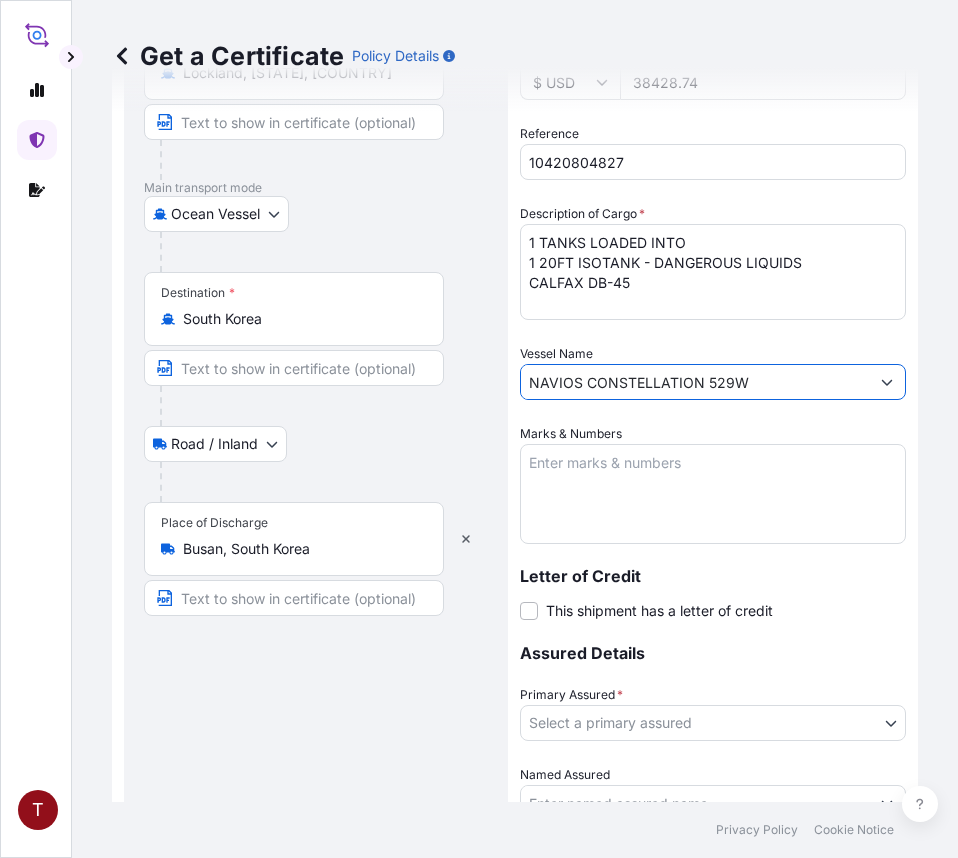 type on "NAVIOS CONSTELLATION 529W" 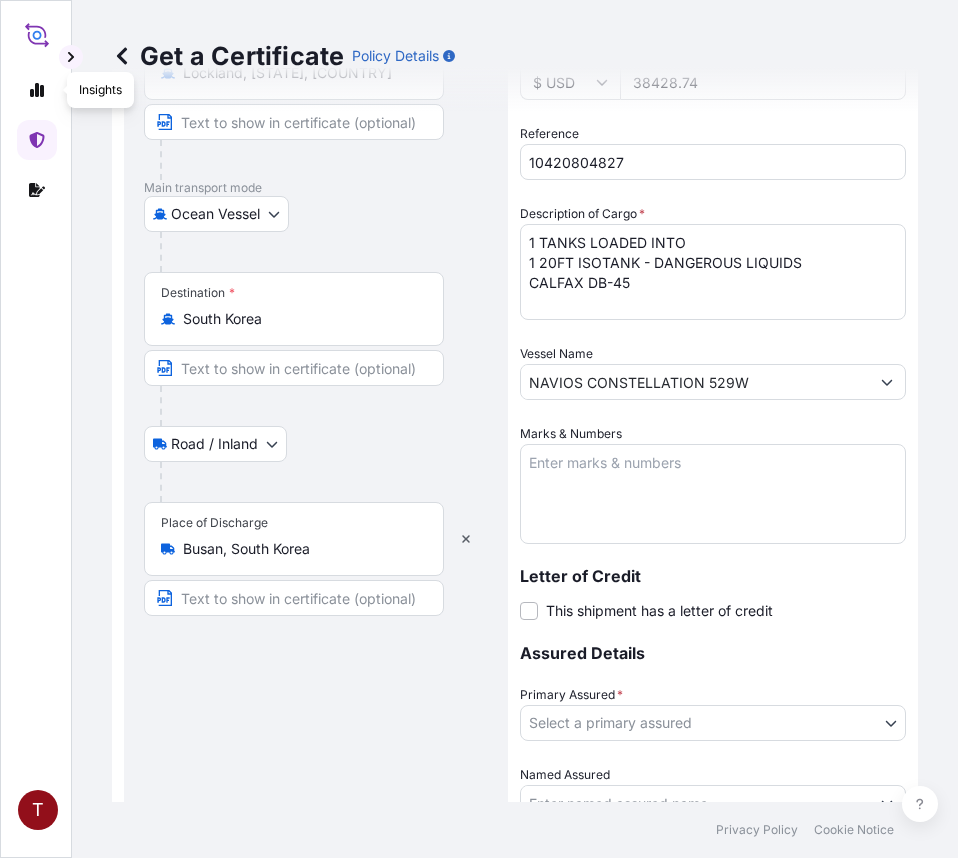 click on "Marks & Numbers" at bounding box center (713, 494) 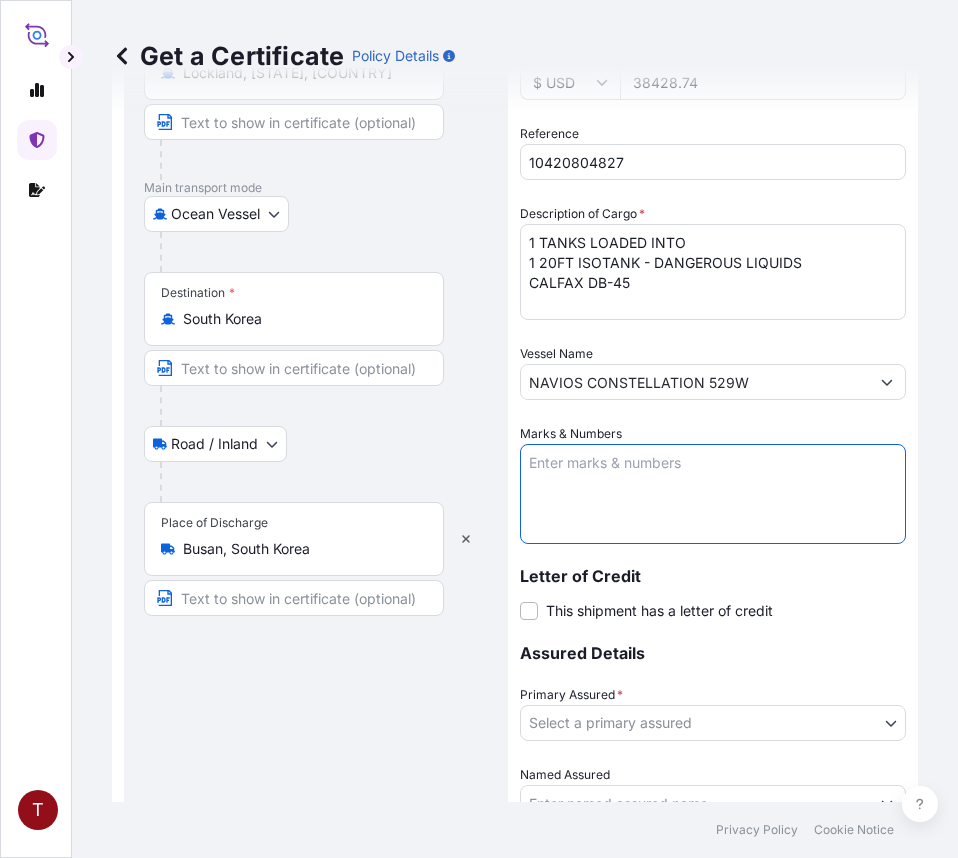 paste on "10420804827
107886
234848
HRP25-102Z" 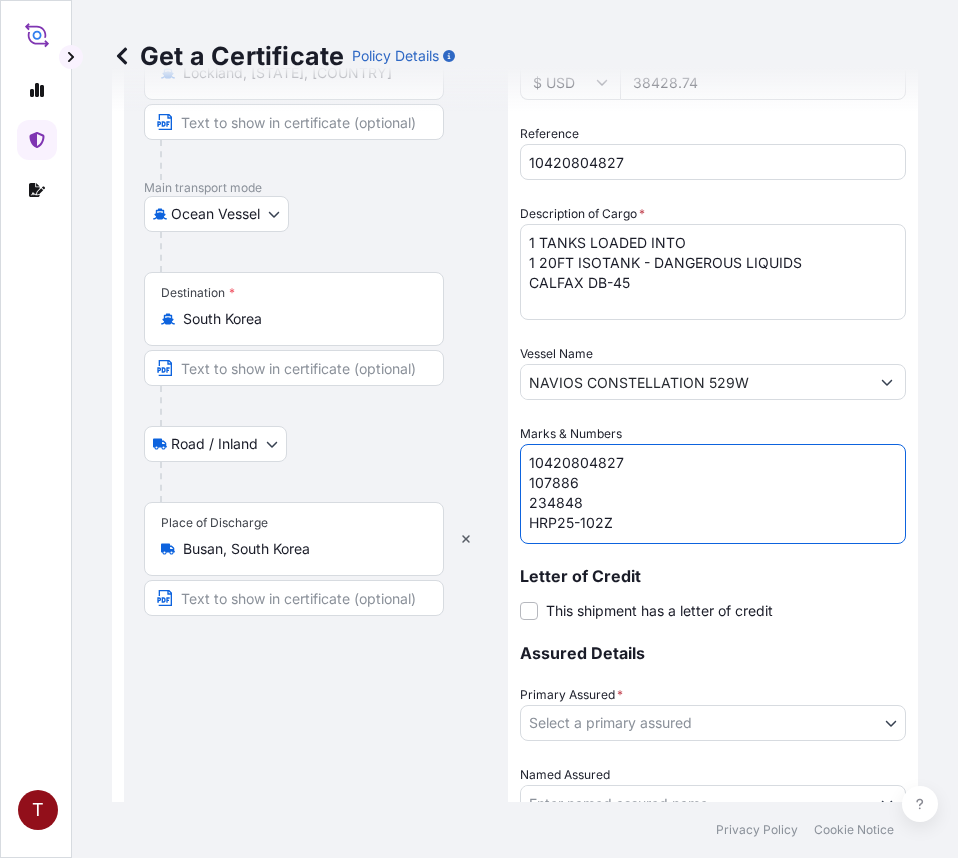 scroll, scrollTop: 8, scrollLeft: 0, axis: vertical 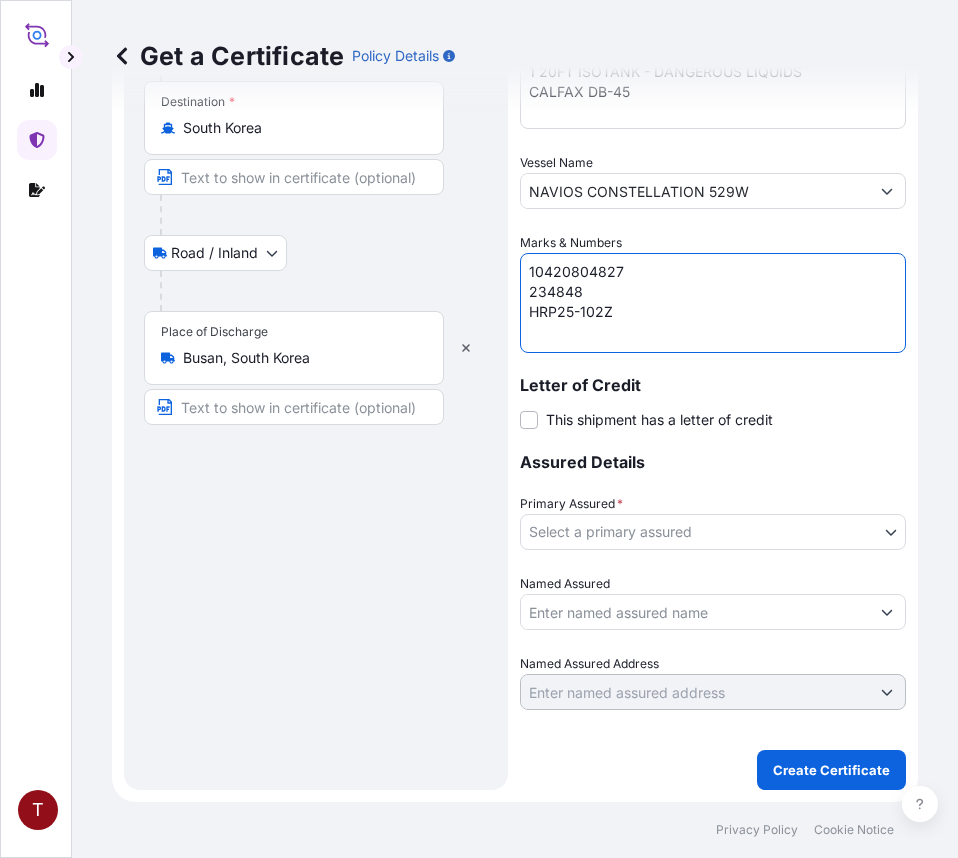 type on "10420804827
234848
HRP25-102Z" 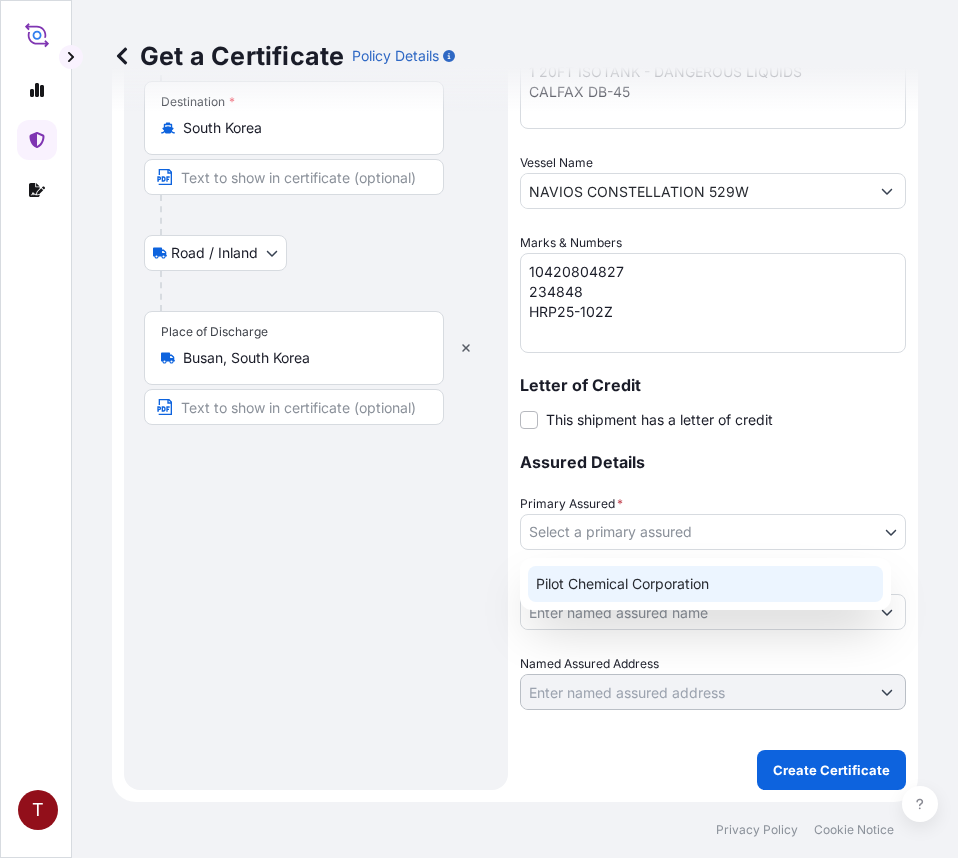 click on "Pilot Chemical Corporation" at bounding box center [705, 584] 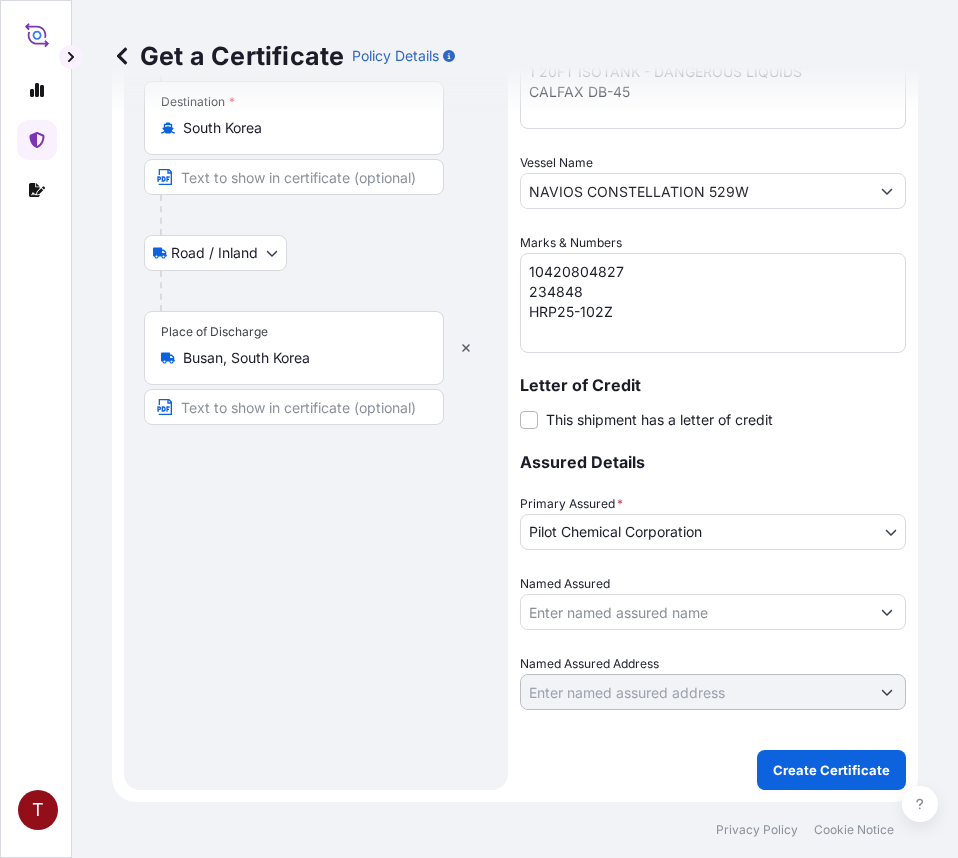 click on "Named Assured" at bounding box center (695, 612) 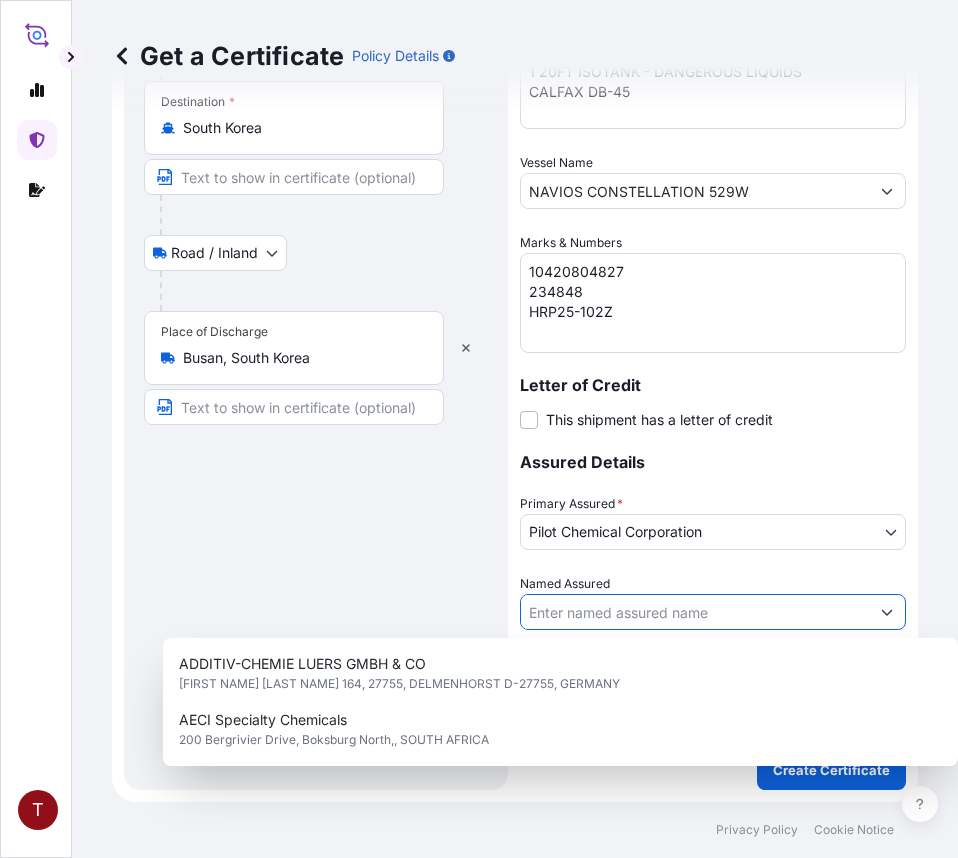 paste on "HEERAE CORP. 15F, DONGHEE BLDG 302, GANGNAM-DAERO GANGNAM-GU SEOUL , KR 06253 SOUTH KOREA" 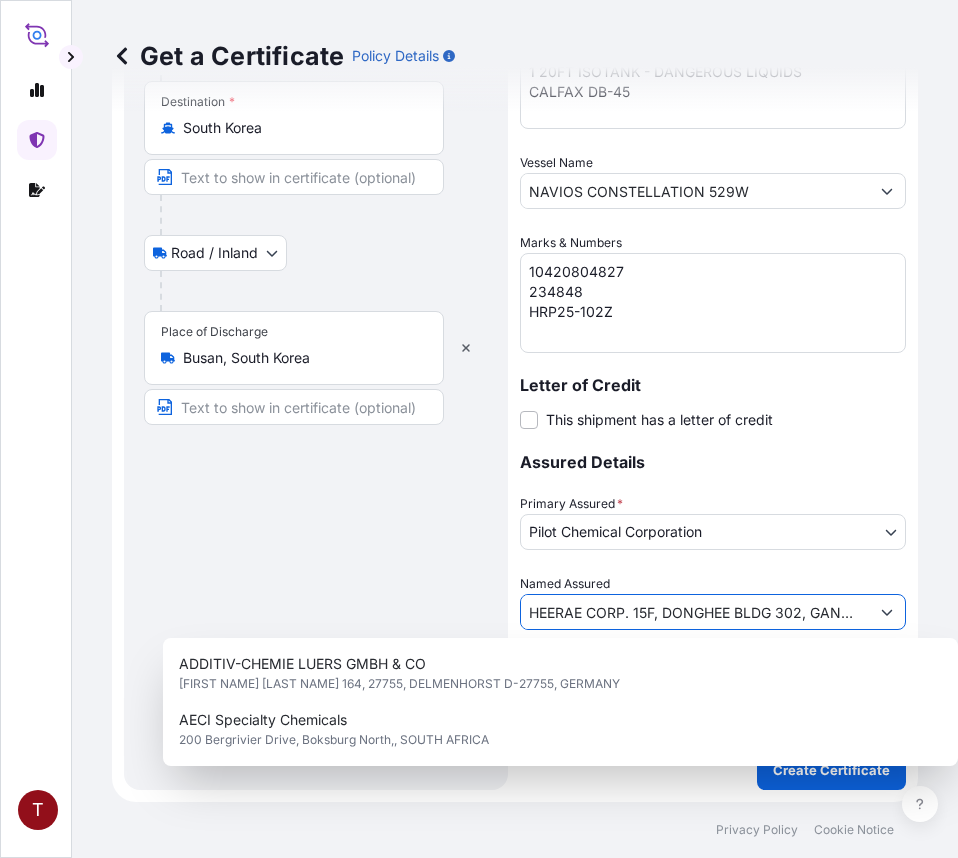 scroll, scrollTop: 0, scrollLeft: 430, axis: horizontal 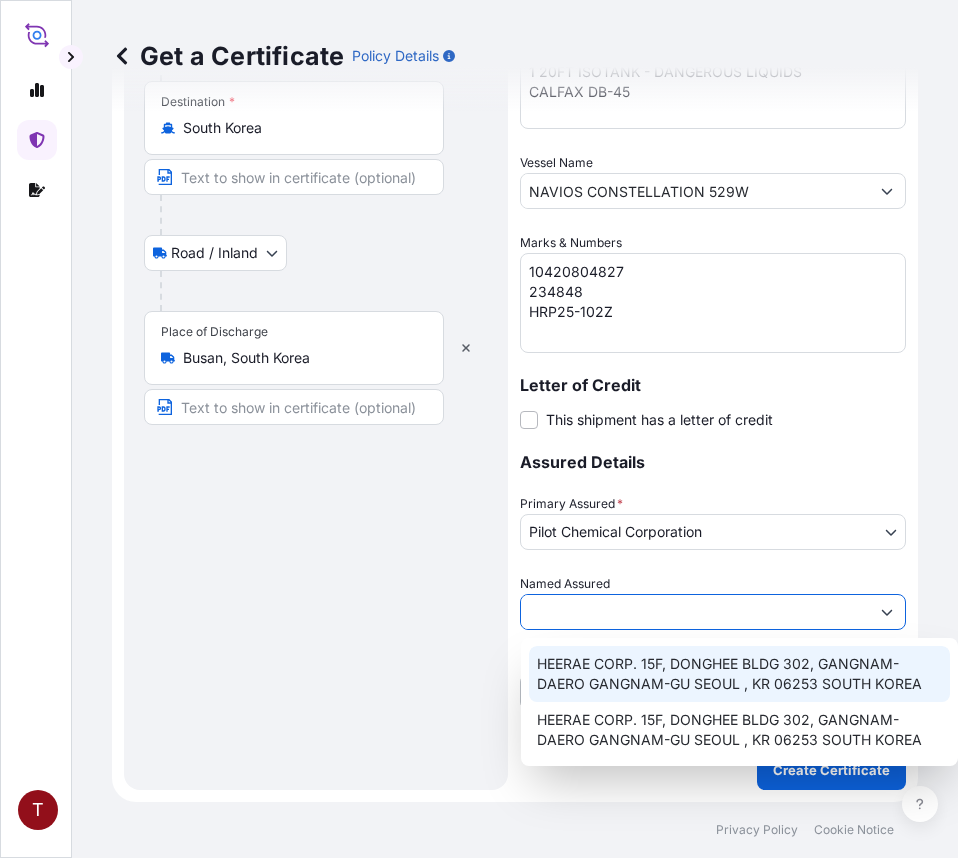 click on "HEERAE CORP. 15F, DONGHEE BLDG 302, GANGNAM-DAERO GANGNAM-GU SEOUL , KR 06253 SOUTH KOREA" at bounding box center (739, 674) 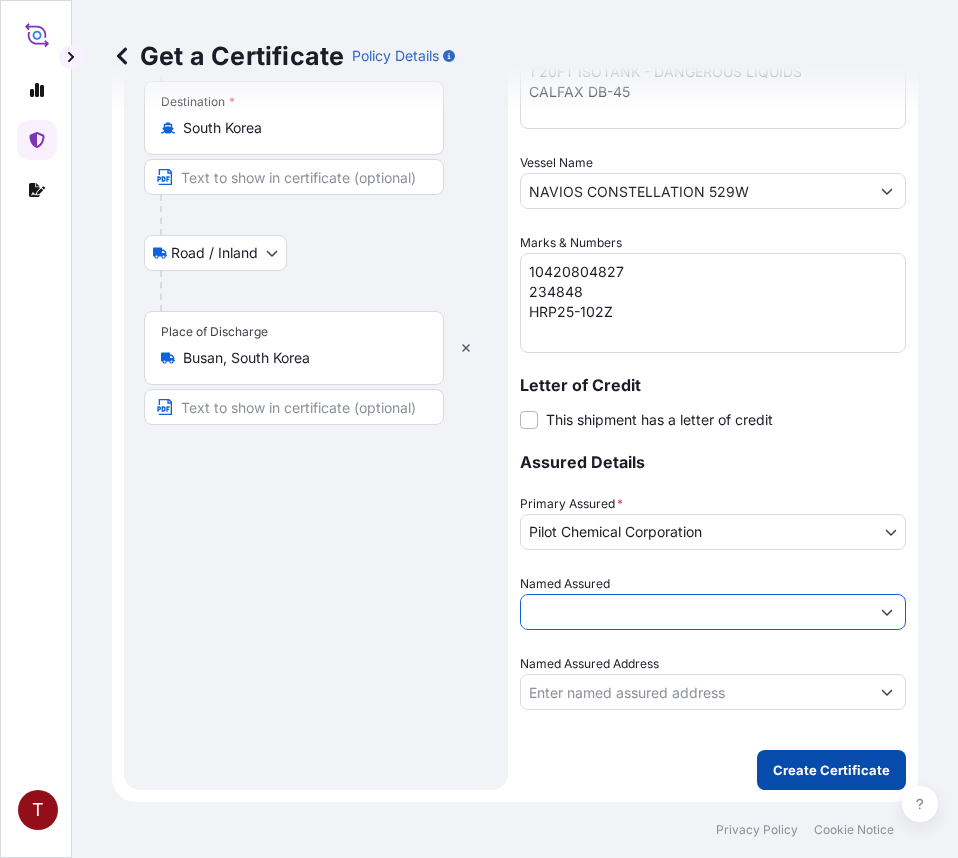 type on "HEERAE CORP. 15F, DONGHEE BLDG 302, GANGNAM-DAERO GANGNAM-GU SEOUL , KR 06253 SOUTH KOREA" 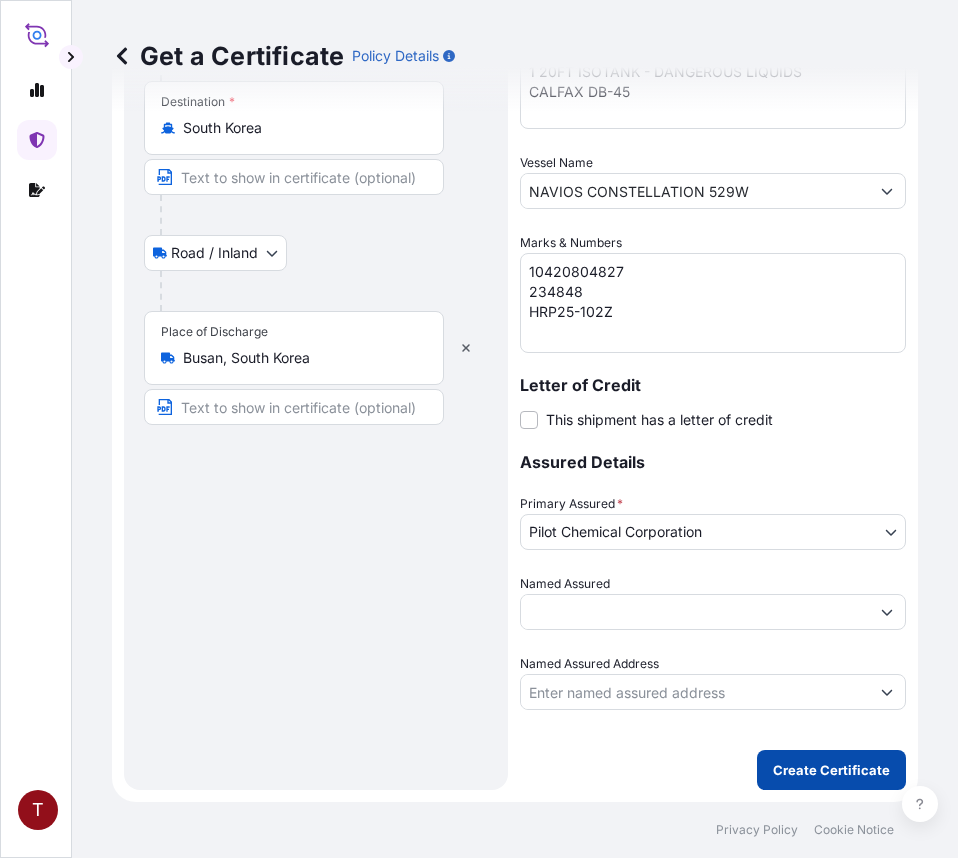 click on "Create Certificate" at bounding box center (831, 770) 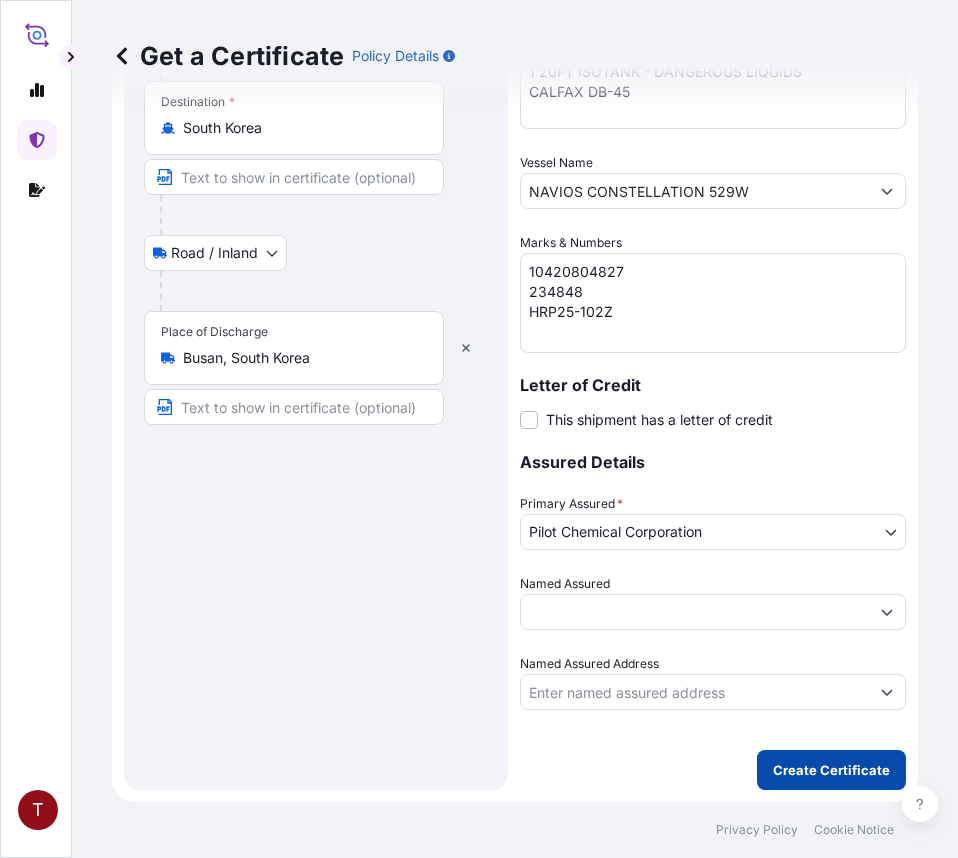 scroll, scrollTop: 0, scrollLeft: 0, axis: both 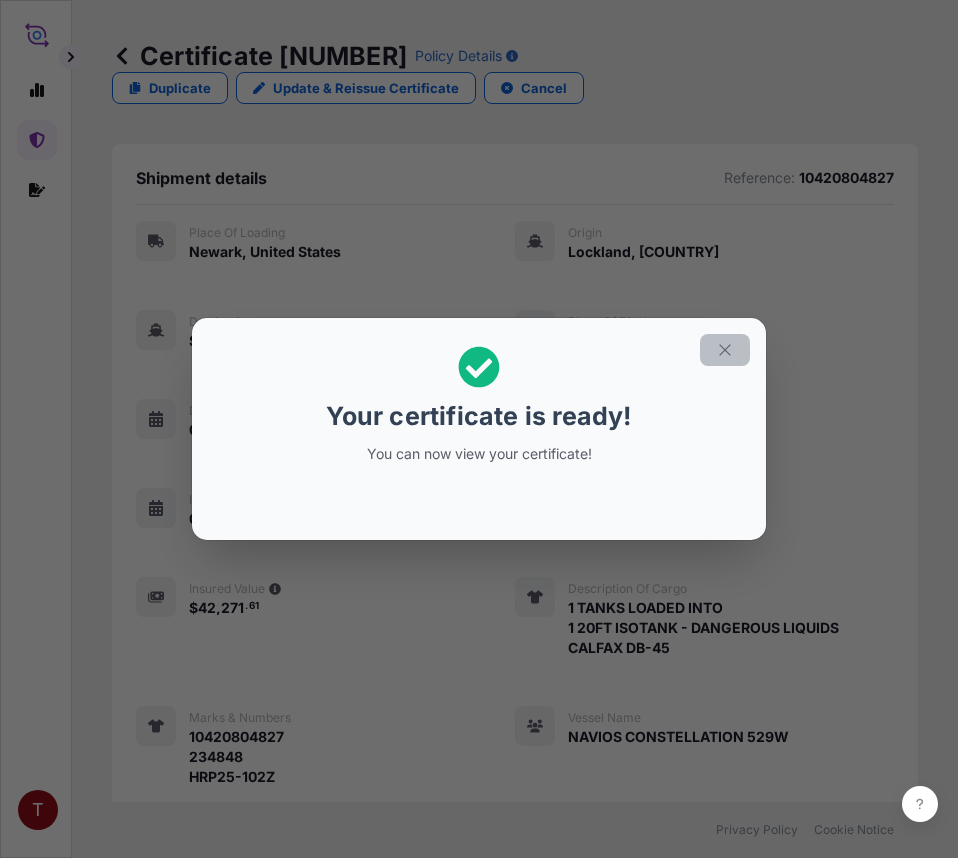 click 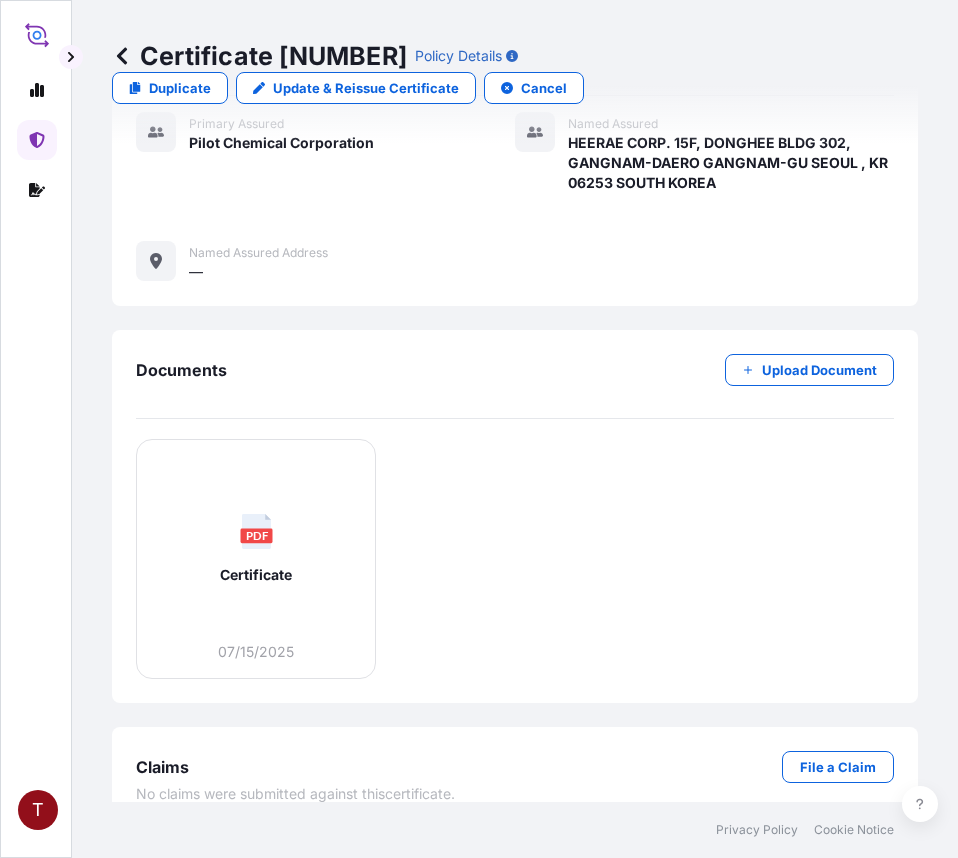 scroll, scrollTop: 826, scrollLeft: 0, axis: vertical 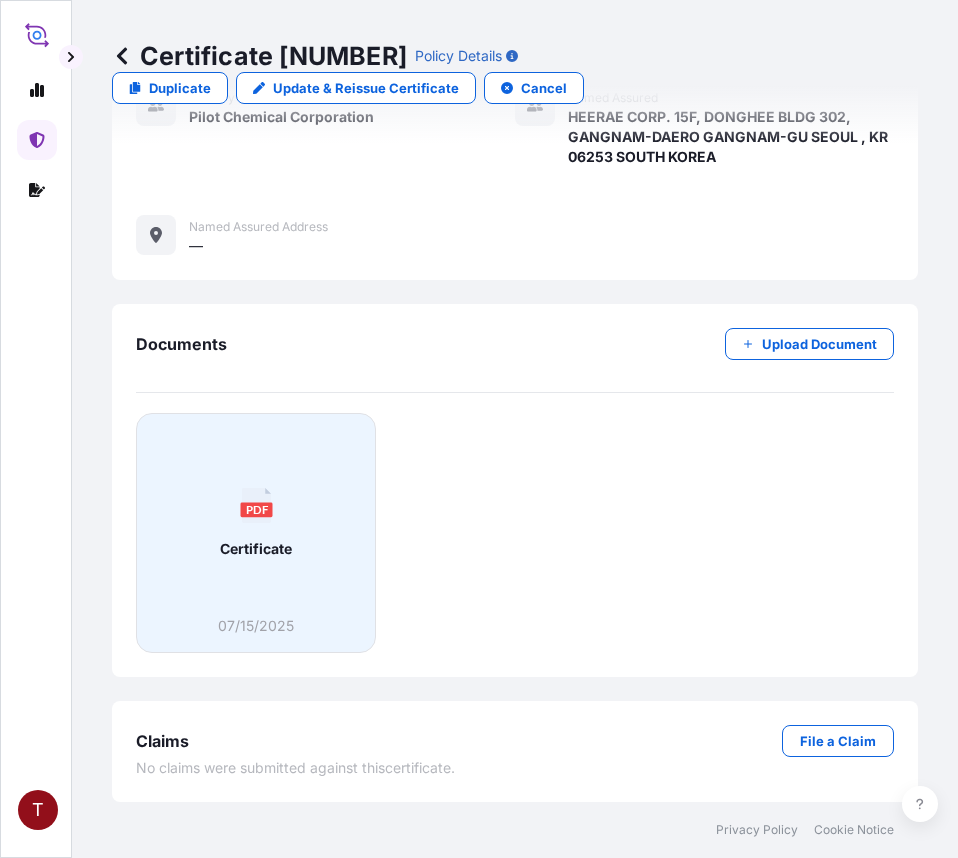 click on "PDF Certificate" at bounding box center [256, 523] 